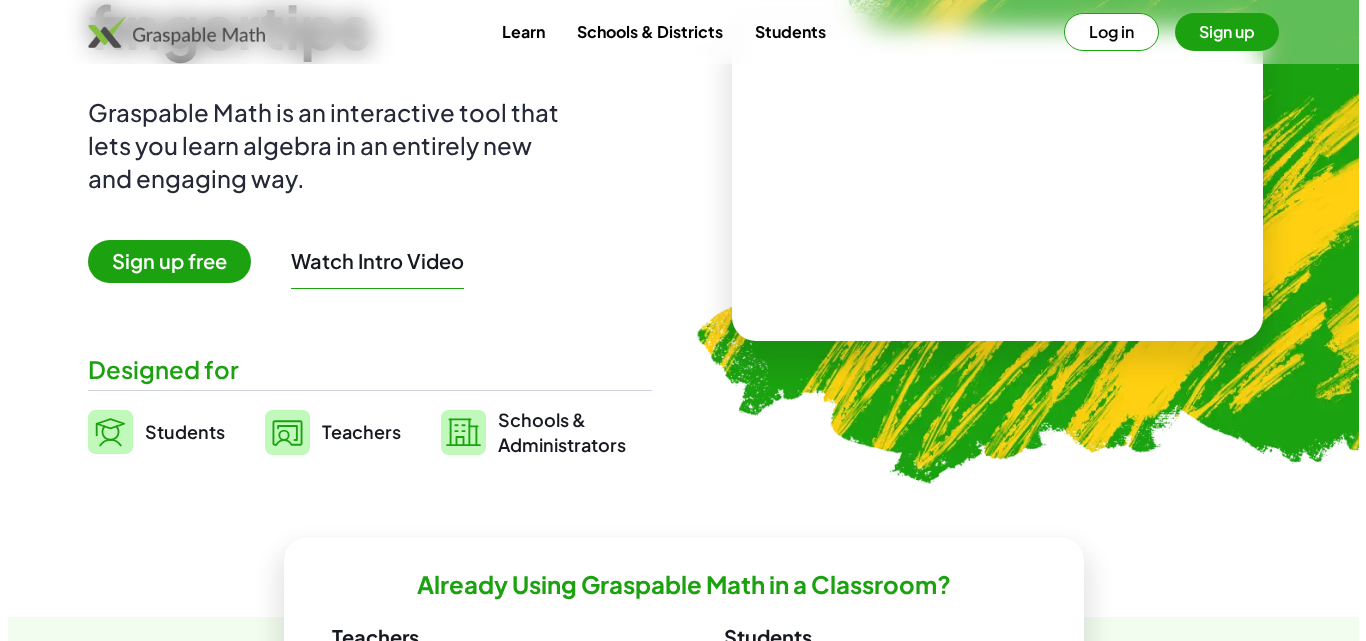 scroll, scrollTop: 0, scrollLeft: 0, axis: both 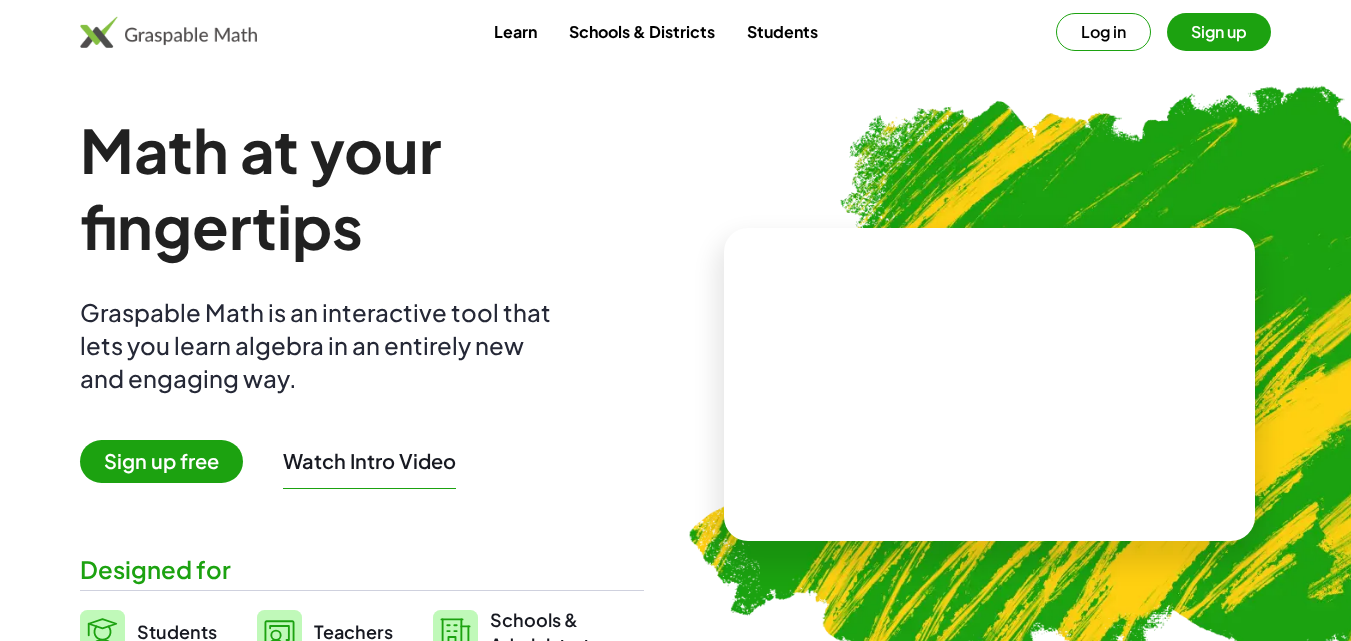 click on "Sign up" at bounding box center [1219, 32] 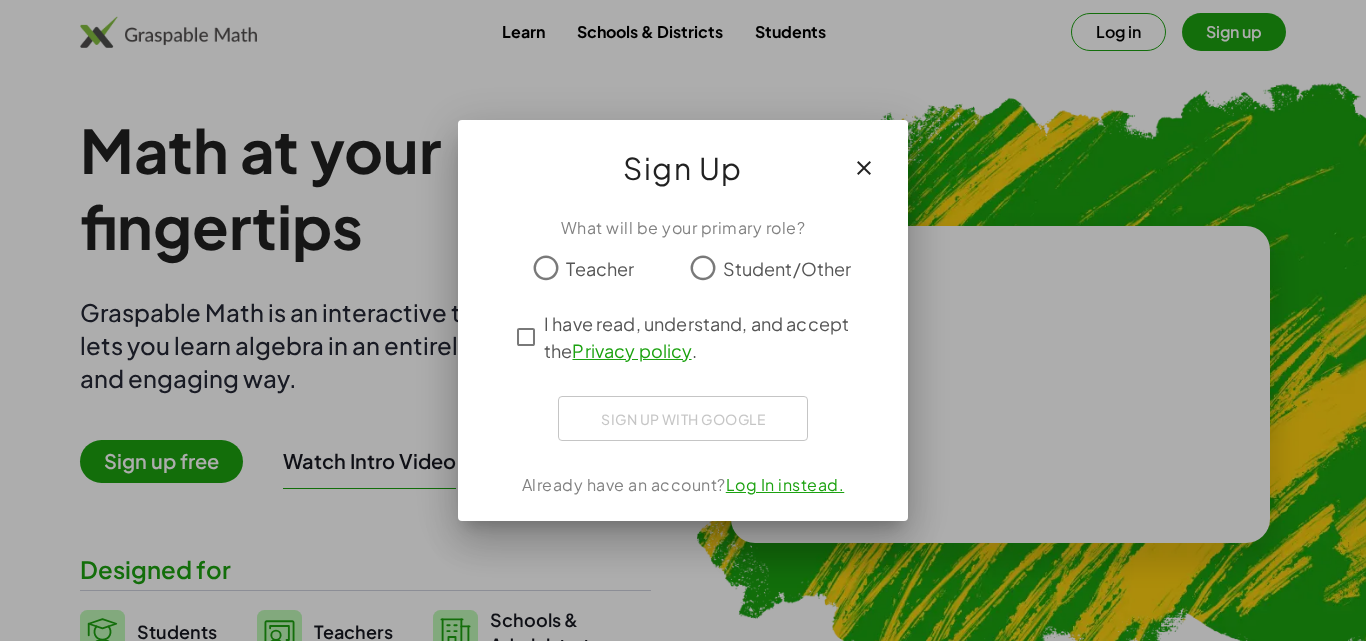 click on "Student/Other" 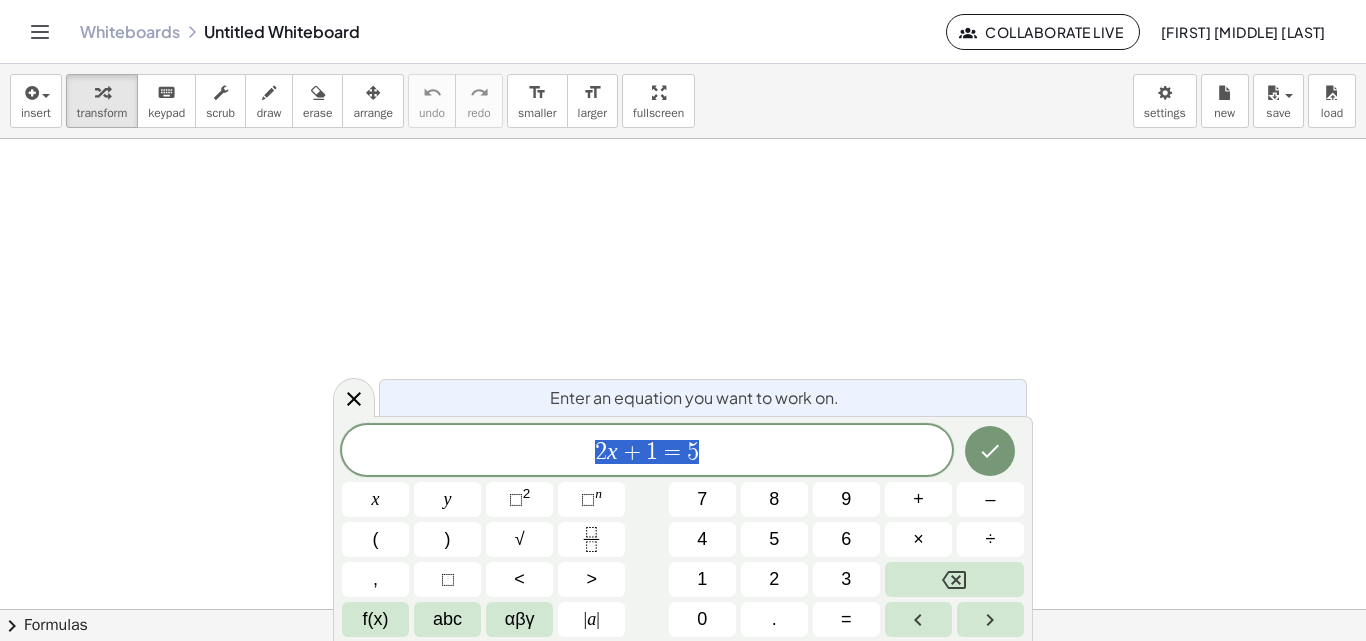 scroll, scrollTop: 0, scrollLeft: 0, axis: both 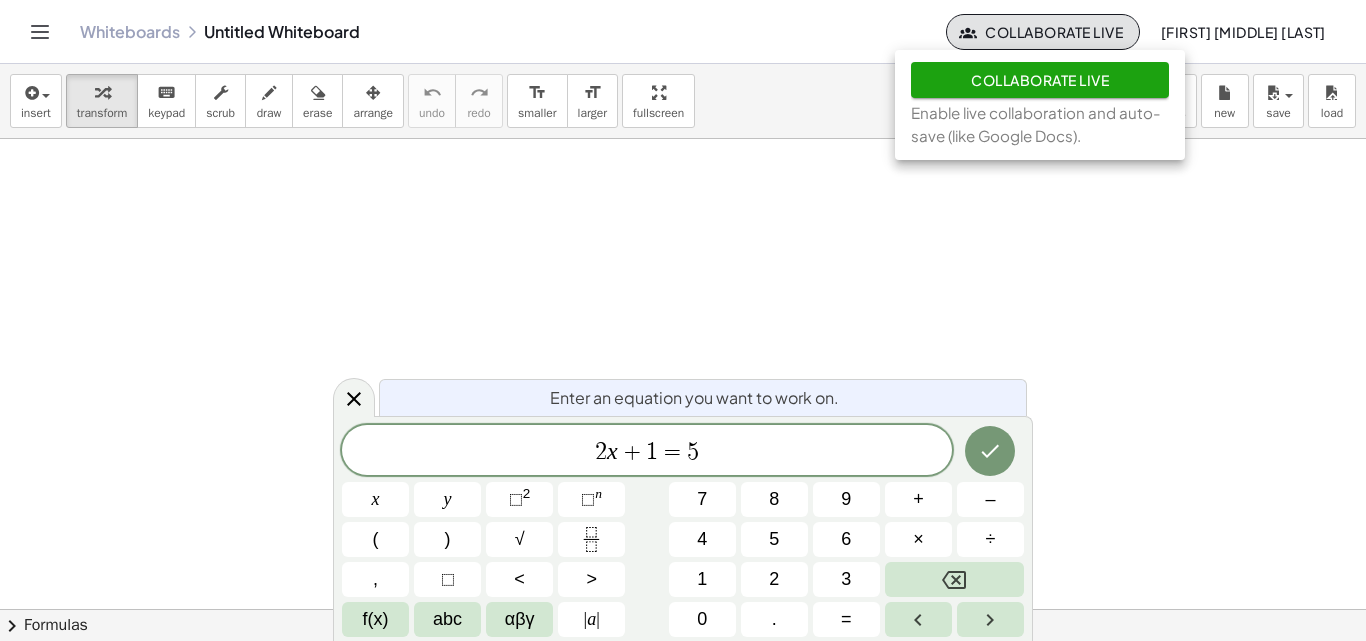 click on "Collaborate Live" 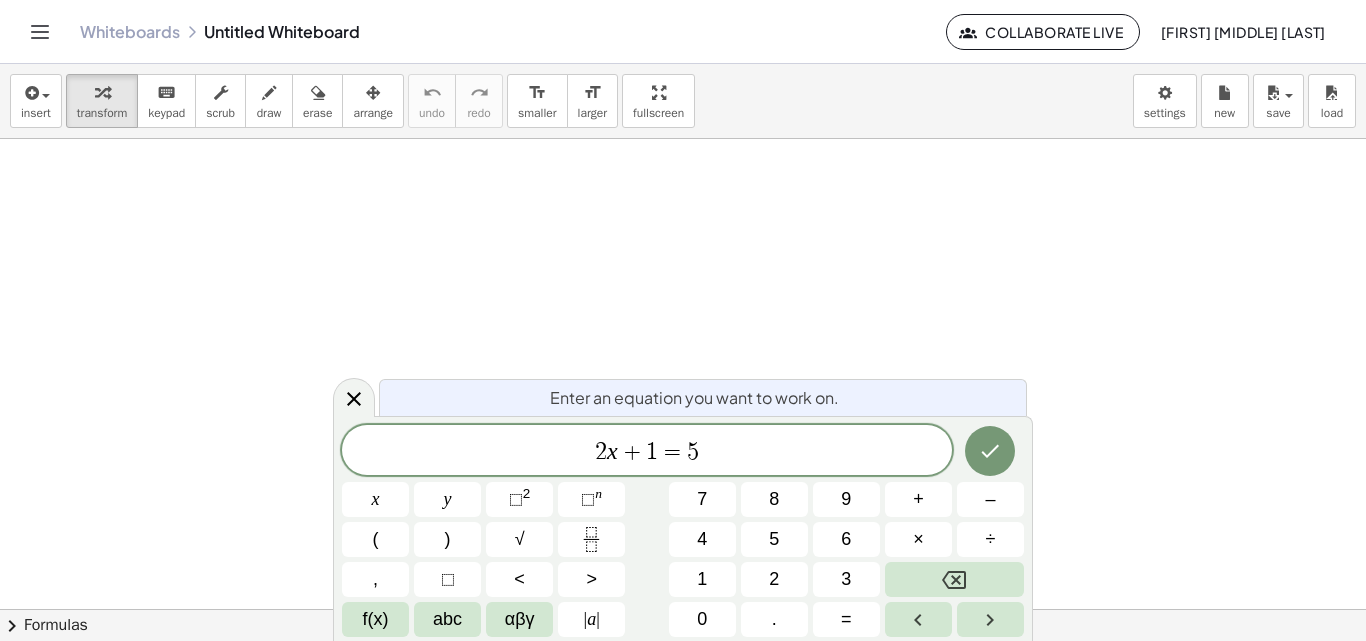 click on "Whiteboards Untitled Whiteboard" at bounding box center [513, 32] 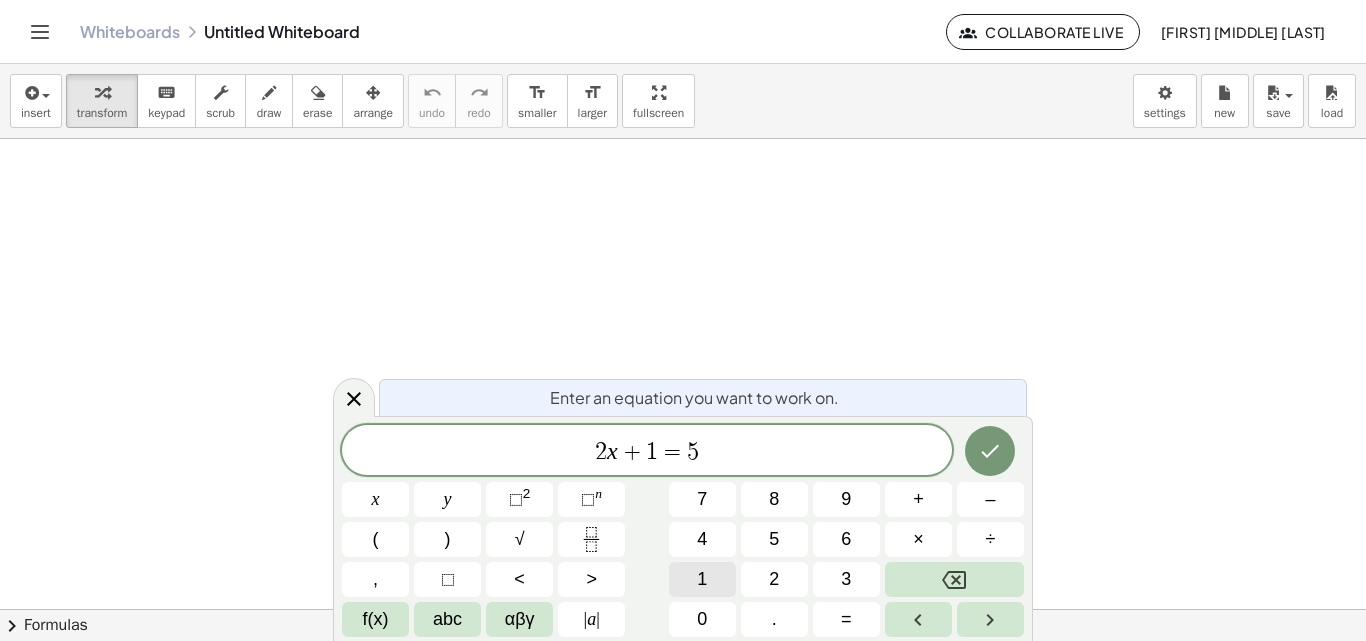 click on "1" at bounding box center [702, 579] 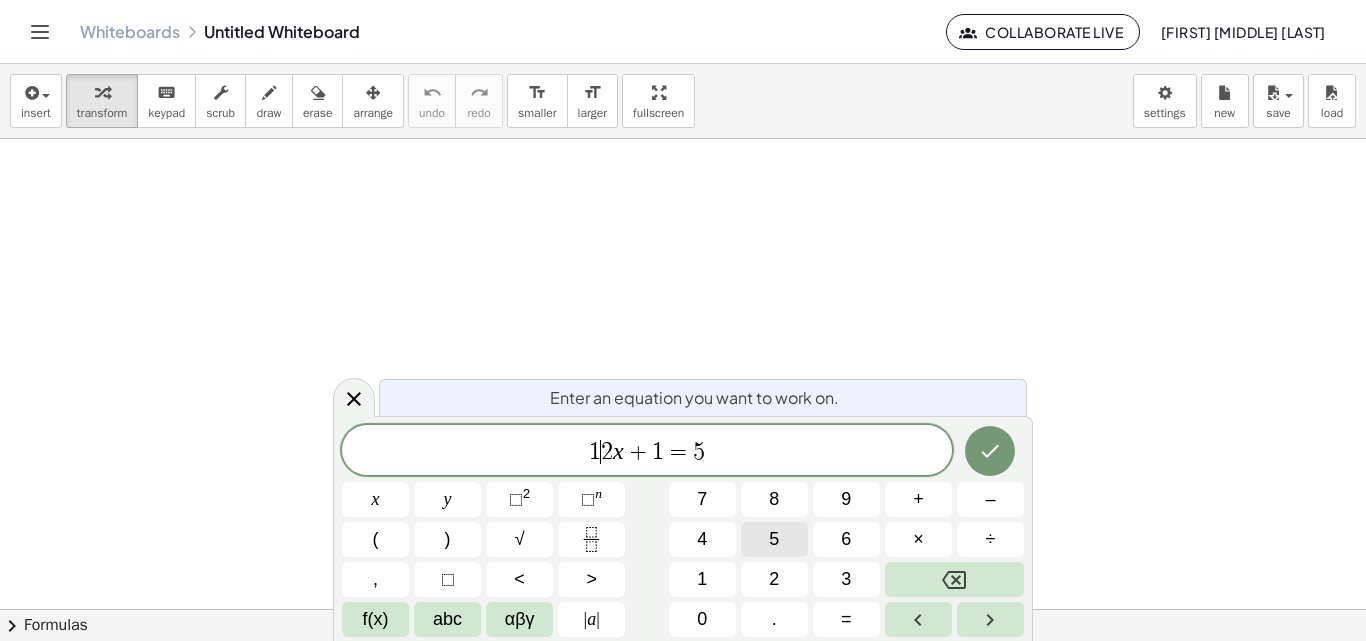 click on "5" at bounding box center (774, 539) 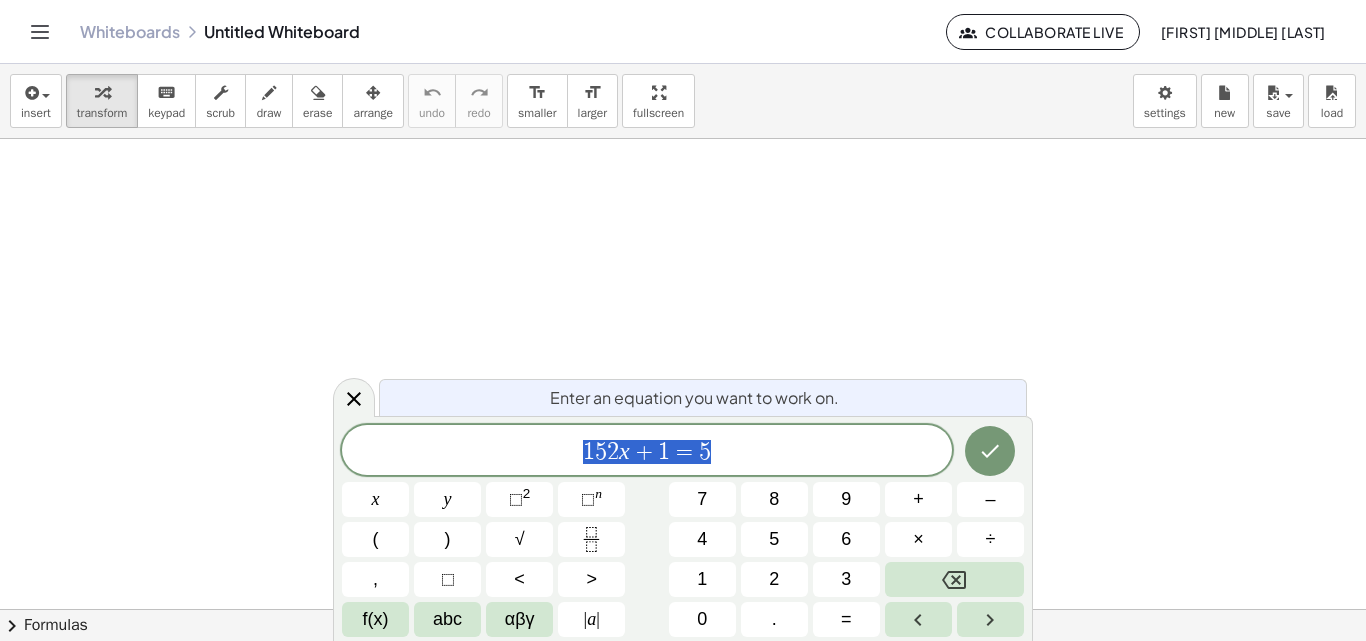 drag, startPoint x: 737, startPoint y: 435, endPoint x: 531, endPoint y: 462, distance: 207.76189 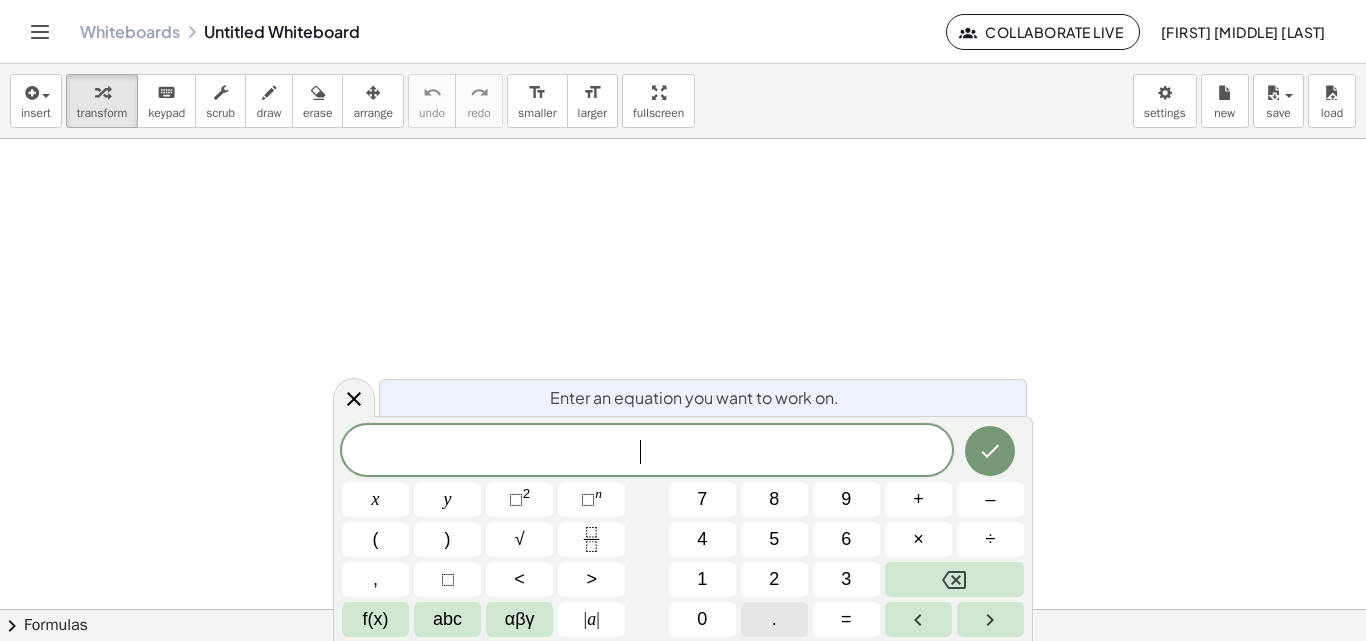 click on "2" at bounding box center [774, 579] 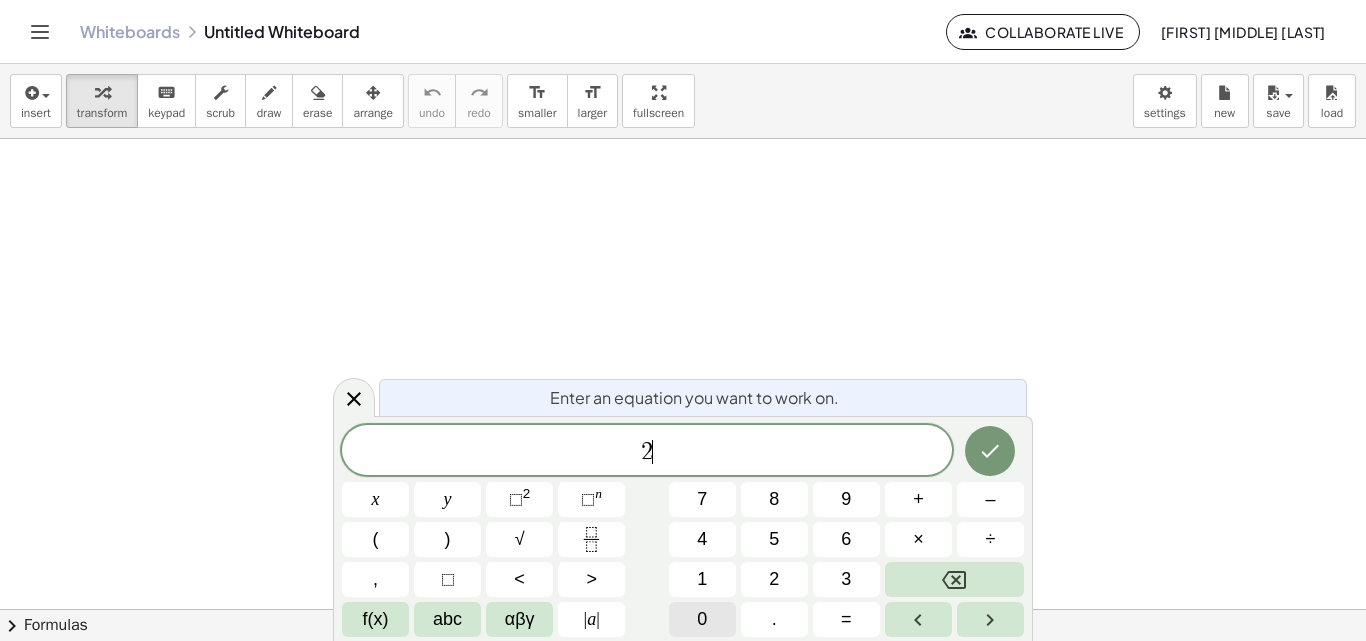 click on "0" at bounding box center (702, 619) 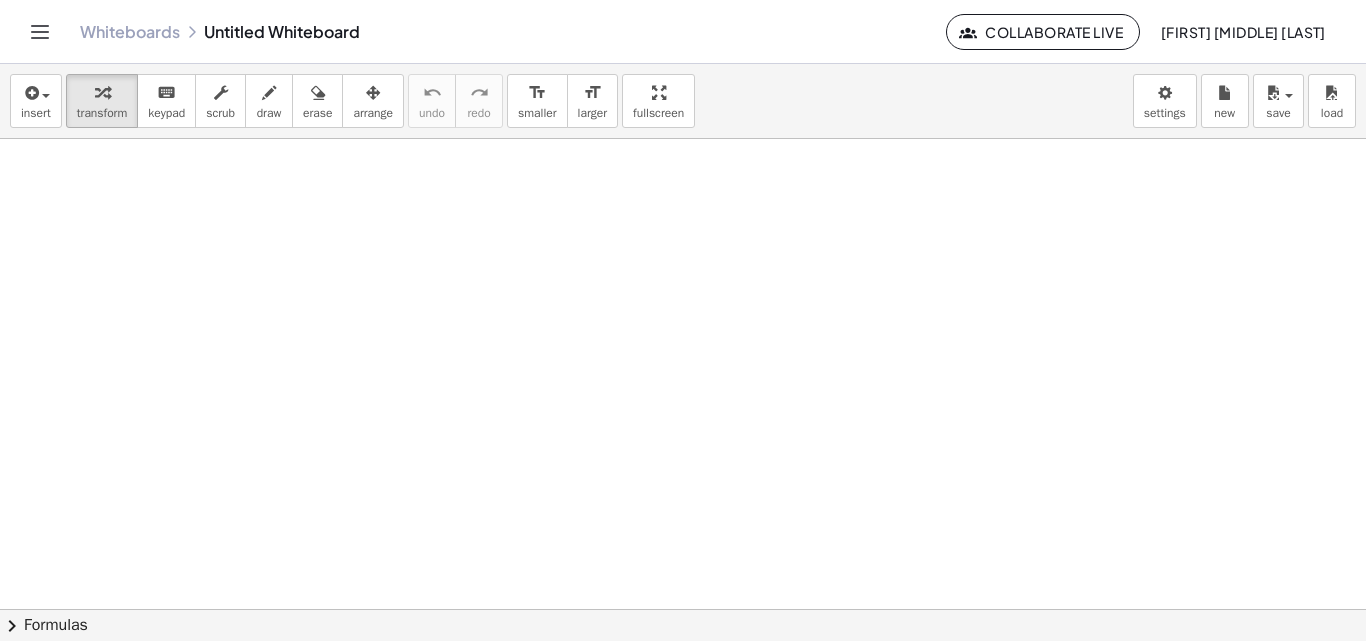 click at bounding box center (683, 609) 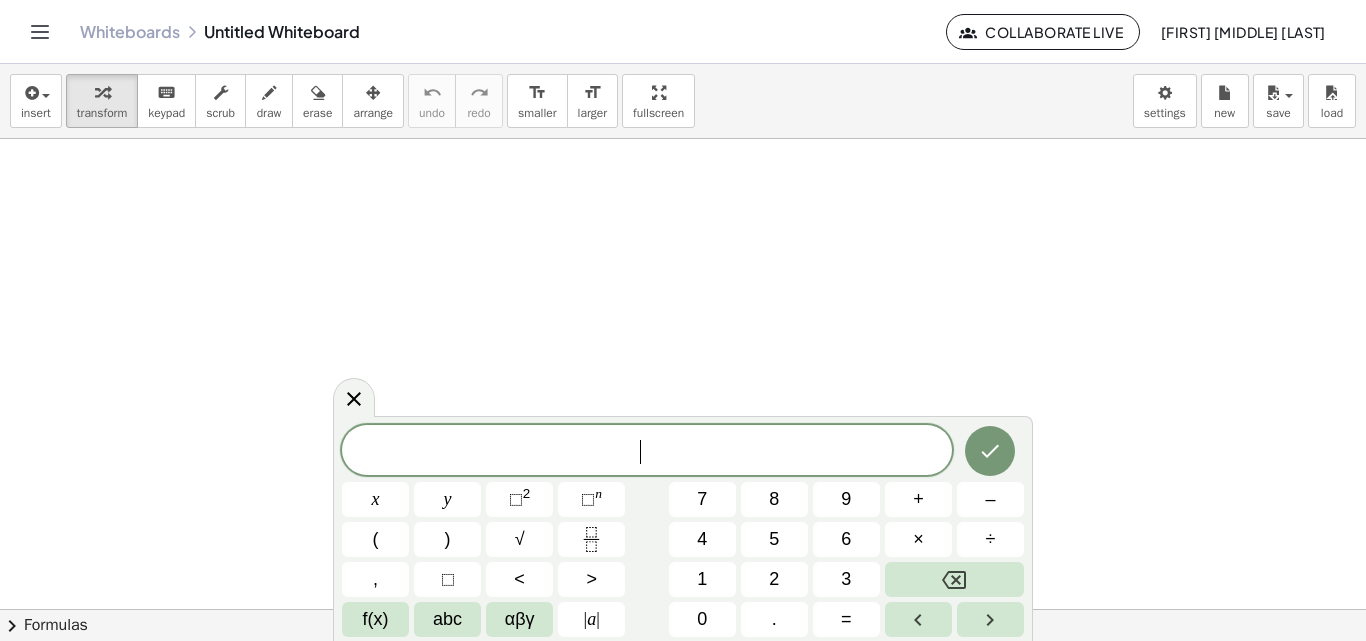 click at bounding box center (683, 609) 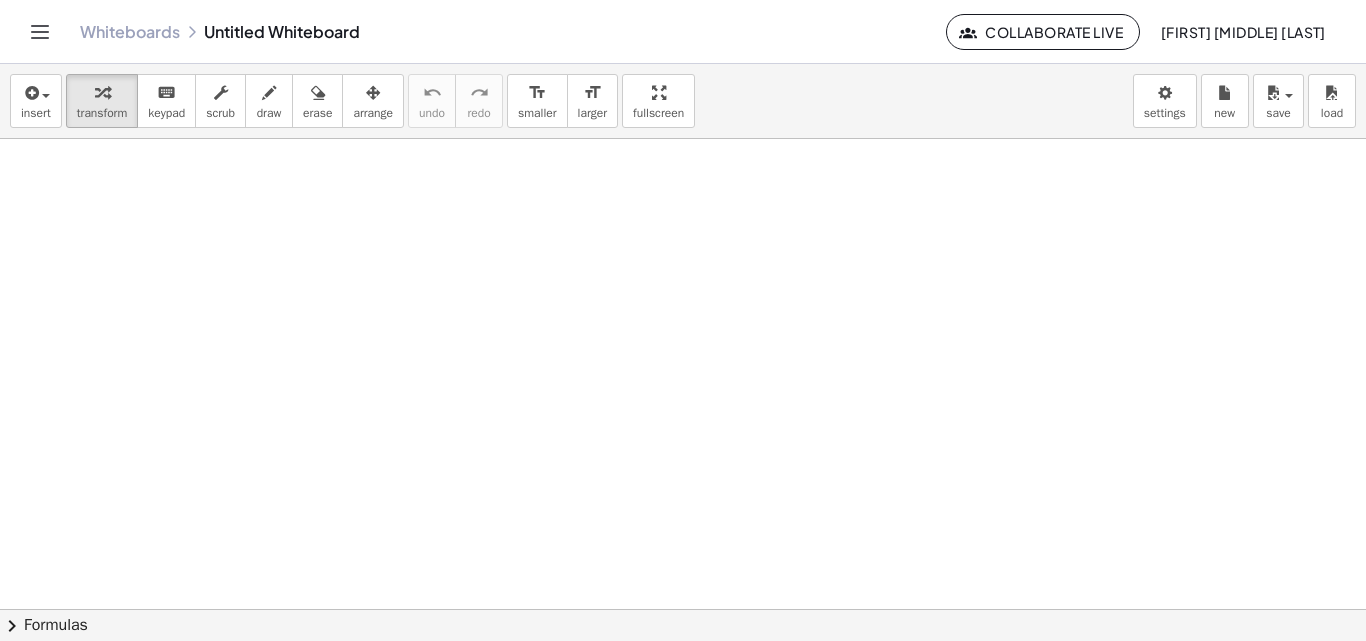 click at bounding box center (683, 609) 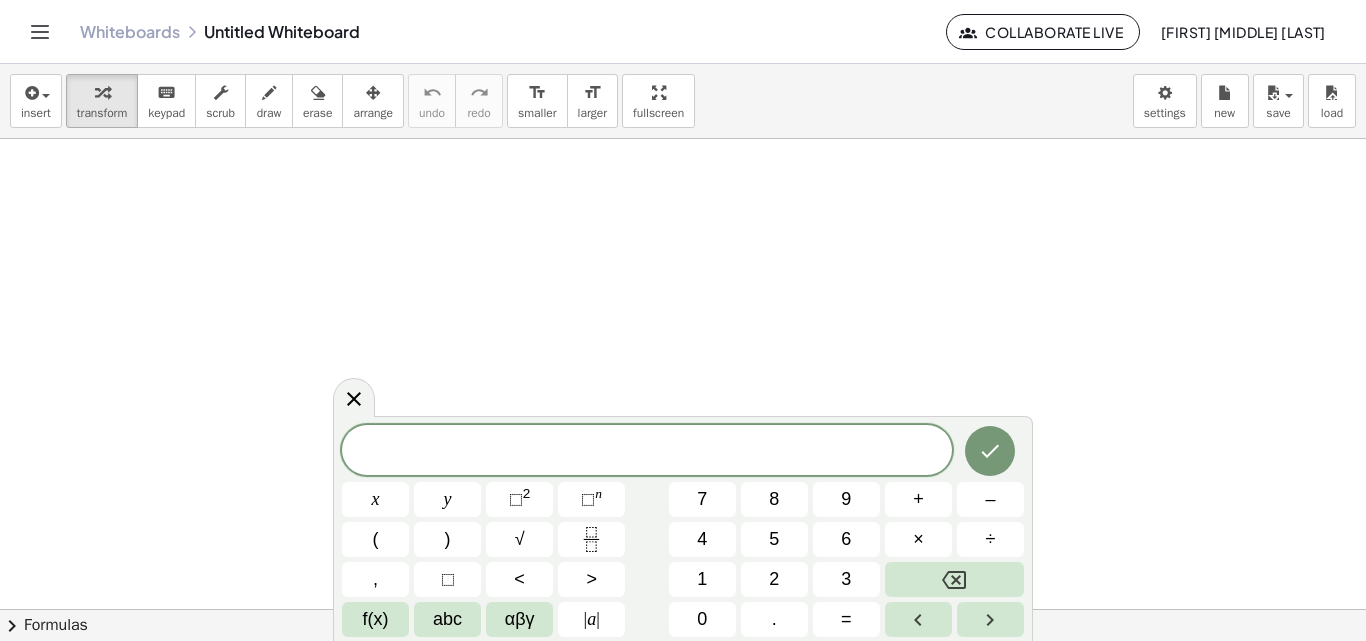 scroll, scrollTop: 0, scrollLeft: 0, axis: both 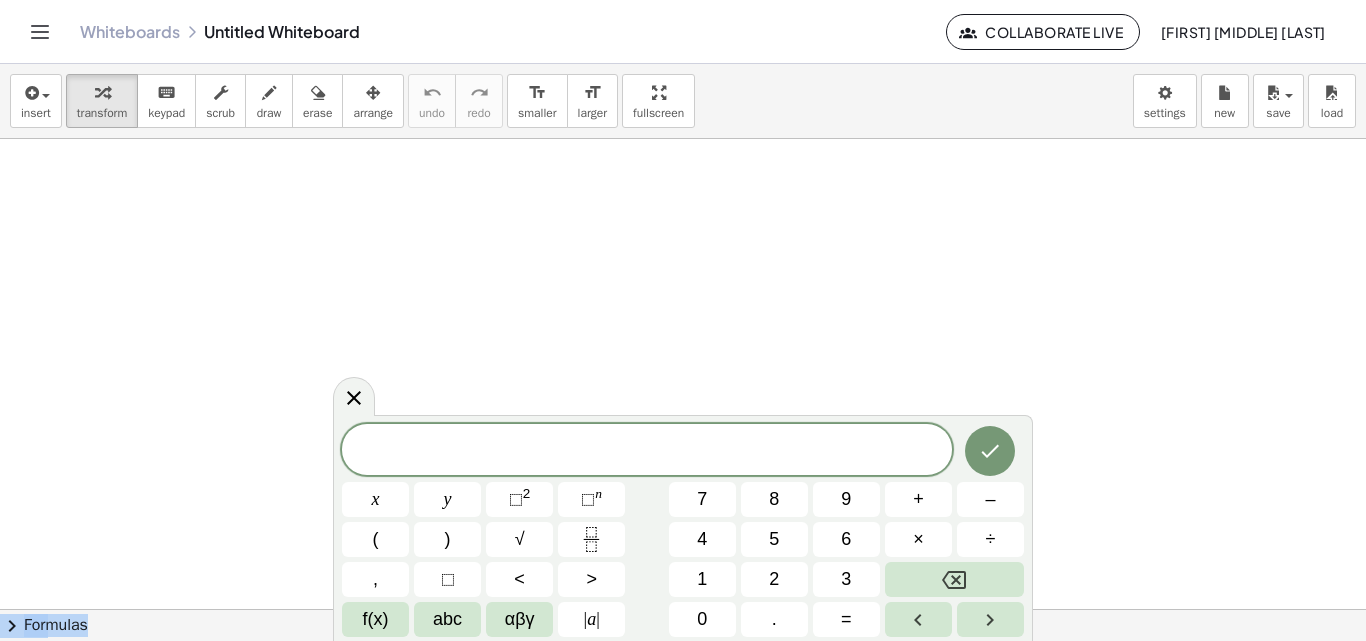drag, startPoint x: 1015, startPoint y: 476, endPoint x: 1006, endPoint y: 311, distance: 165.24527 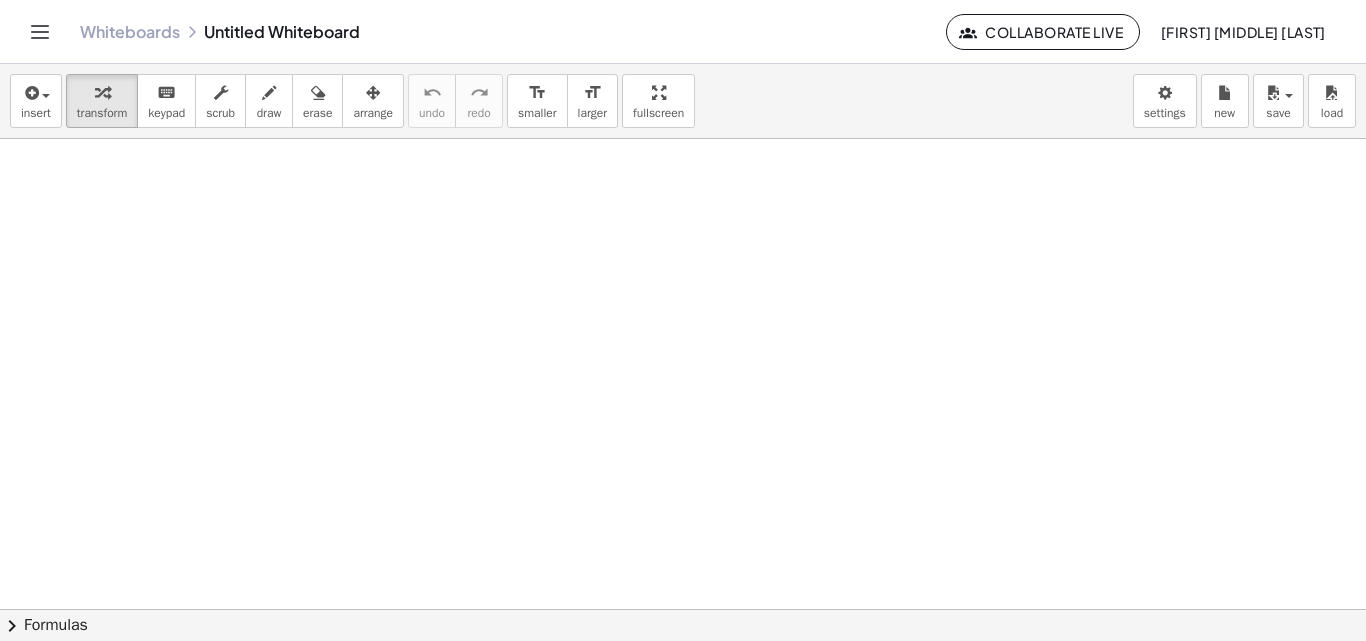 click at bounding box center (683, 609) 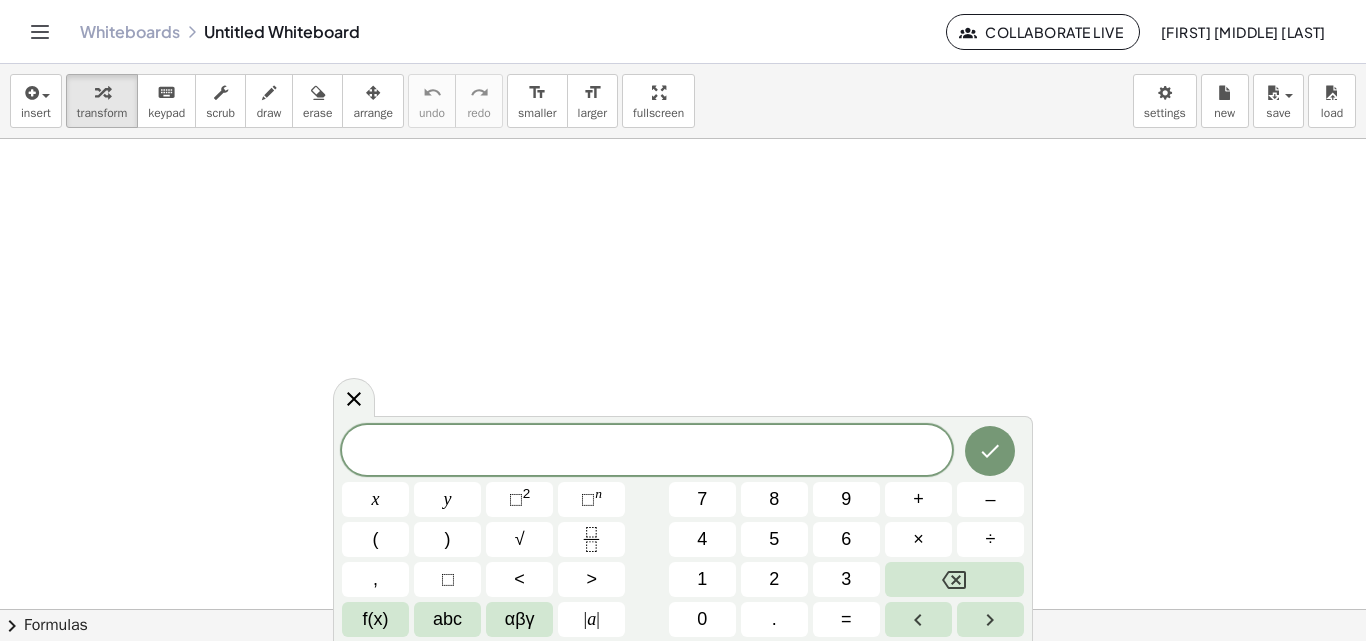 click at bounding box center (683, 609) 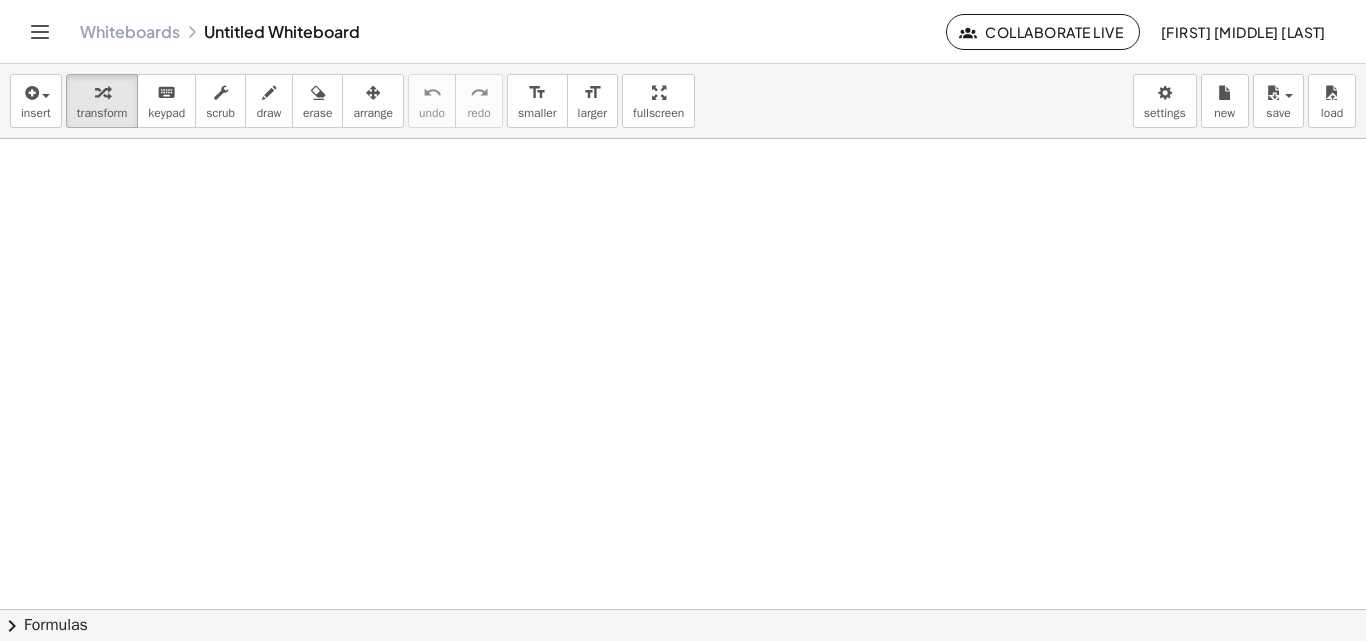 click at bounding box center [683, 609] 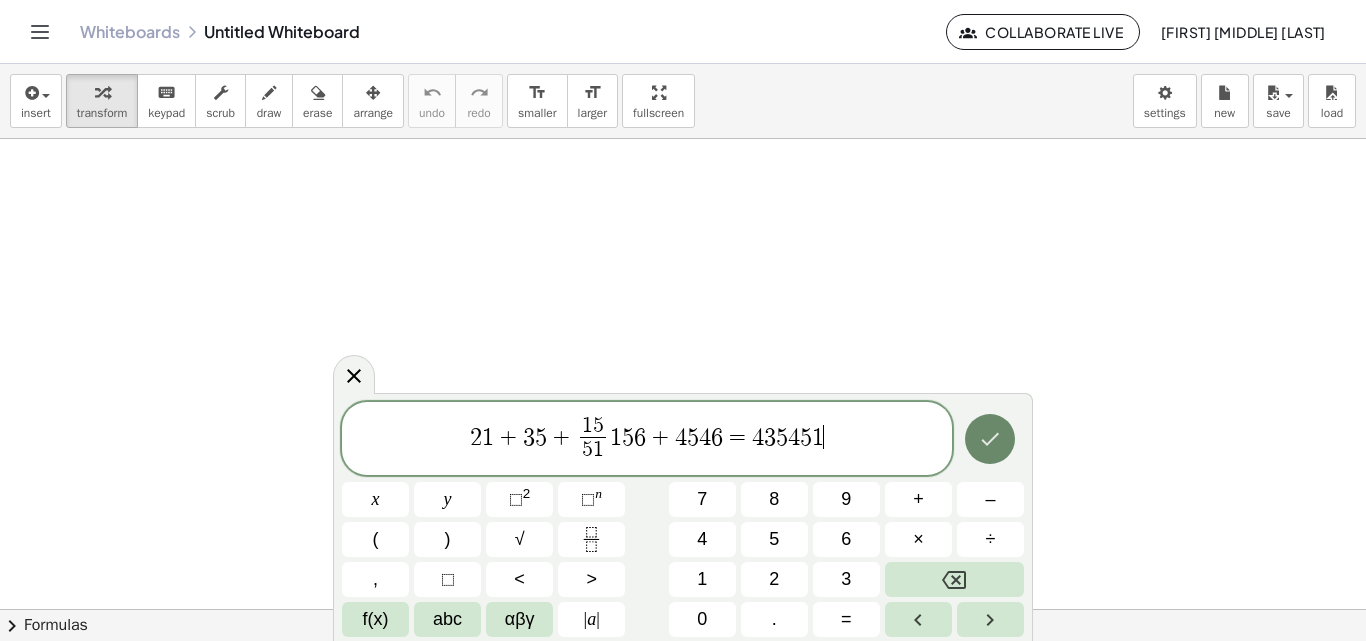click 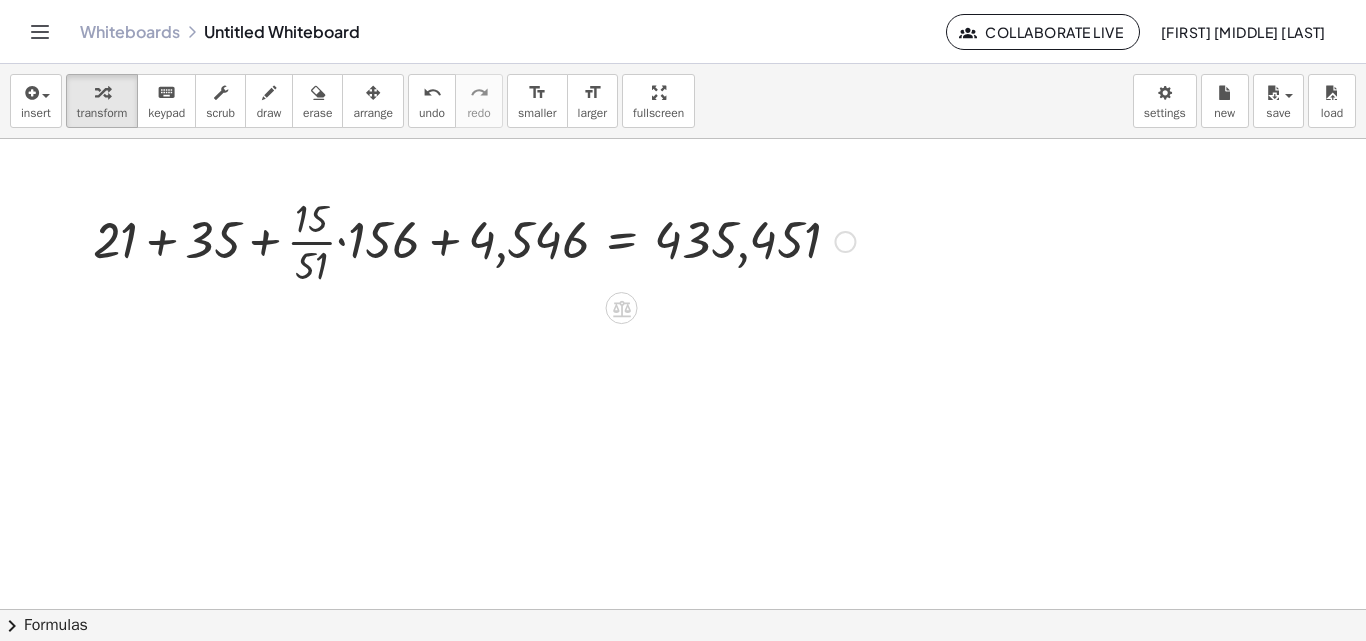 click on "+ 21 + 35 + · · 15 · 51 · 156 + 4,546 = 435,451" at bounding box center (466, 240) 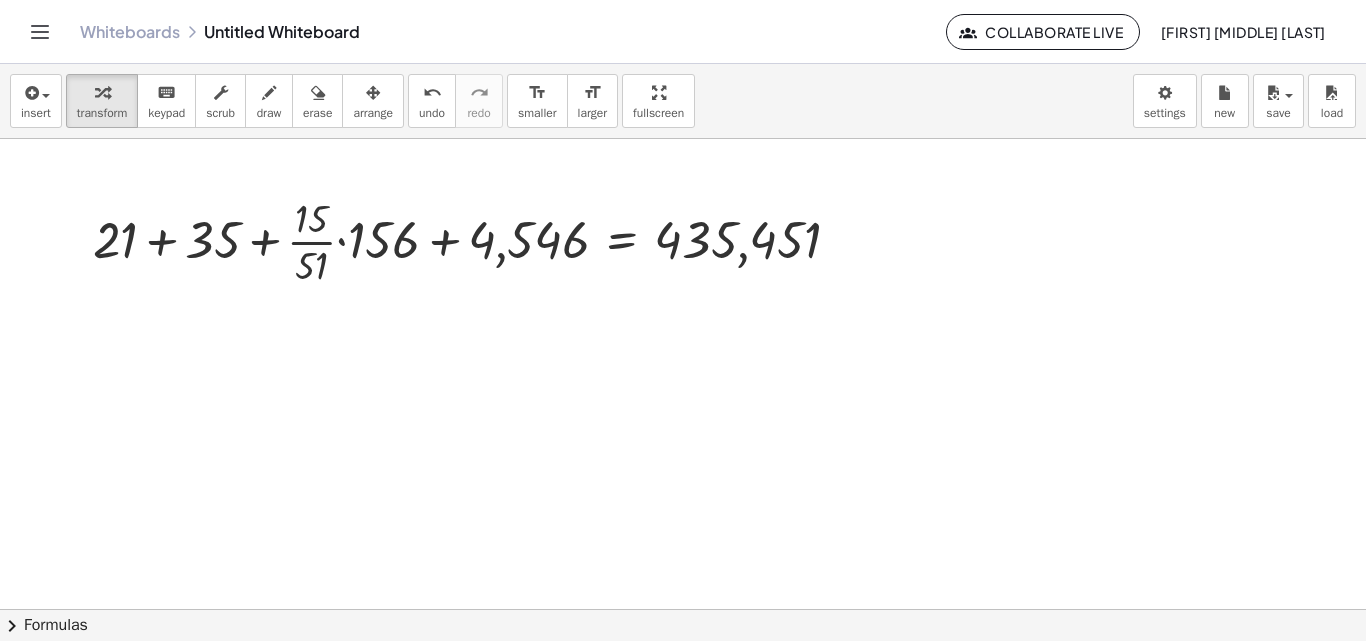 click at bounding box center (683, 609) 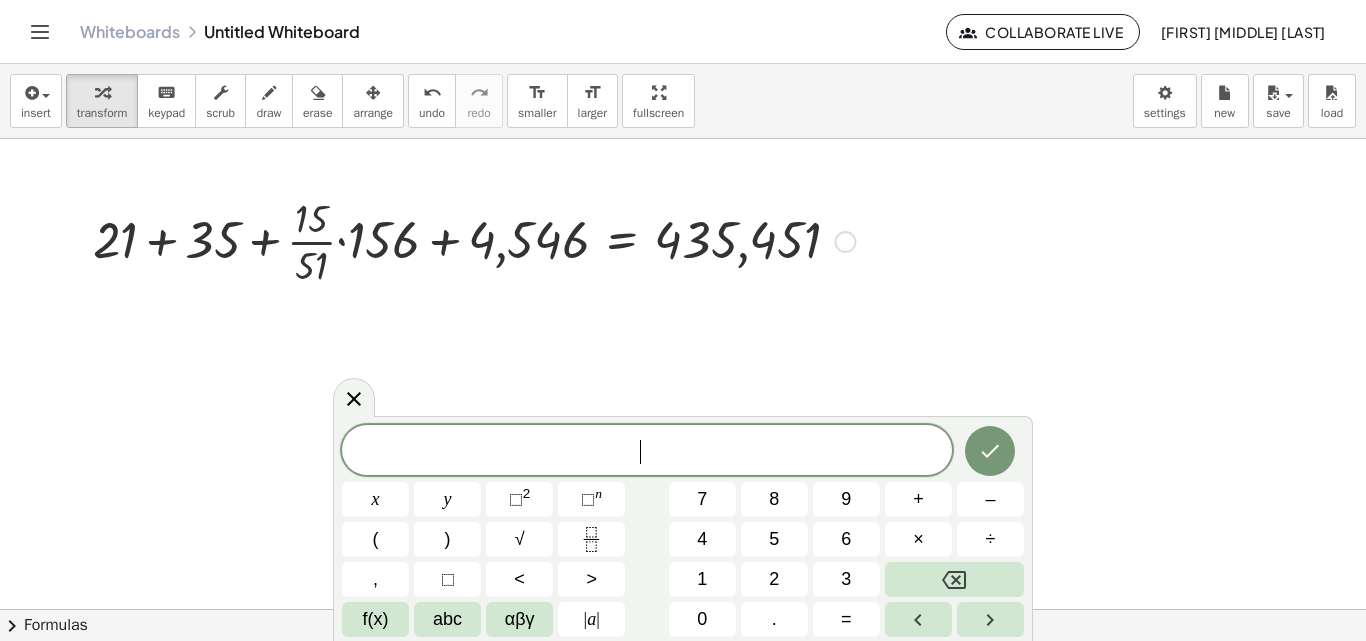 click at bounding box center [474, 240] 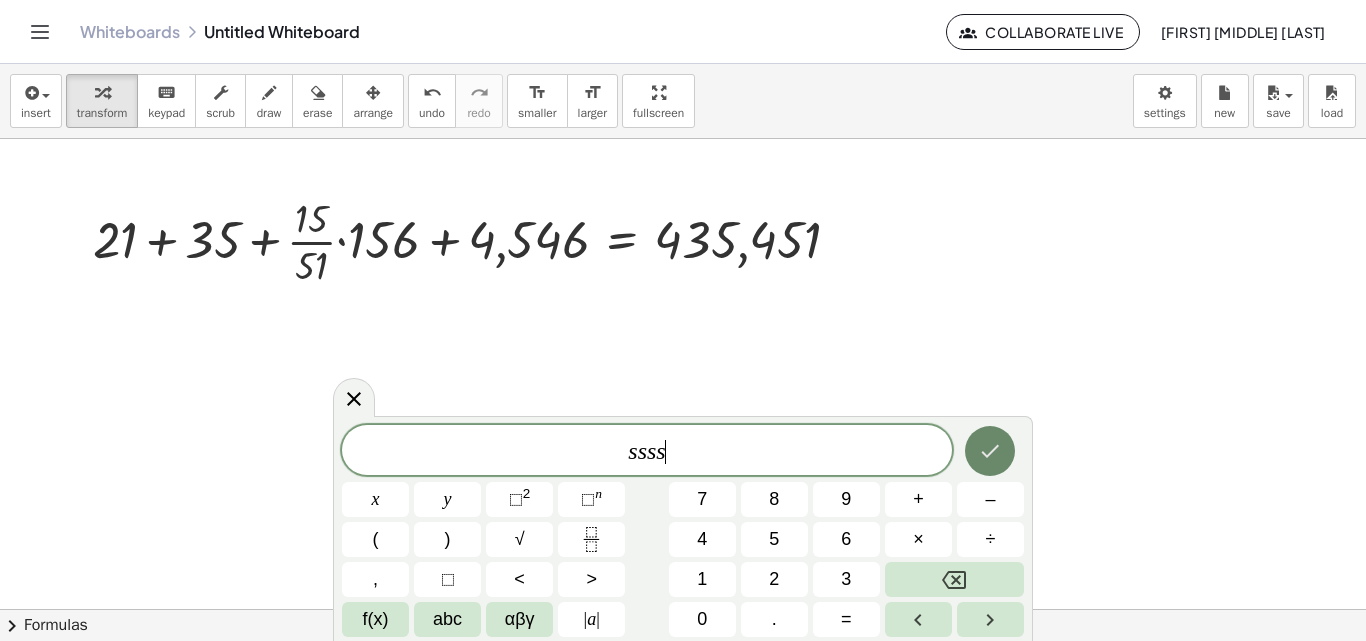 click 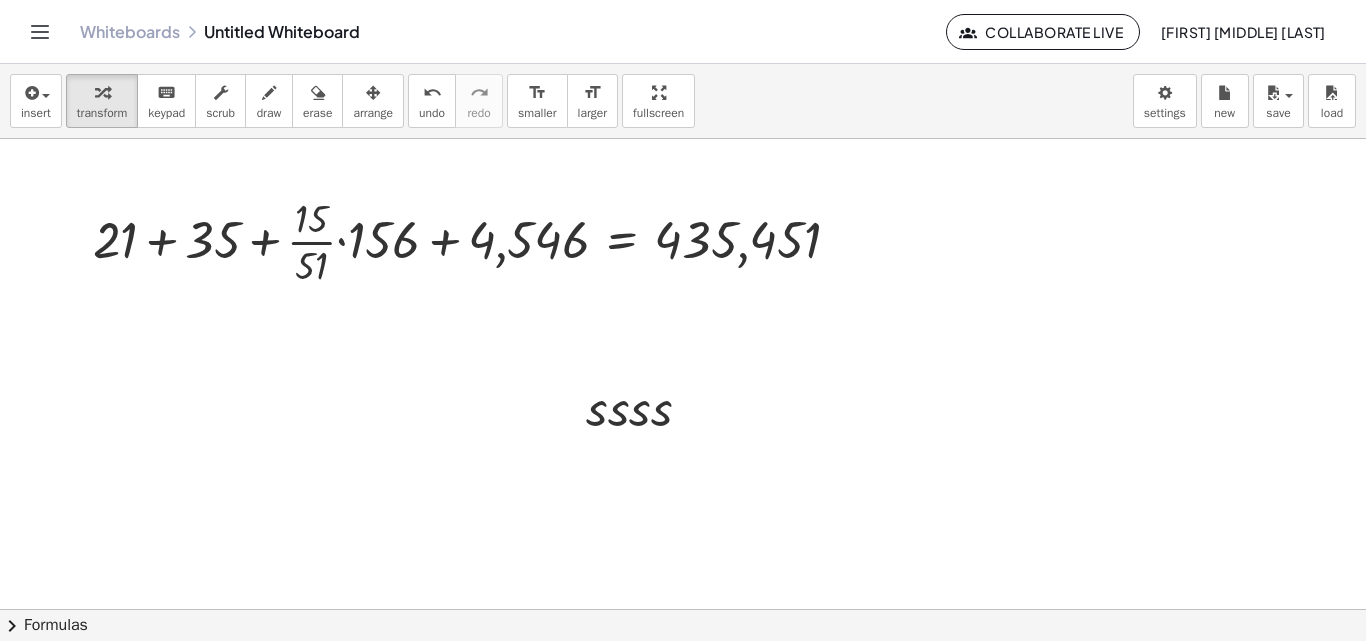 click at bounding box center (683, 609) 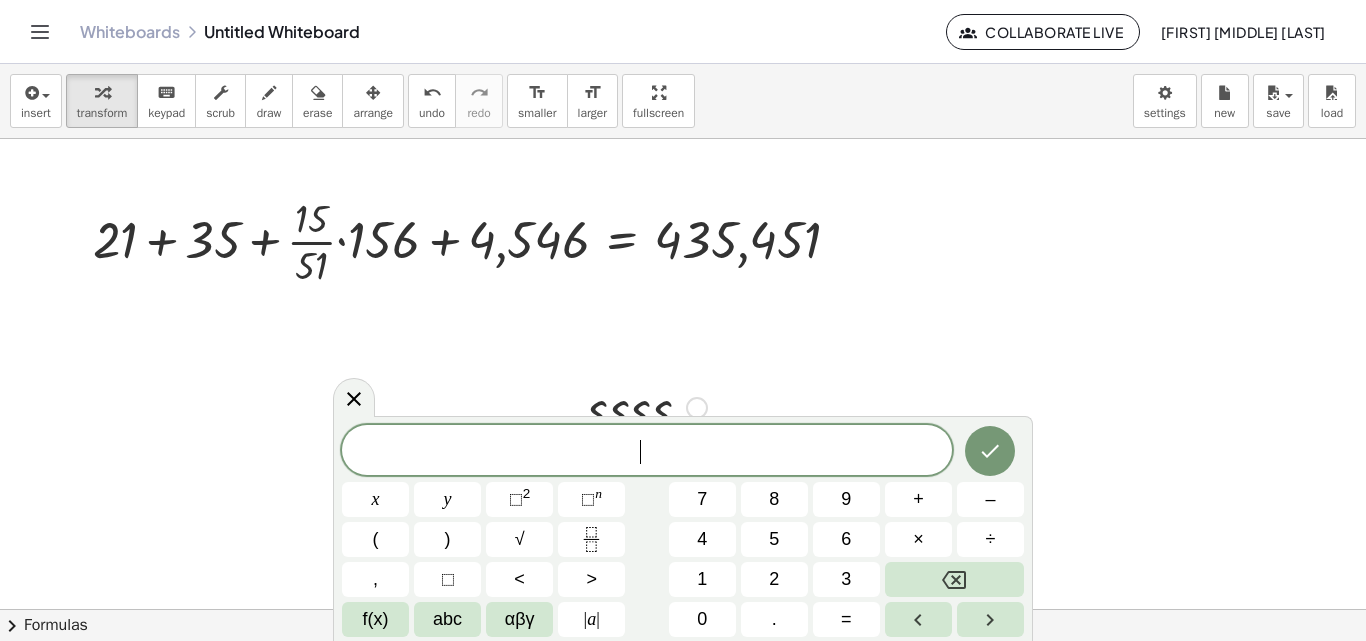 click at bounding box center [646, 406] 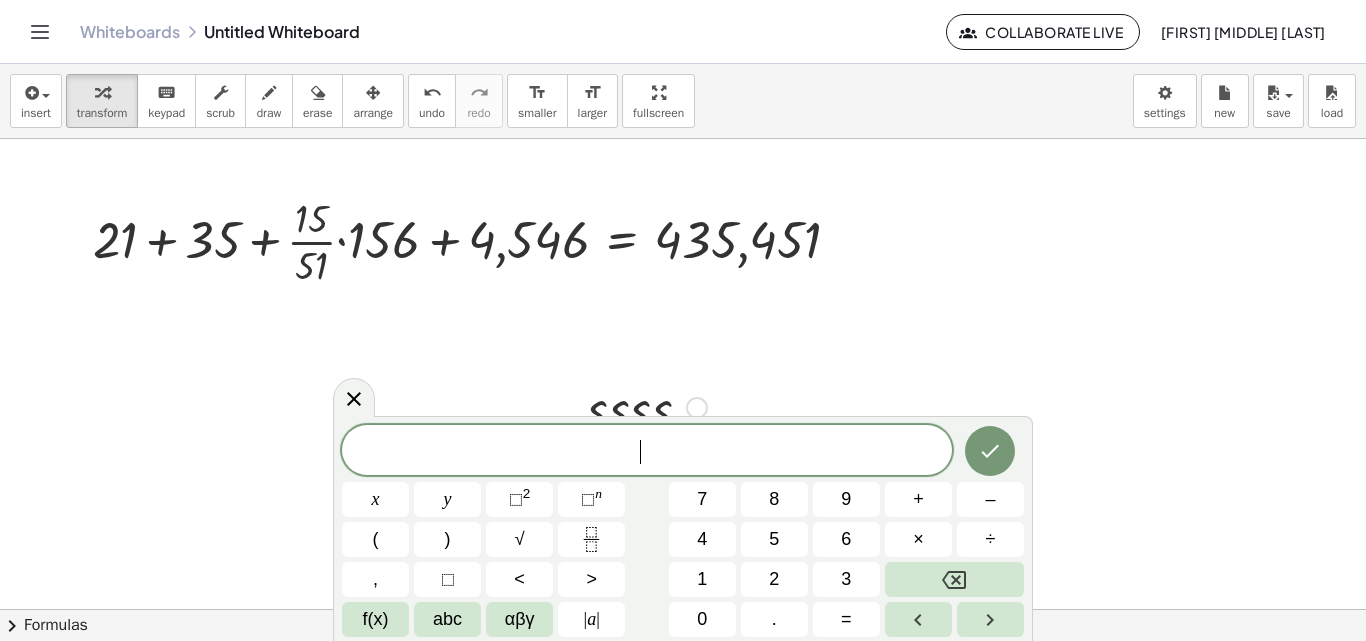 click at bounding box center (646, 406) 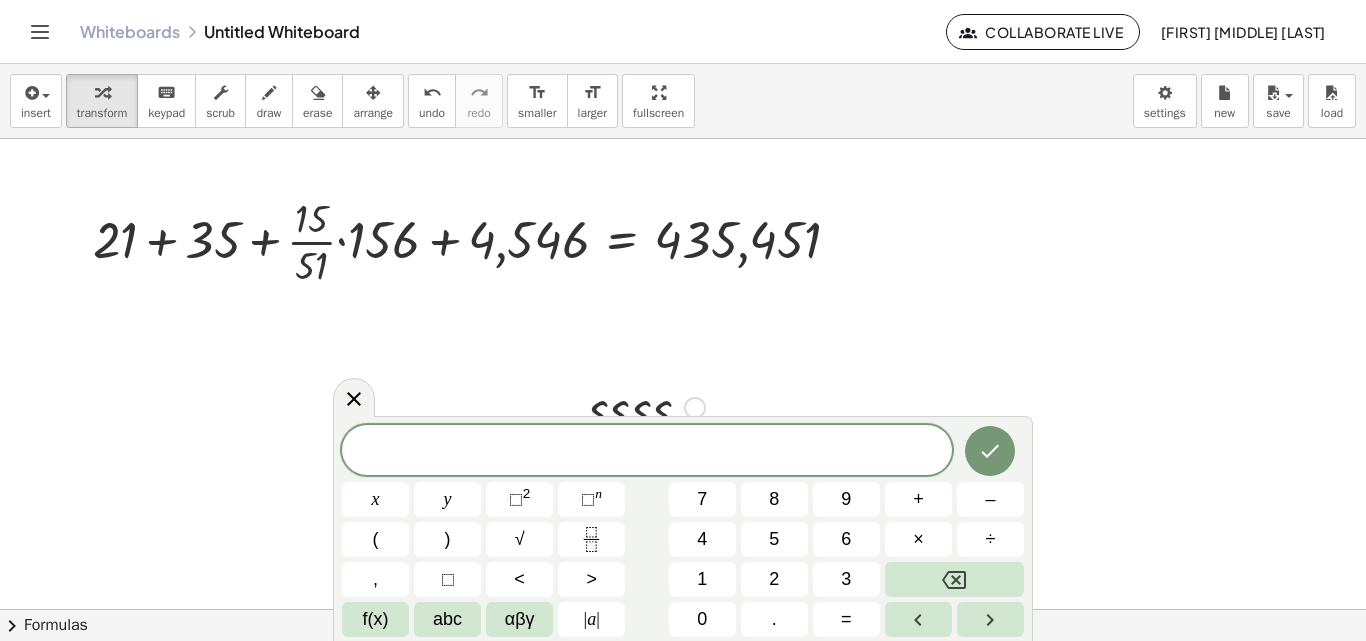 click at bounding box center (647, 406) 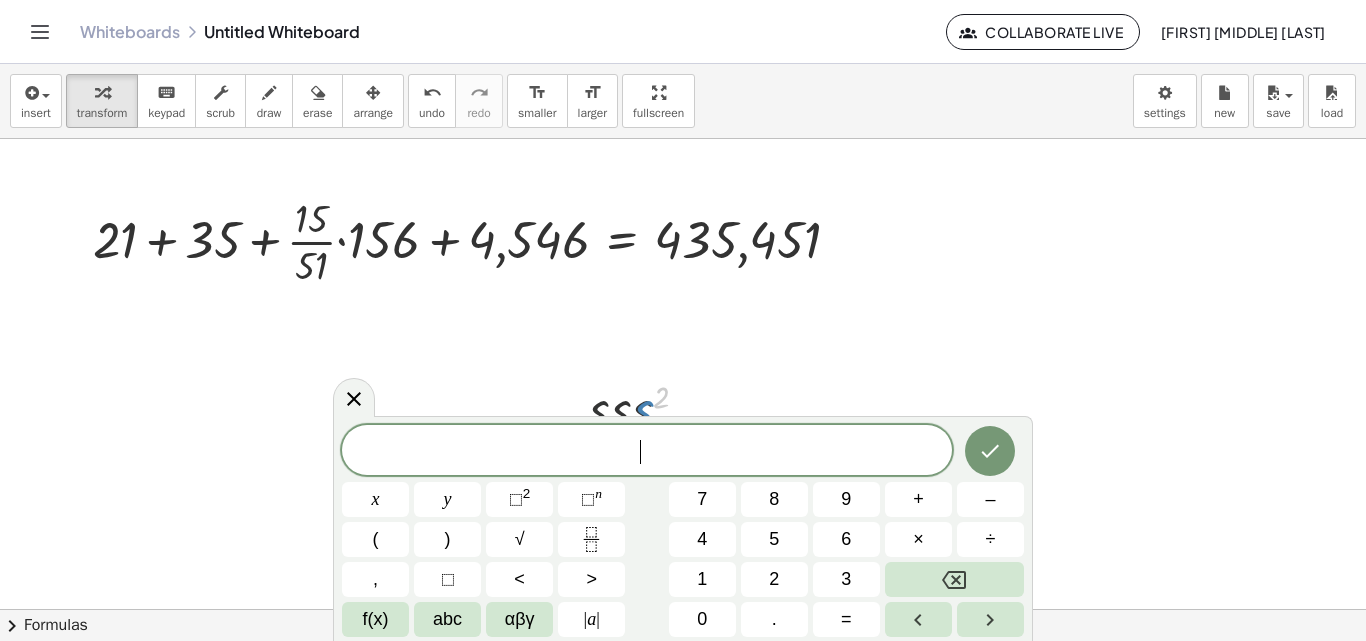 click at bounding box center [683, 609] 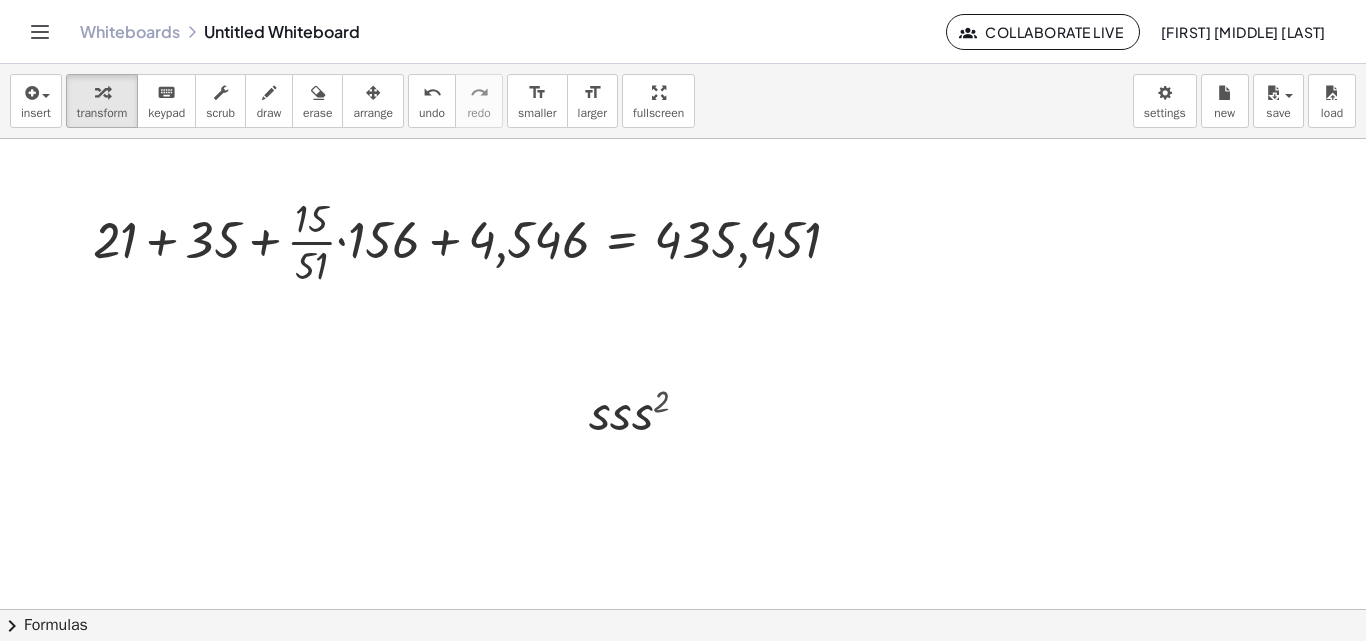 click at bounding box center (683, 609) 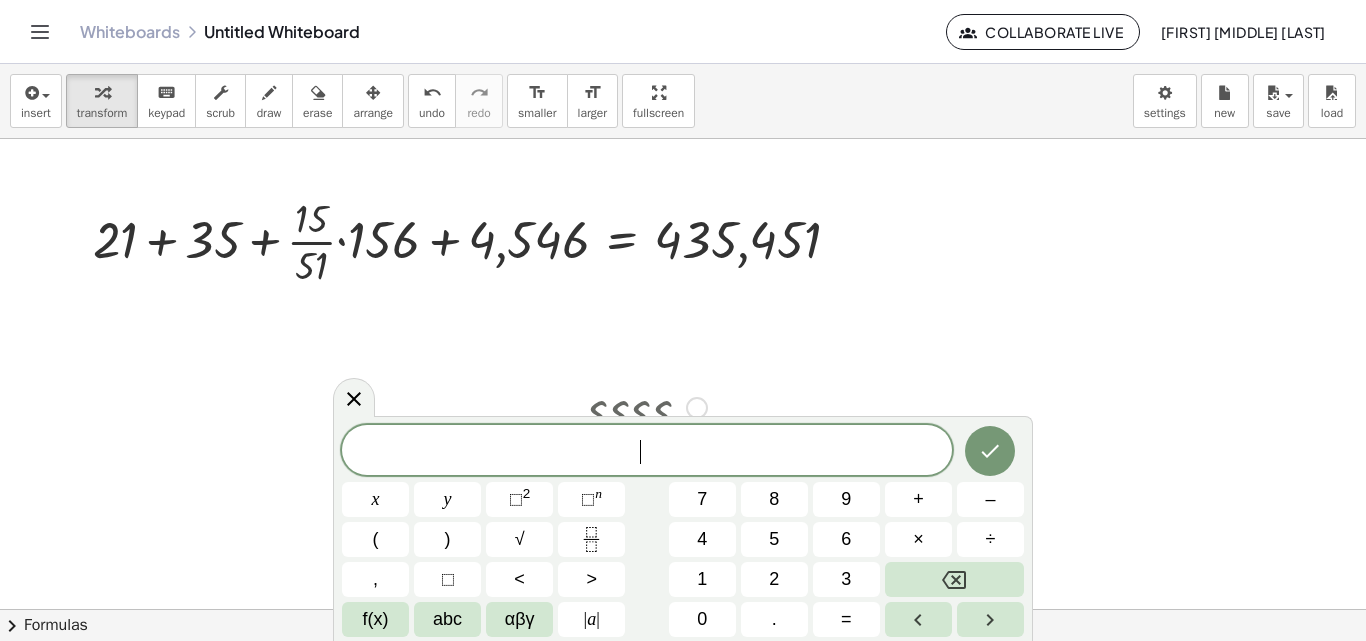 click at bounding box center [646, 406] 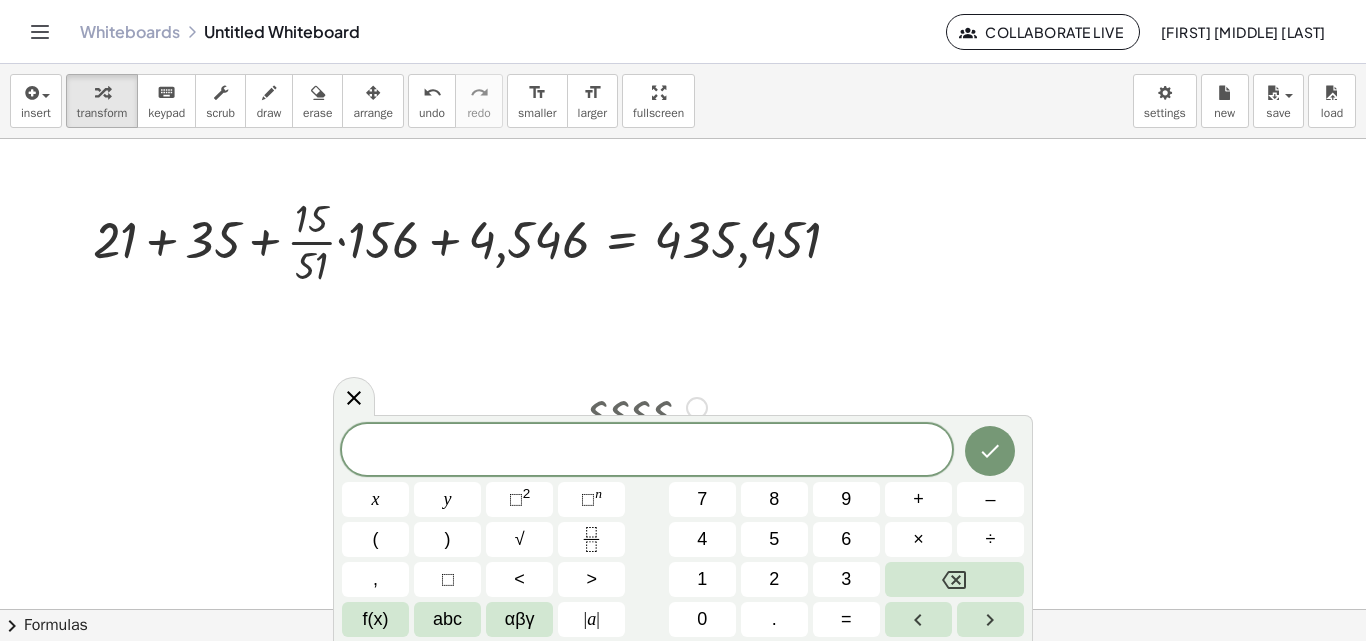 click at bounding box center (646, 406) 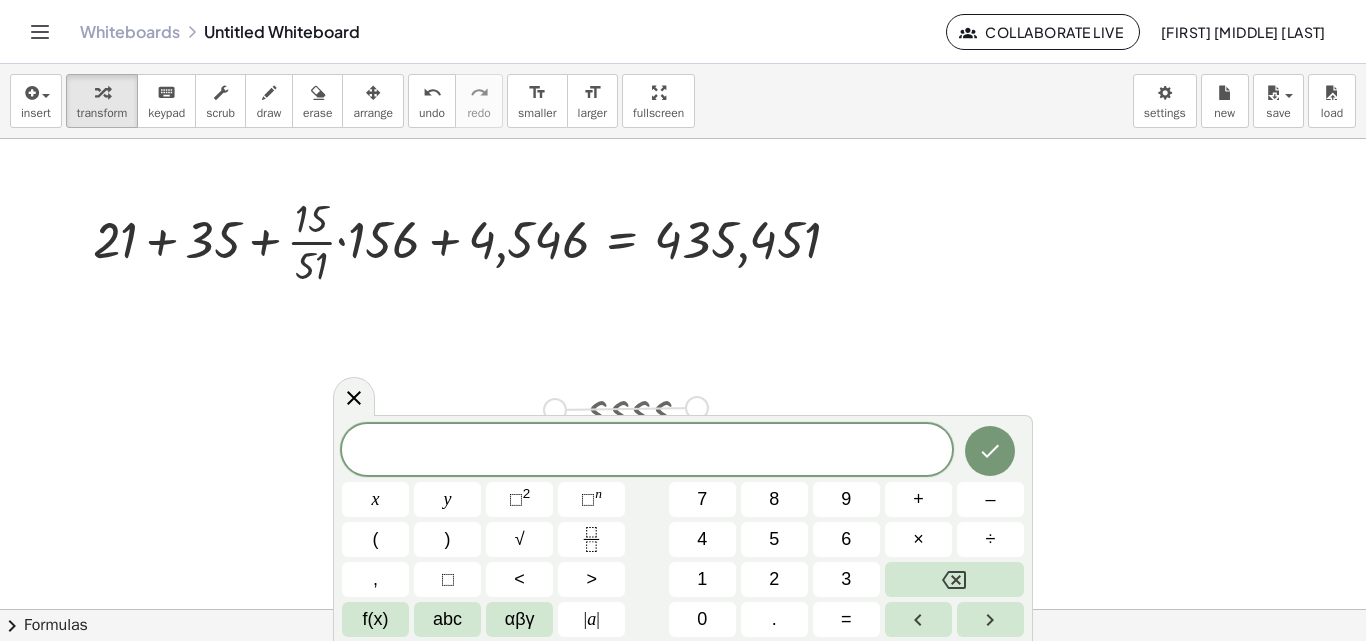 drag, startPoint x: 698, startPoint y: 406, endPoint x: 544, endPoint y: 409, distance: 154.02922 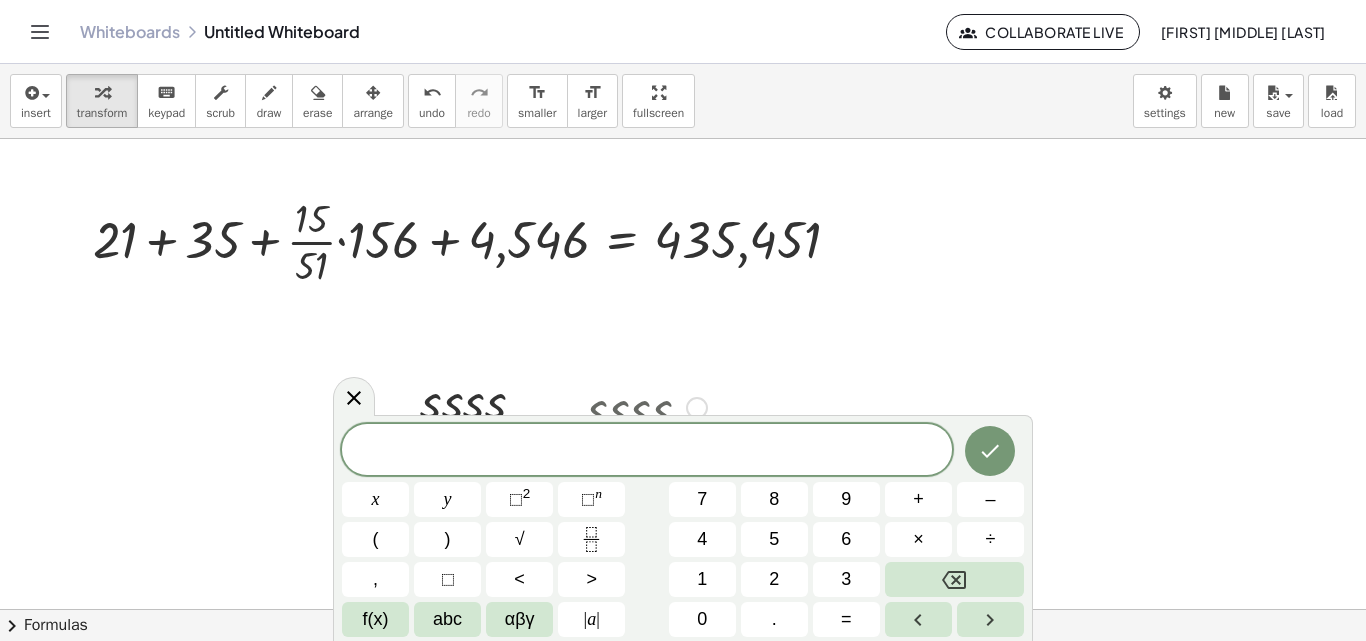 click at bounding box center [646, 406] 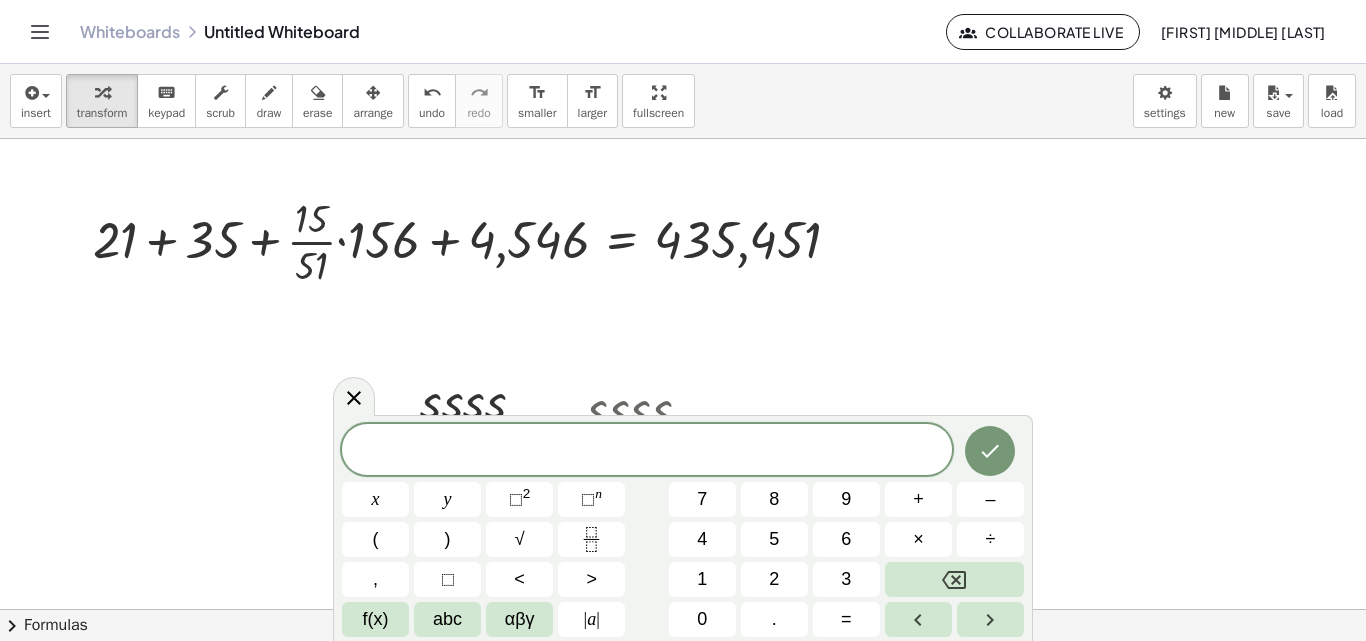 drag, startPoint x: 581, startPoint y: 350, endPoint x: 320, endPoint y: 387, distance: 263.60956 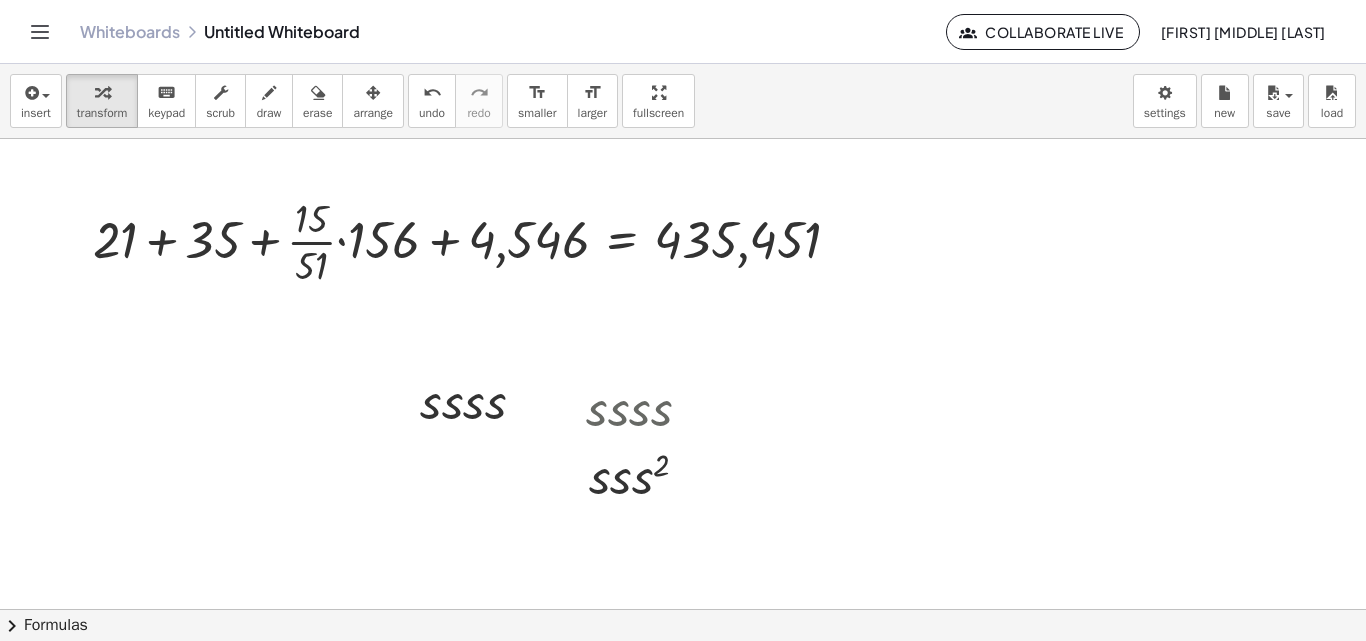 drag, startPoint x: 363, startPoint y: 358, endPoint x: 747, endPoint y: 561, distance: 434.35583 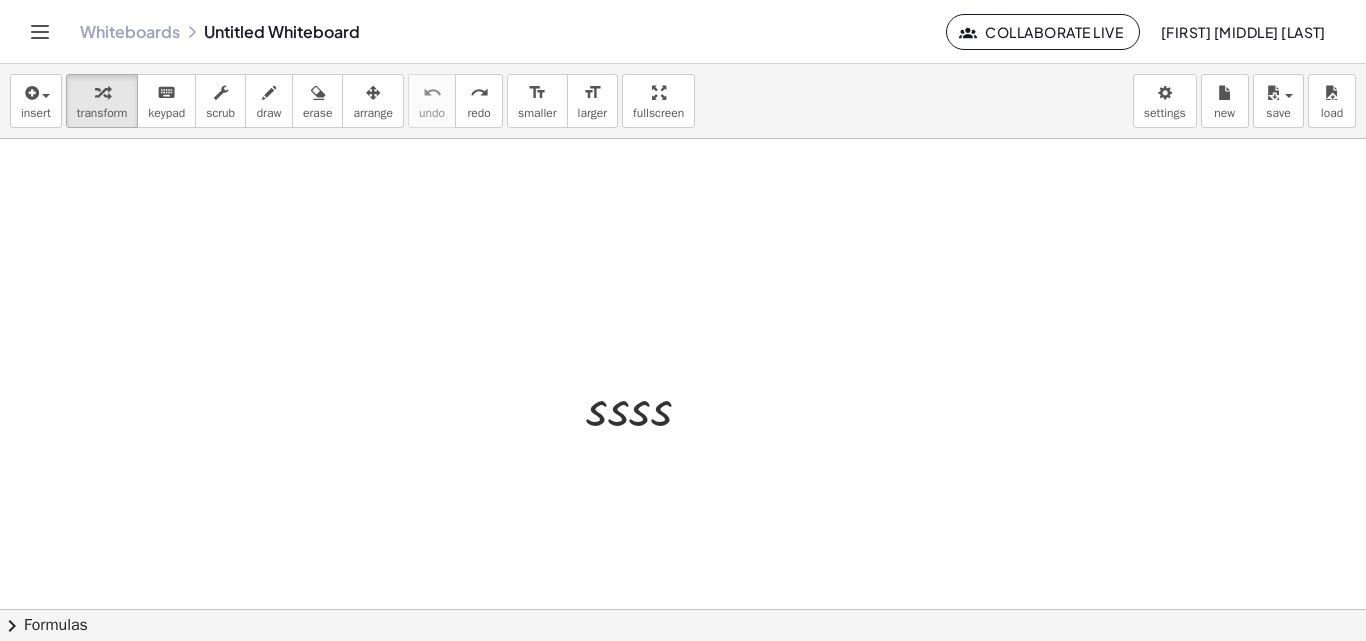 drag, startPoint x: 510, startPoint y: 299, endPoint x: 623, endPoint y: 397, distance: 149.57607 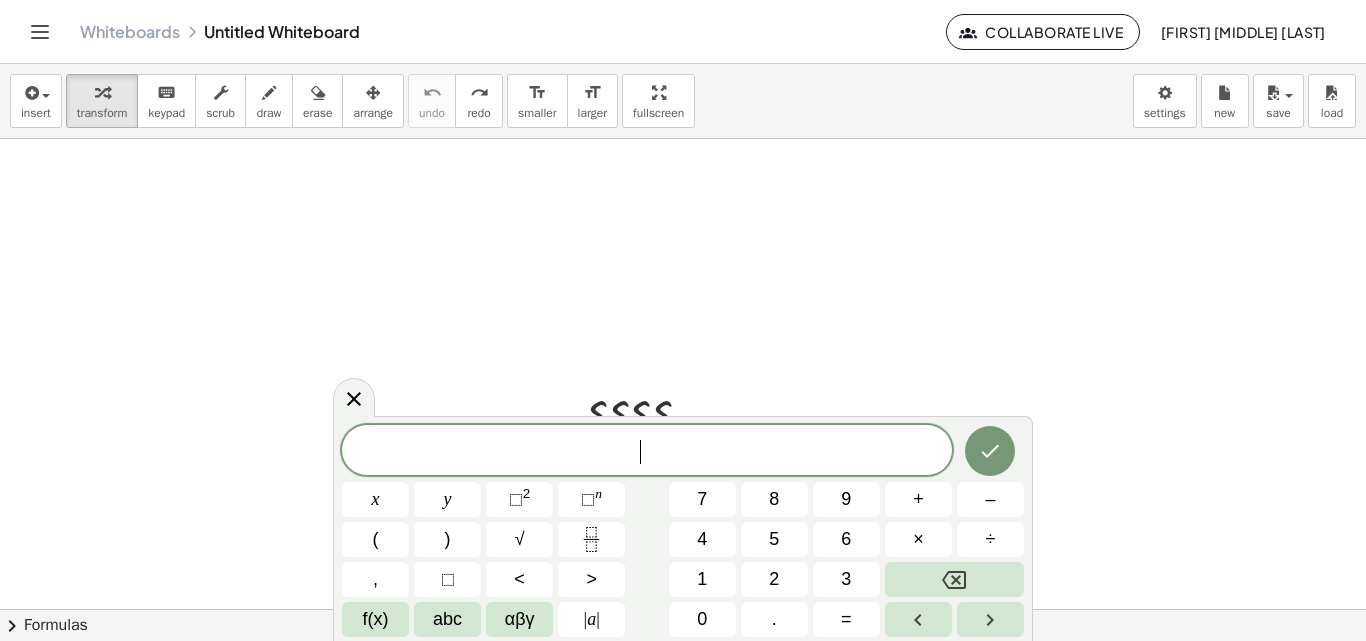 click at bounding box center (683, 609) 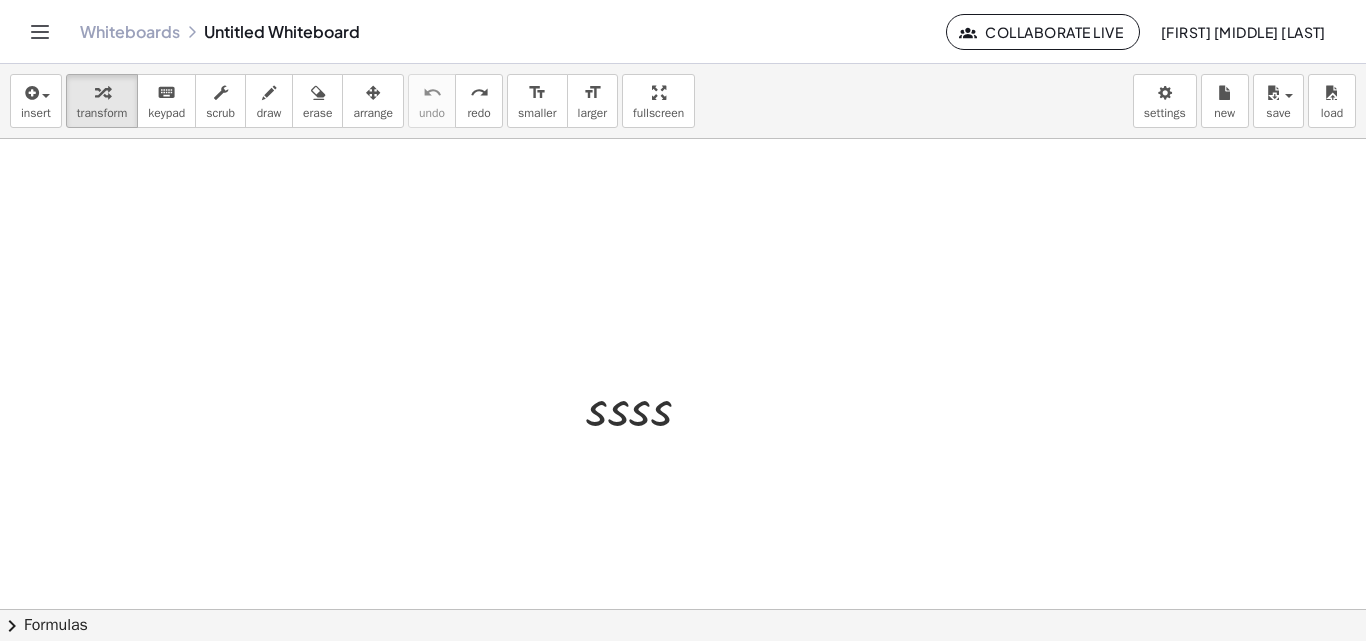 click at bounding box center [683, 609] 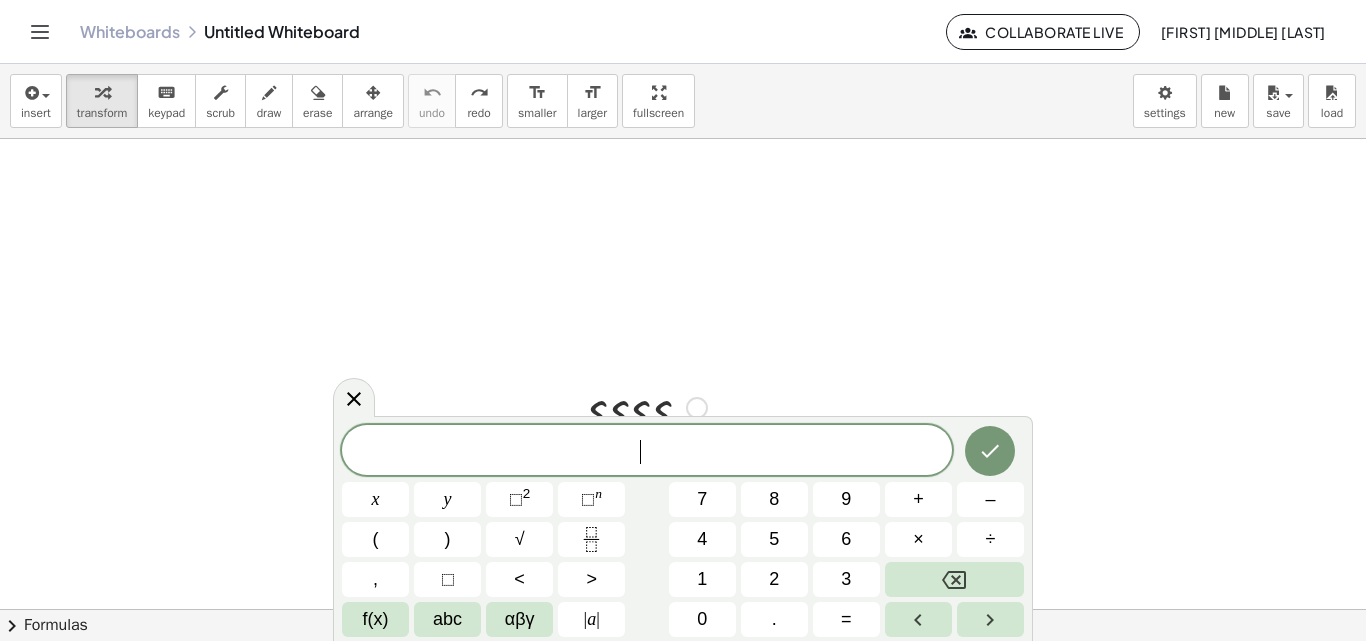 click on "· s · s · s · s" at bounding box center (639, 406) 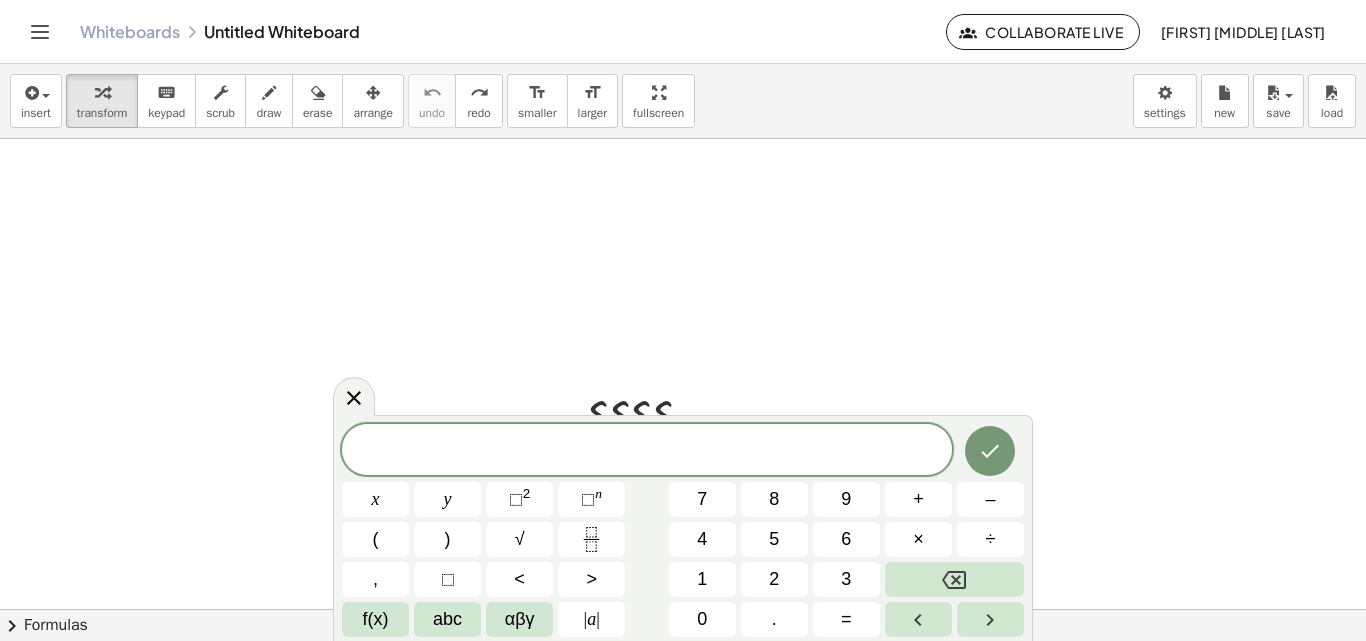 click at bounding box center (683, 609) 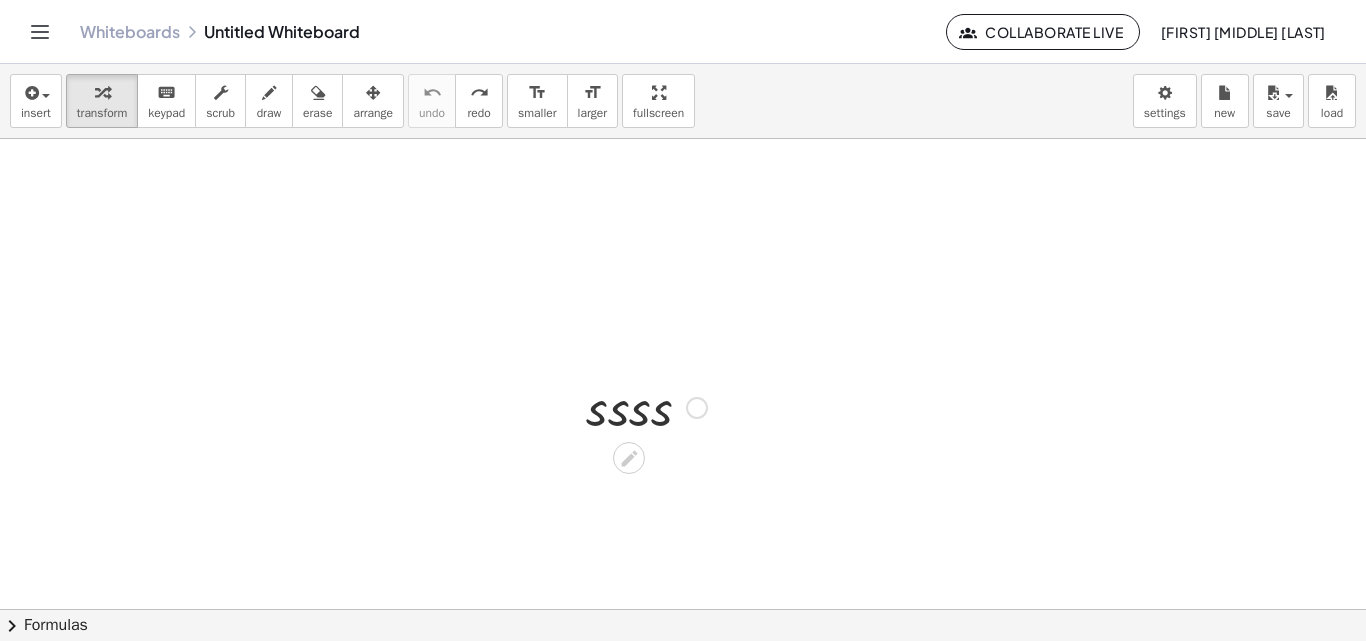 click at bounding box center [646, 406] 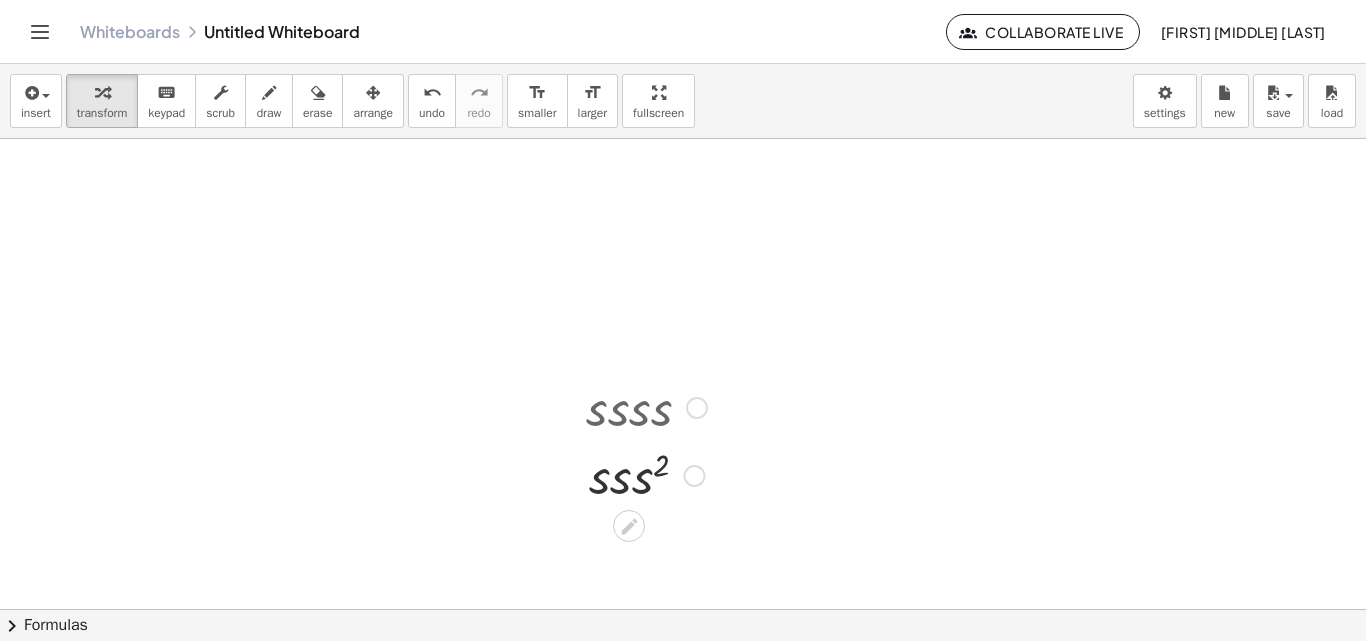click at bounding box center [646, 474] 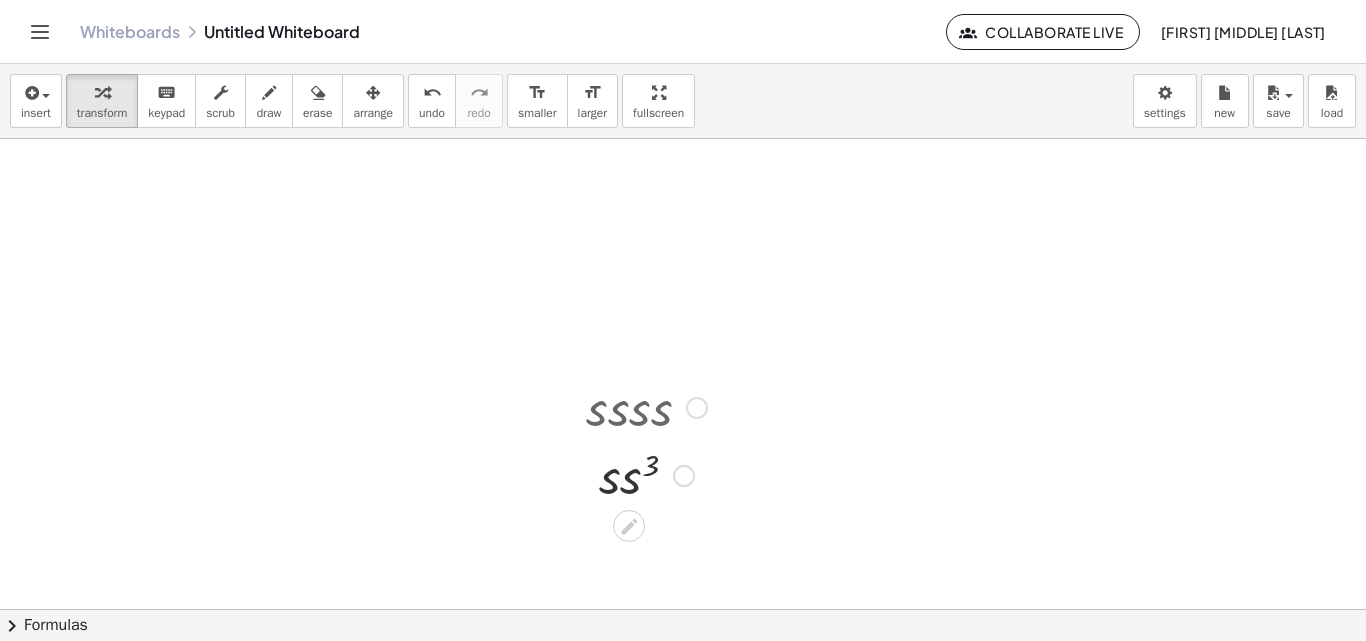 click at bounding box center [646, 474] 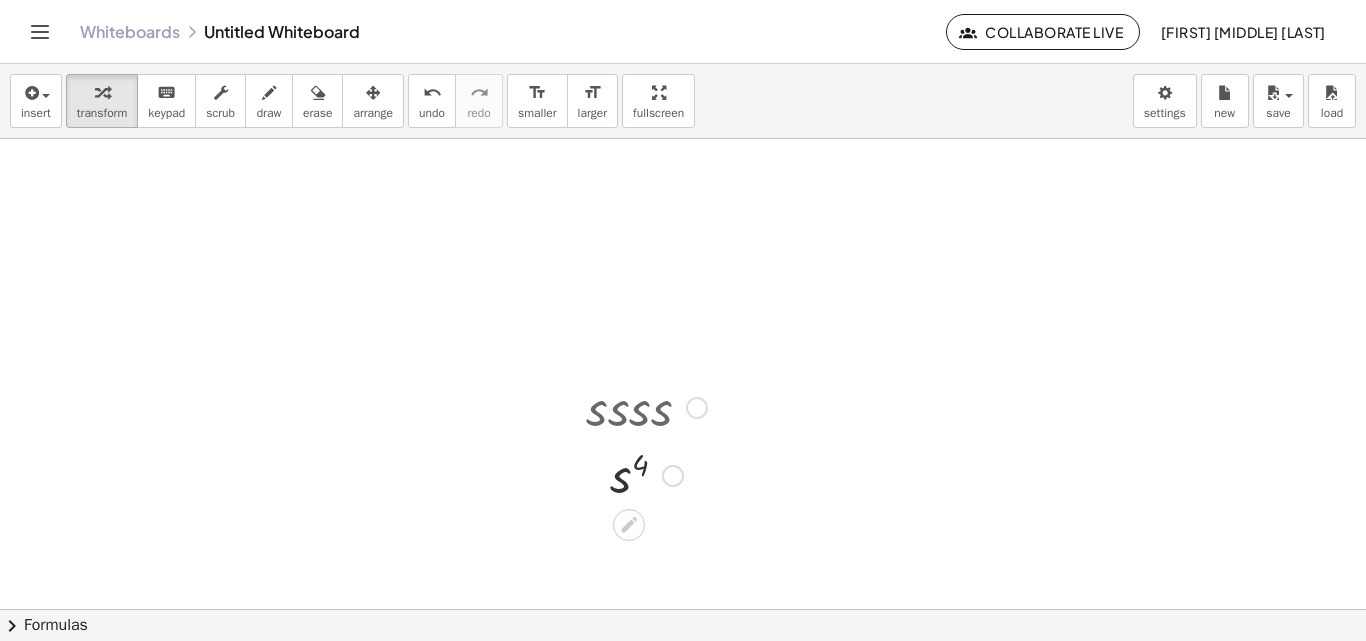 click at bounding box center [646, 406] 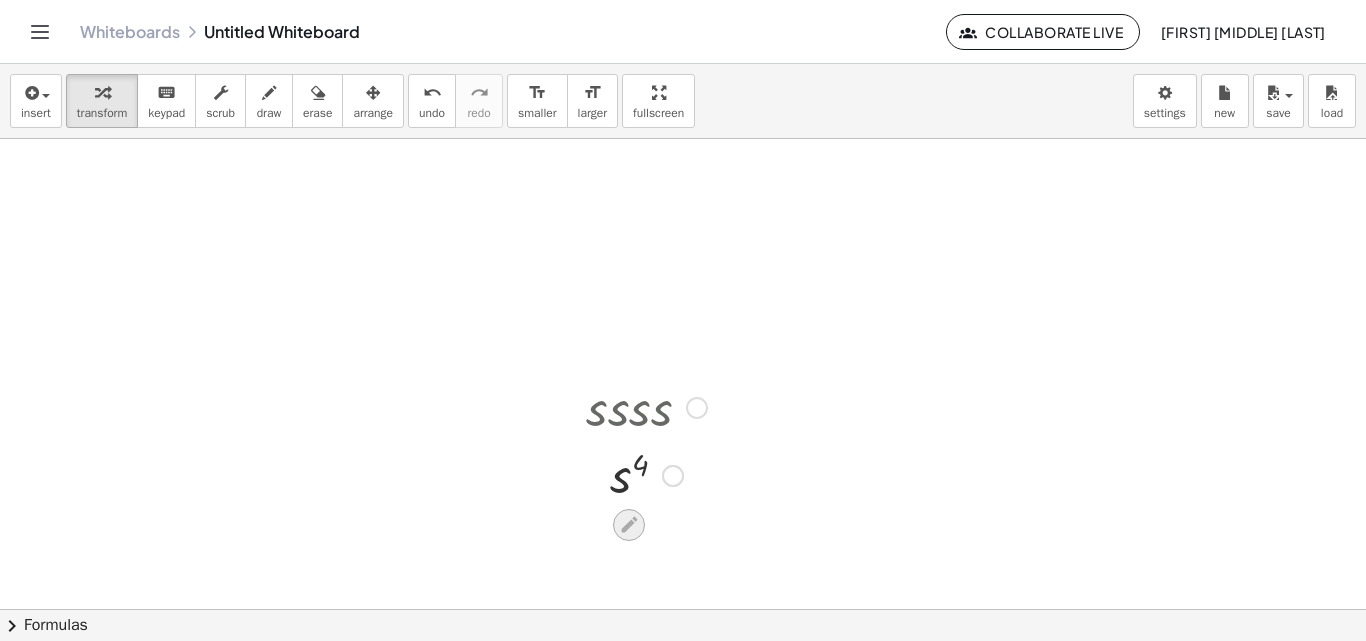 click 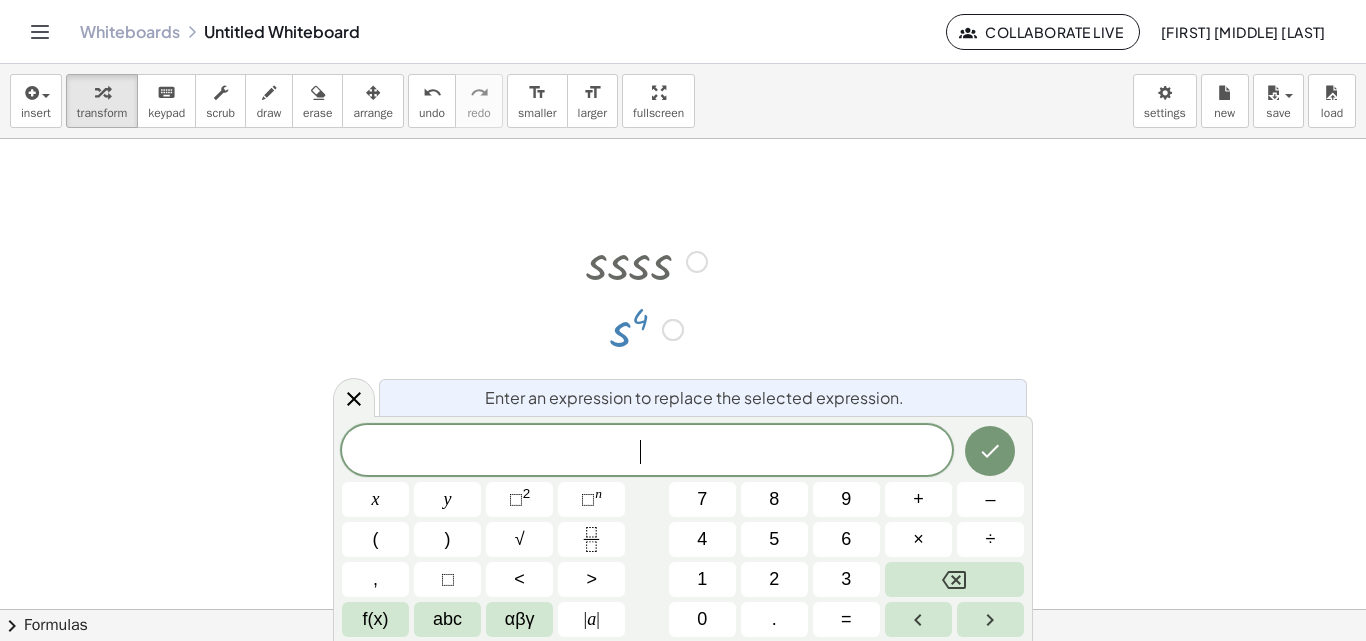 click at bounding box center [683, 463] 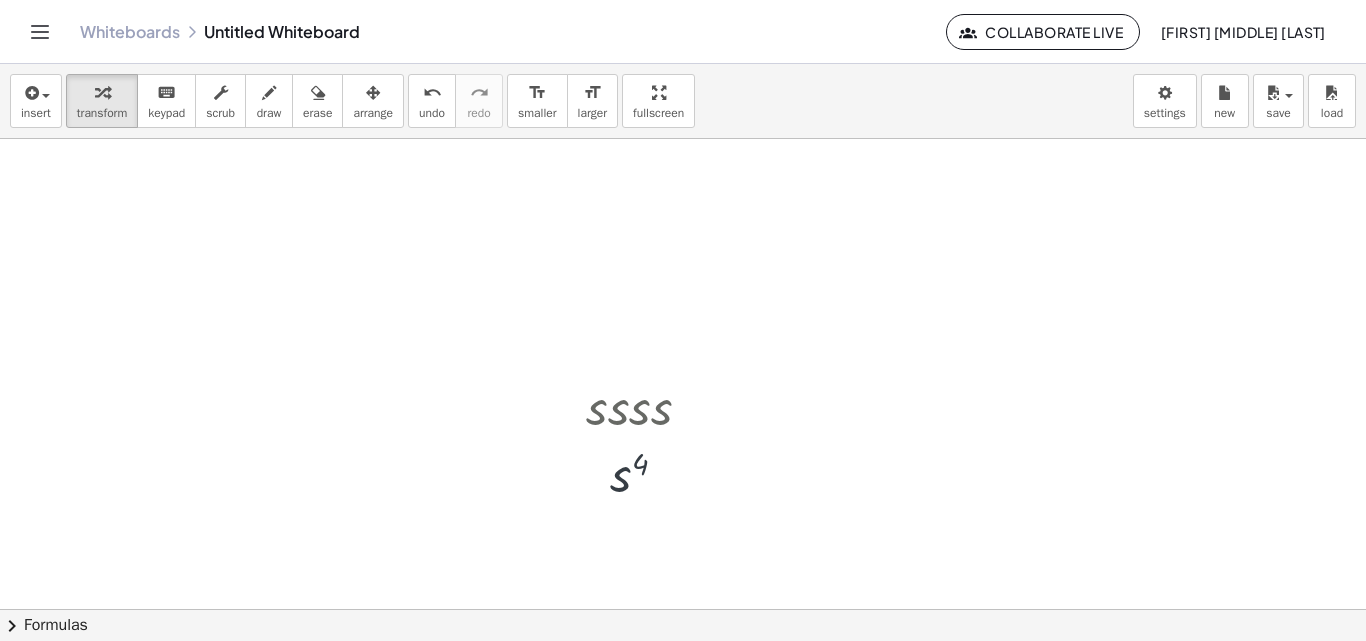 scroll, scrollTop: 0, scrollLeft: 0, axis: both 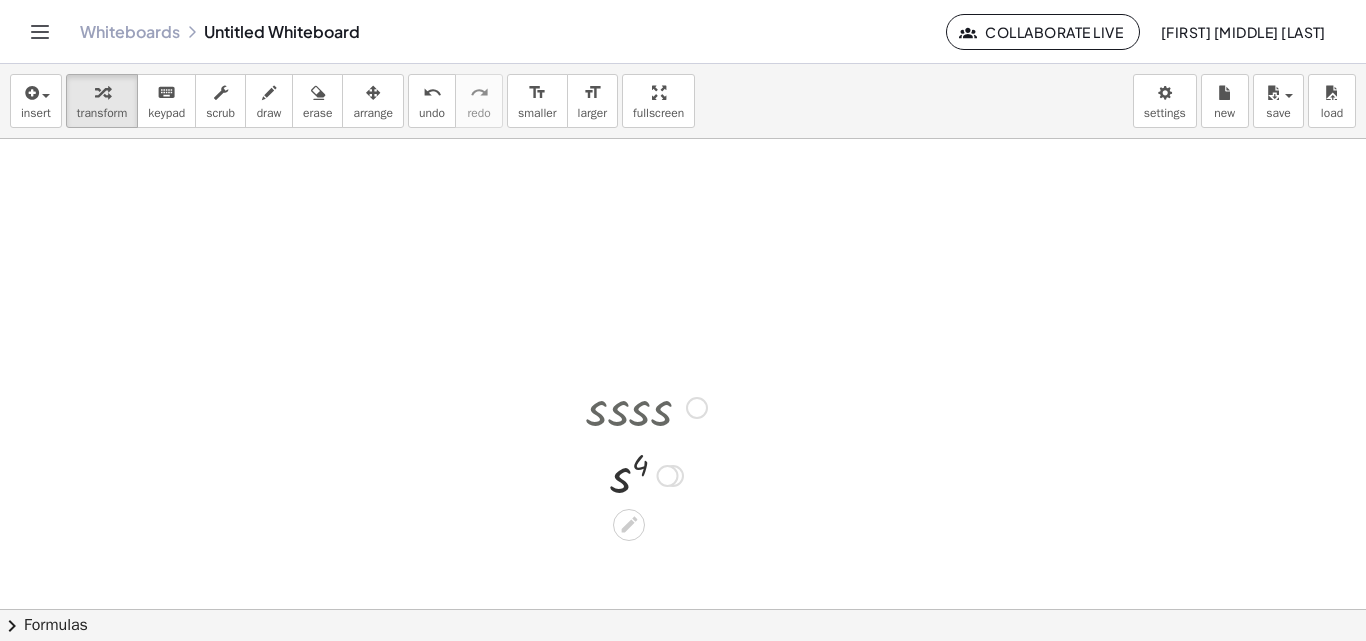 click at bounding box center (646, 406) 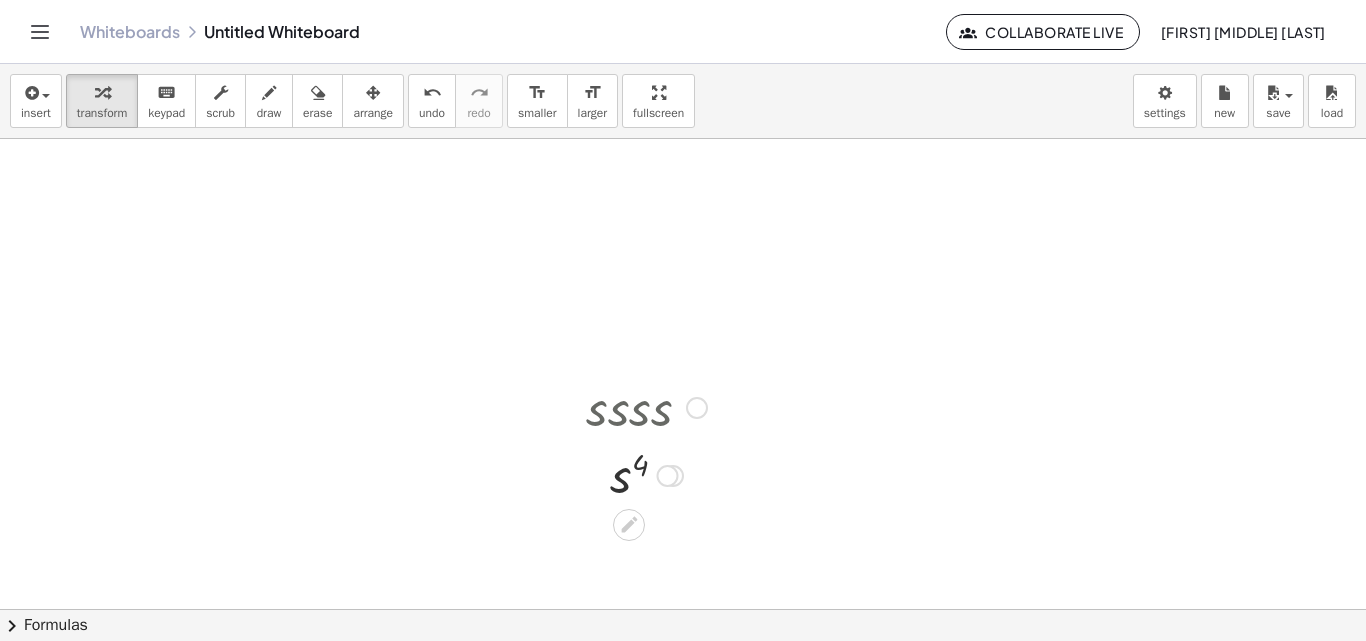 drag, startPoint x: 497, startPoint y: 298, endPoint x: 687, endPoint y: 454, distance: 245.83734 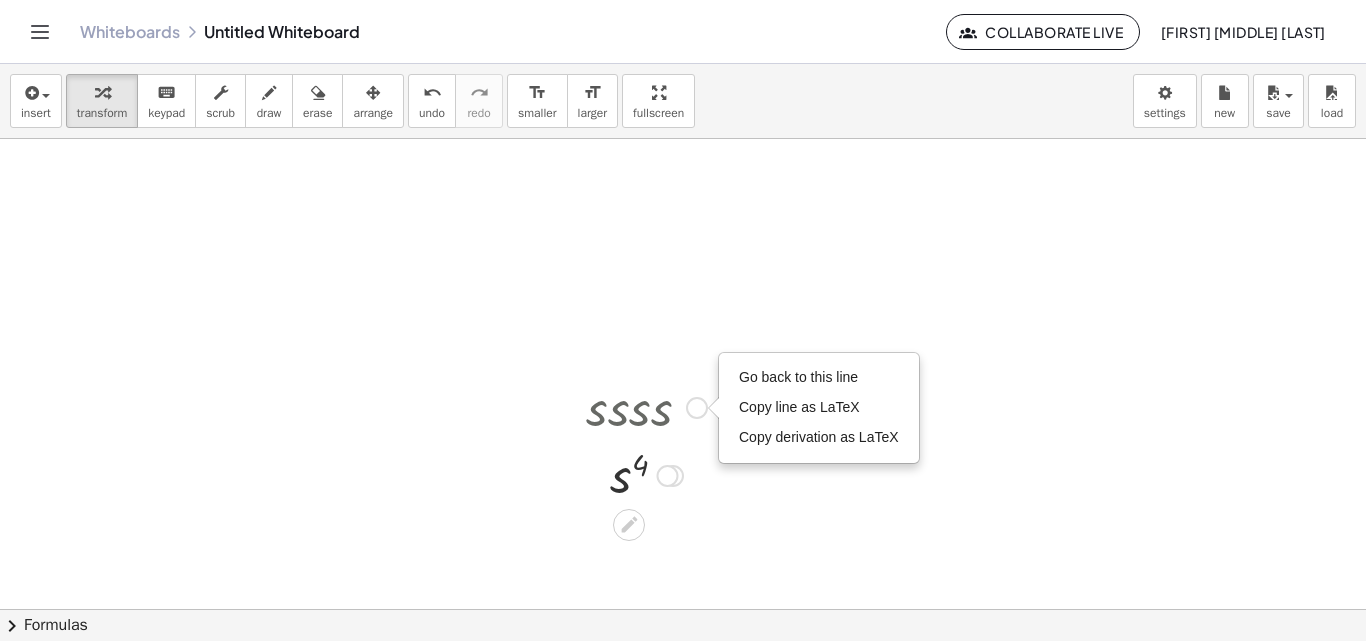 click at bounding box center (646, 406) 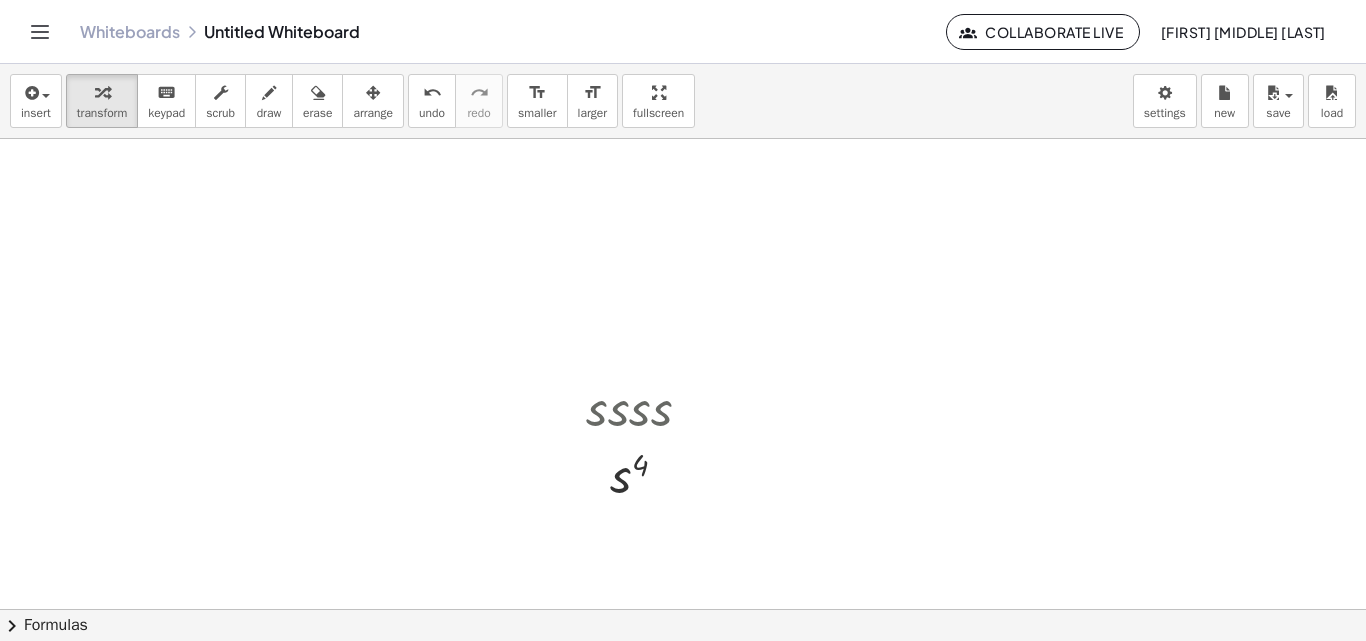 click at bounding box center (646, 406) 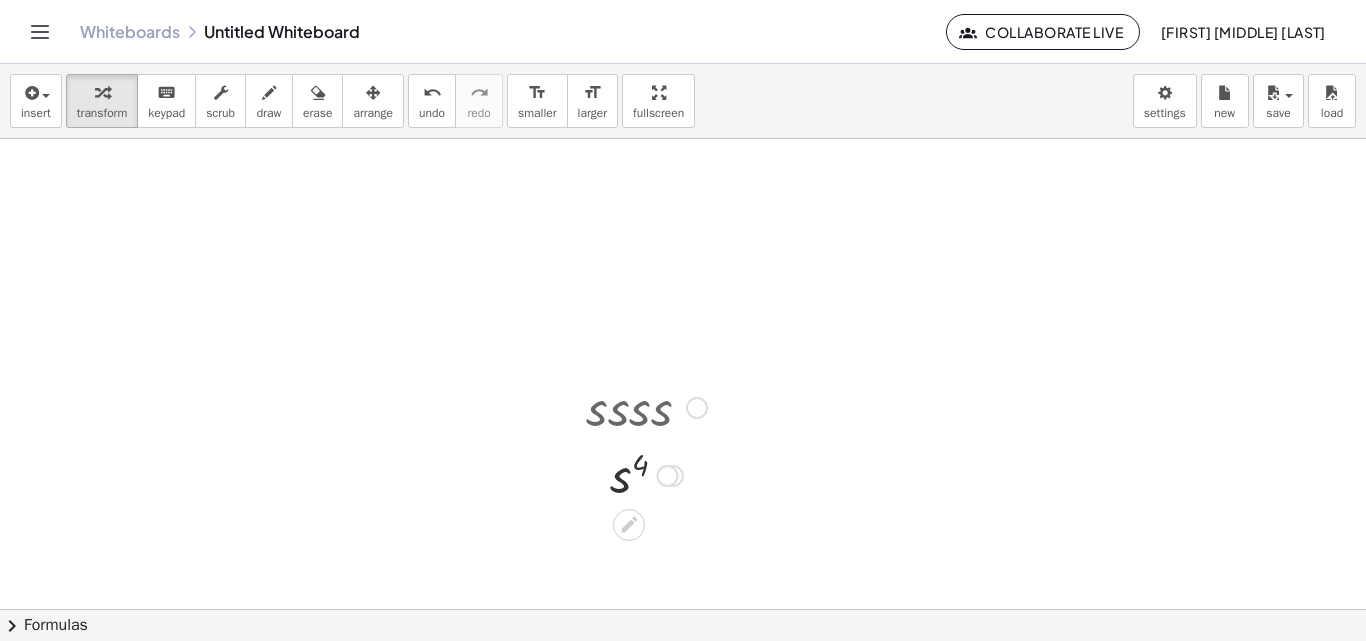 drag, startPoint x: 710, startPoint y: 502, endPoint x: 668, endPoint y: 502, distance: 42 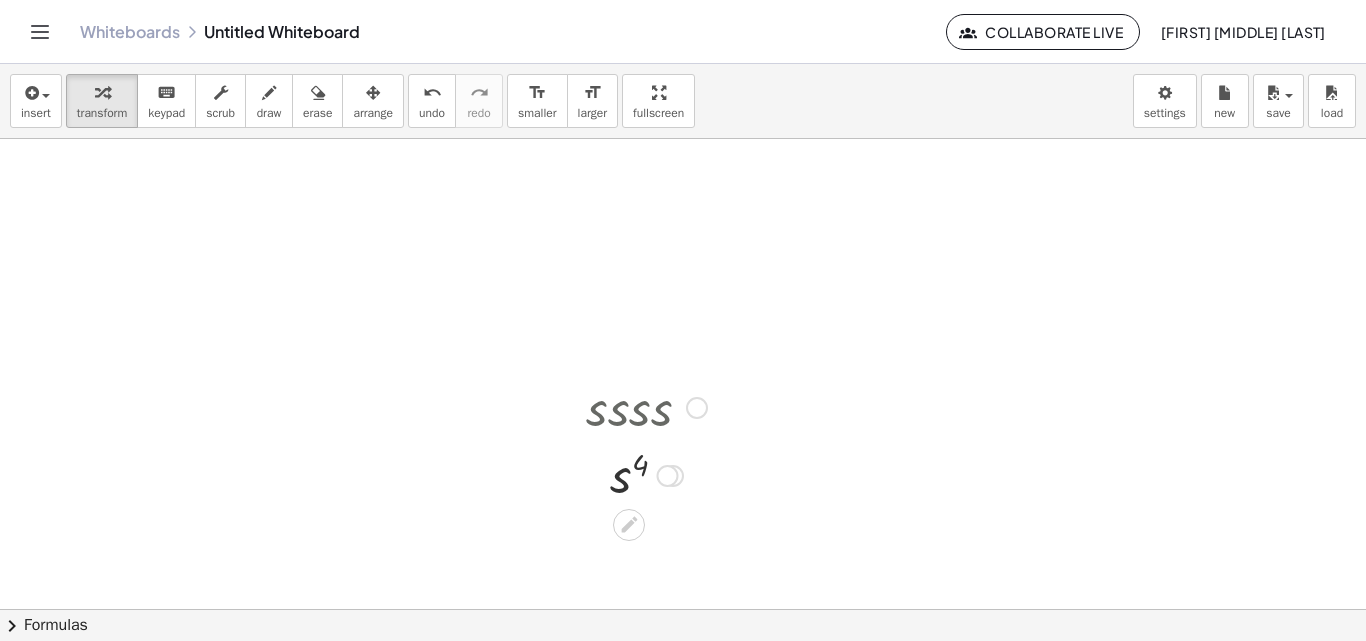drag, startPoint x: 575, startPoint y: 504, endPoint x: 560, endPoint y: 496, distance: 17 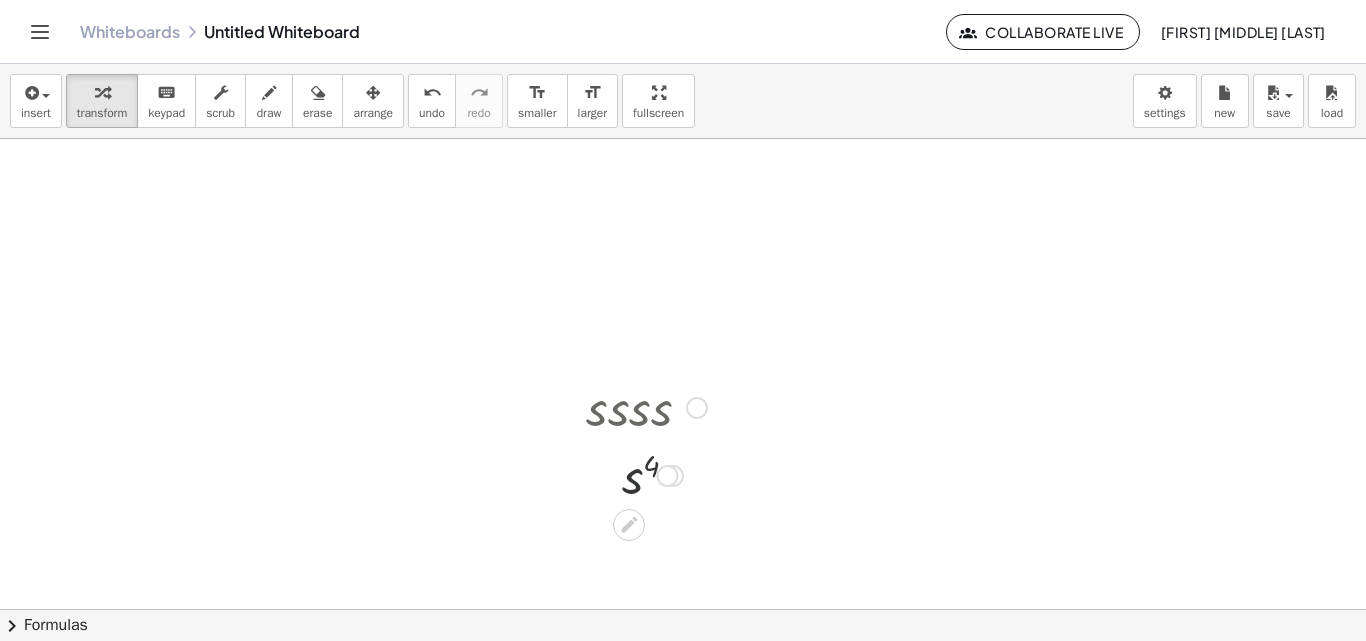 click at bounding box center [646, 474] 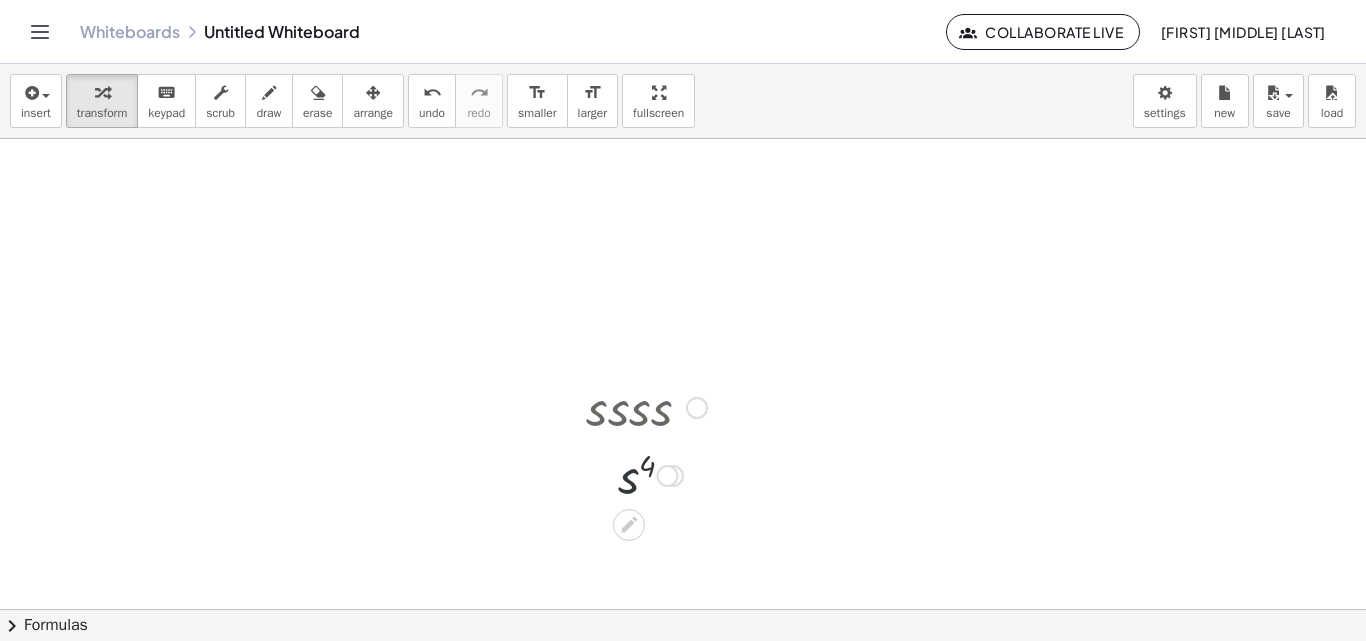 click at bounding box center (646, 406) 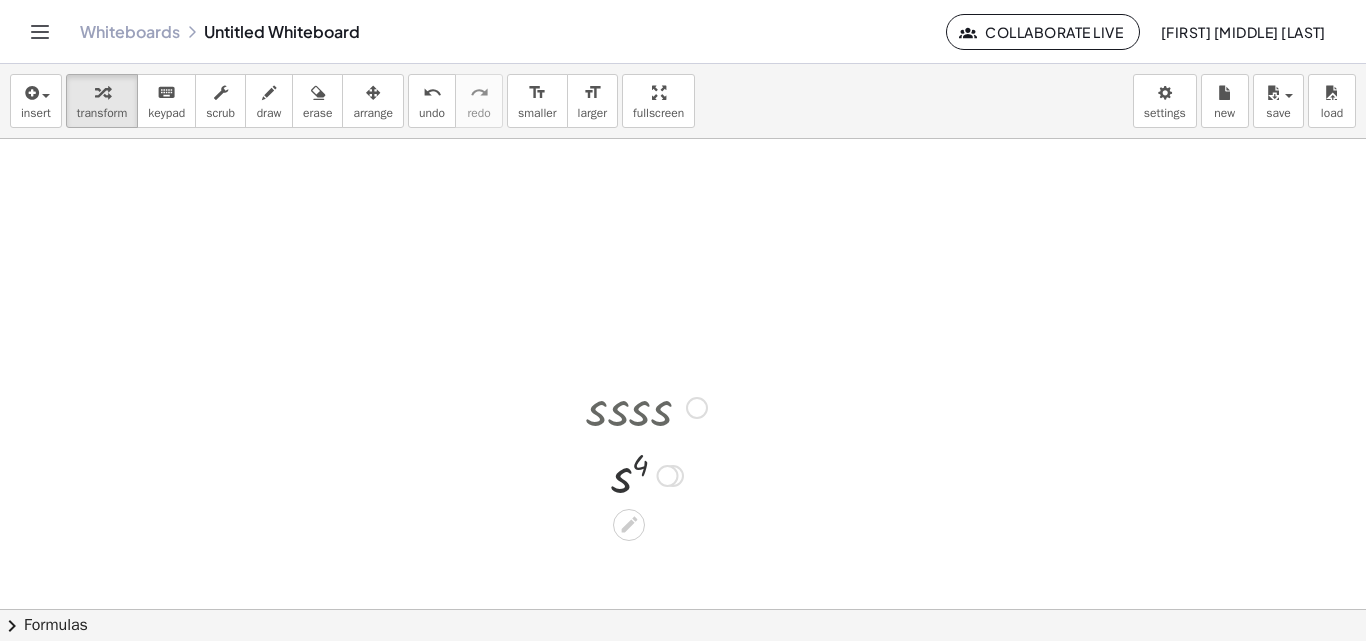 click at bounding box center (646, 406) 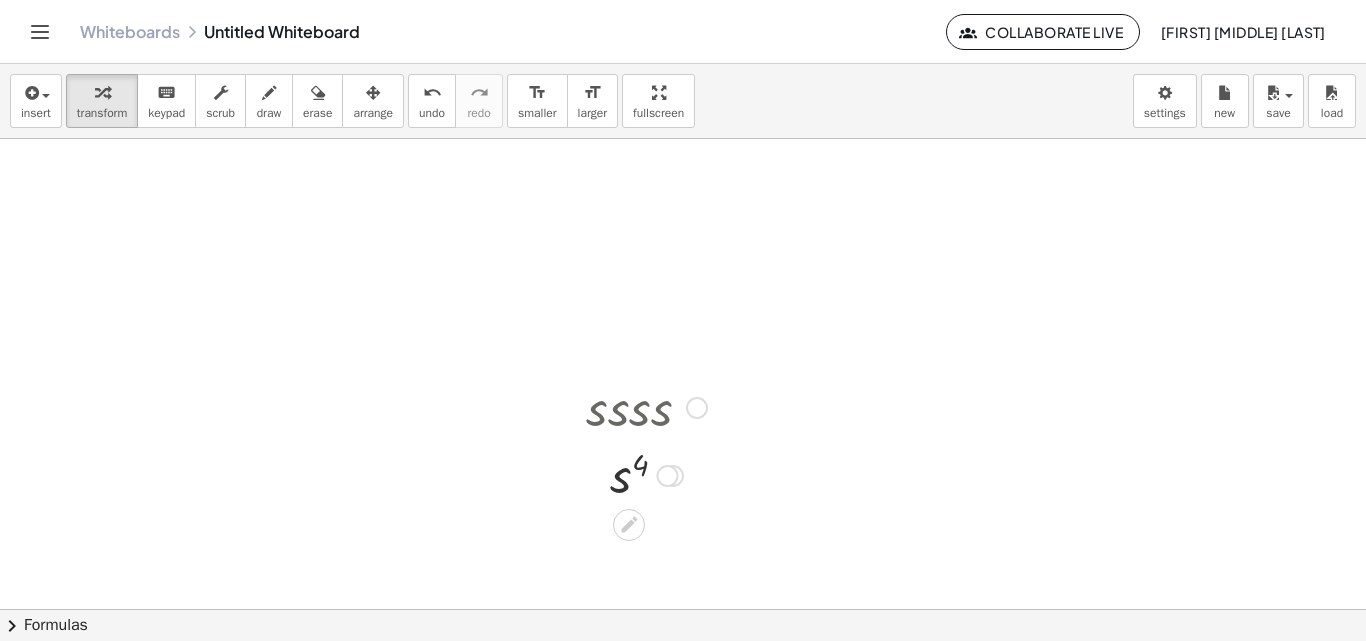 drag, startPoint x: 606, startPoint y: 422, endPoint x: 624, endPoint y: 418, distance: 18.439089 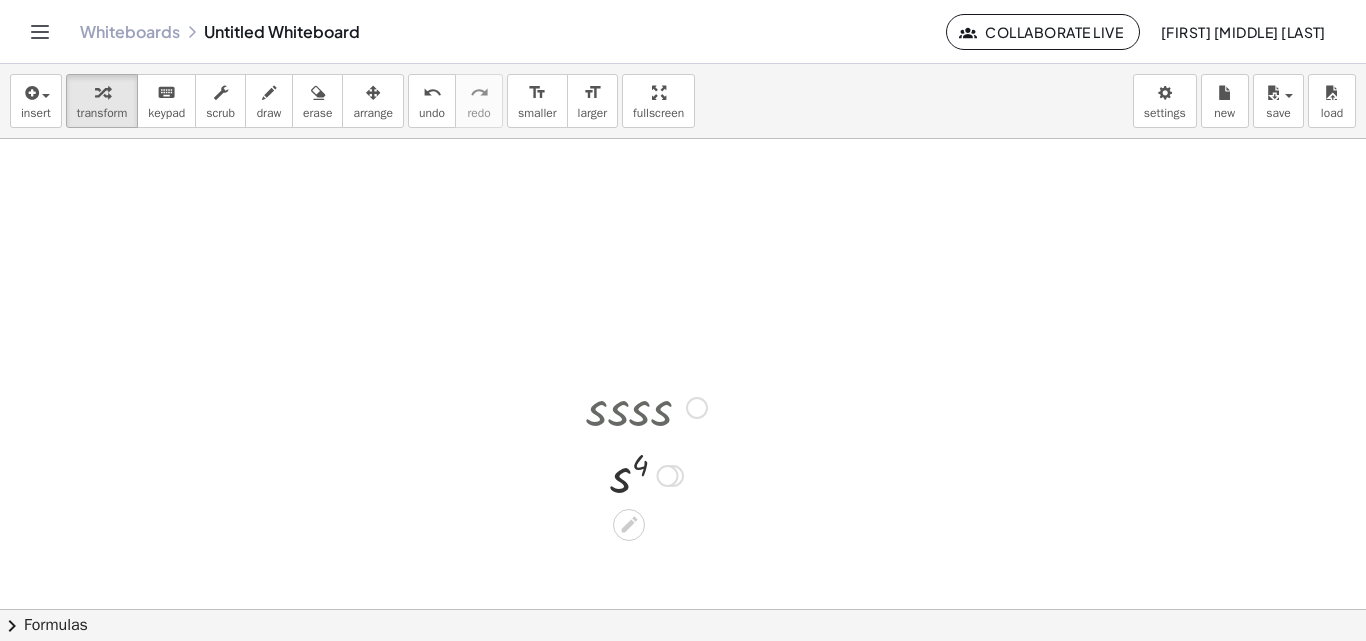 click on "· s · s · s · s Go back to this line Copy line as LaTeX Copy derivation as LaTeX · s · s · s 2 · s · s 3 s 4" at bounding box center [629, 408] 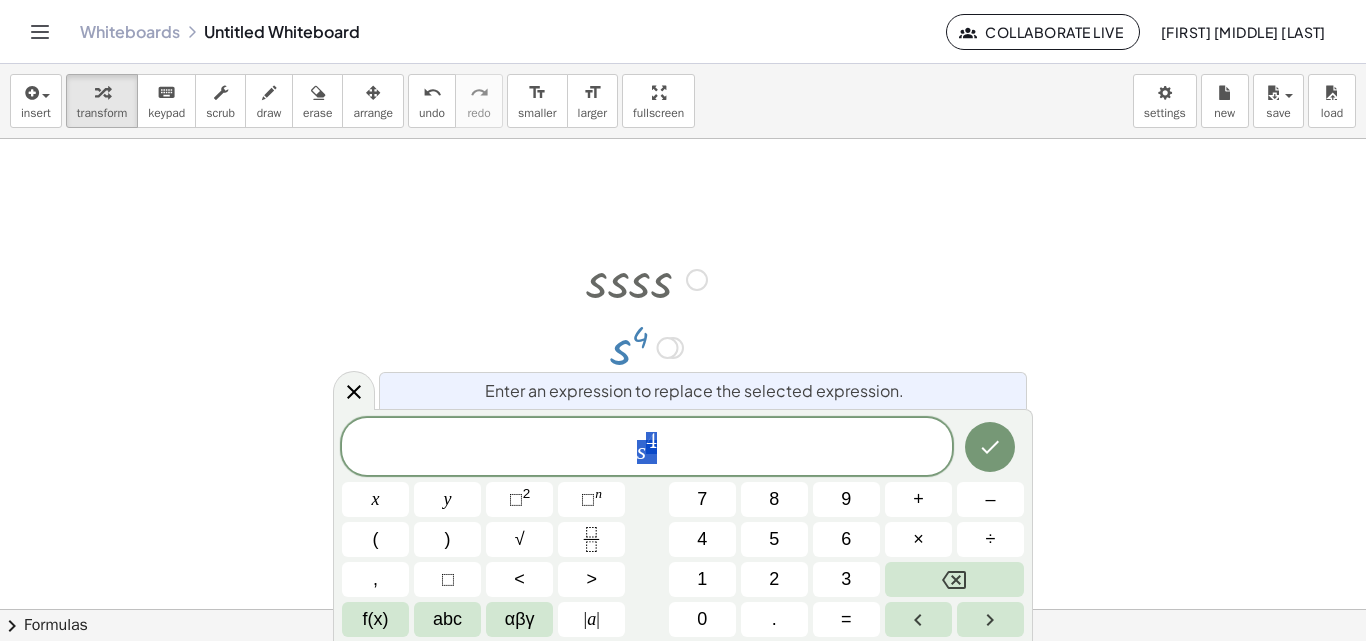 scroll, scrollTop: 146, scrollLeft: 0, axis: vertical 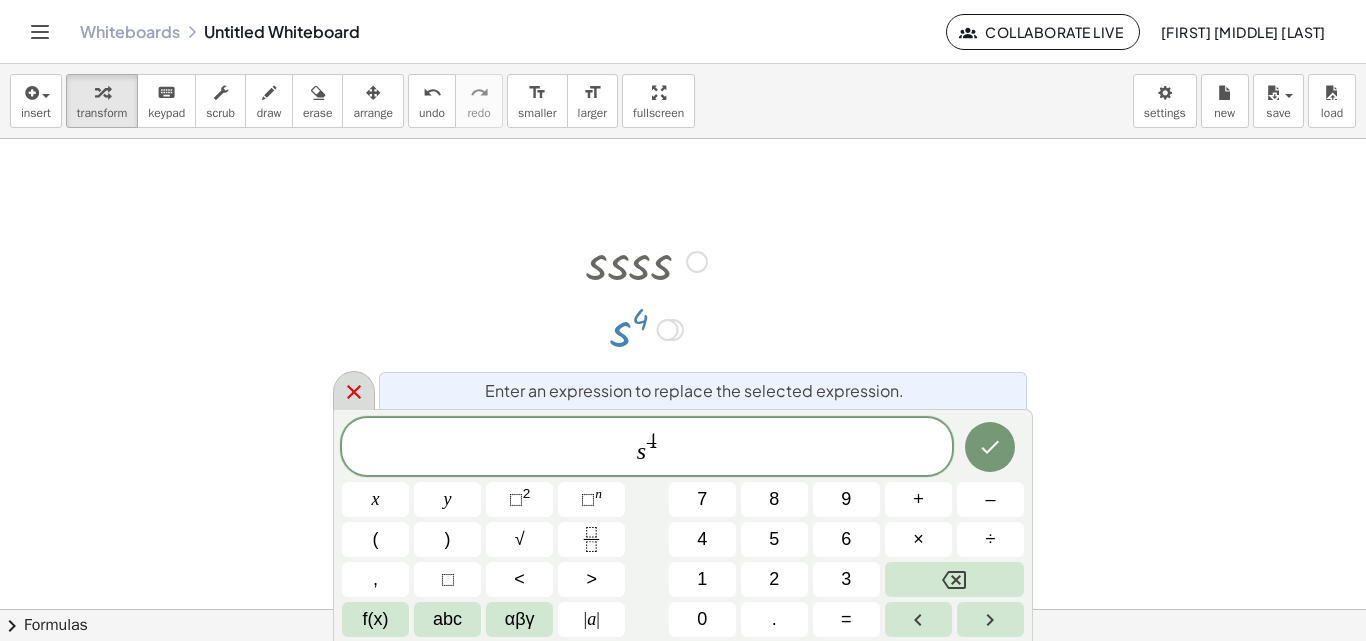 click at bounding box center (354, 390) 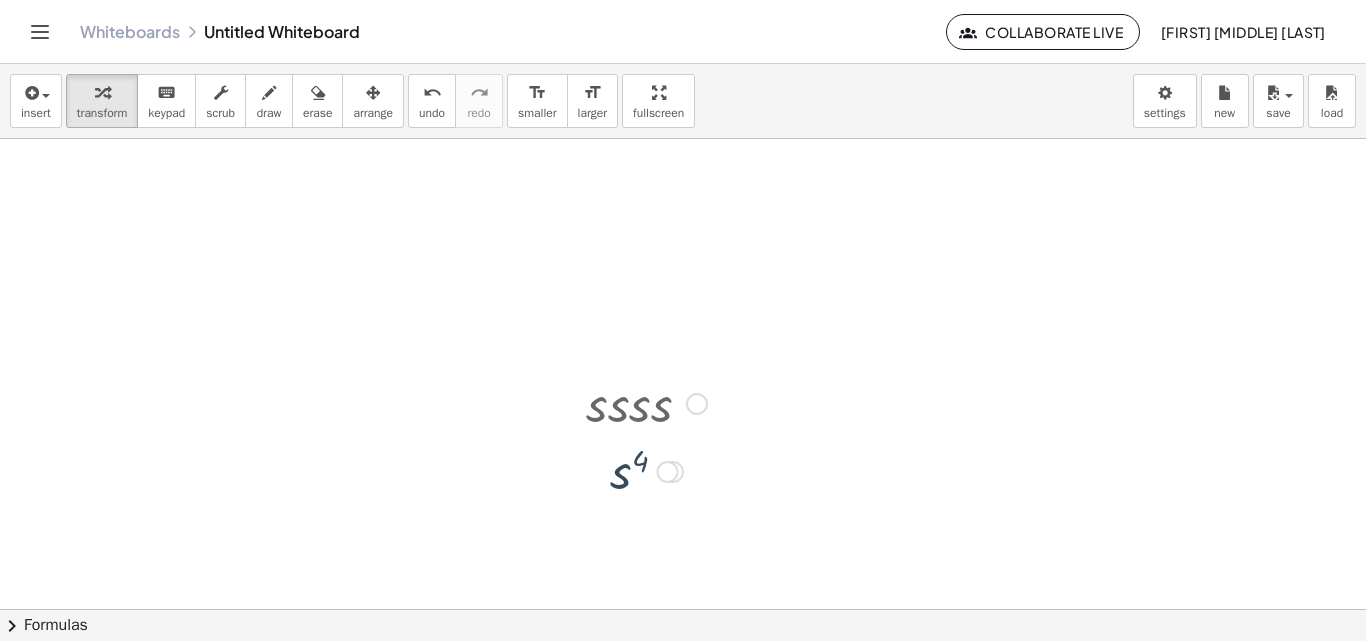 scroll, scrollTop: 0, scrollLeft: 0, axis: both 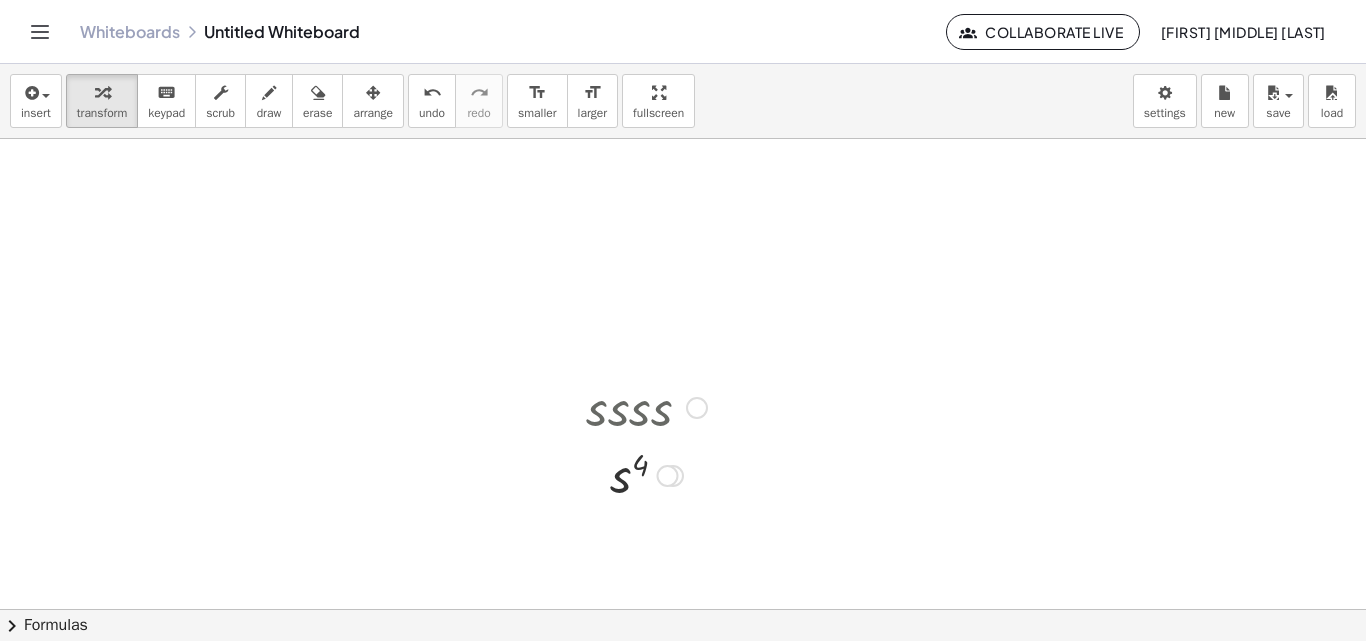 click at bounding box center (646, 474) 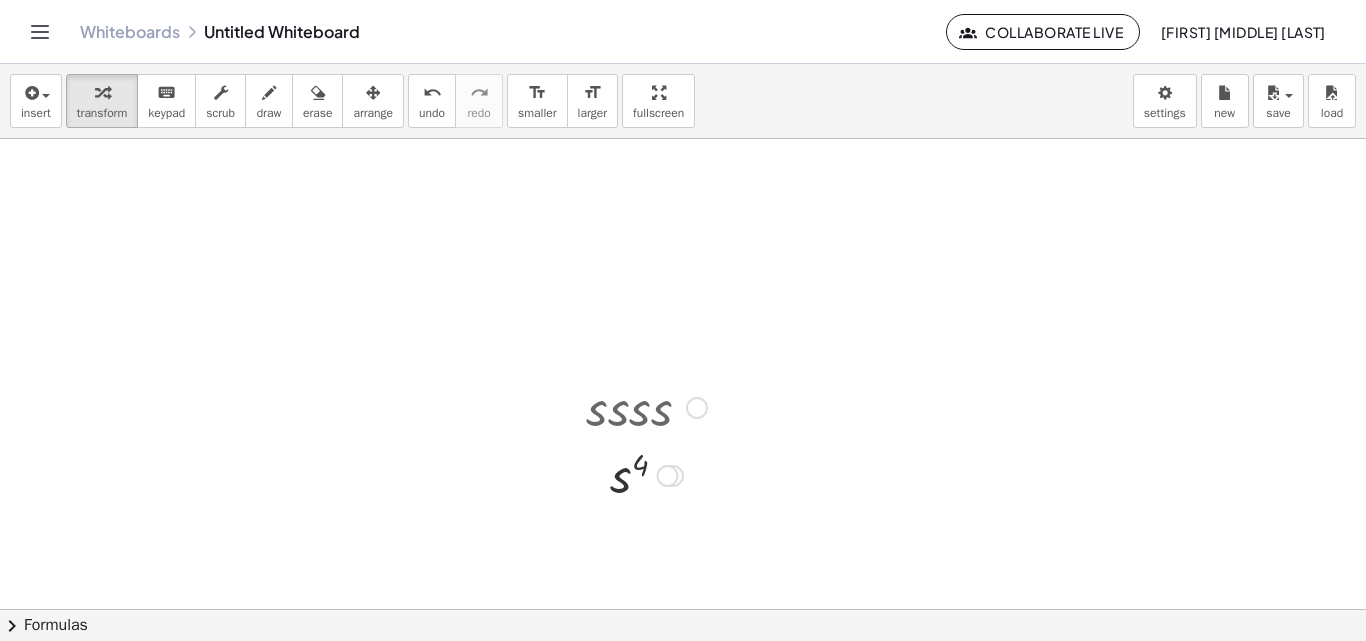 click at bounding box center [646, 474] 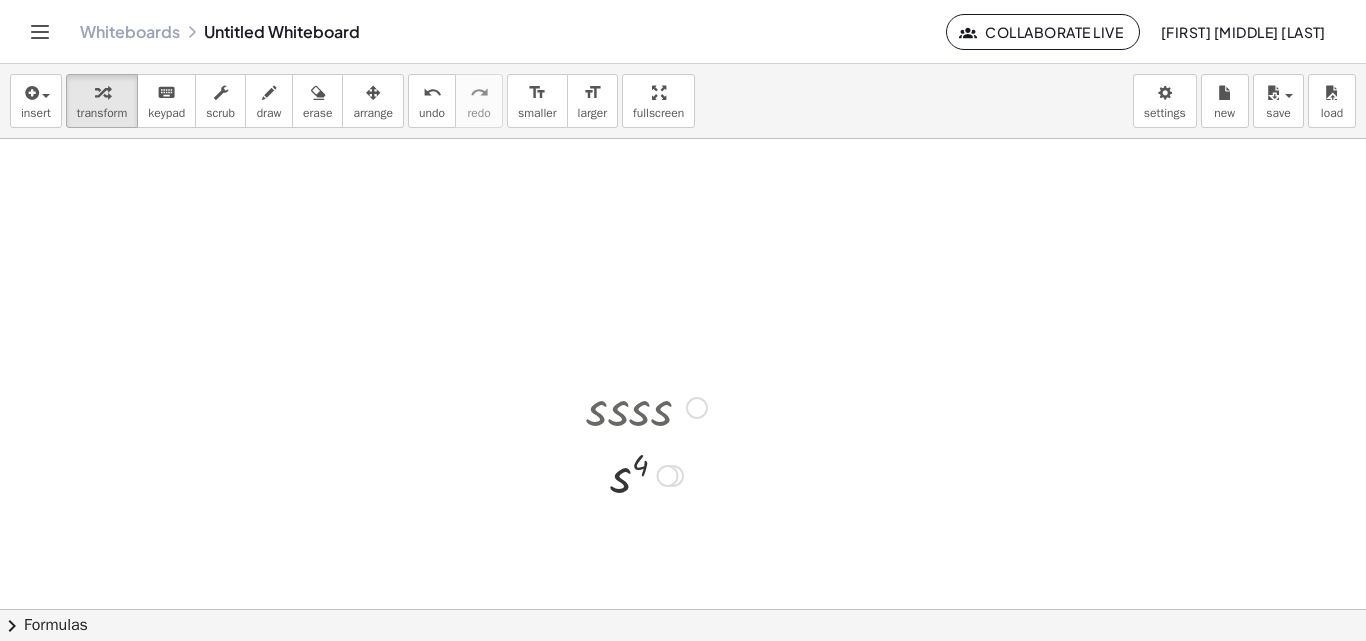 click at bounding box center [646, 474] 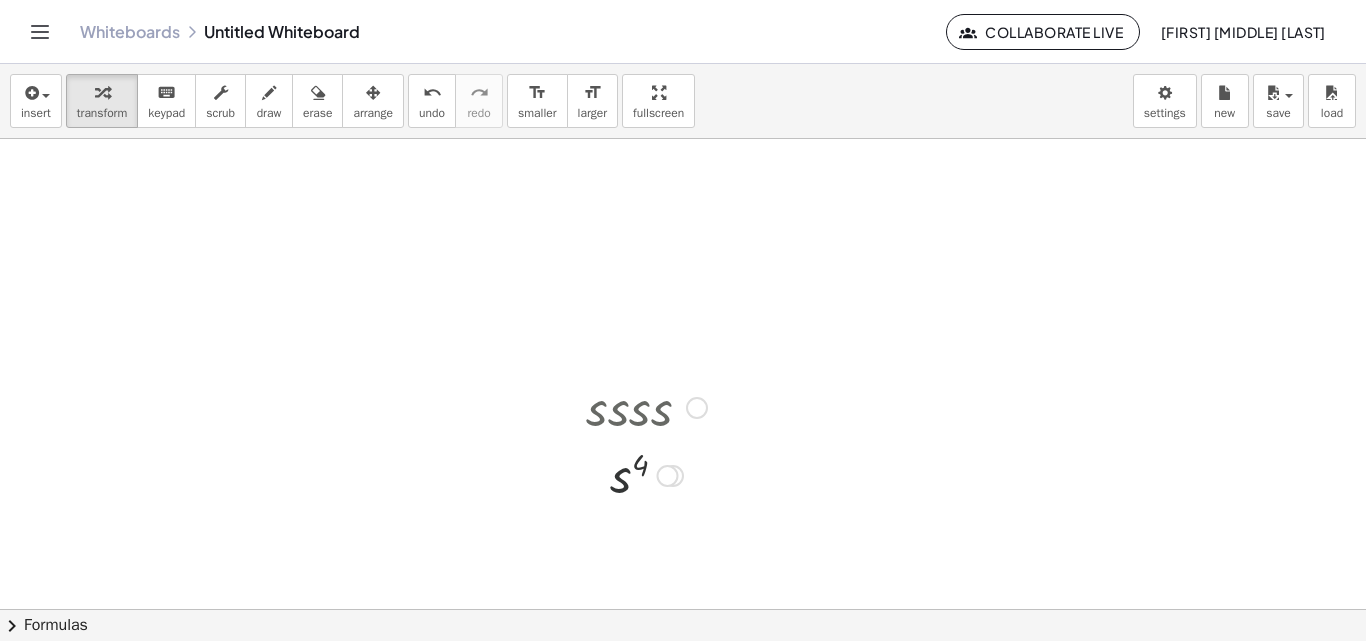 click at bounding box center (668, 476) 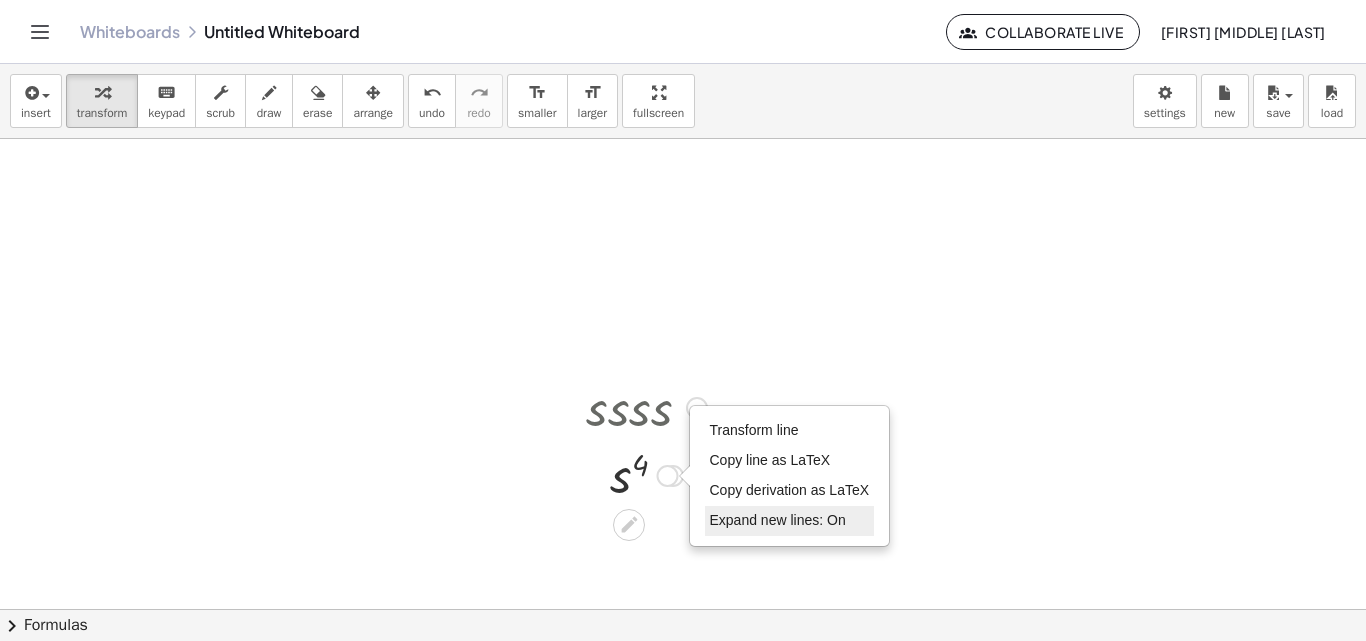 click on "Expand new lines: On" at bounding box center [778, 520] 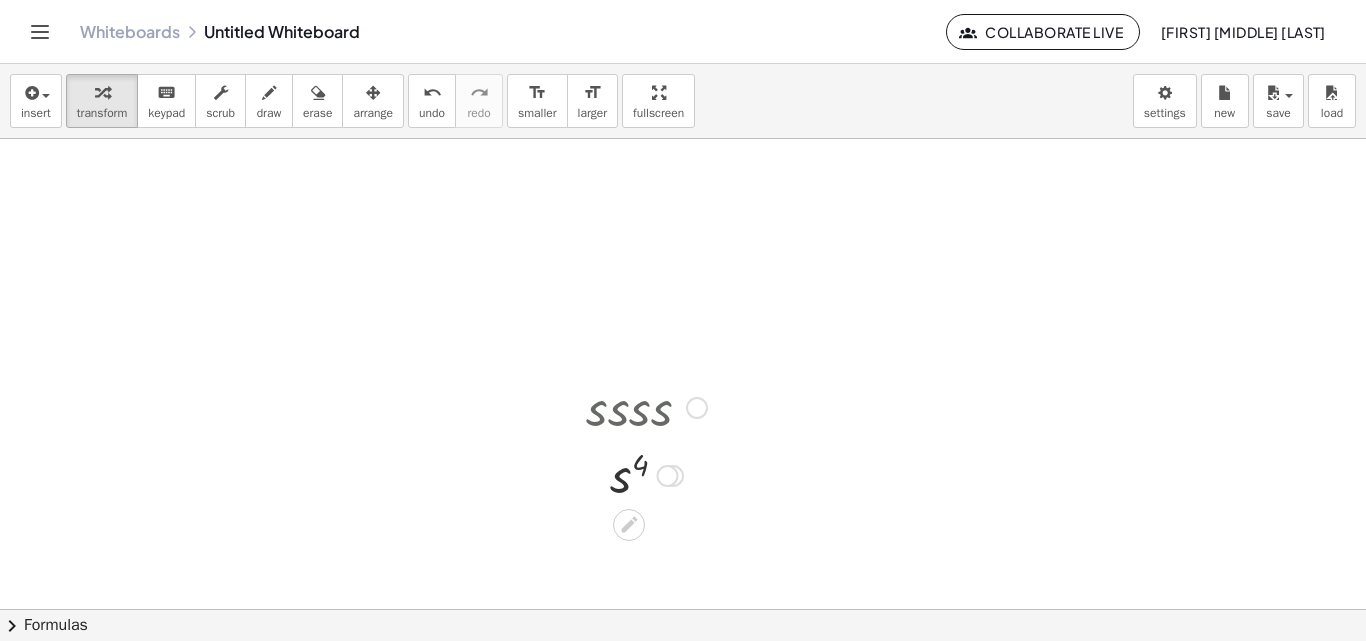 click on "Go back to this line Copy line as LaTeX Copy derivation as LaTeX" at bounding box center (697, 408) 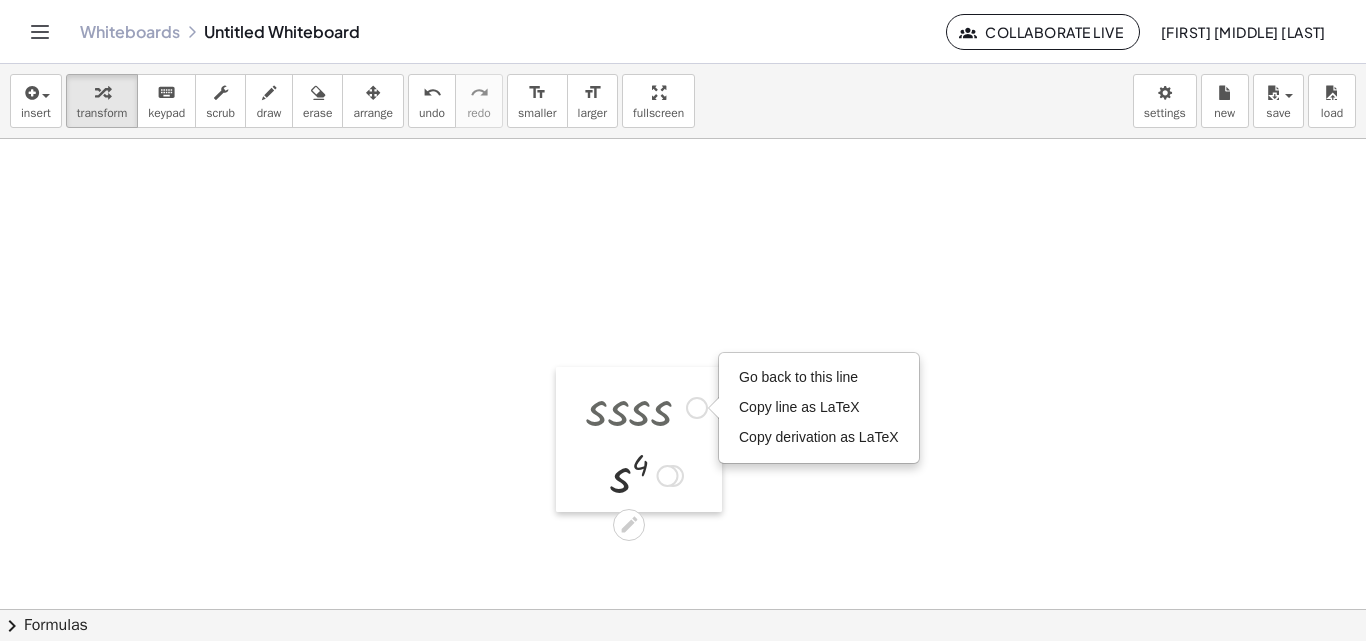 click at bounding box center [571, 439] 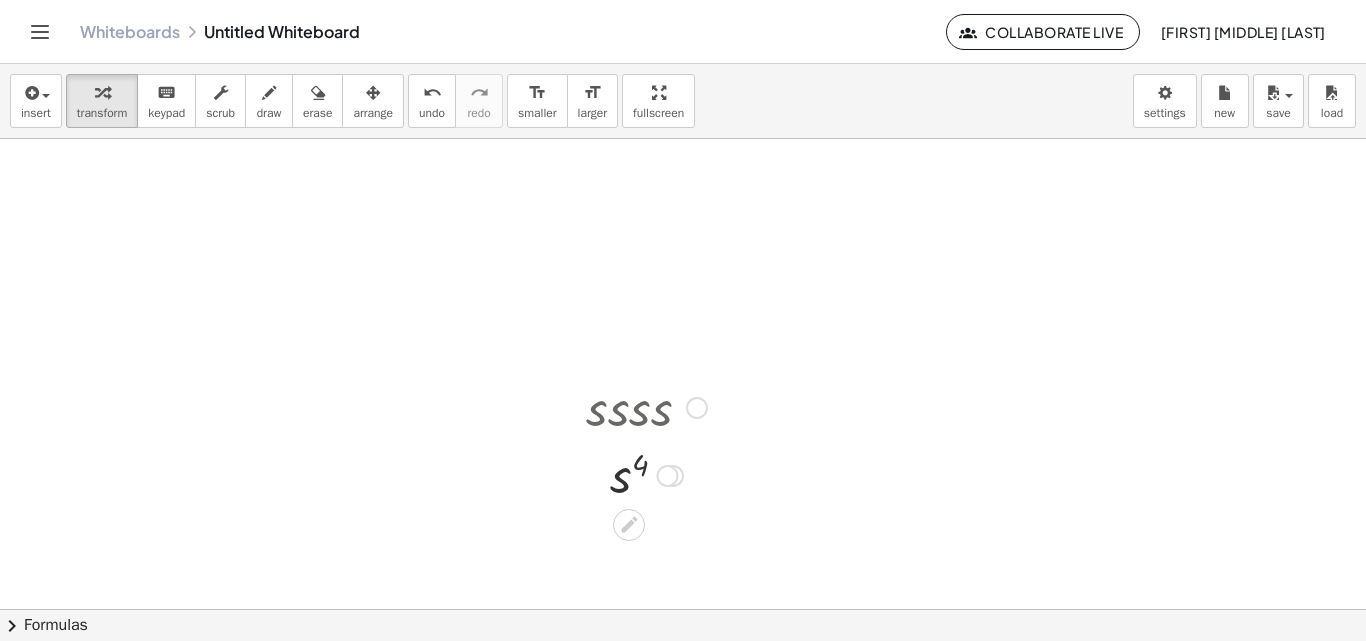 click at bounding box center (646, 406) 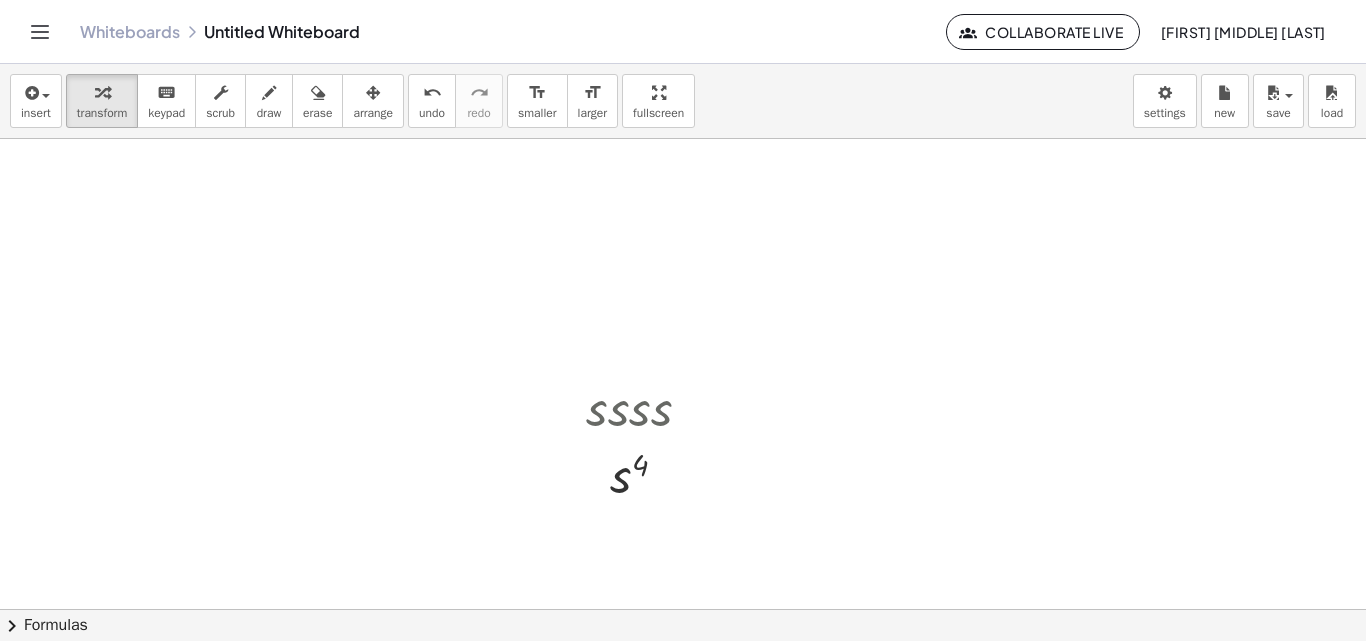 drag, startPoint x: 504, startPoint y: 373, endPoint x: 718, endPoint y: 462, distance: 231.76929 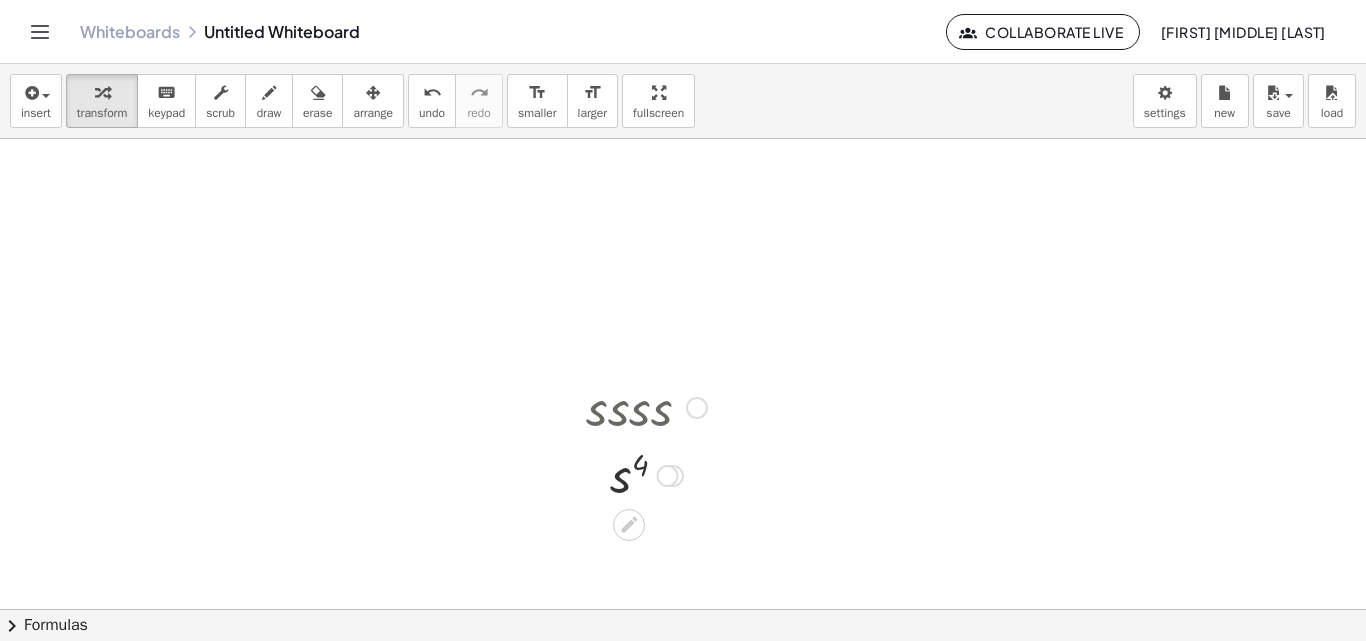 drag, startPoint x: 718, startPoint y: 463, endPoint x: 707, endPoint y: 467, distance: 11.7046995 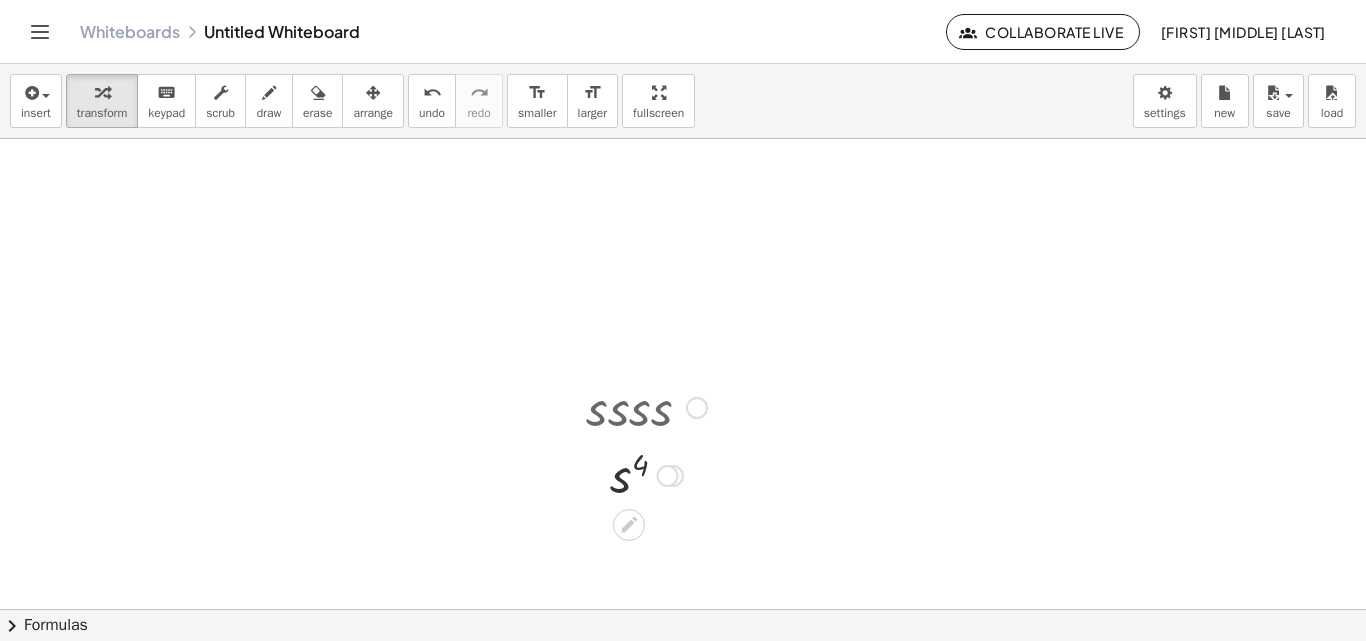 drag, startPoint x: 646, startPoint y: 469, endPoint x: 579, endPoint y: 456, distance: 68.24954 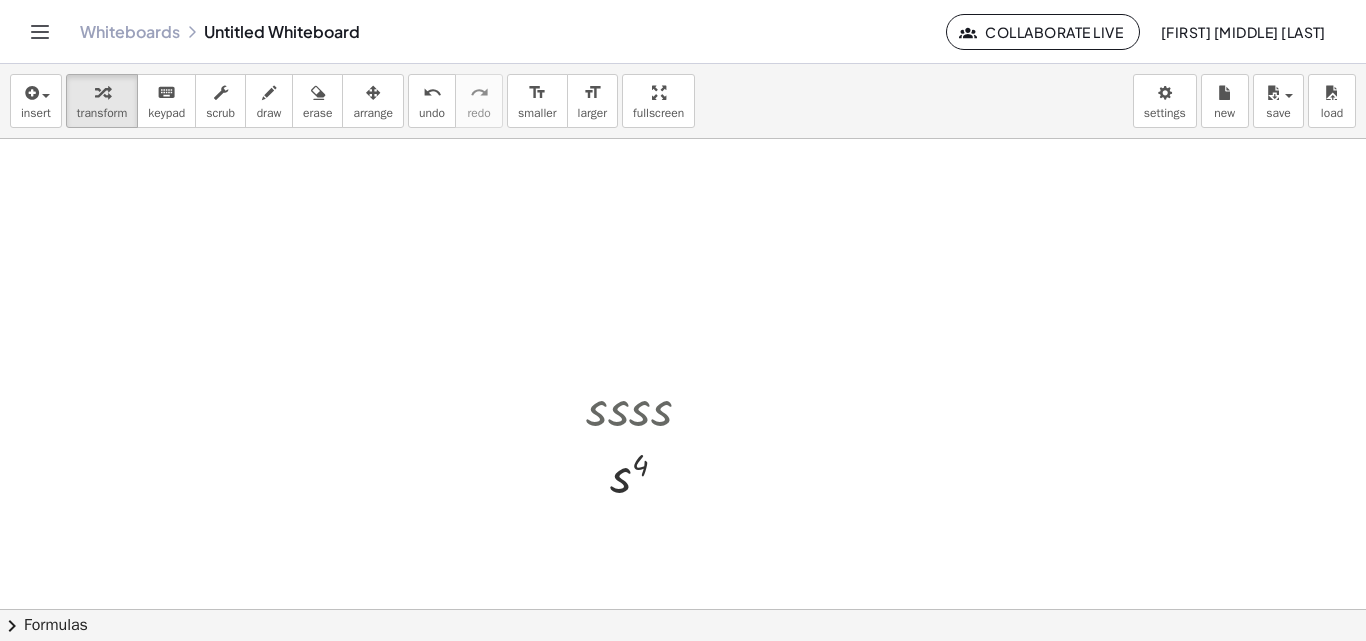 drag, startPoint x: 498, startPoint y: 310, endPoint x: 538, endPoint y: 360, distance: 64.03124 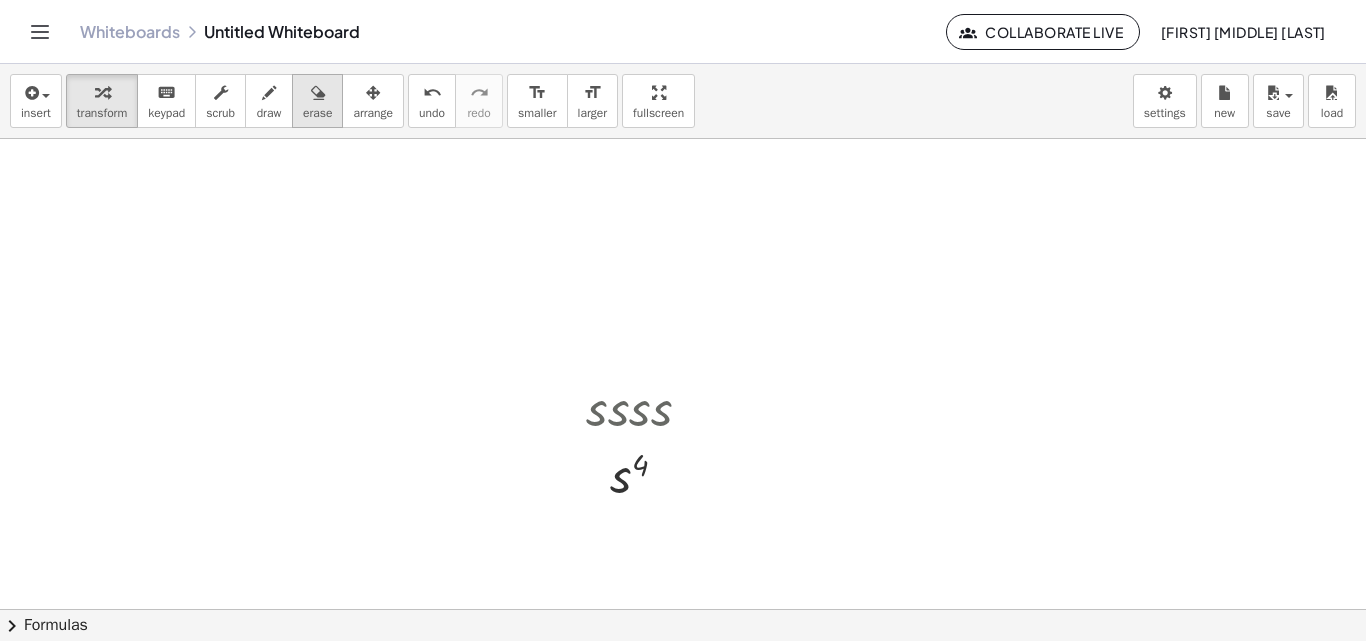 click at bounding box center (318, 93) 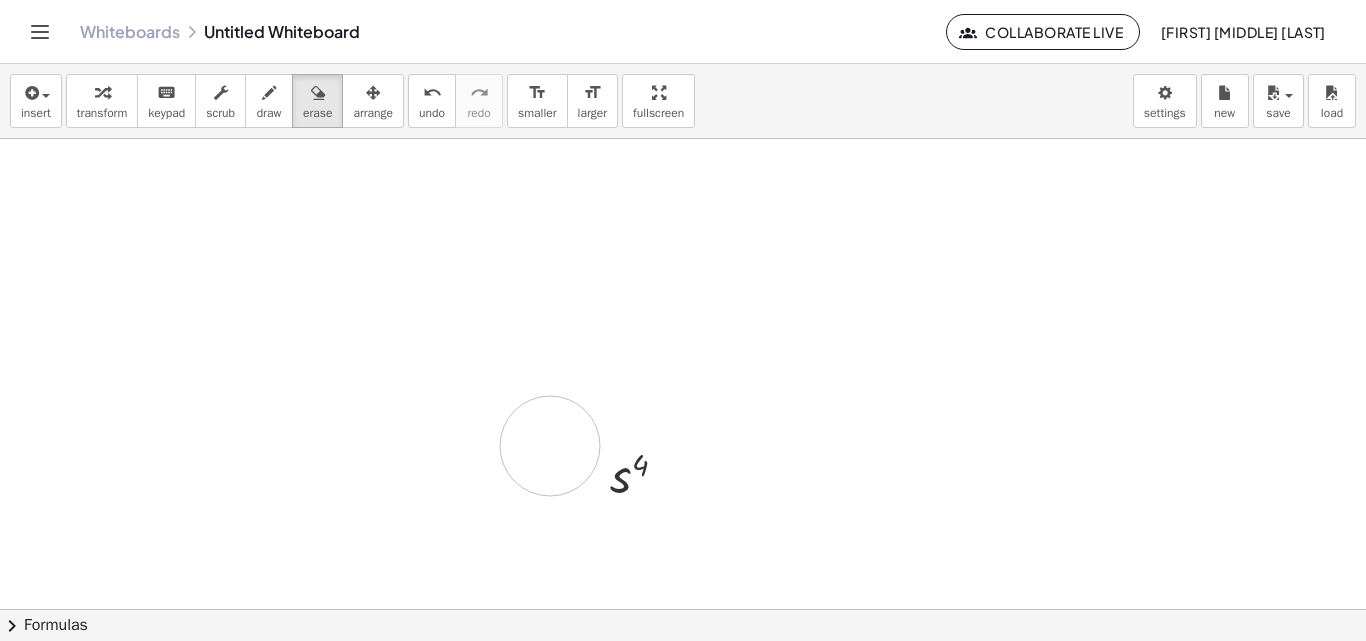 drag, startPoint x: 653, startPoint y: 389, endPoint x: 669, endPoint y: 481, distance: 93.38094 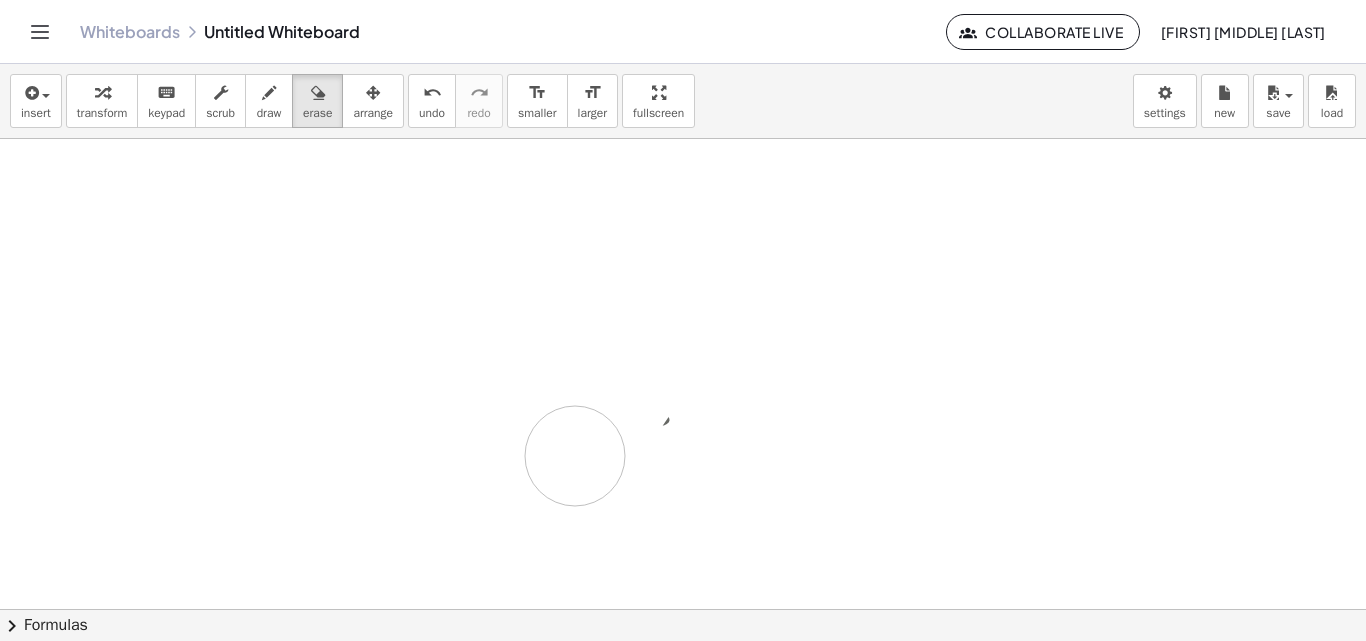 drag, startPoint x: 598, startPoint y: 451, endPoint x: 684, endPoint y: 434, distance: 87.66413 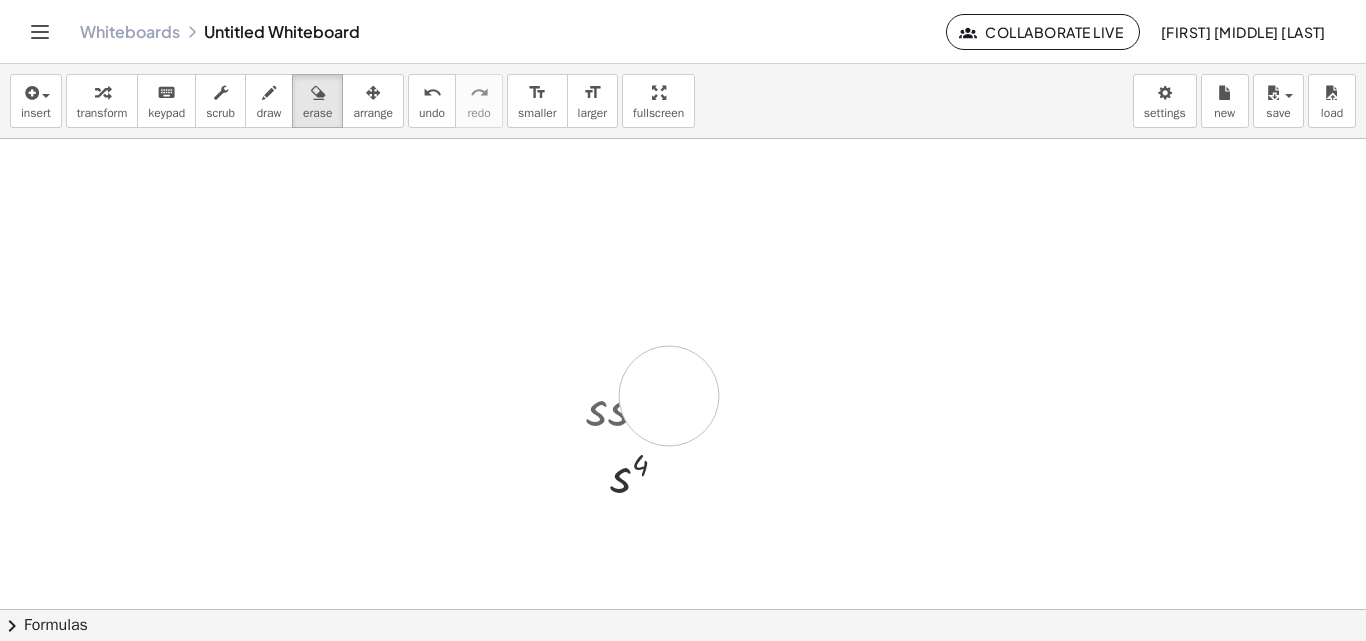 drag, startPoint x: 670, startPoint y: 395, endPoint x: 645, endPoint y: 409, distance: 28.653097 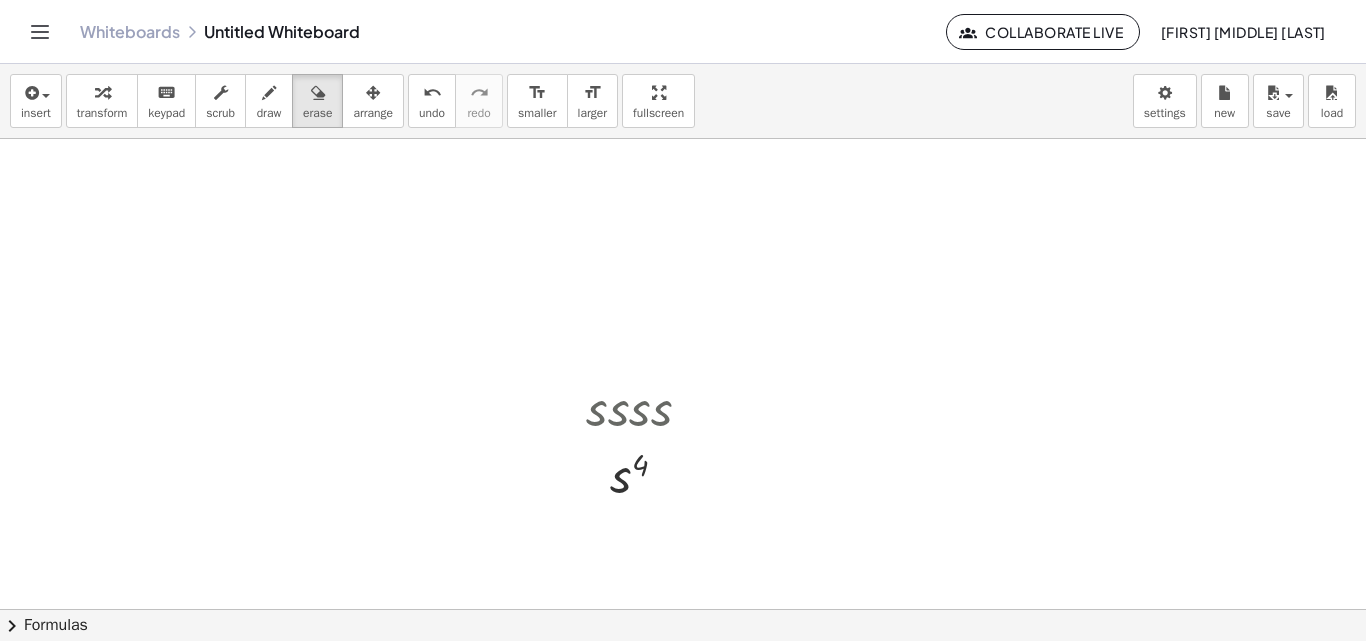 click at bounding box center (683, 609) 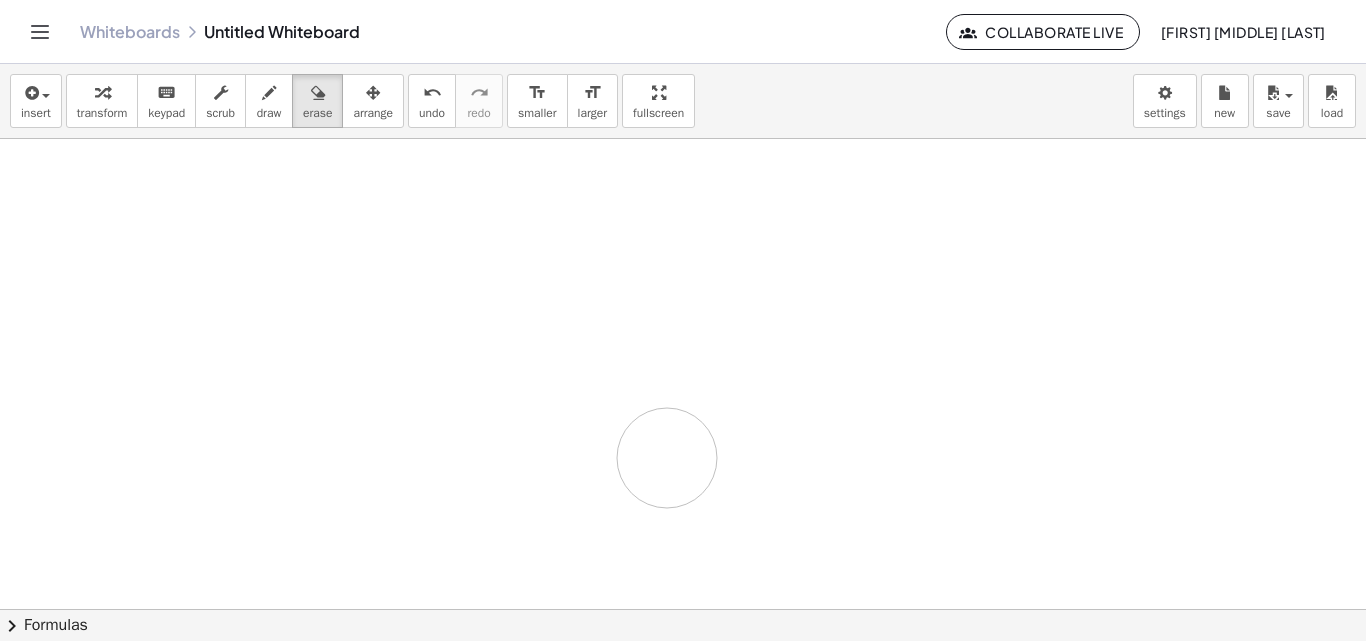drag, startPoint x: 642, startPoint y: 409, endPoint x: 577, endPoint y: 375, distance: 73.3553 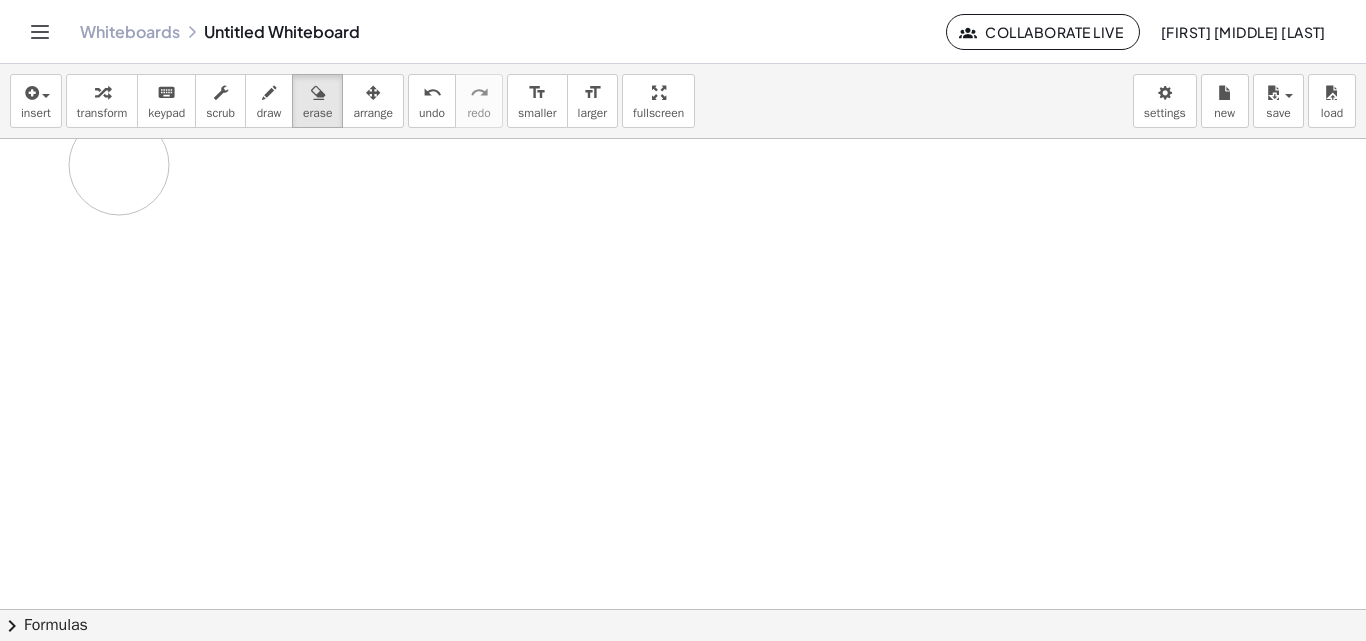 drag, startPoint x: 479, startPoint y: 375, endPoint x: 119, endPoint y: 165, distance: 416.77332 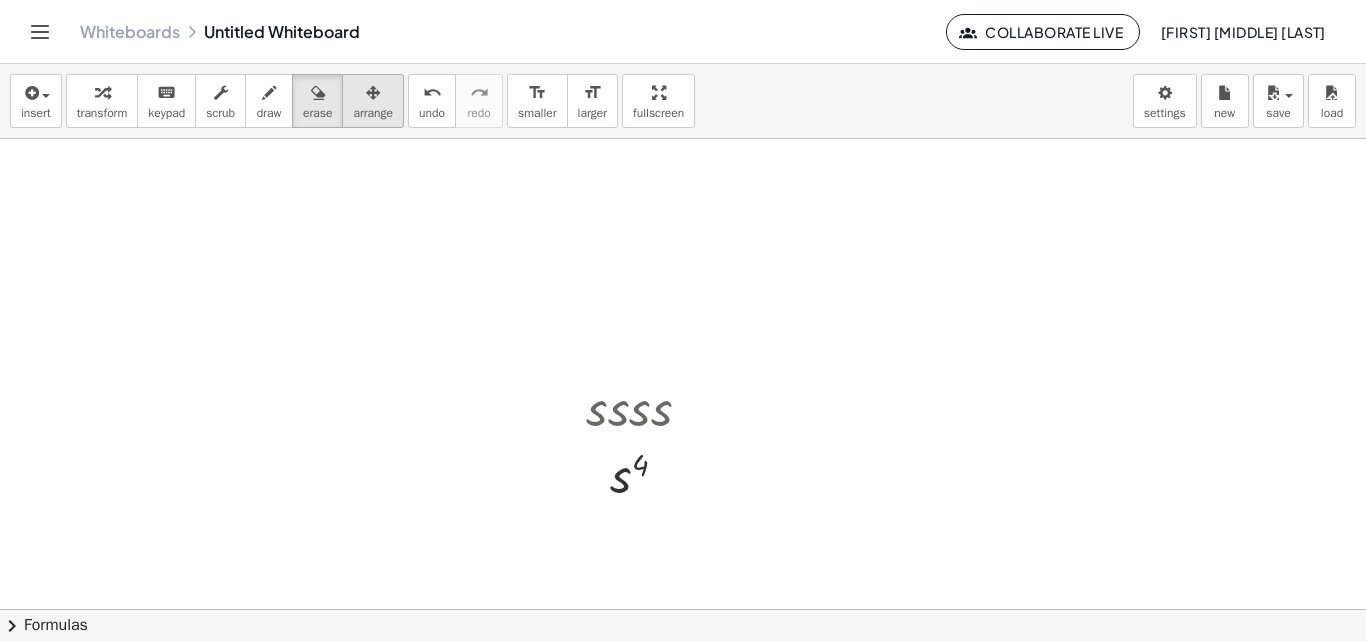 click at bounding box center [373, 92] 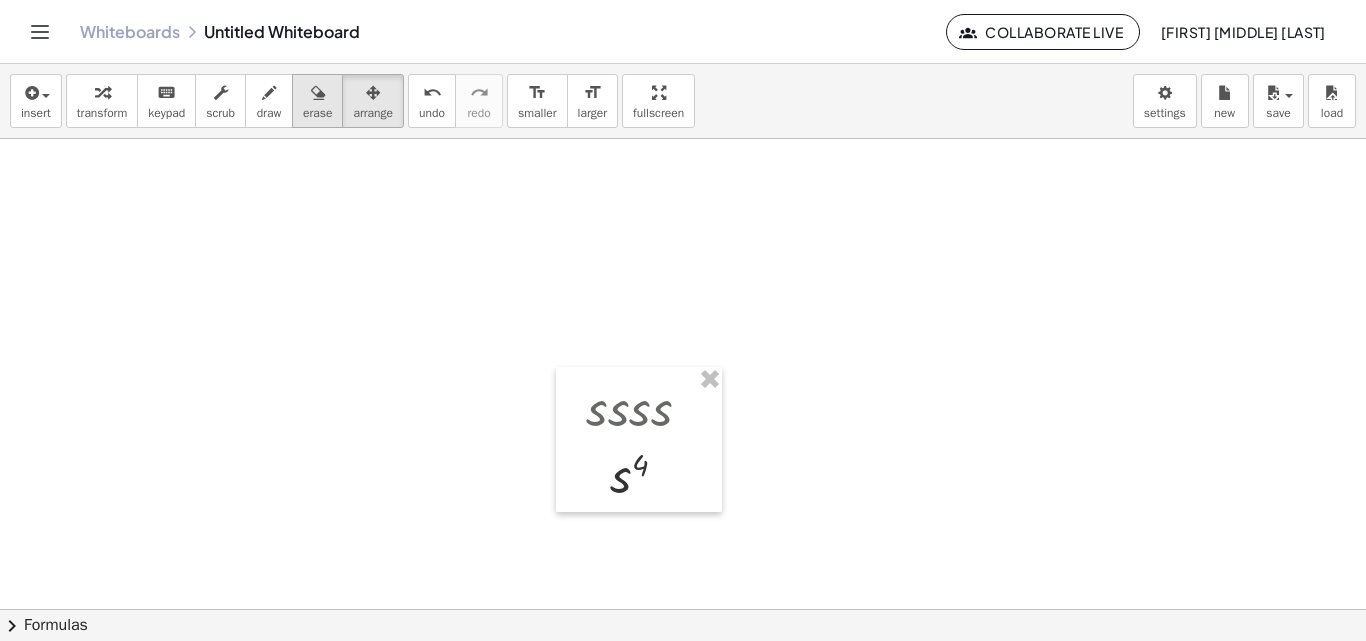 click at bounding box center [317, 92] 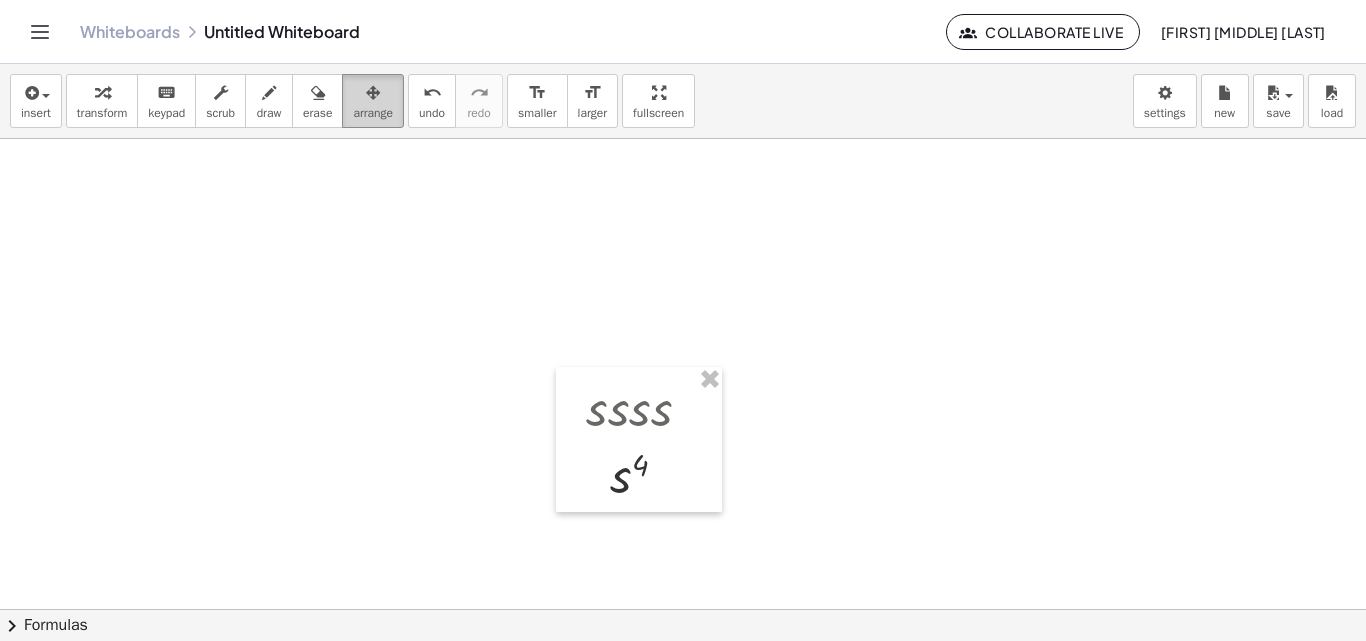 click at bounding box center [373, 93] 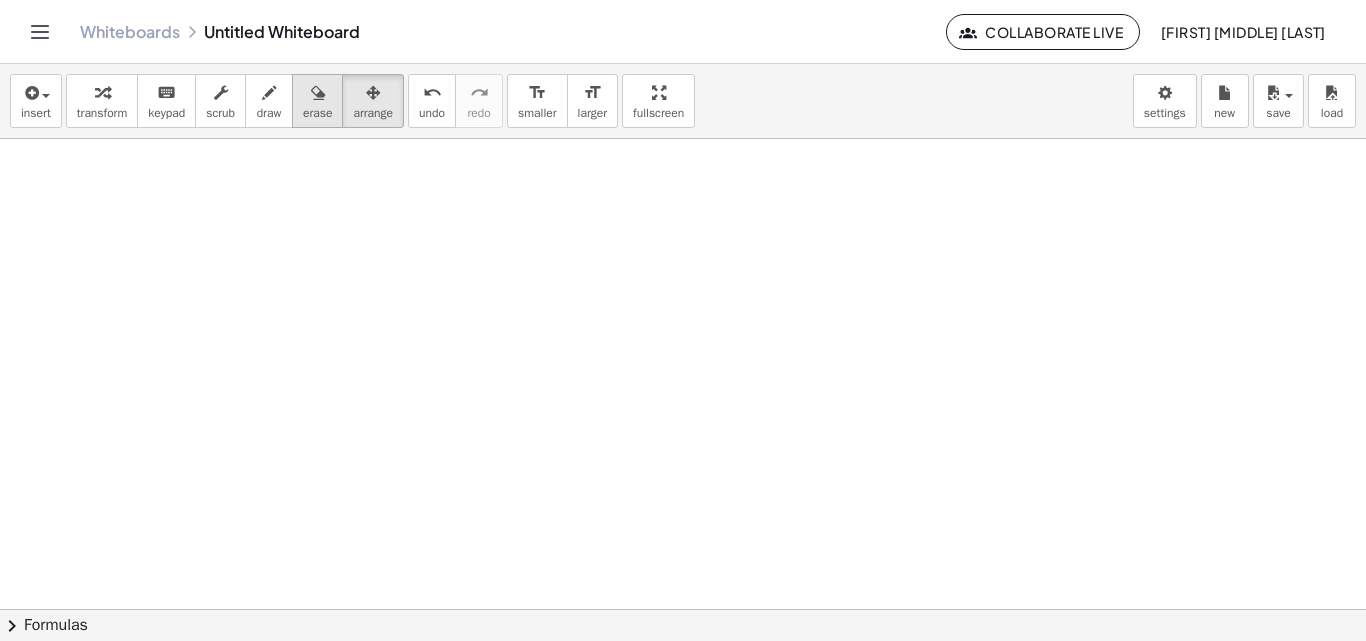 click at bounding box center (318, 93) 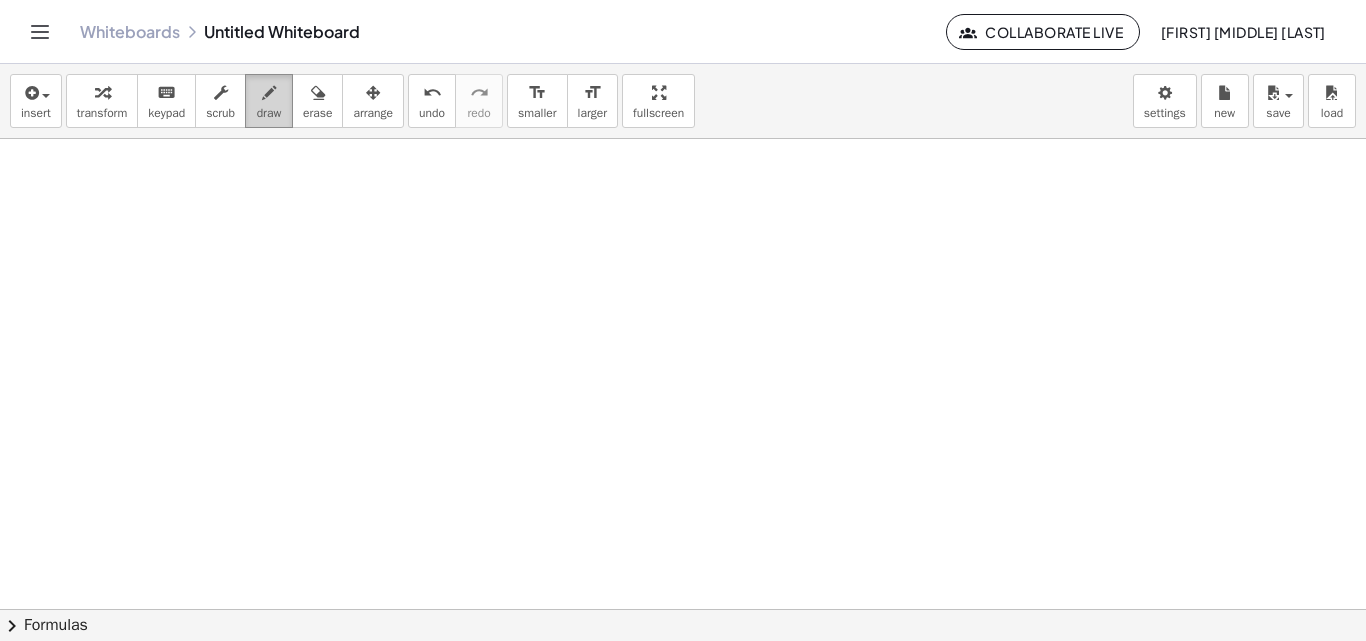 click on "draw" at bounding box center (269, 101) 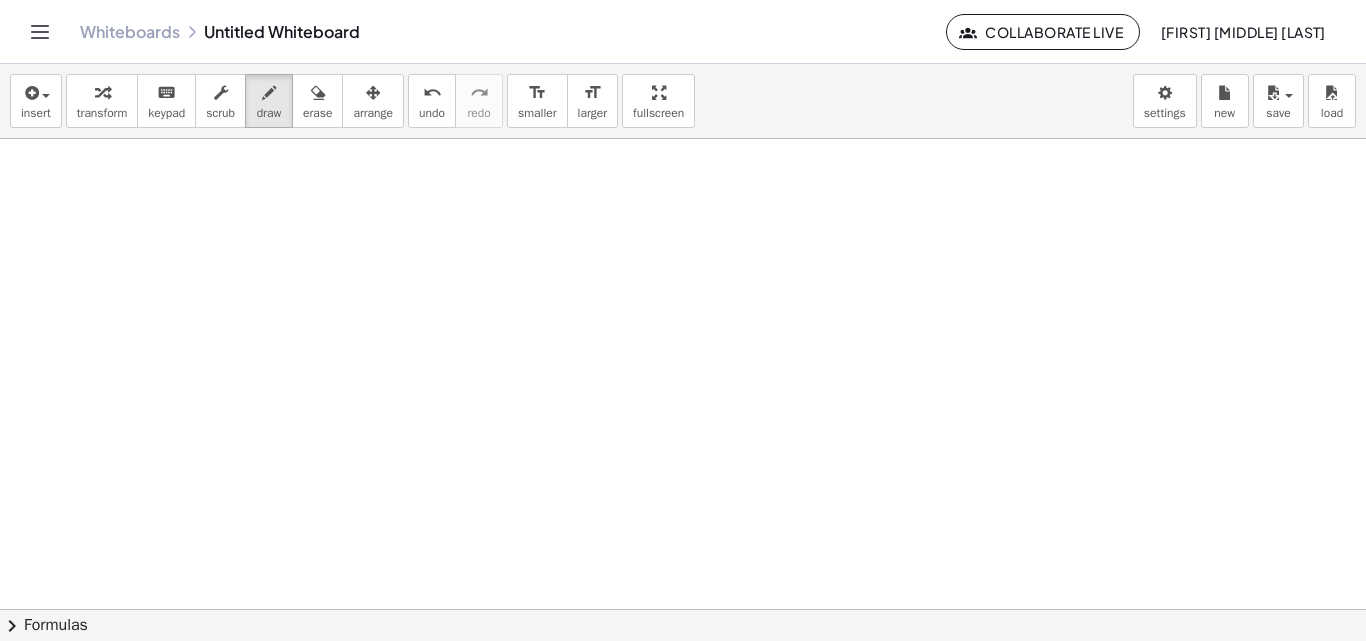 click at bounding box center [683, 609] 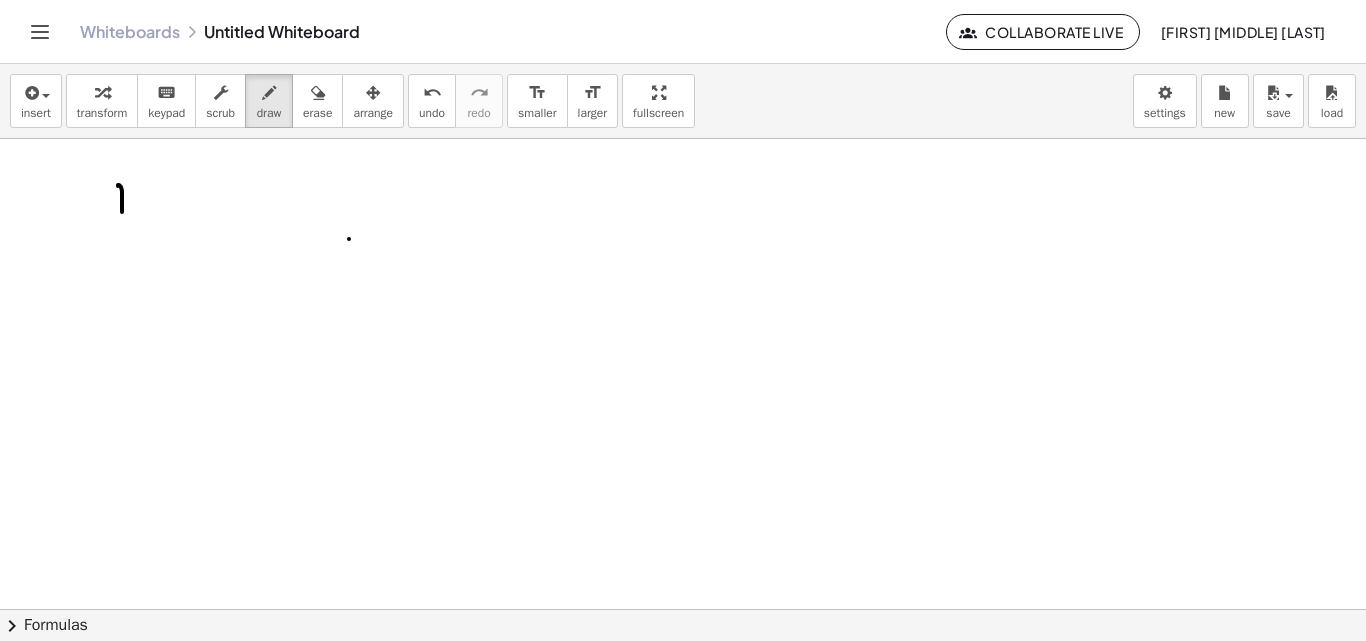 drag, startPoint x: 118, startPoint y: 186, endPoint x: 126, endPoint y: 217, distance: 32.01562 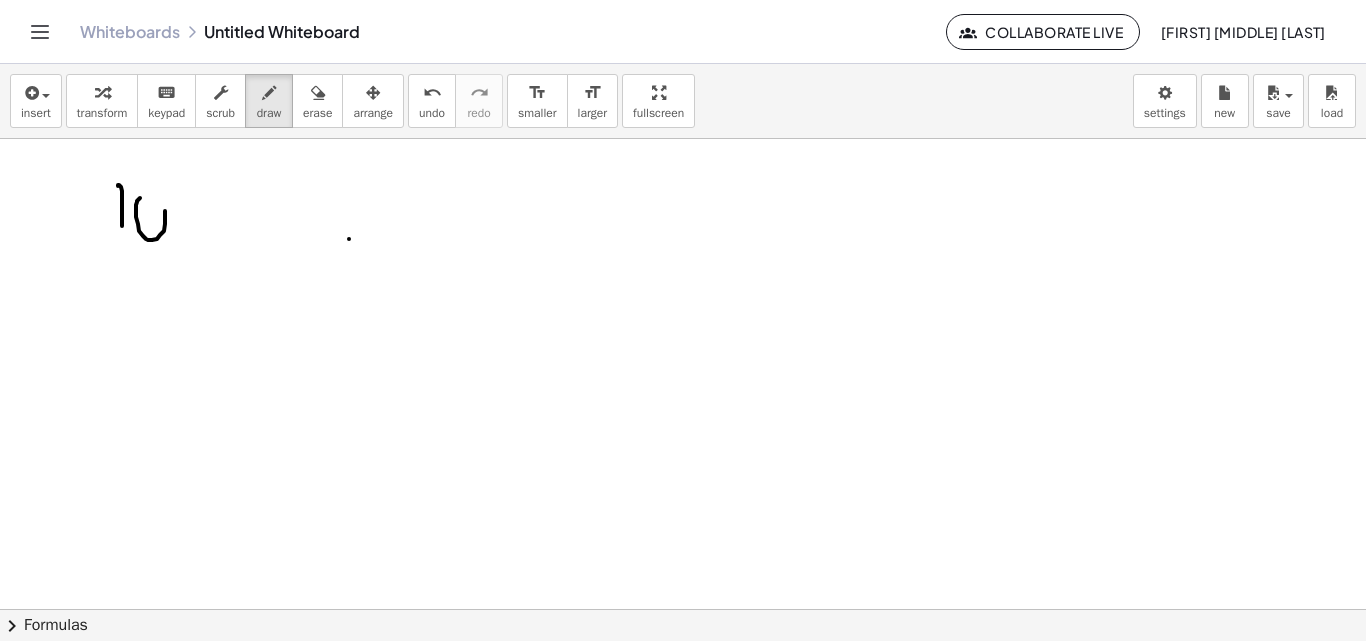 drag, startPoint x: 140, startPoint y: 198, endPoint x: 143, endPoint y: 221, distance: 23.194826 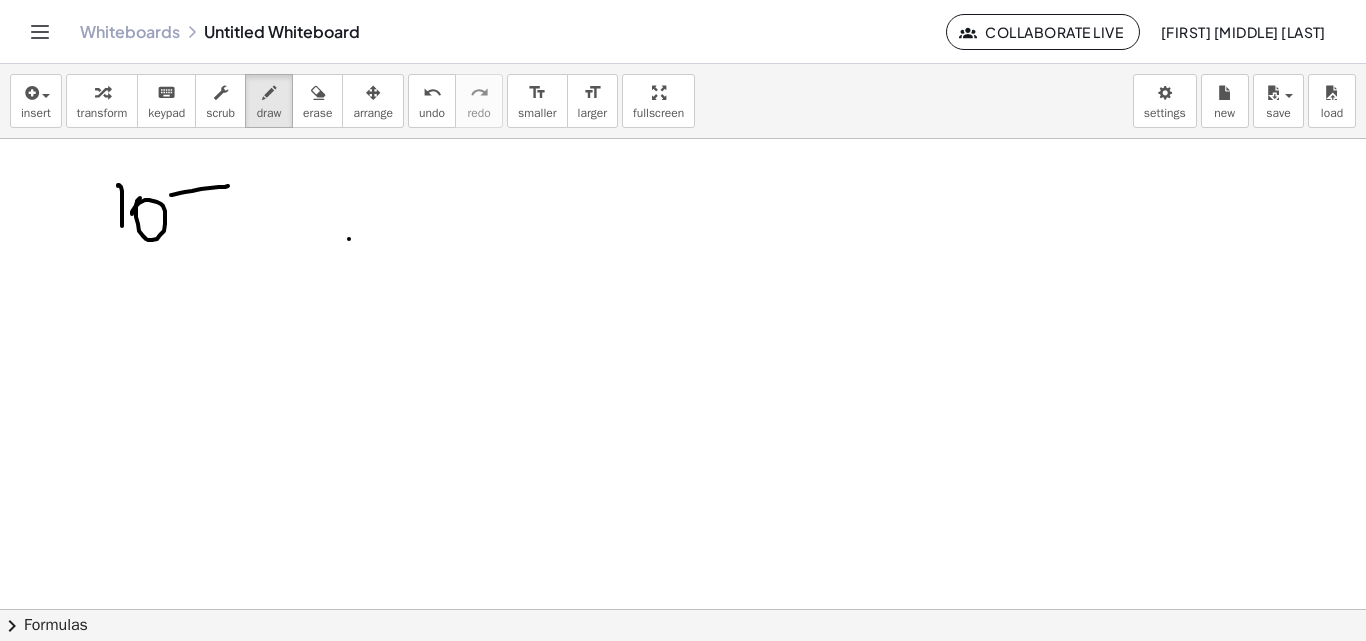 drag, startPoint x: 185, startPoint y: 192, endPoint x: 228, endPoint y: 186, distance: 43.416588 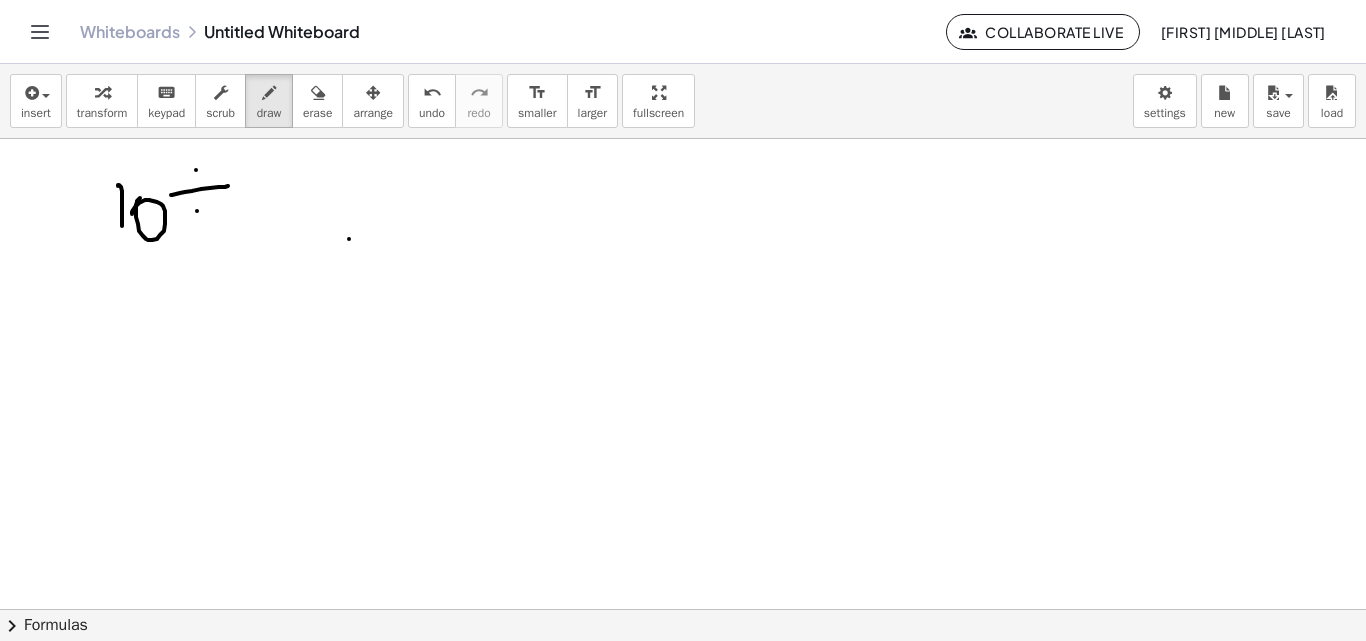 click at bounding box center [683, 609] 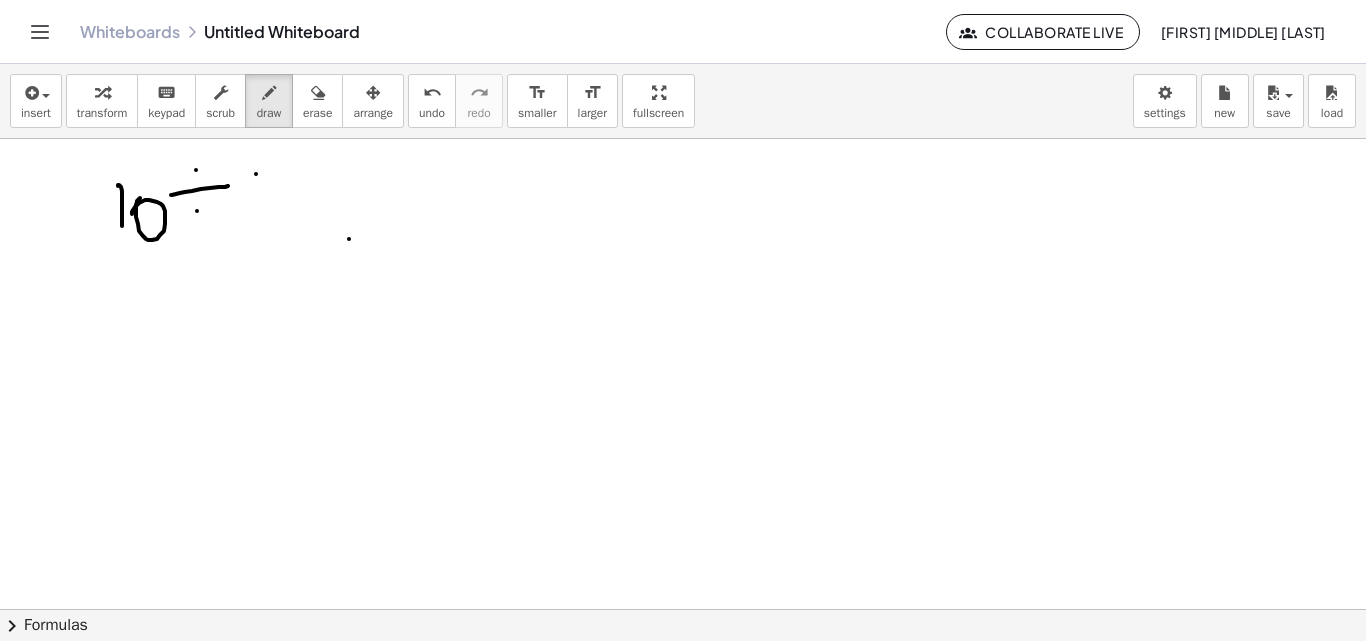 drag, startPoint x: 256, startPoint y: 174, endPoint x: 257, endPoint y: 208, distance: 34.0147 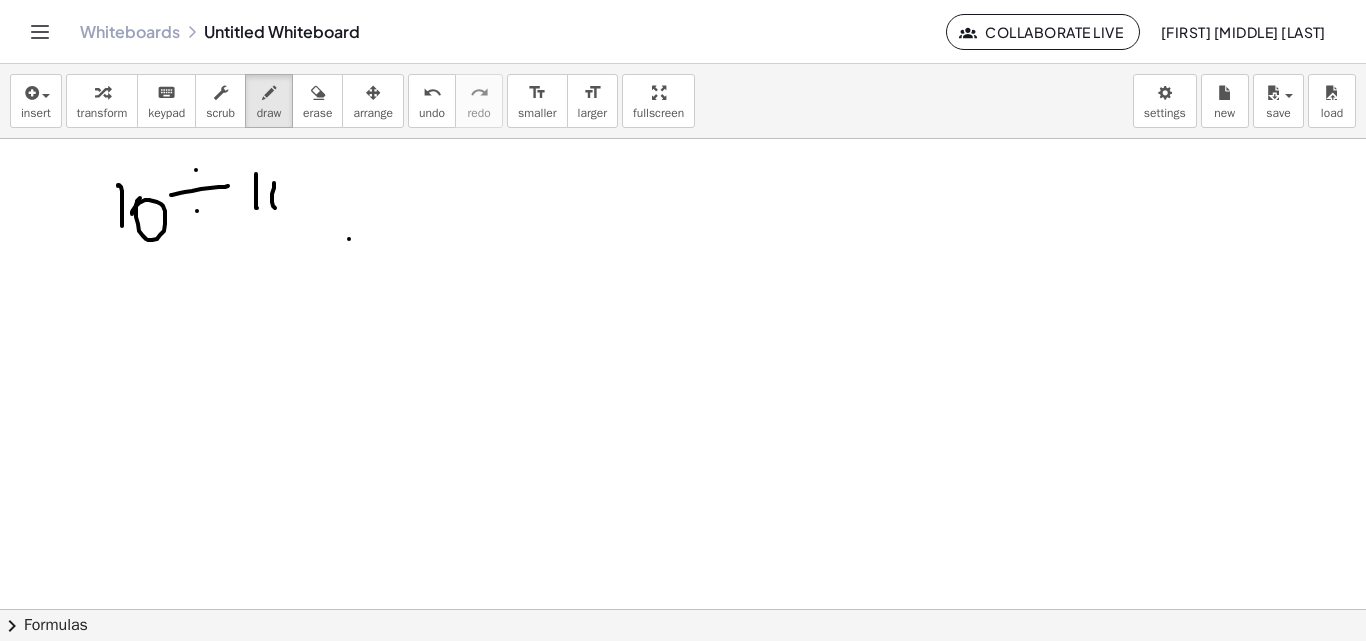 click at bounding box center (683, 609) 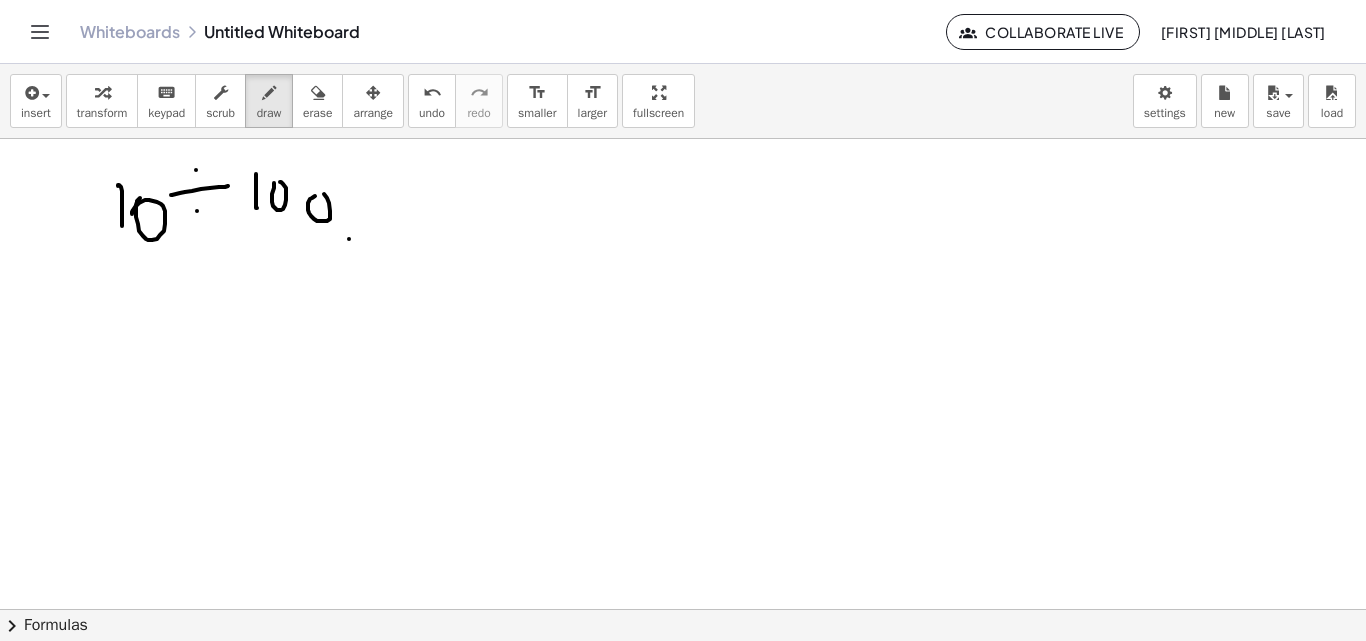 drag, startPoint x: 310, startPoint y: 199, endPoint x: 317, endPoint y: 217, distance: 19.313208 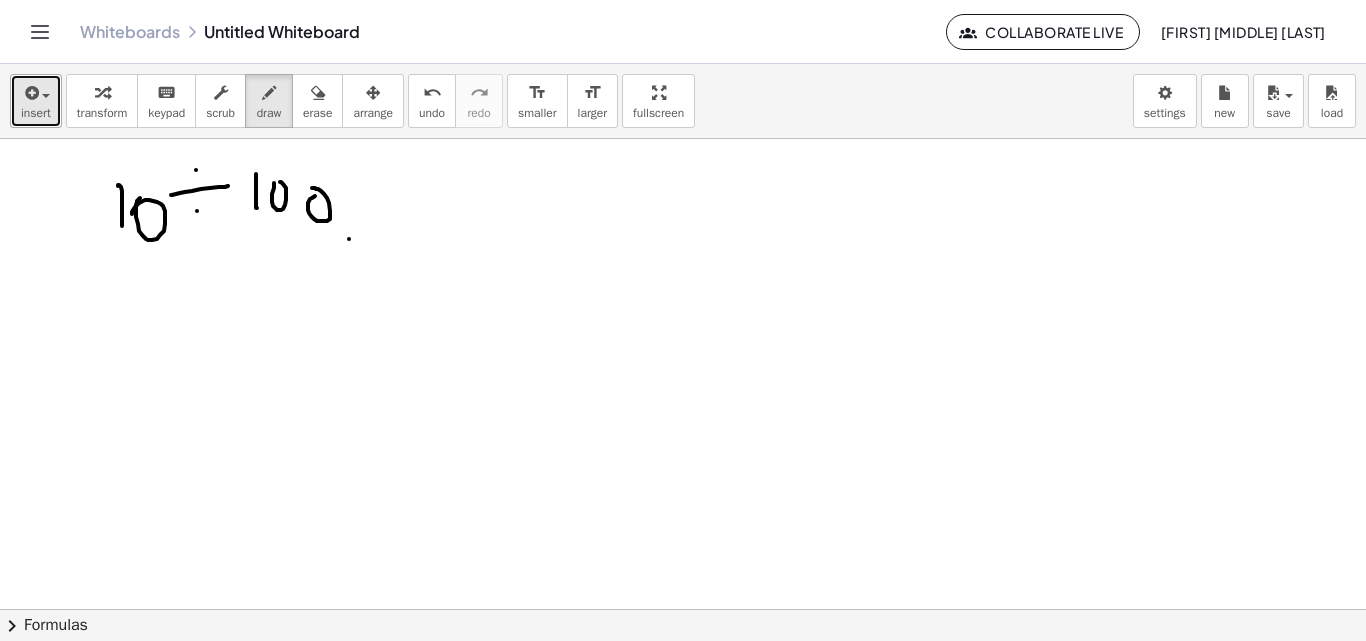 click on "insert" at bounding box center (36, 113) 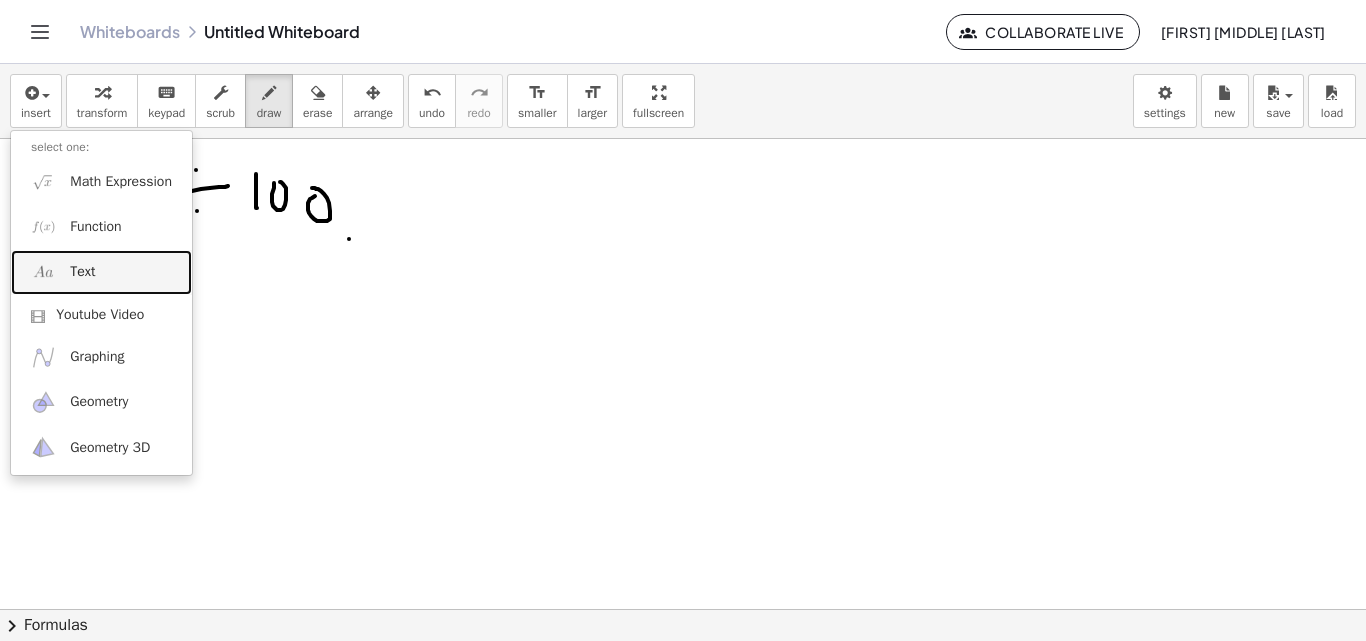 click on "Text" at bounding box center (101, 272) 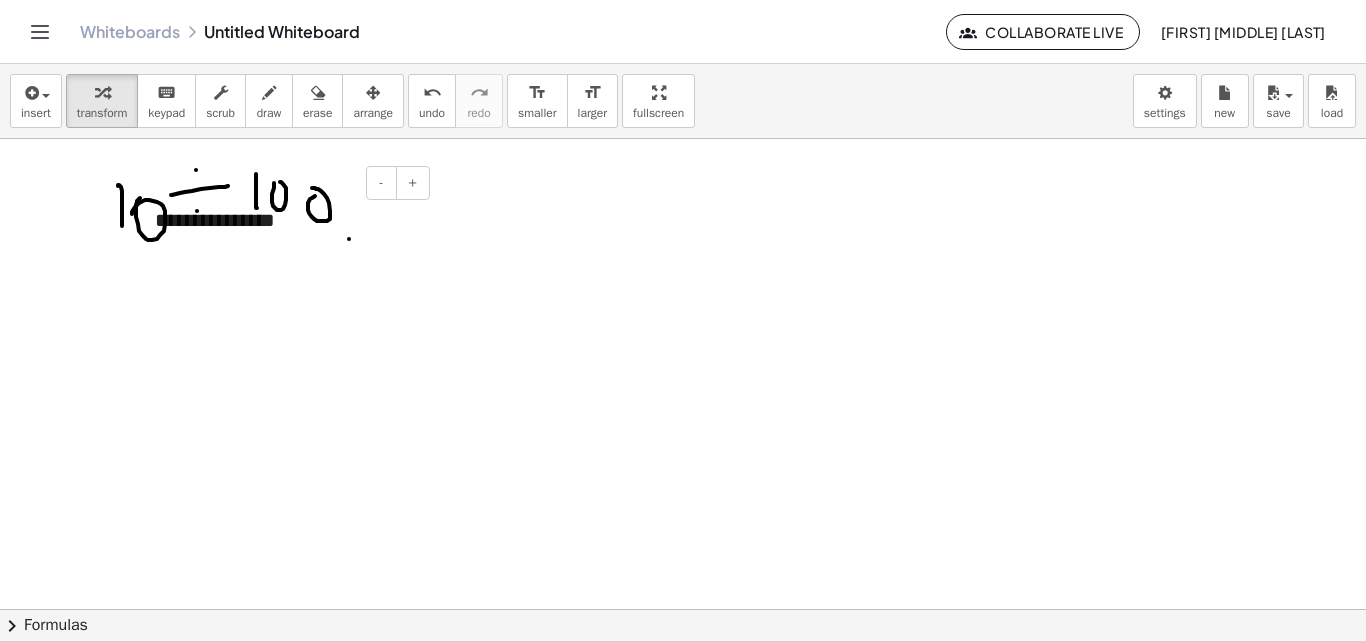 click on "**********" at bounding box center (285, 220) 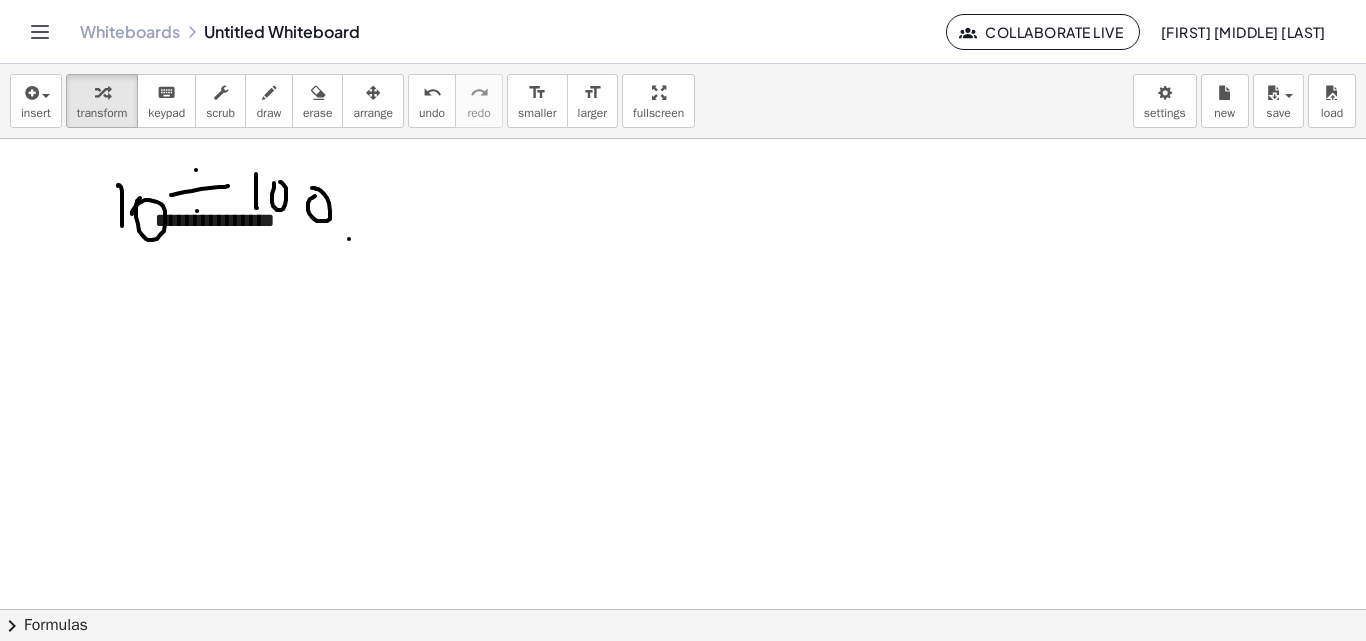 click at bounding box center [683, 609] 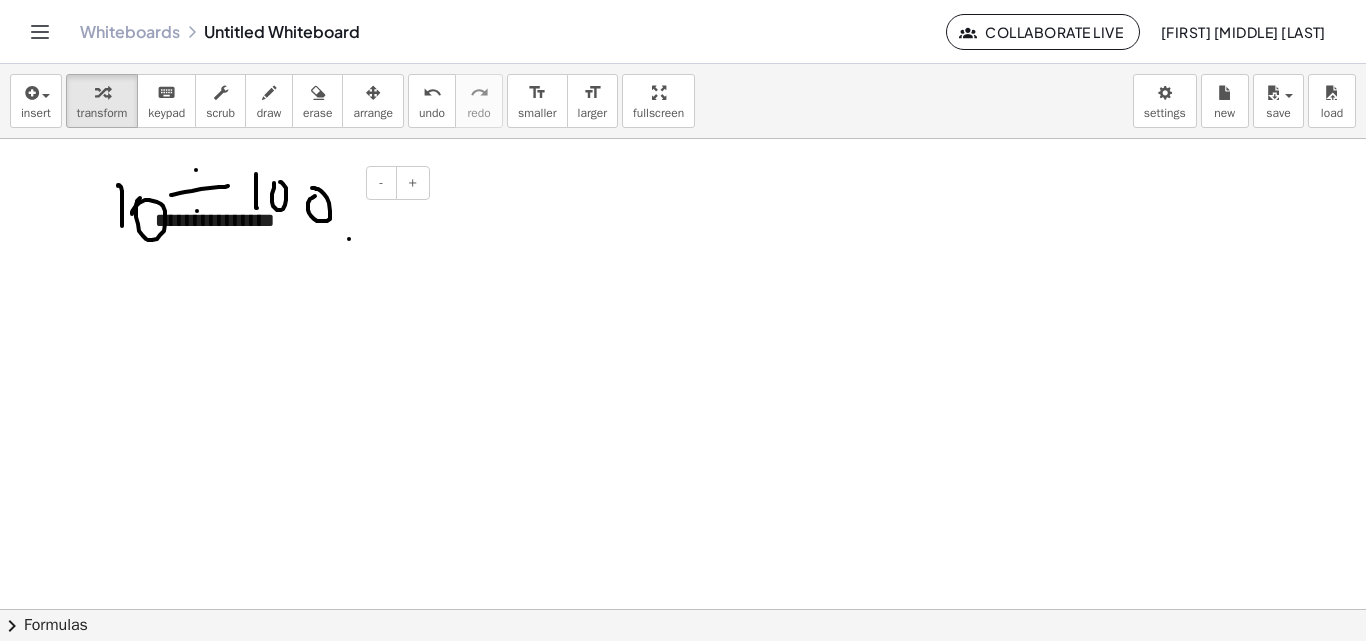 click on "**********" at bounding box center (285, 220) 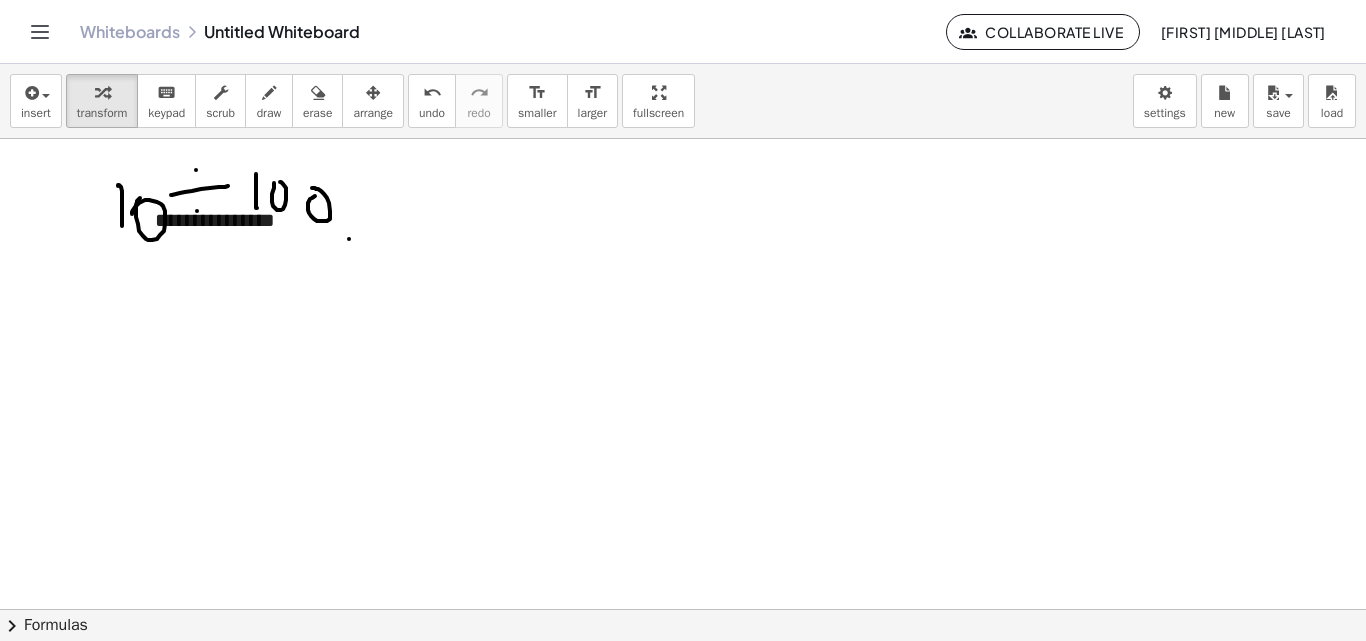 drag, startPoint x: 292, startPoint y: 256, endPoint x: 665, endPoint y: 382, distance: 393.70676 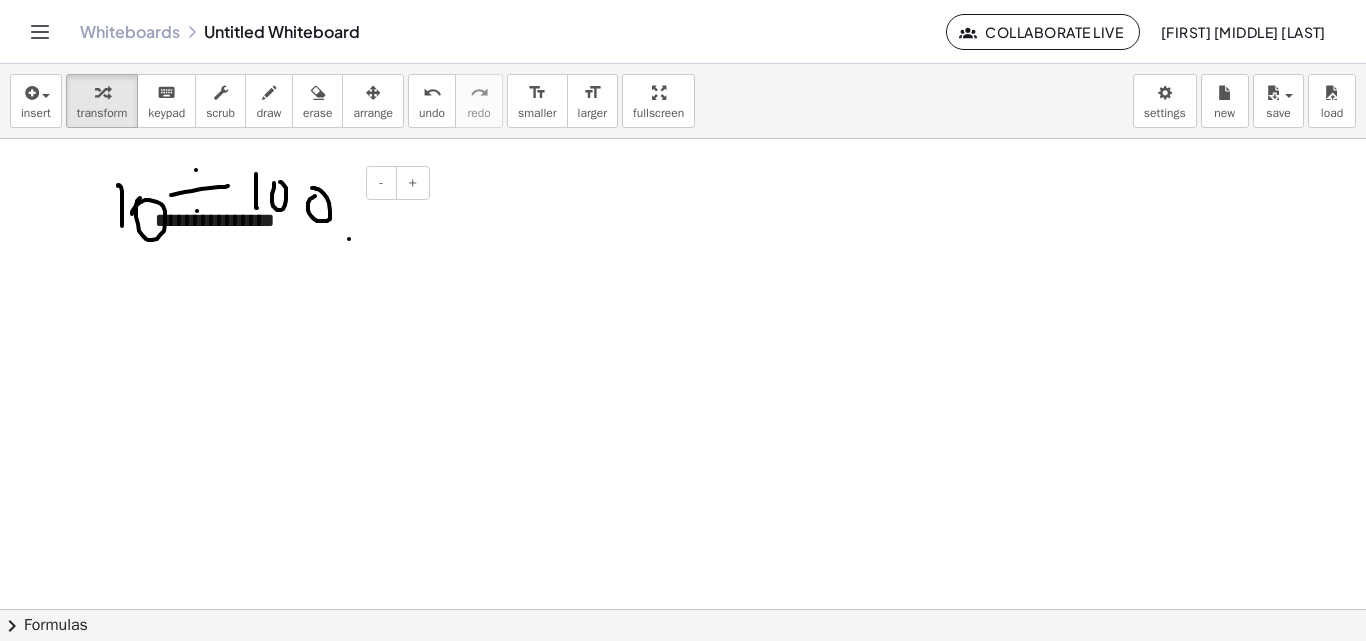 click on "**********" at bounding box center [285, 220] 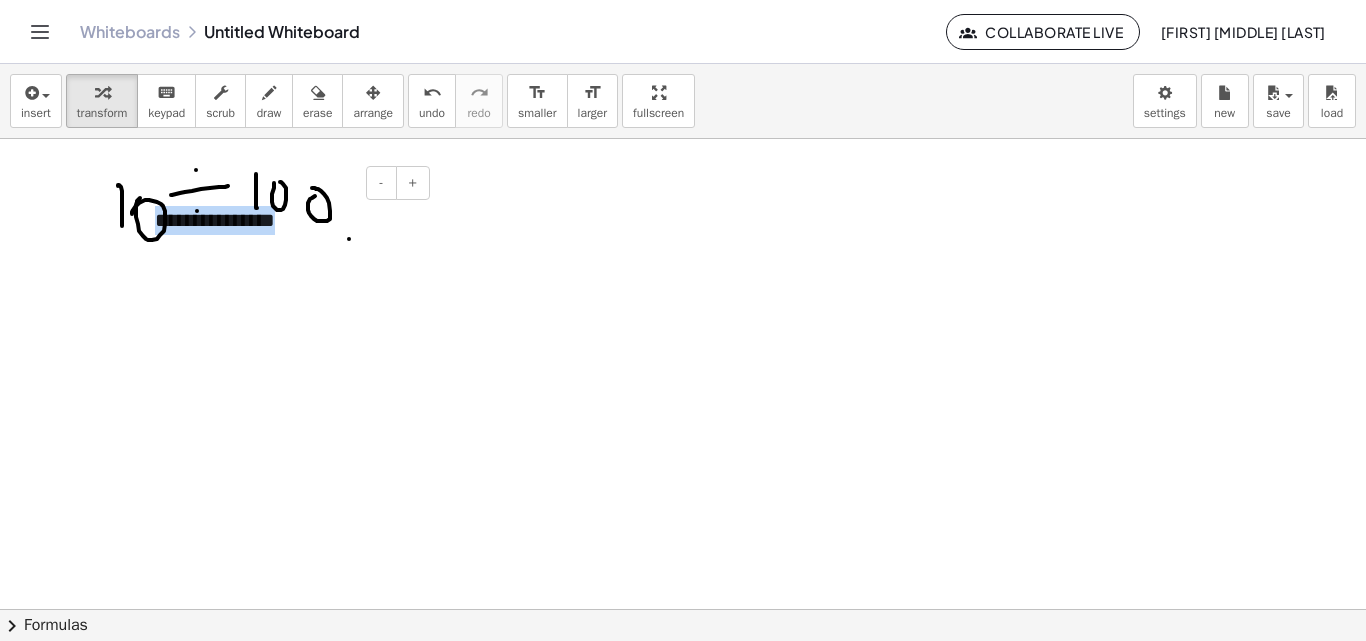 click on "**********" at bounding box center [285, 220] 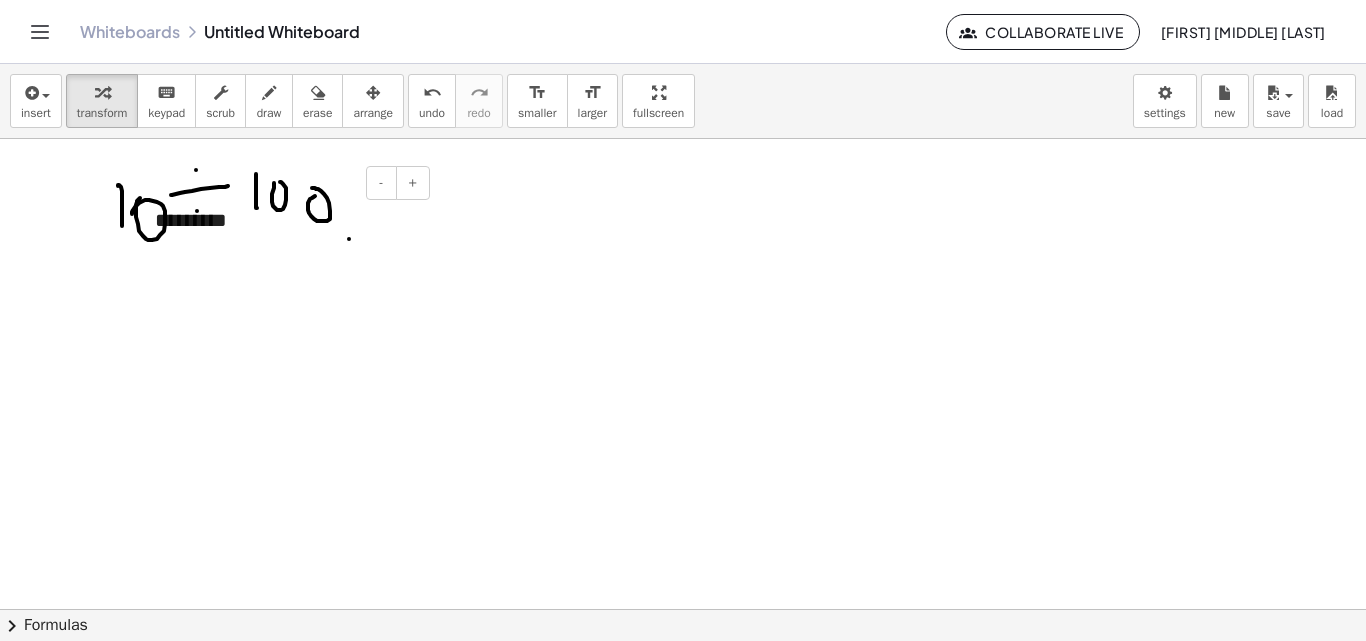 type 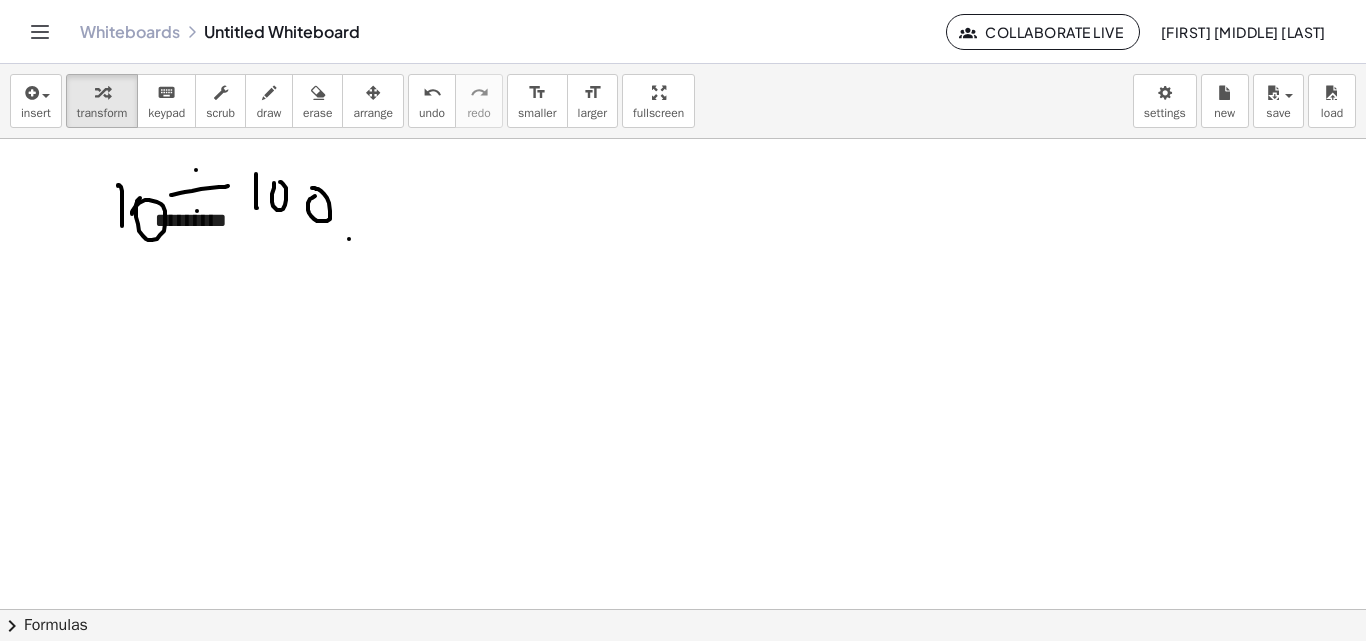 drag, startPoint x: 287, startPoint y: 245, endPoint x: 533, endPoint y: 317, distance: 256.3201 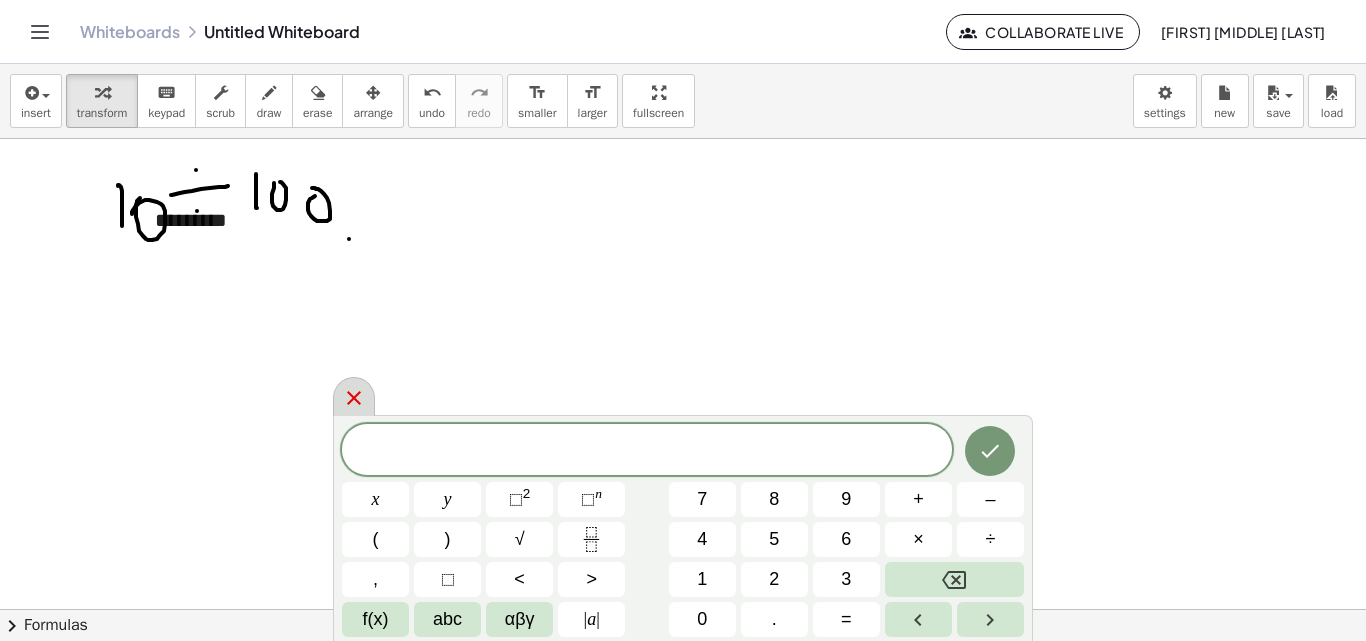 click 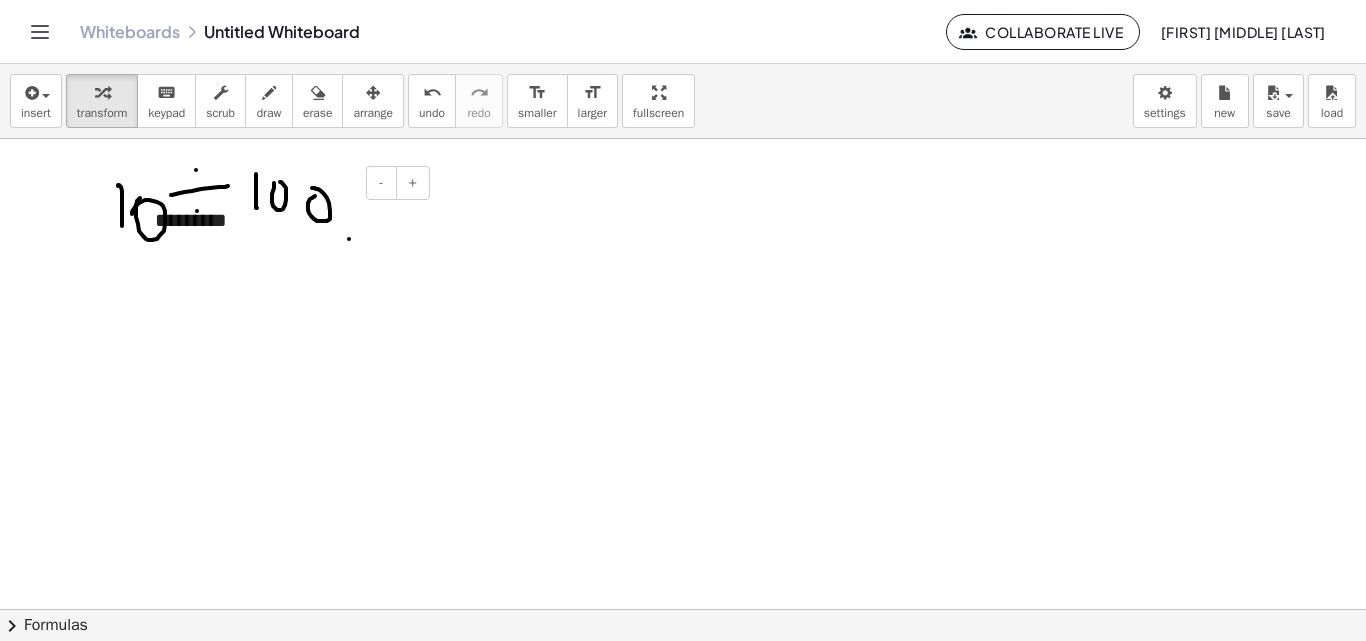 click on "*********" at bounding box center (285, 220) 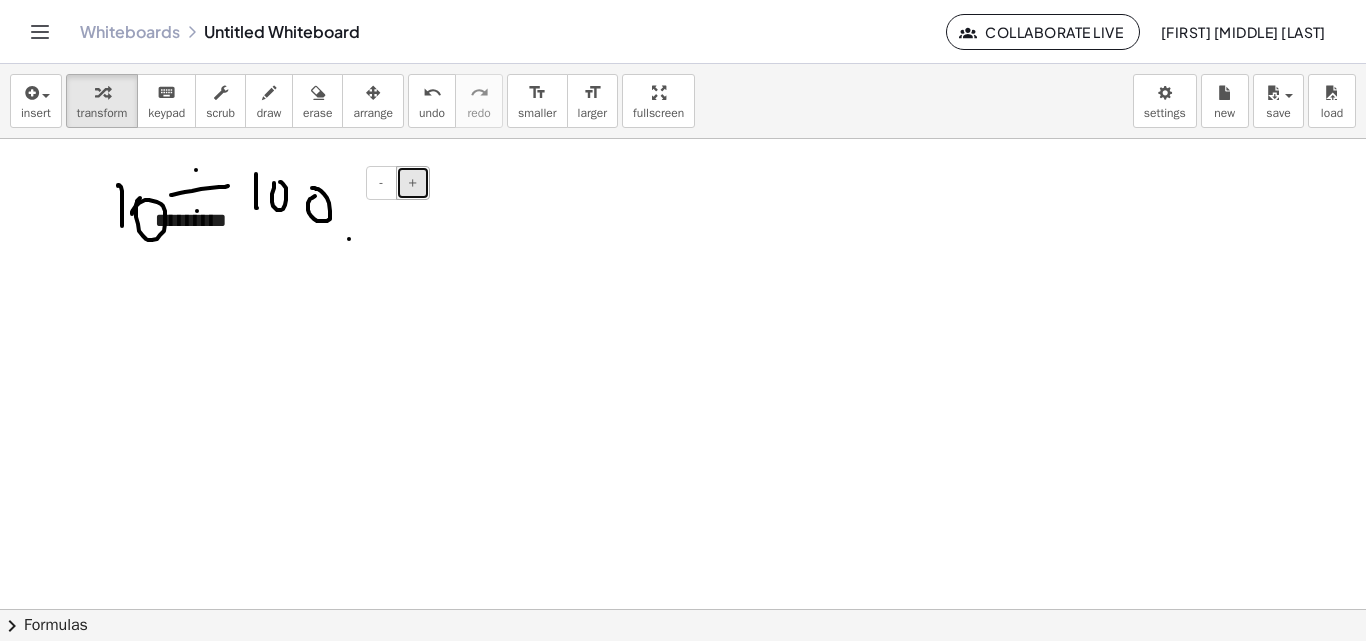 click on "+" at bounding box center [413, 182] 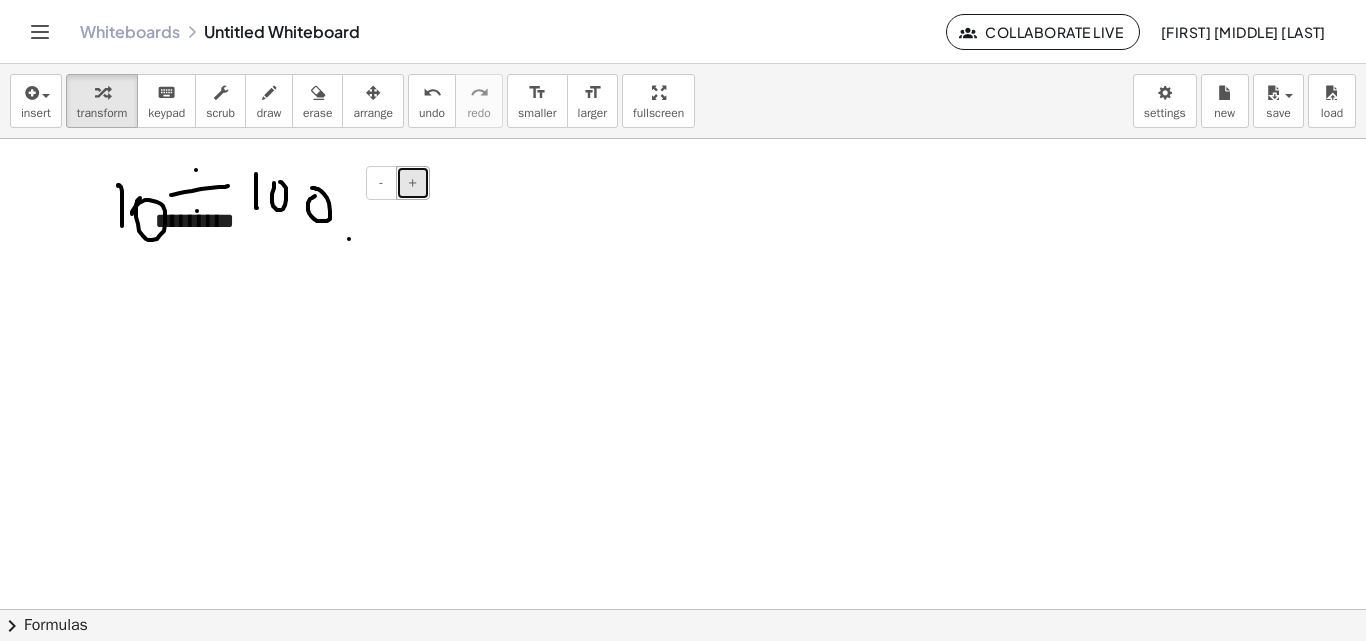 click on "+" at bounding box center (413, 182) 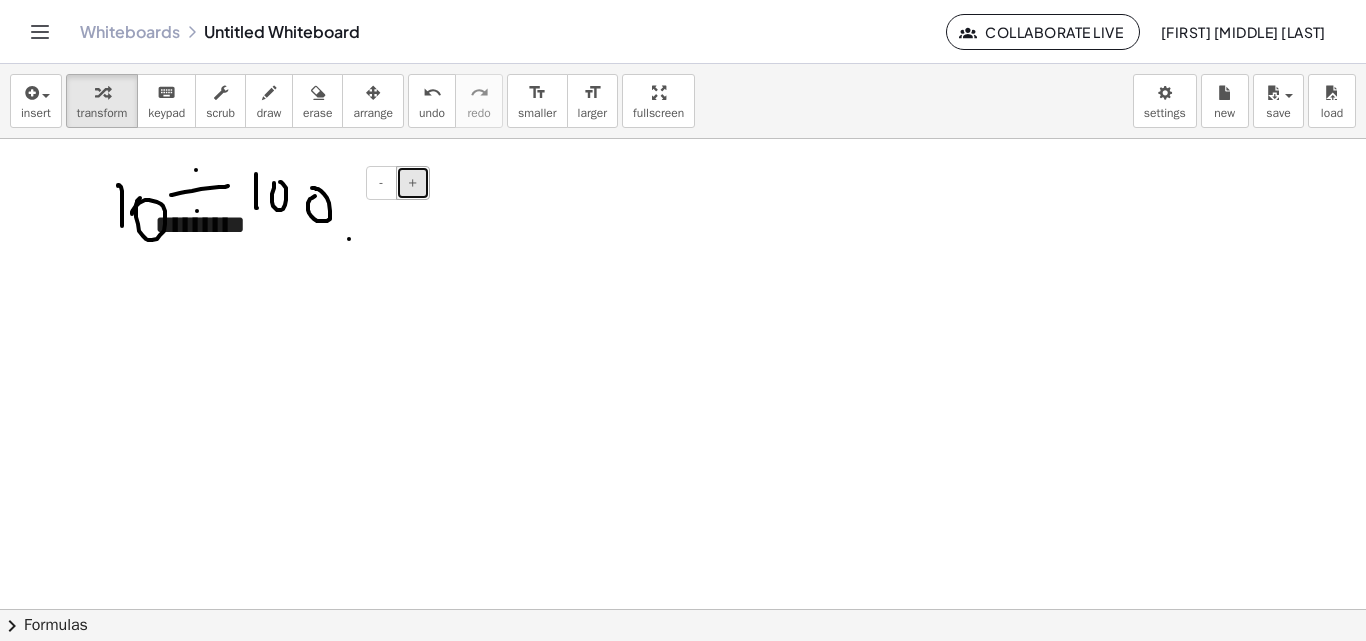 click on "+" at bounding box center (413, 182) 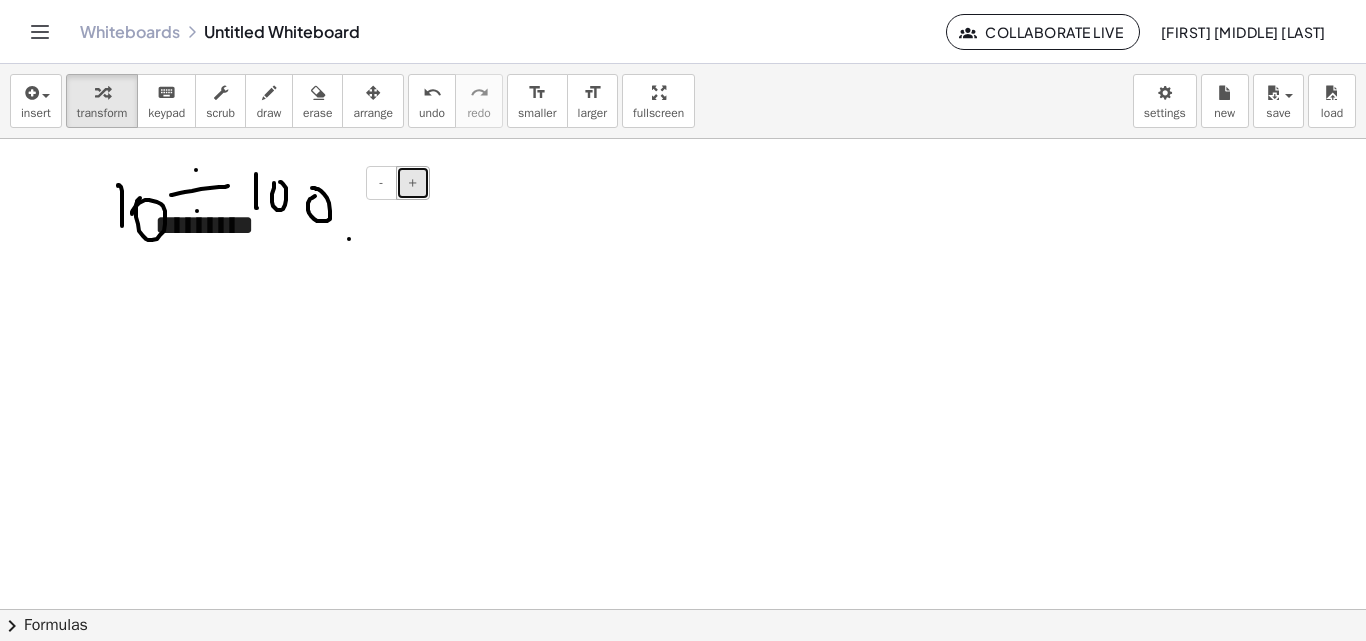 click on "+" at bounding box center (413, 182) 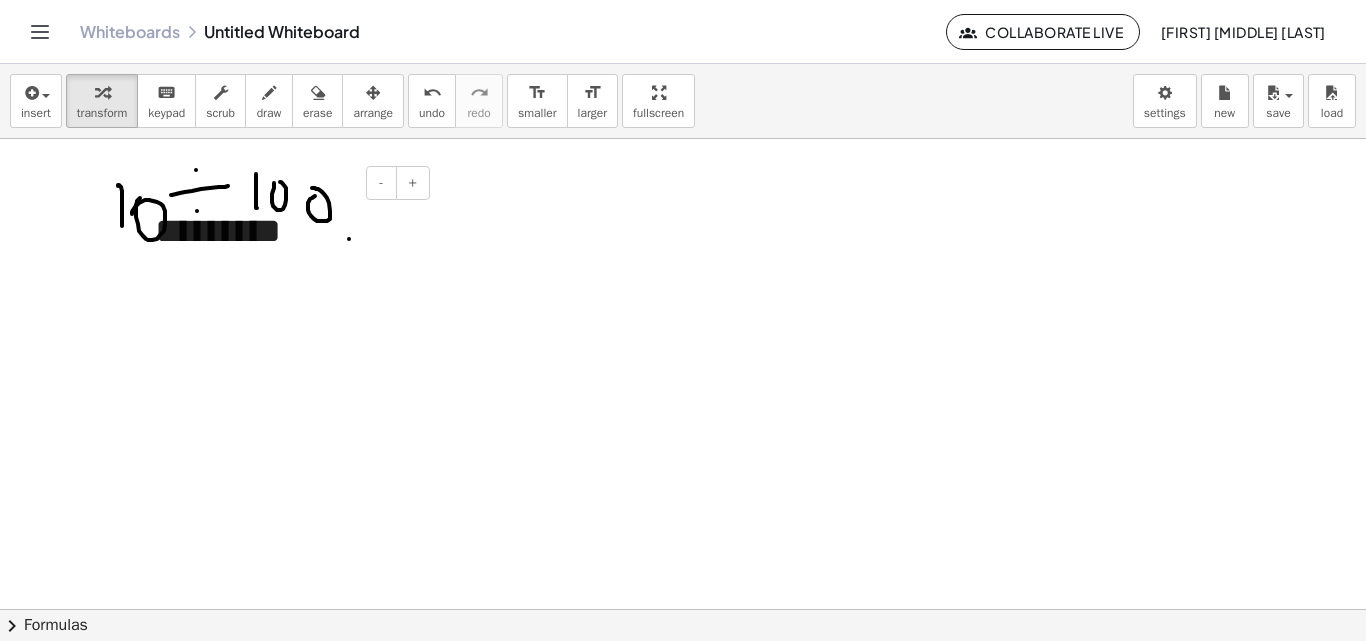 click on "*********" at bounding box center (285, 231) 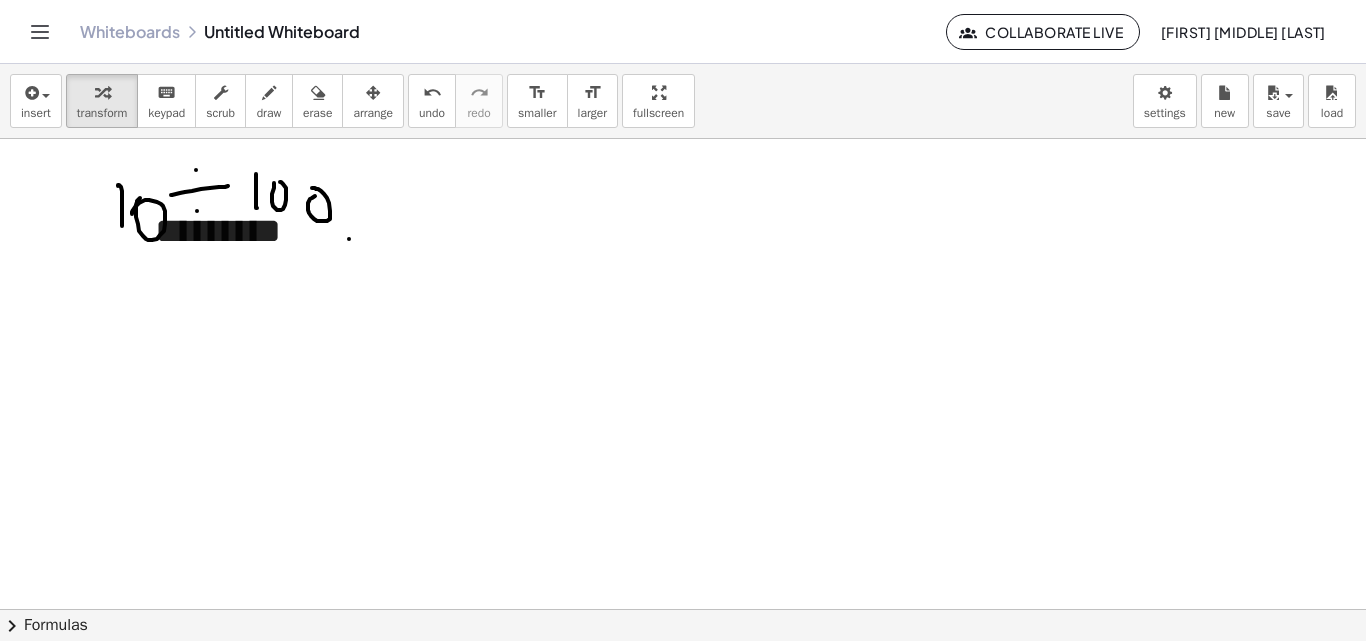 drag, startPoint x: 213, startPoint y: 185, endPoint x: 974, endPoint y: 263, distance: 764.98694 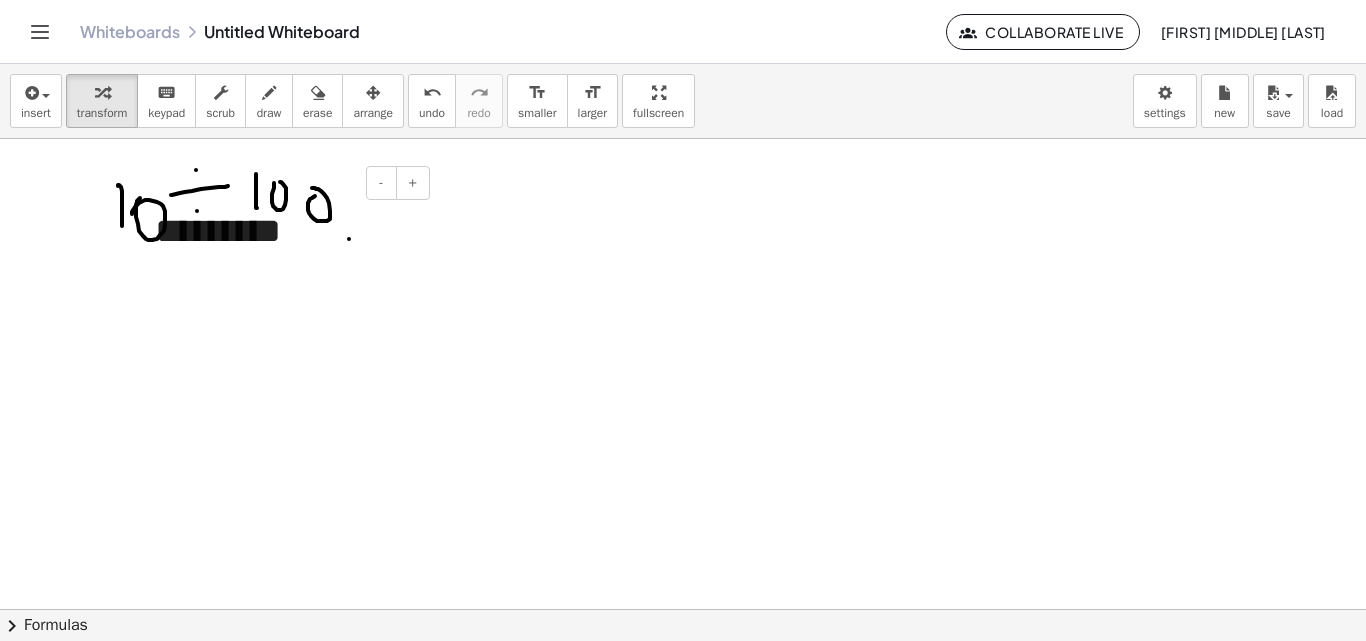 click on "*********" at bounding box center [285, 231] 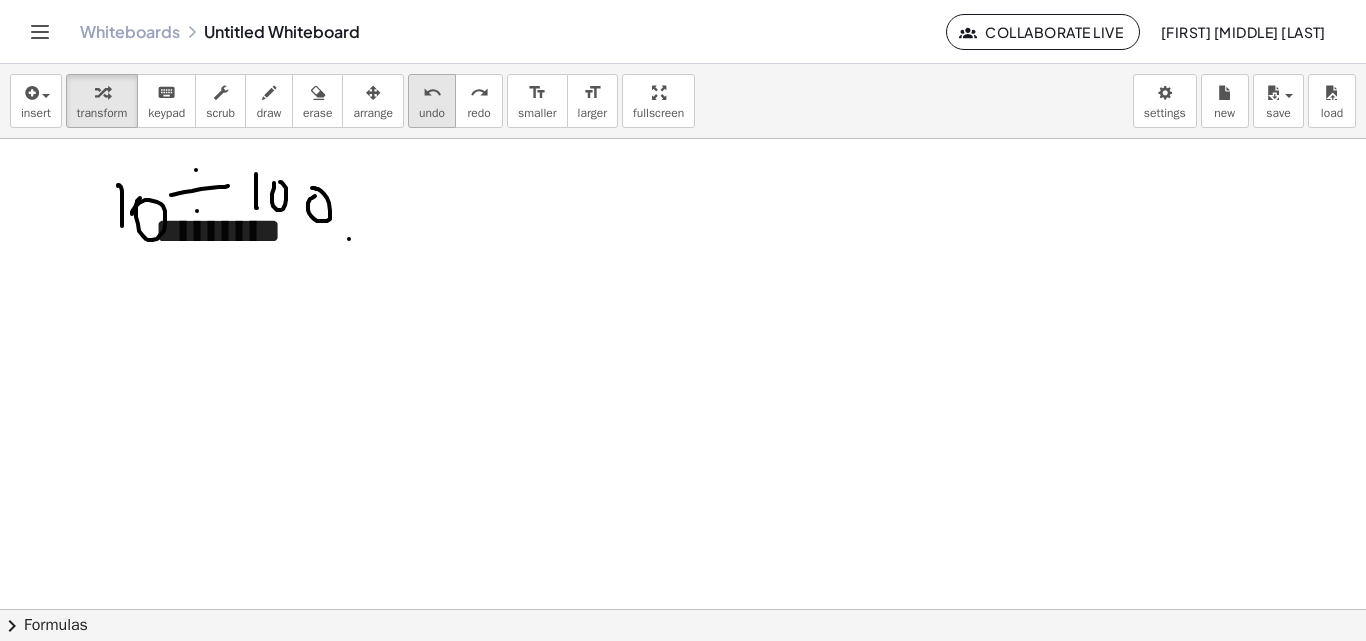 click on "undo" at bounding box center [432, 113] 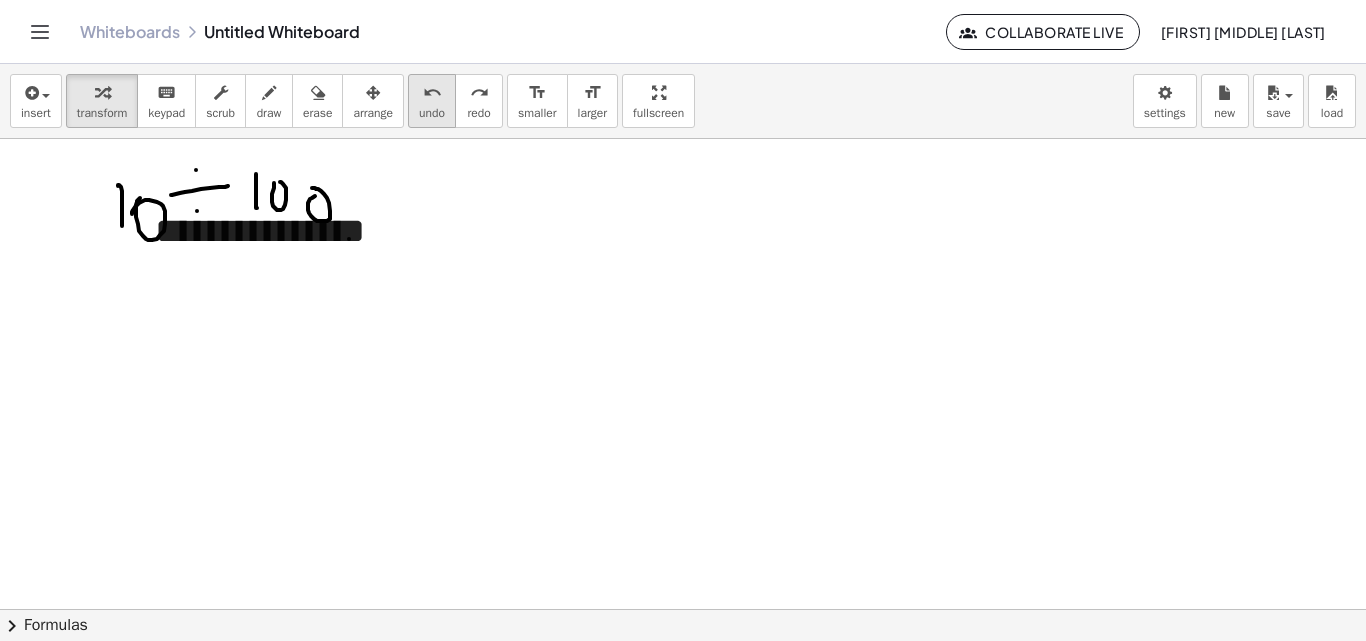 click on "undo" at bounding box center (432, 113) 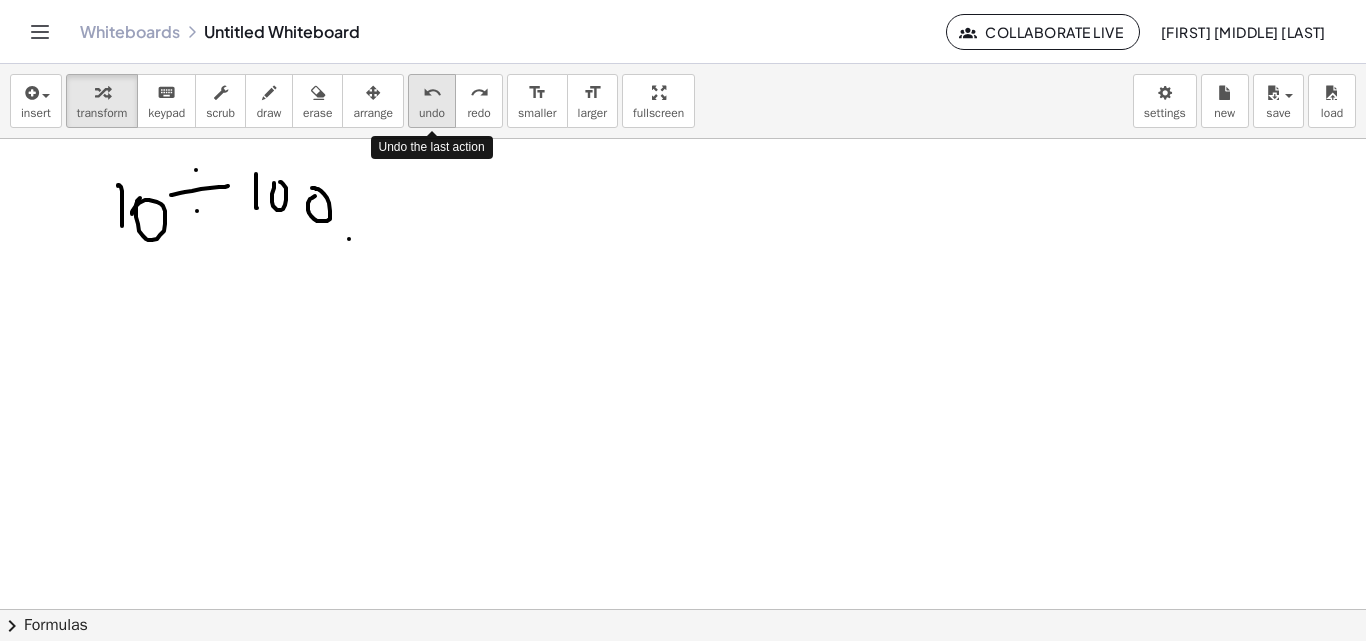 click on "undo" at bounding box center [432, 113] 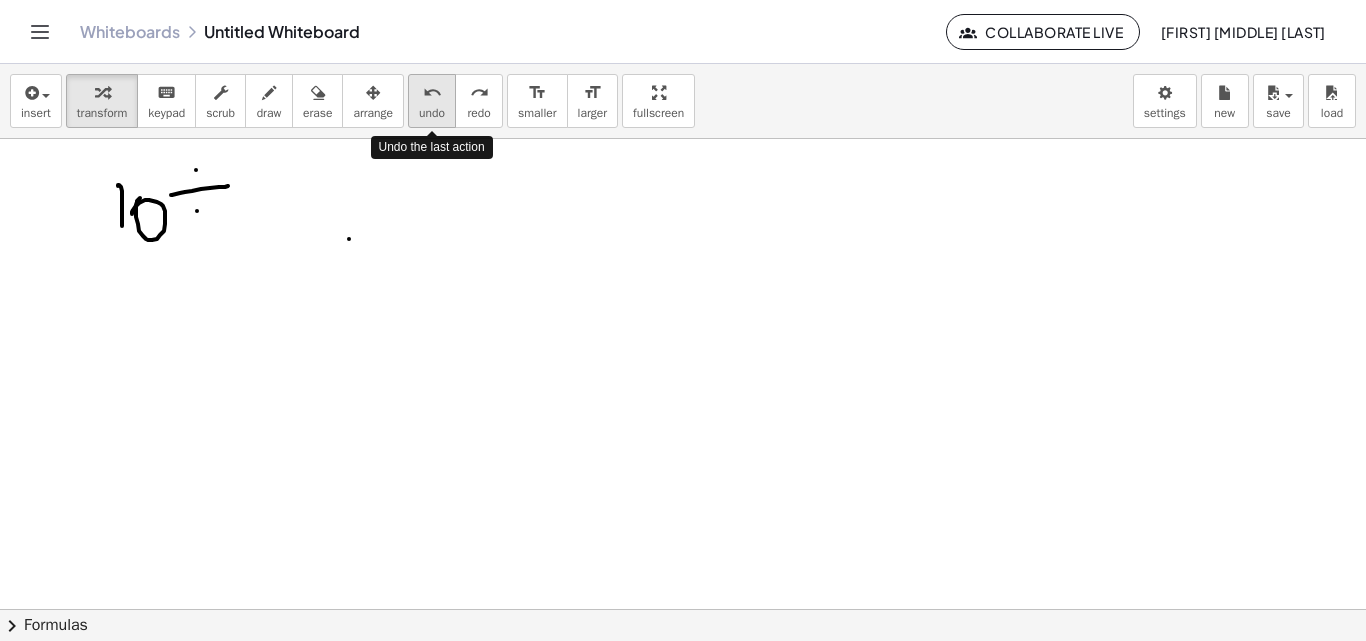 click on "undo" at bounding box center (432, 113) 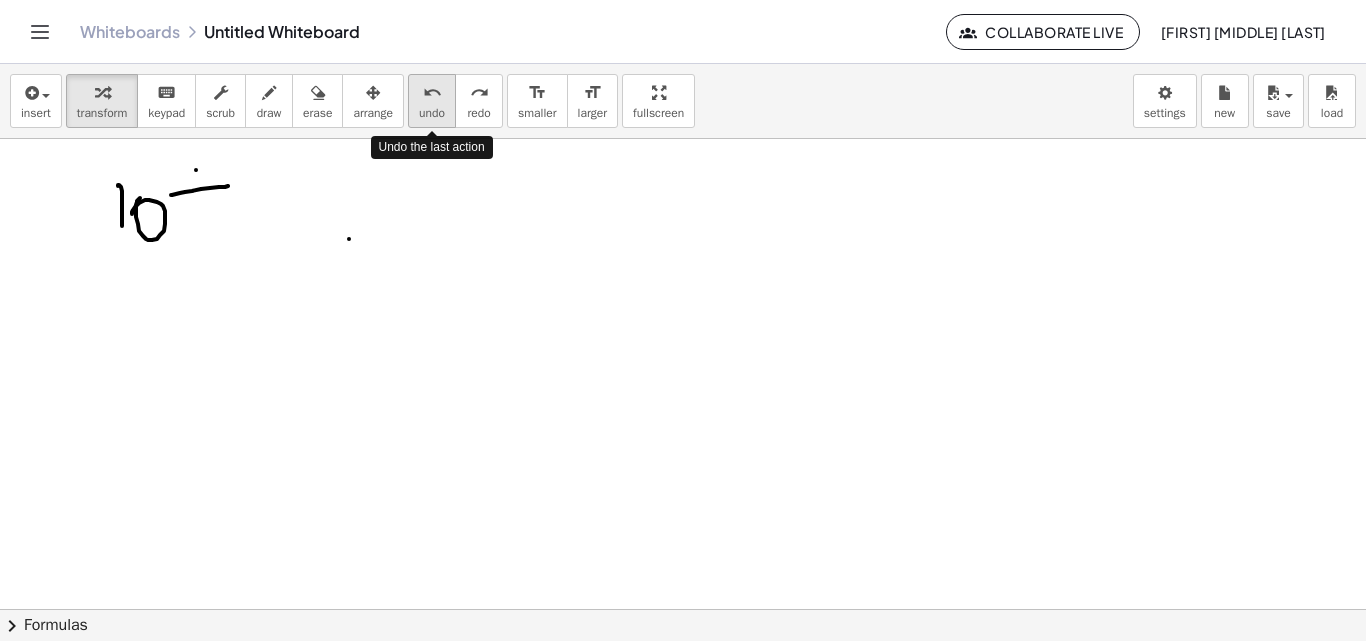 click on "undo" at bounding box center (432, 113) 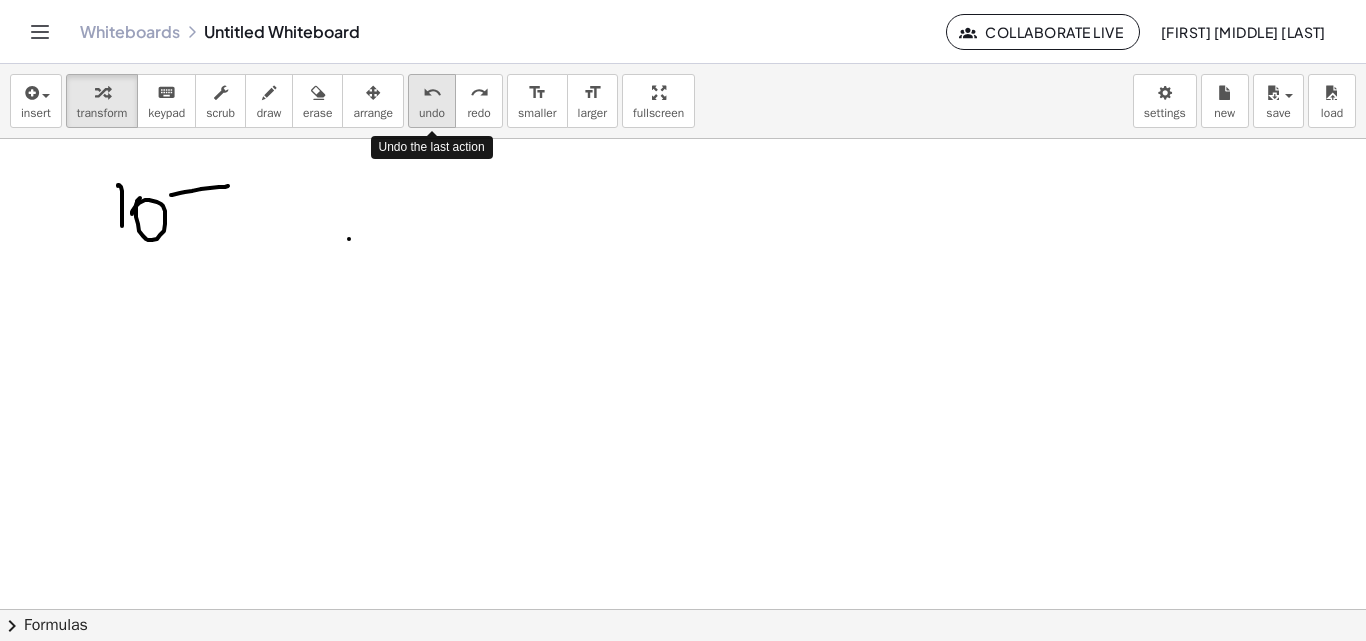 click on "undo" at bounding box center [432, 113] 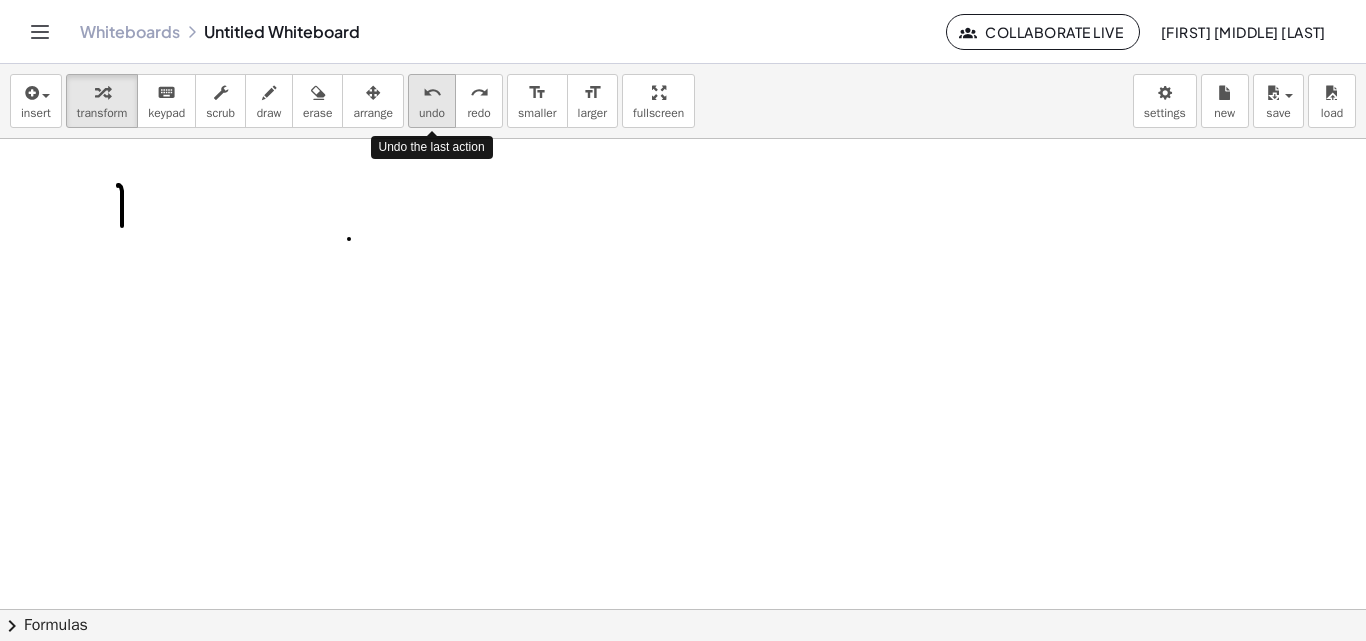 click on "undo" at bounding box center [432, 113] 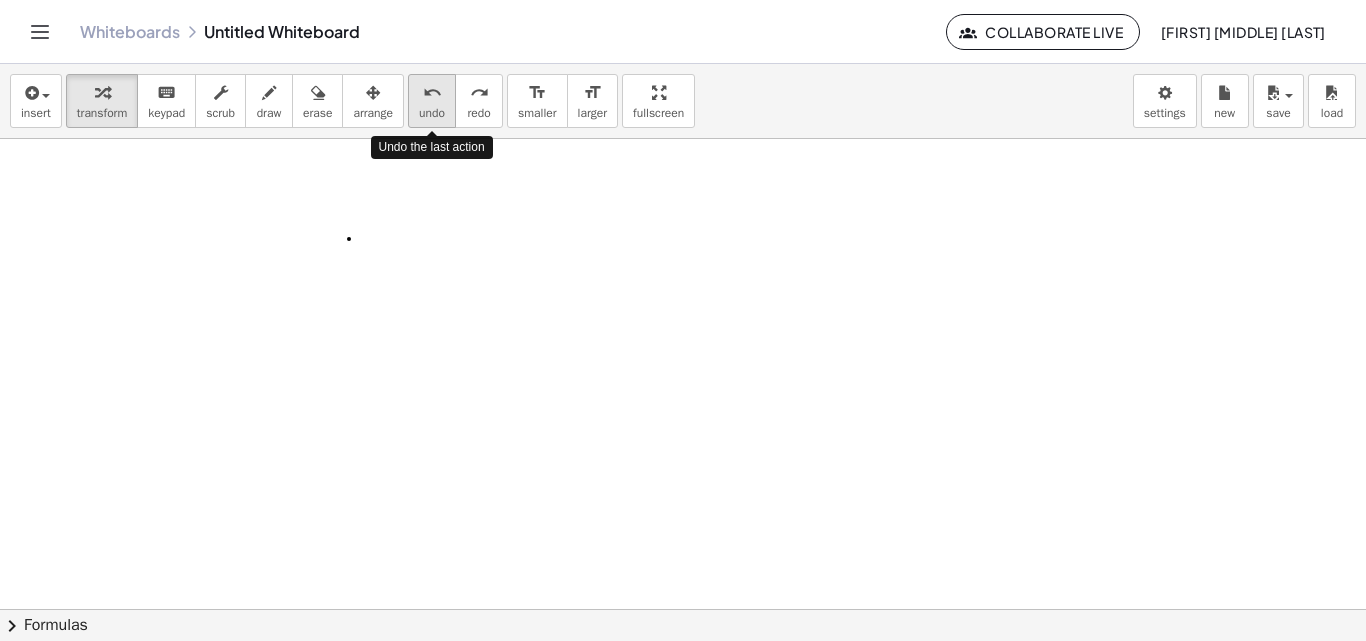 click on "undo" at bounding box center [432, 113] 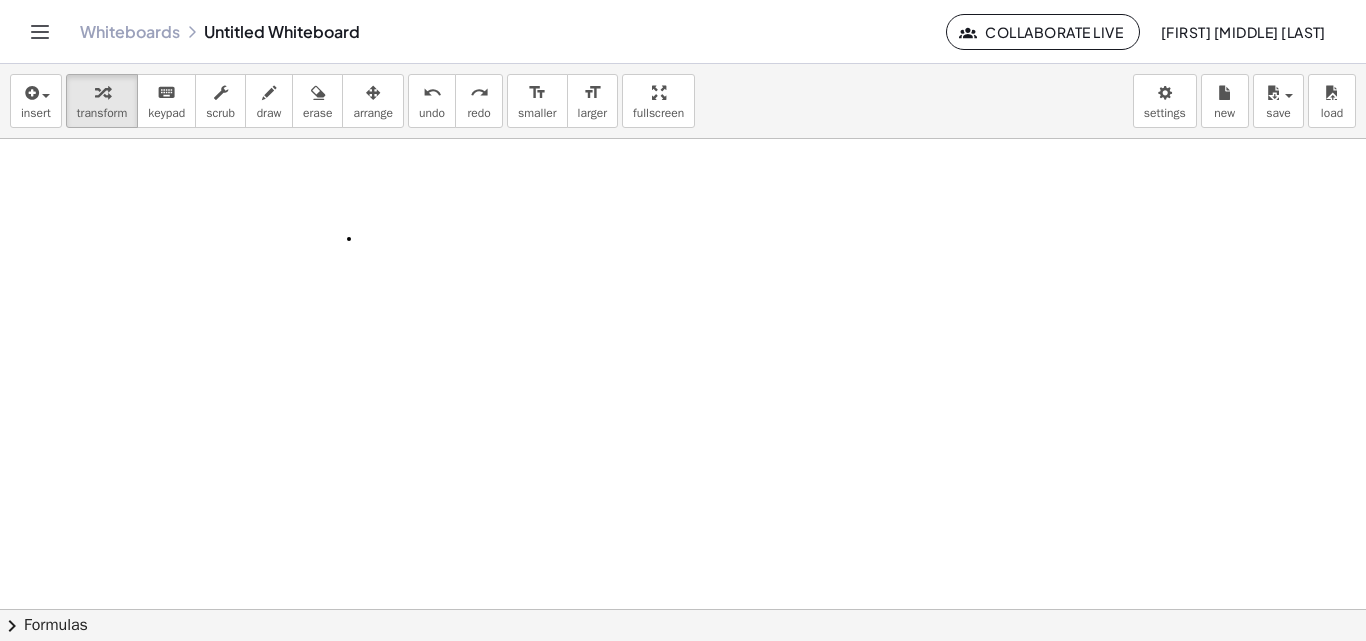 click at bounding box center (683, 609) 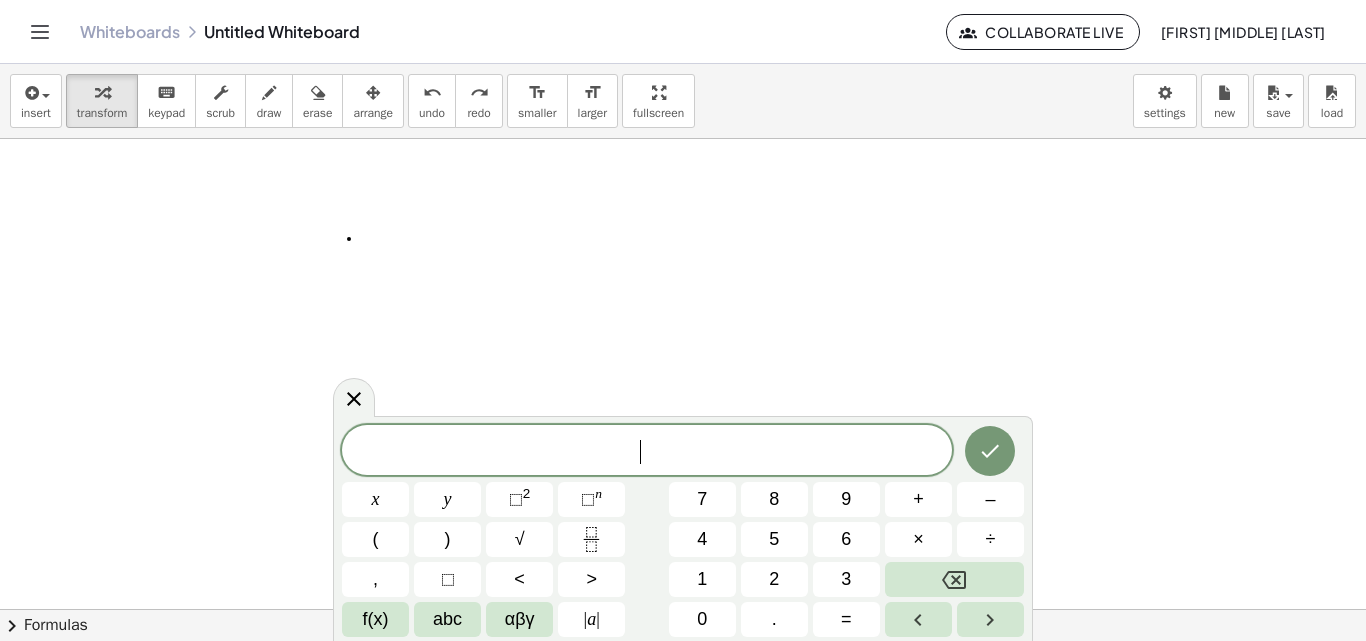 click at bounding box center [683, 609] 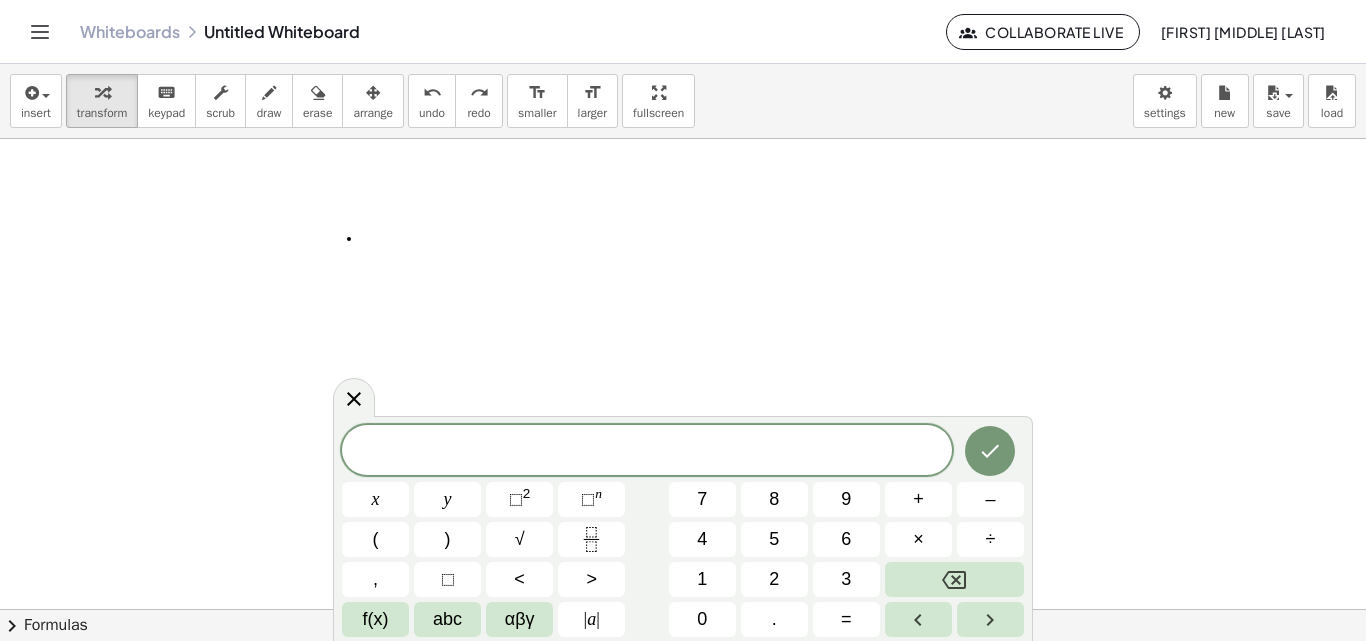 click at bounding box center [683, 609] 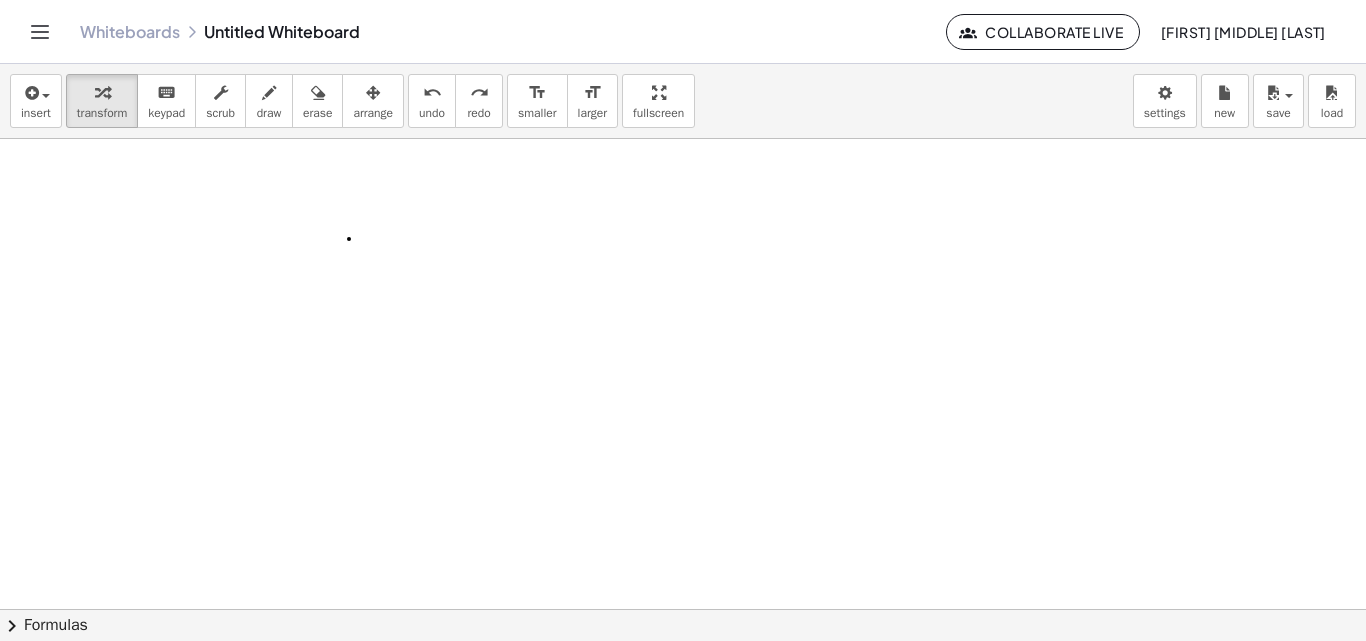 click at bounding box center (683, 609) 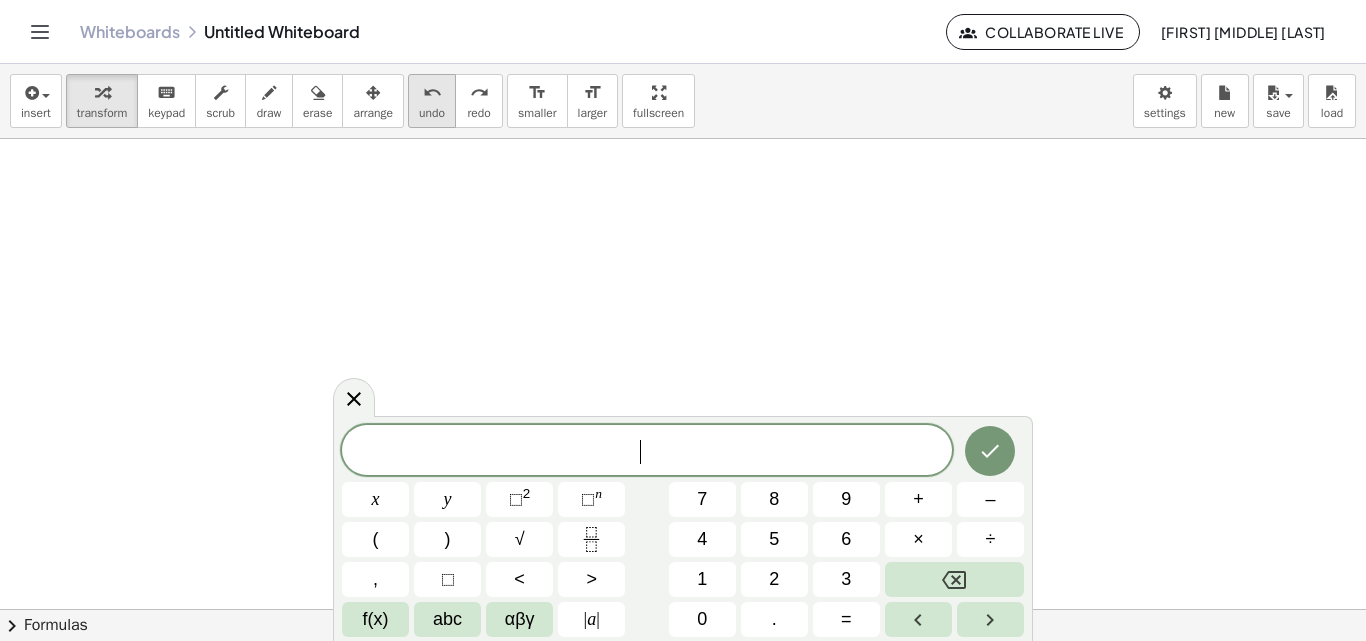 click on "undo" at bounding box center [432, 93] 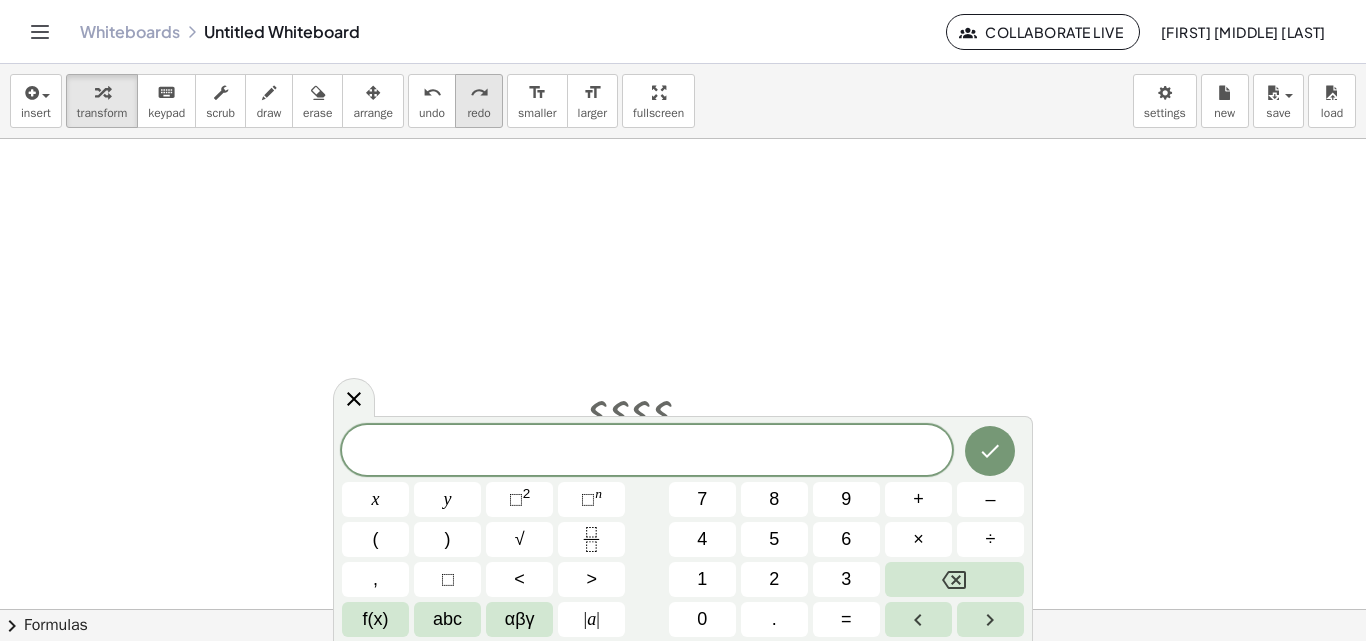 click on "redo redo" at bounding box center (479, 101) 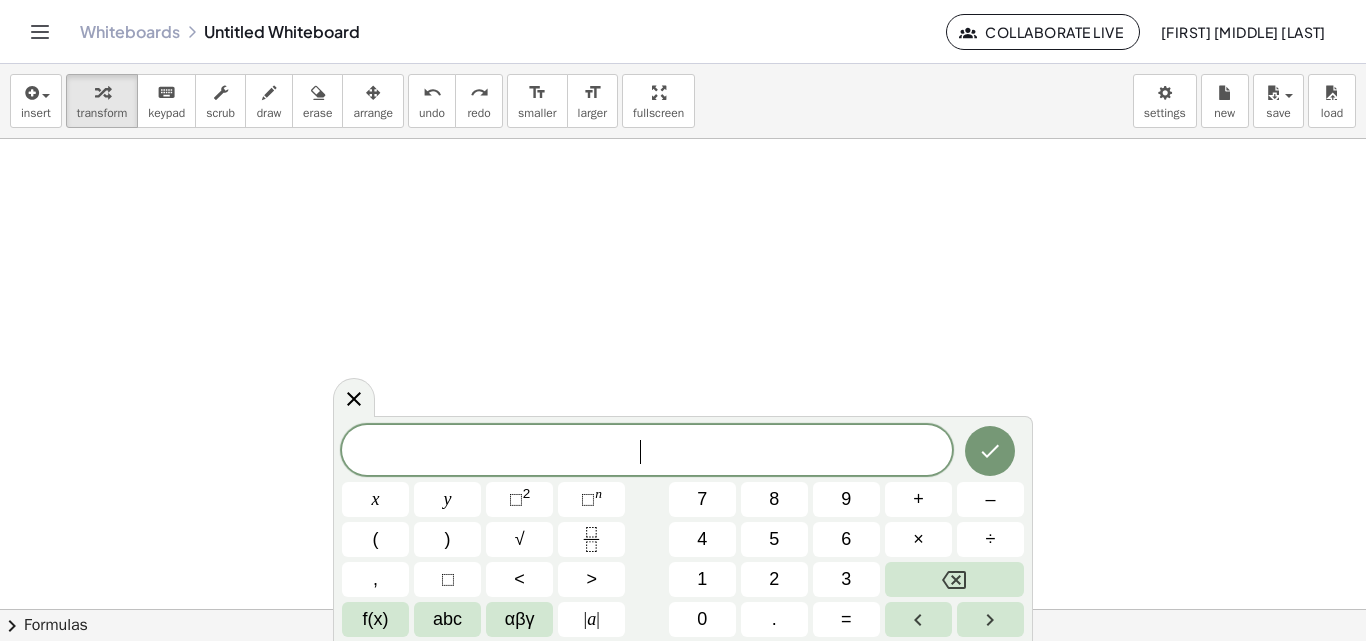 click at bounding box center (683, 609) 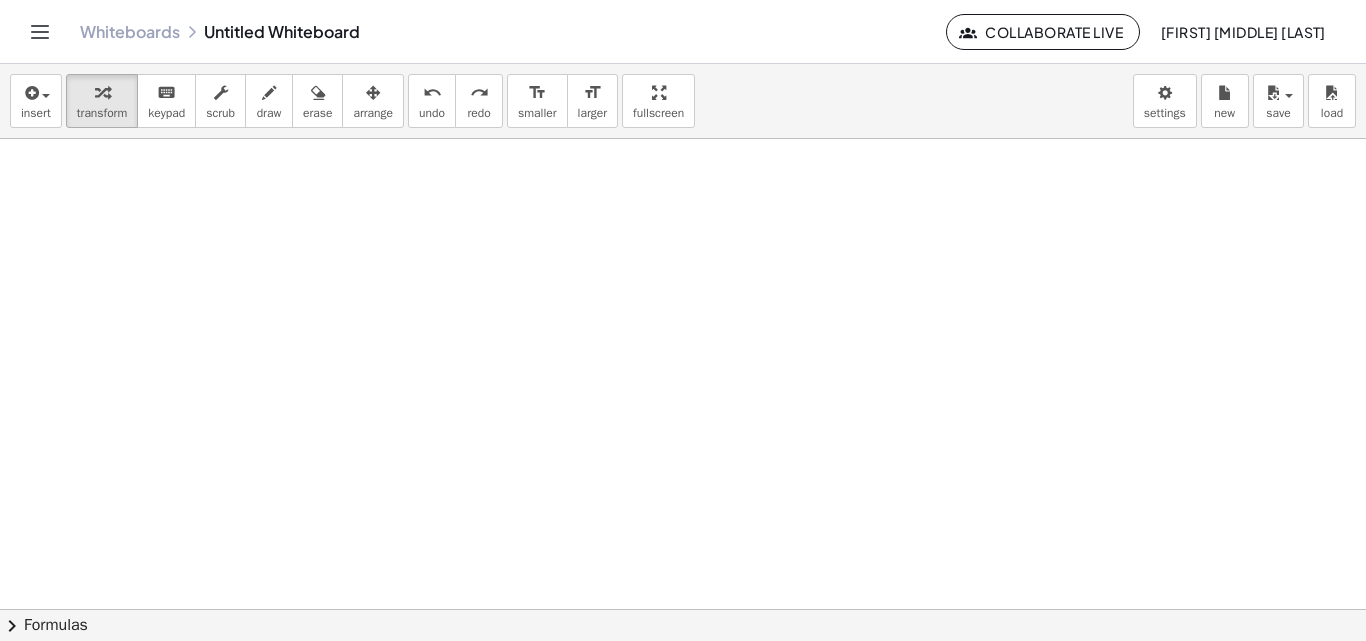 click at bounding box center [683, 609] 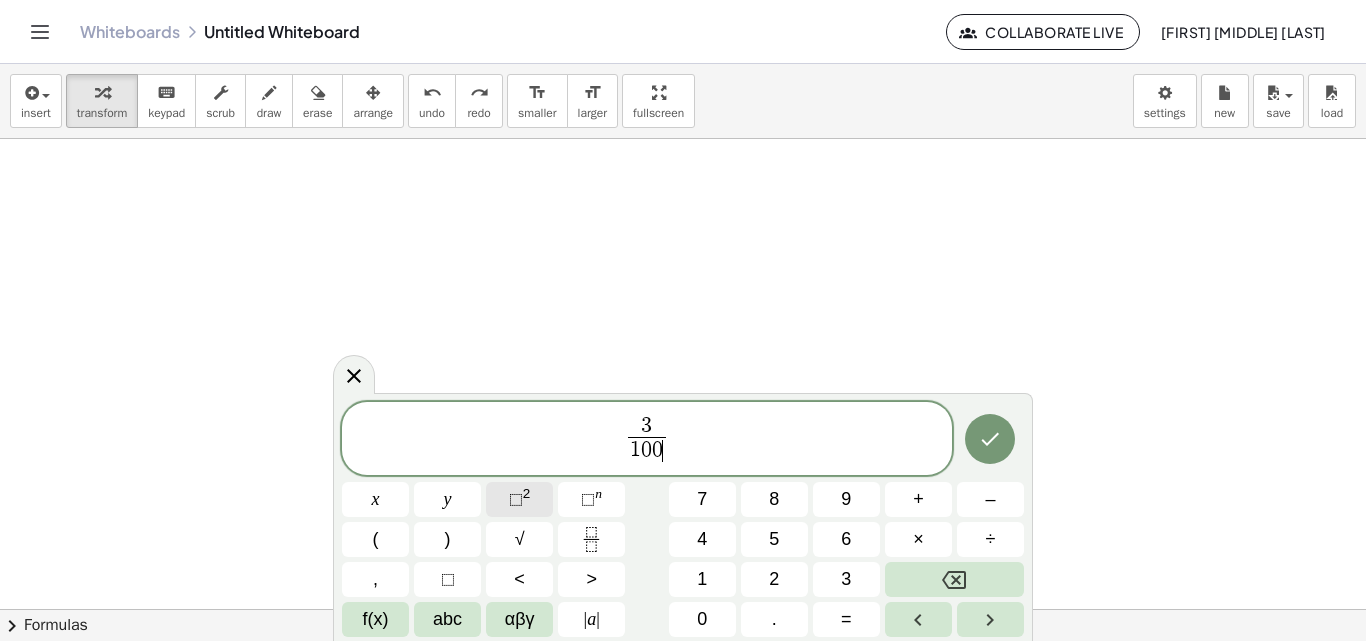 click on "⬚" at bounding box center [516, 499] 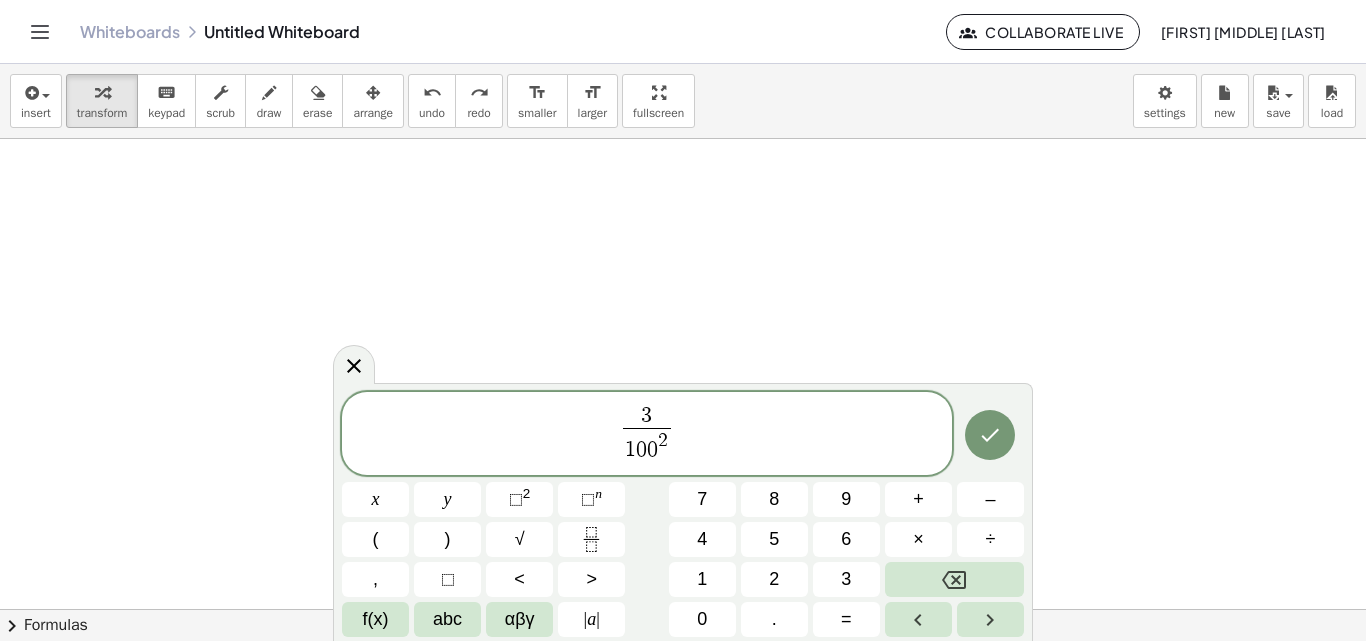 click on "0" at bounding box center (652, 450) 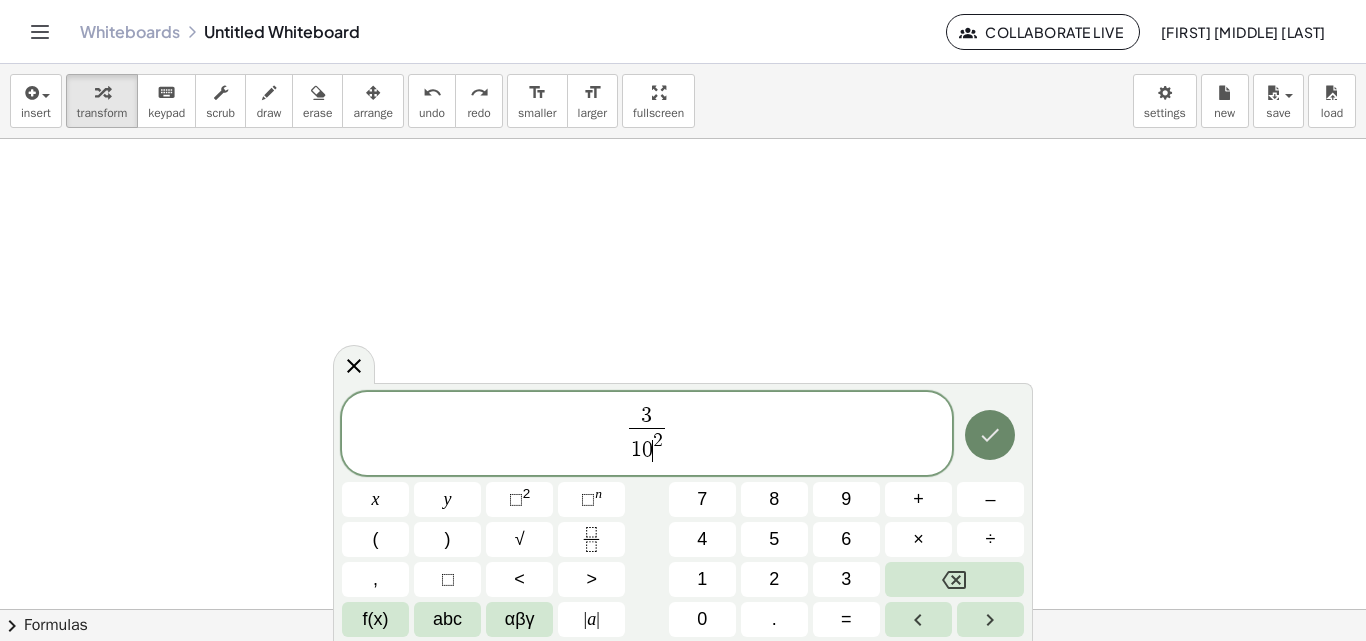 click 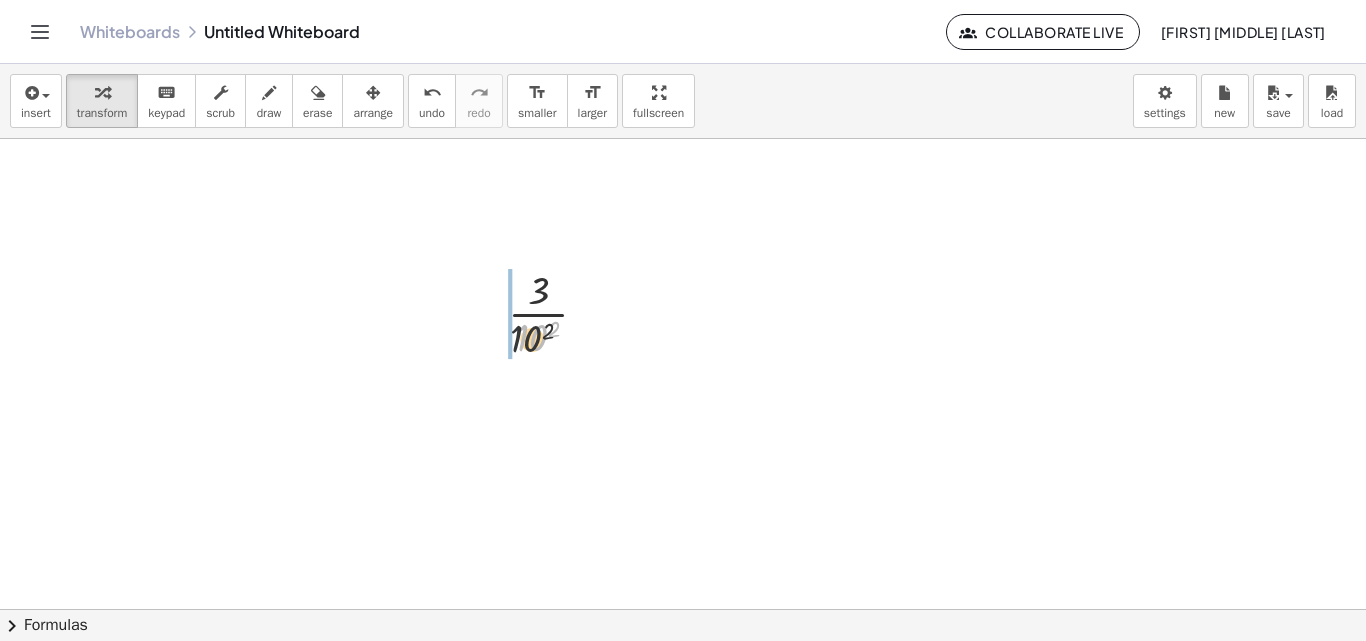 drag, startPoint x: 537, startPoint y: 334, endPoint x: 408, endPoint y: 334, distance: 129 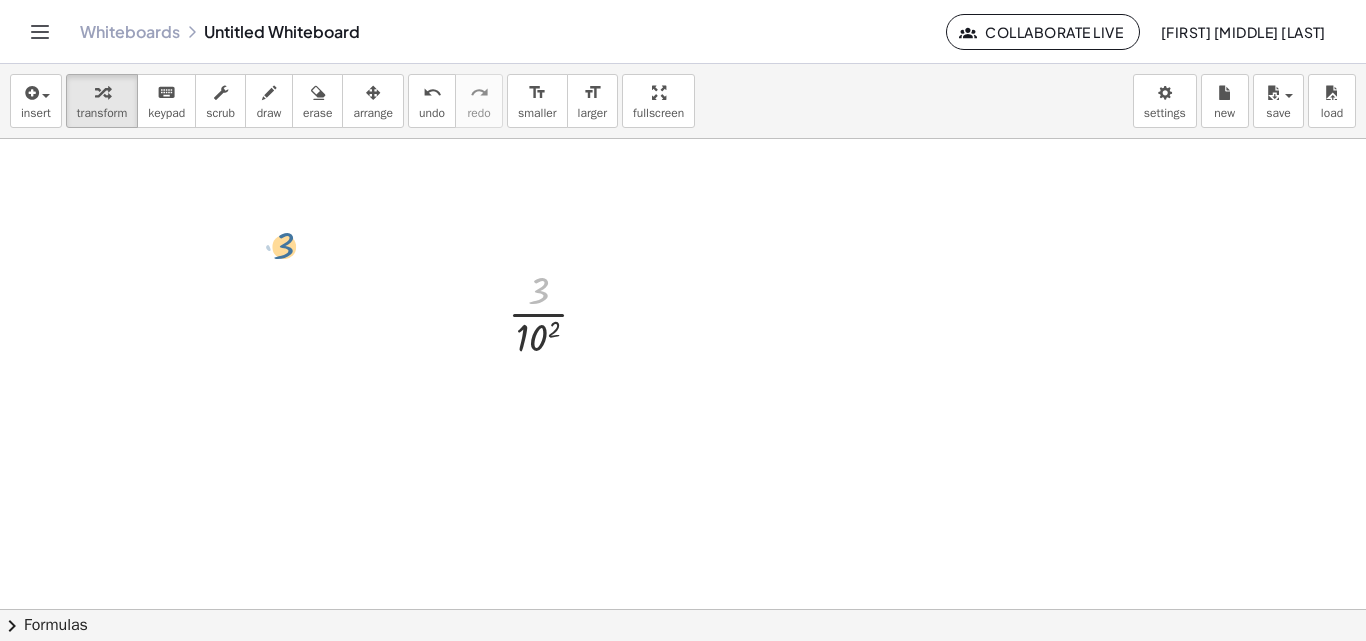 drag, startPoint x: 516, startPoint y: 307, endPoint x: 282, endPoint y: 229, distance: 246.65765 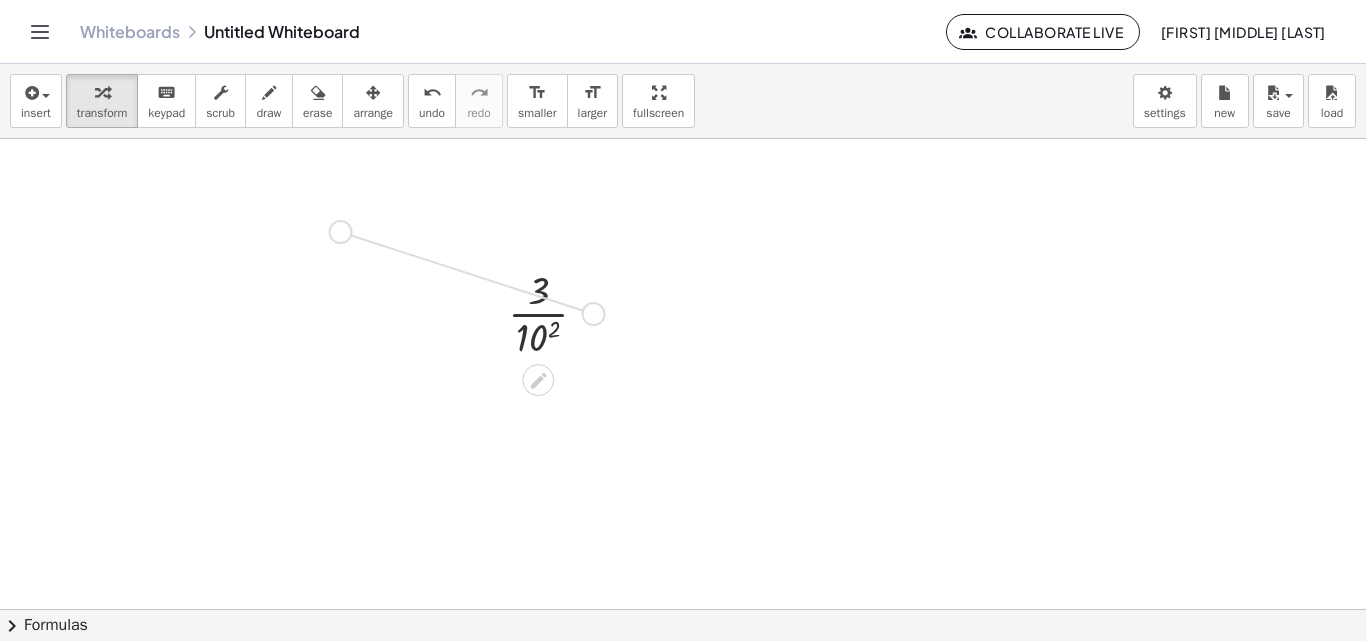 drag, startPoint x: 592, startPoint y: 316, endPoint x: 333, endPoint y: 236, distance: 271.0738 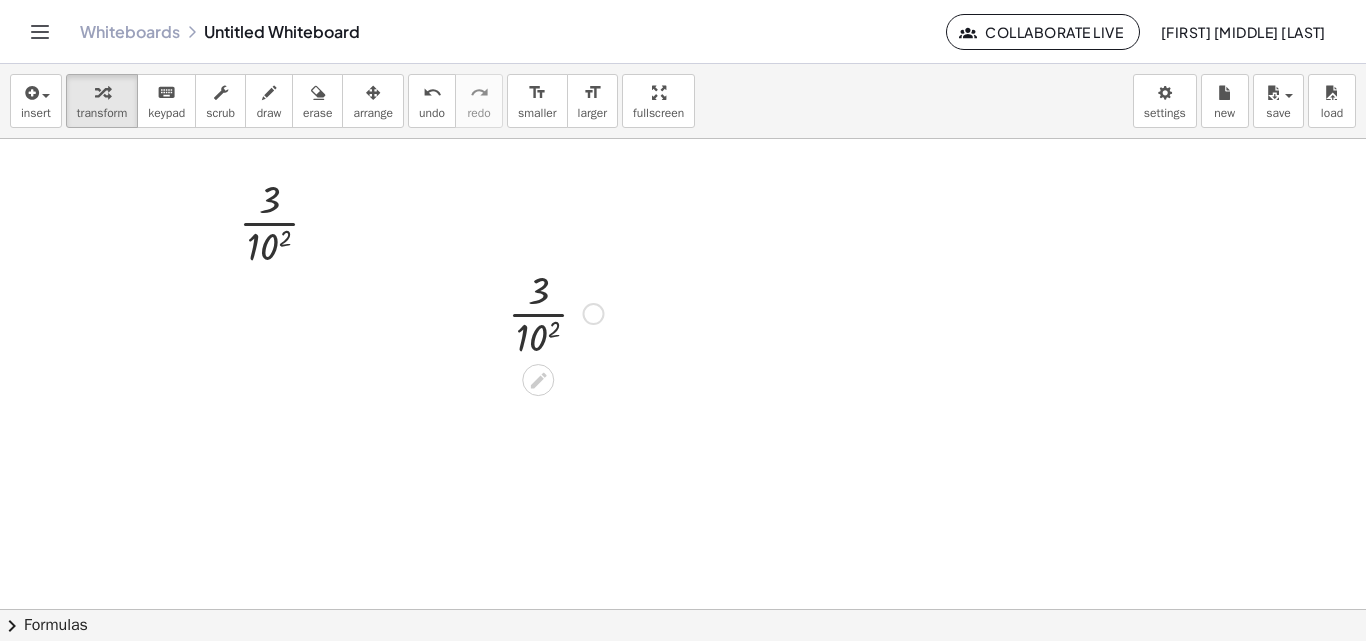 click at bounding box center [556, 312] 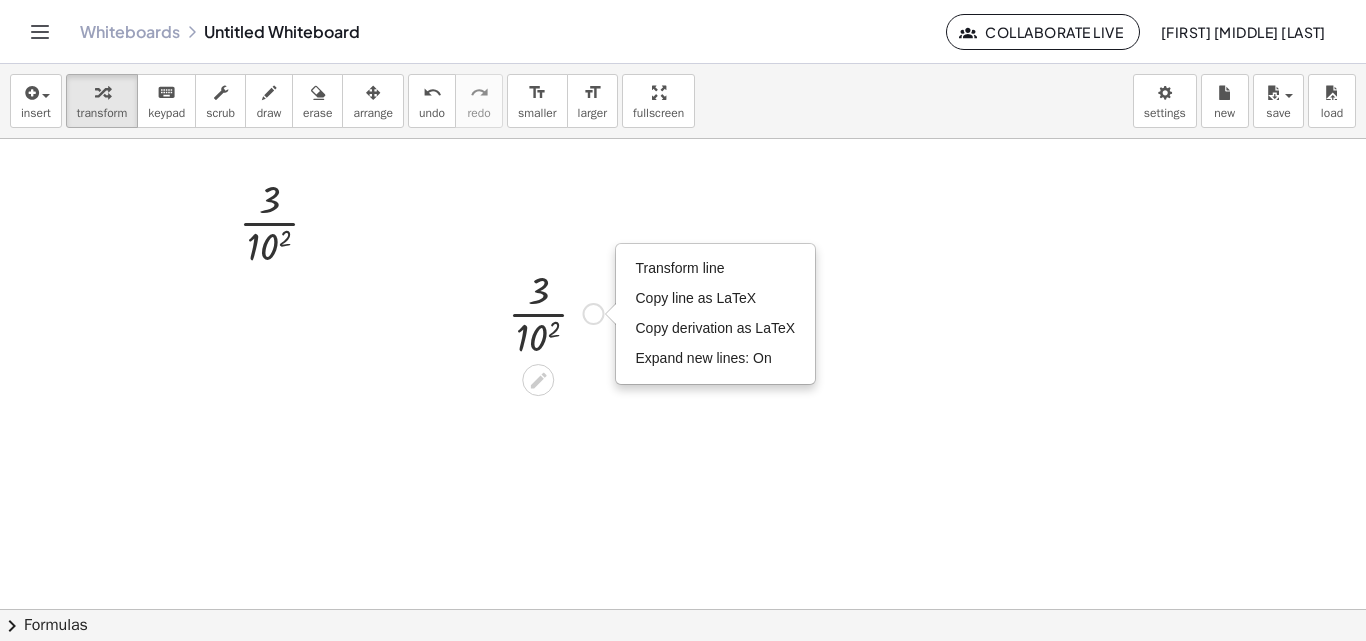 click on "Transform line Copy line as LaTeX Copy derivation as LaTeX Expand new lines: On" at bounding box center (594, 314) 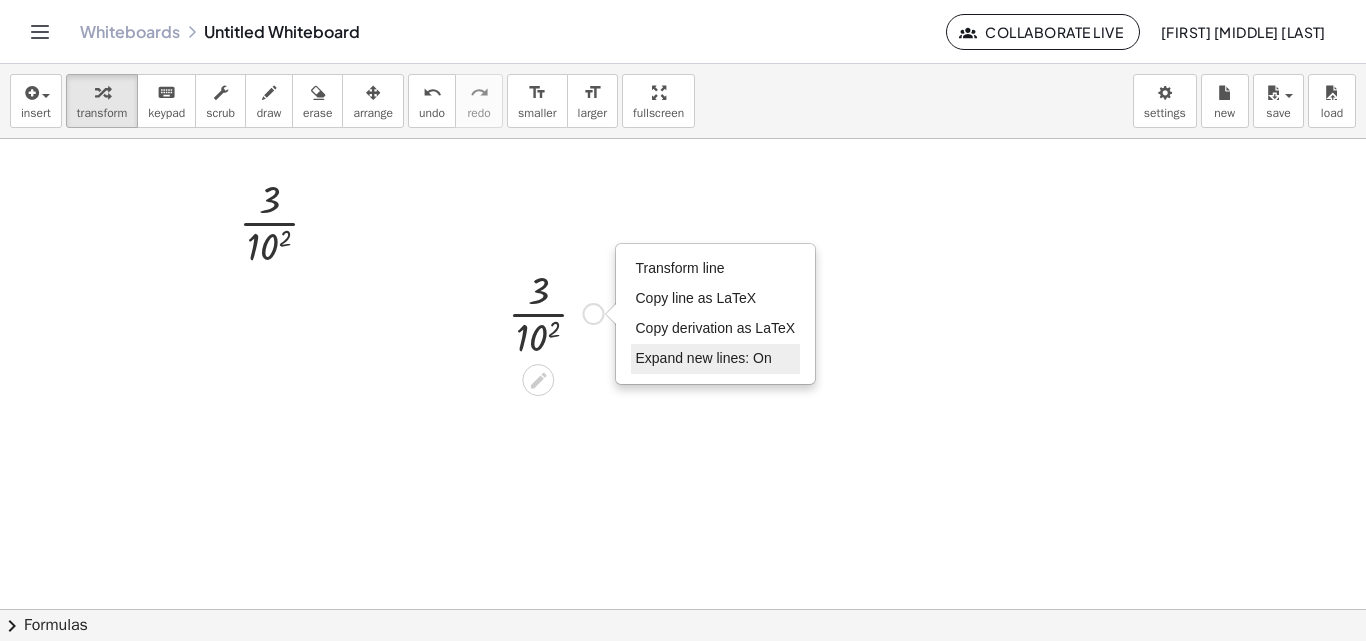 click on "Expand new lines: On" at bounding box center (704, 358) 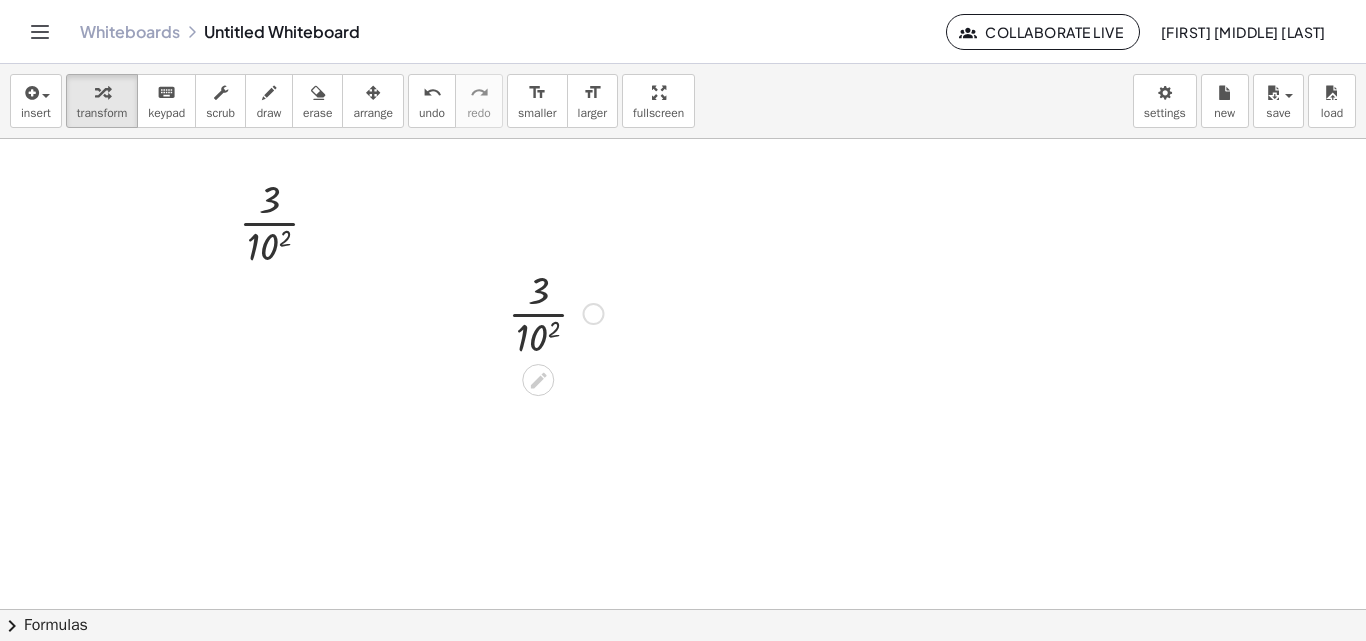 drag, startPoint x: 642, startPoint y: 352, endPoint x: 608, endPoint y: 328, distance: 41.617306 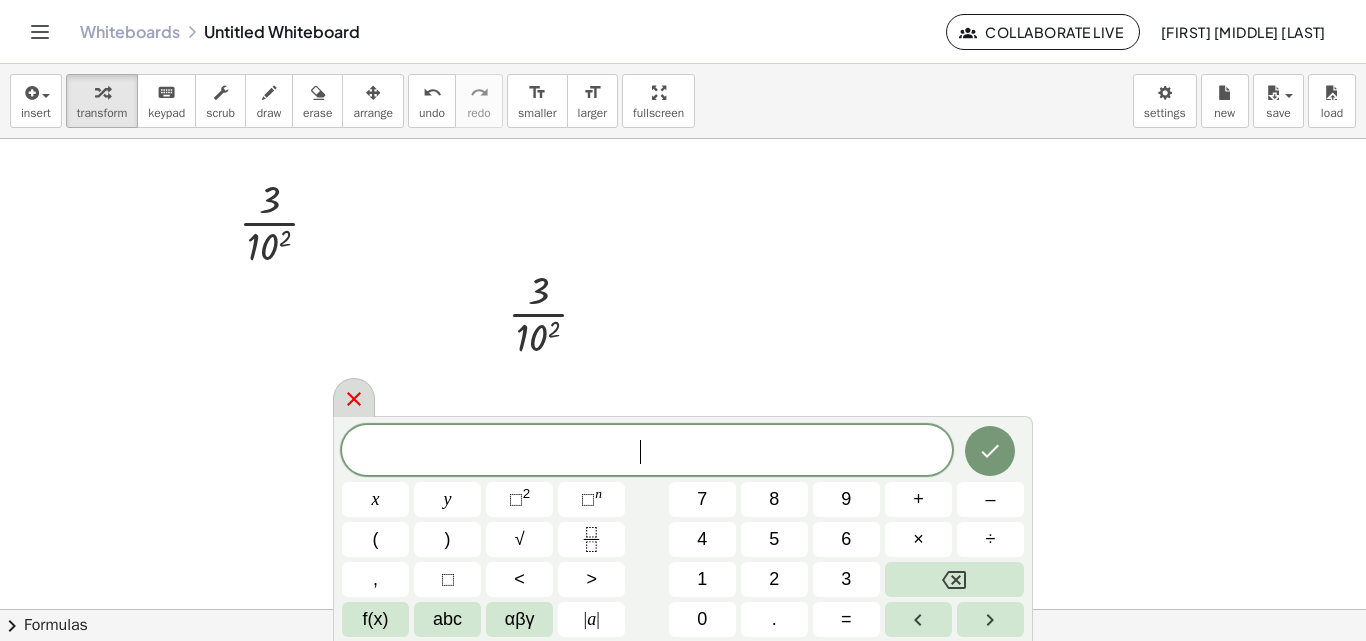 click at bounding box center (354, 397) 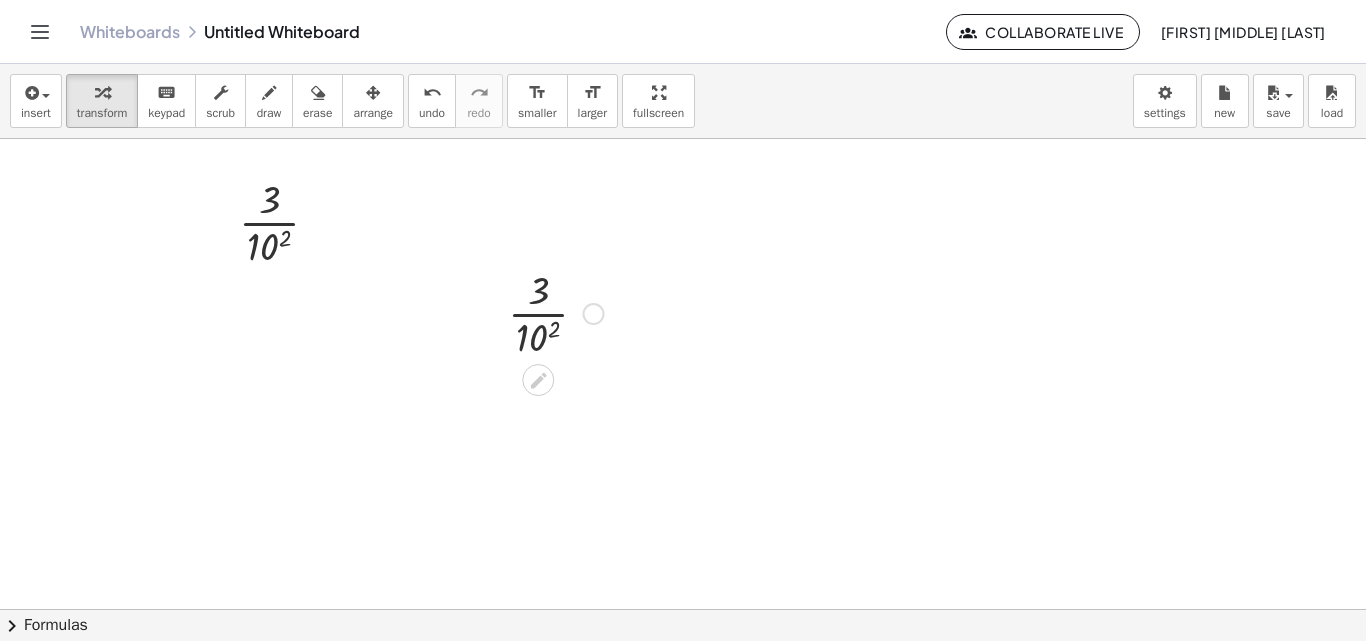 click on "Transform line Copy line as LaTeX Copy derivation as LaTeX Expand new lines: On" at bounding box center (594, 314) 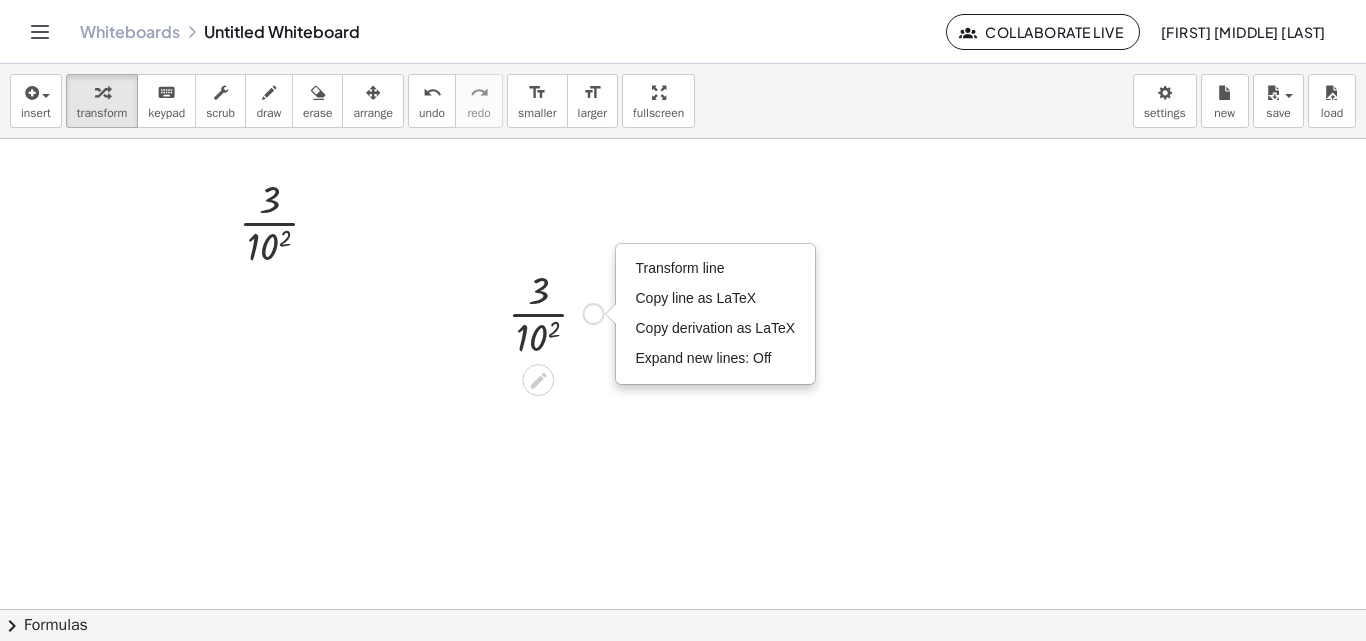 click 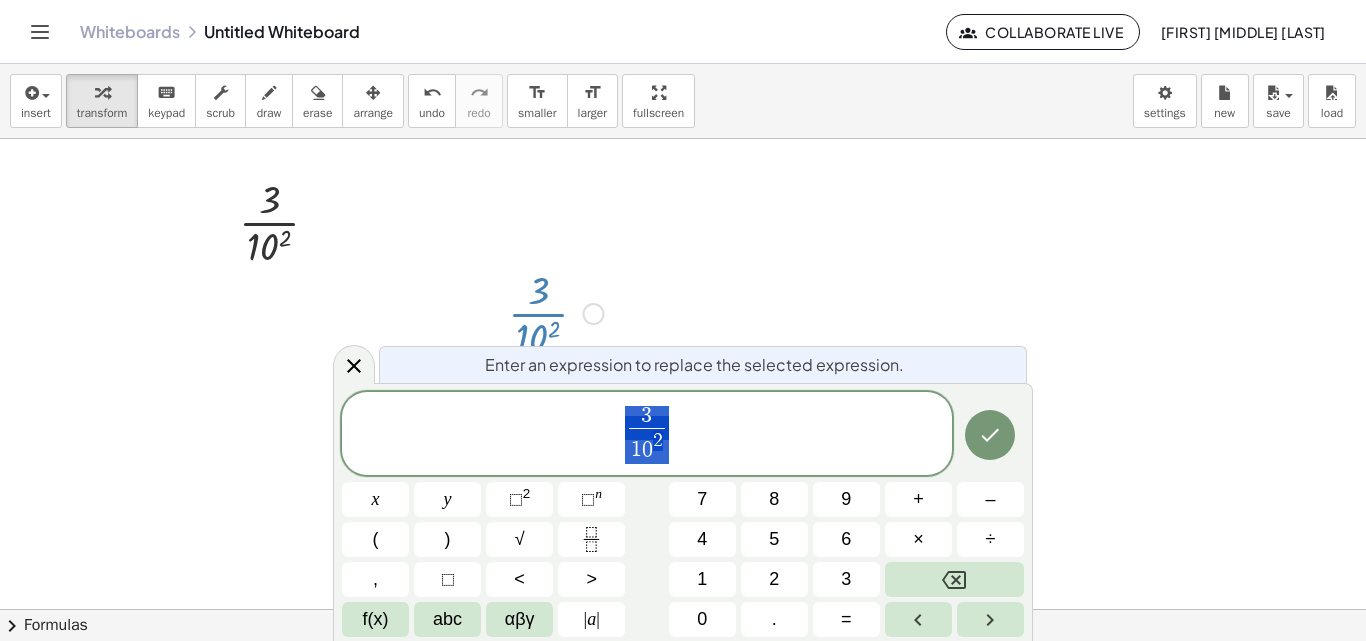 click at bounding box center [556, 312] 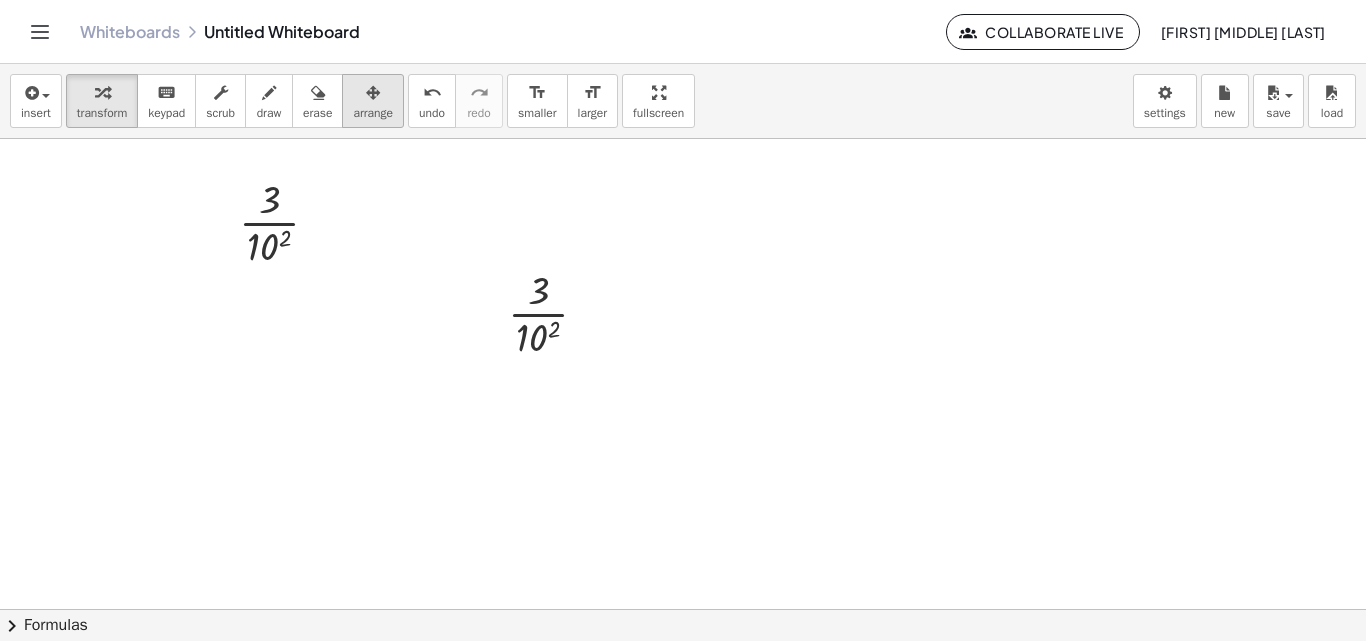 click on "arrange" at bounding box center [373, 113] 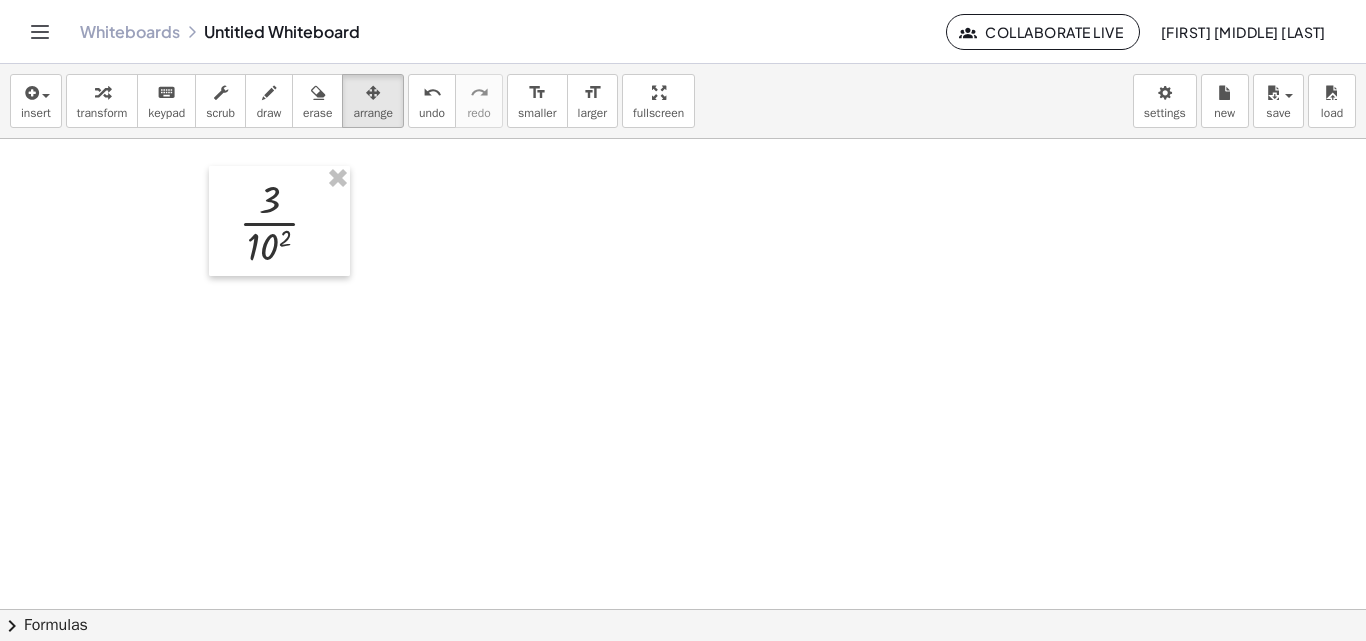 click at bounding box center (683, 609) 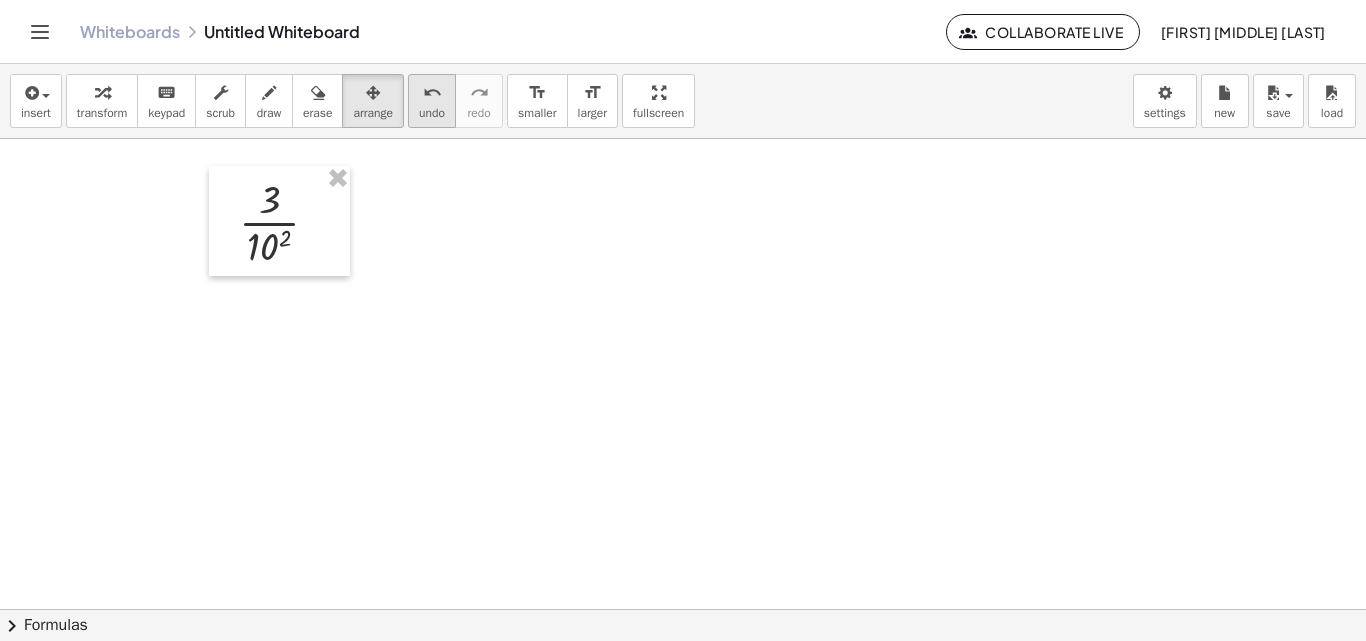 click on "undo undo" at bounding box center (432, 101) 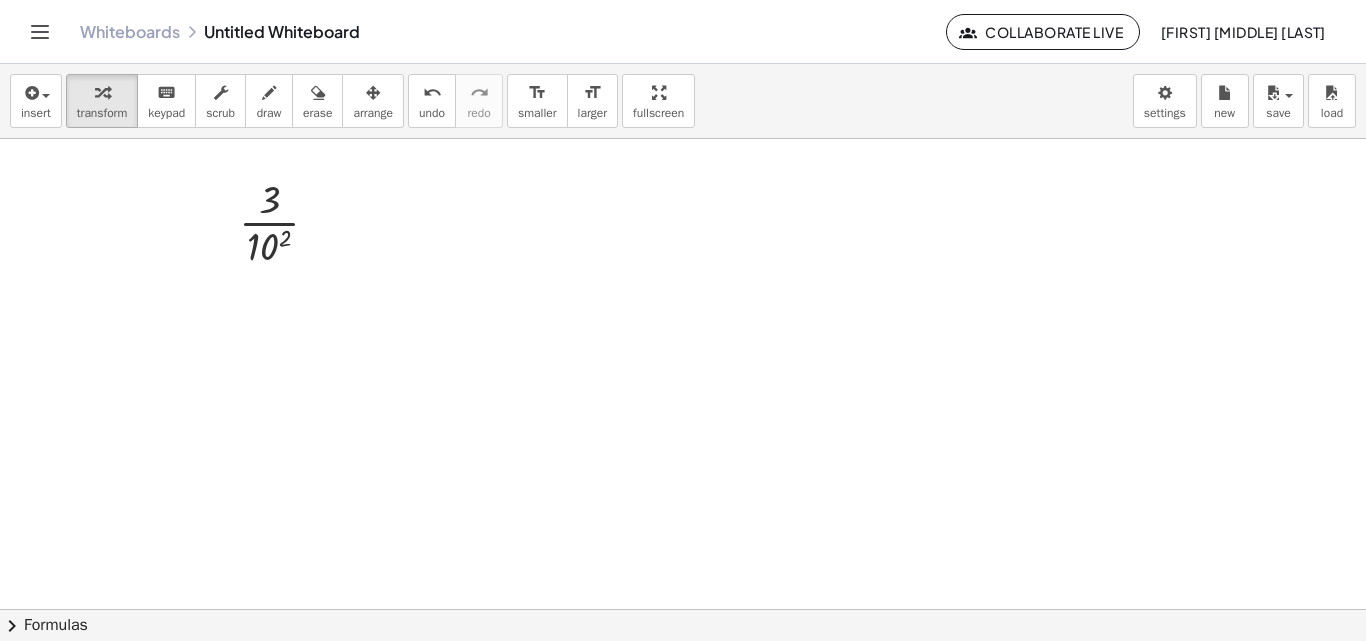 click at bounding box center [683, 609] 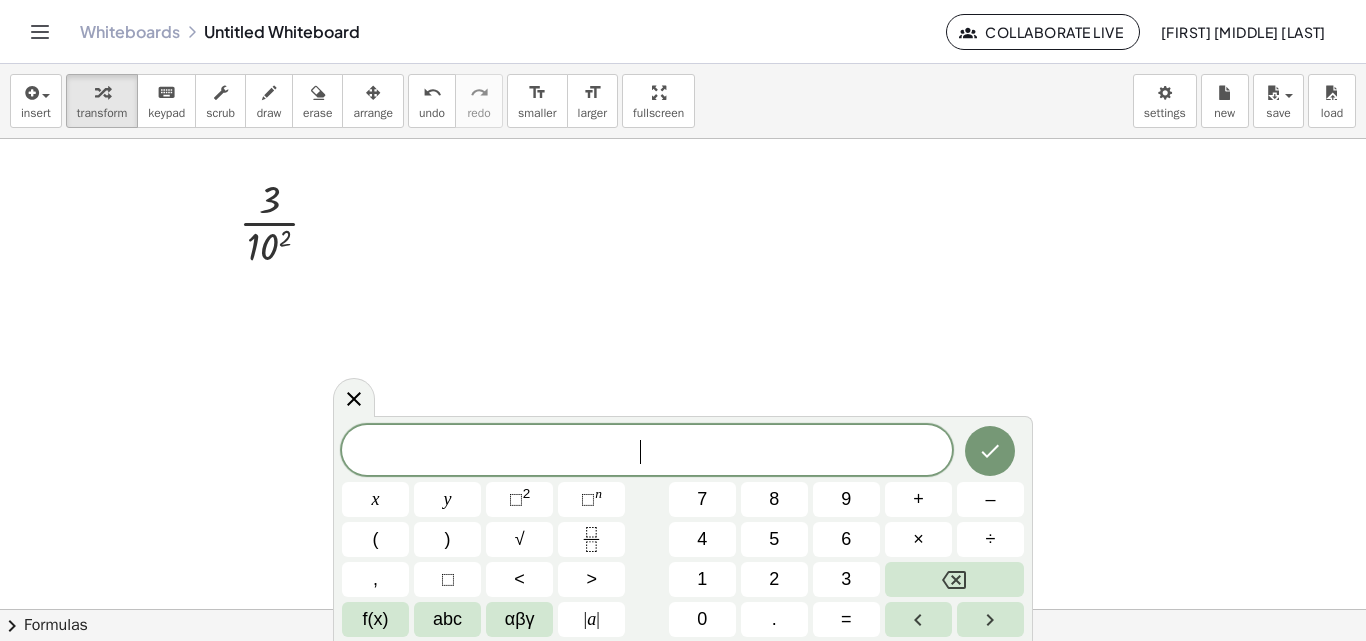 click at bounding box center (683, 609) 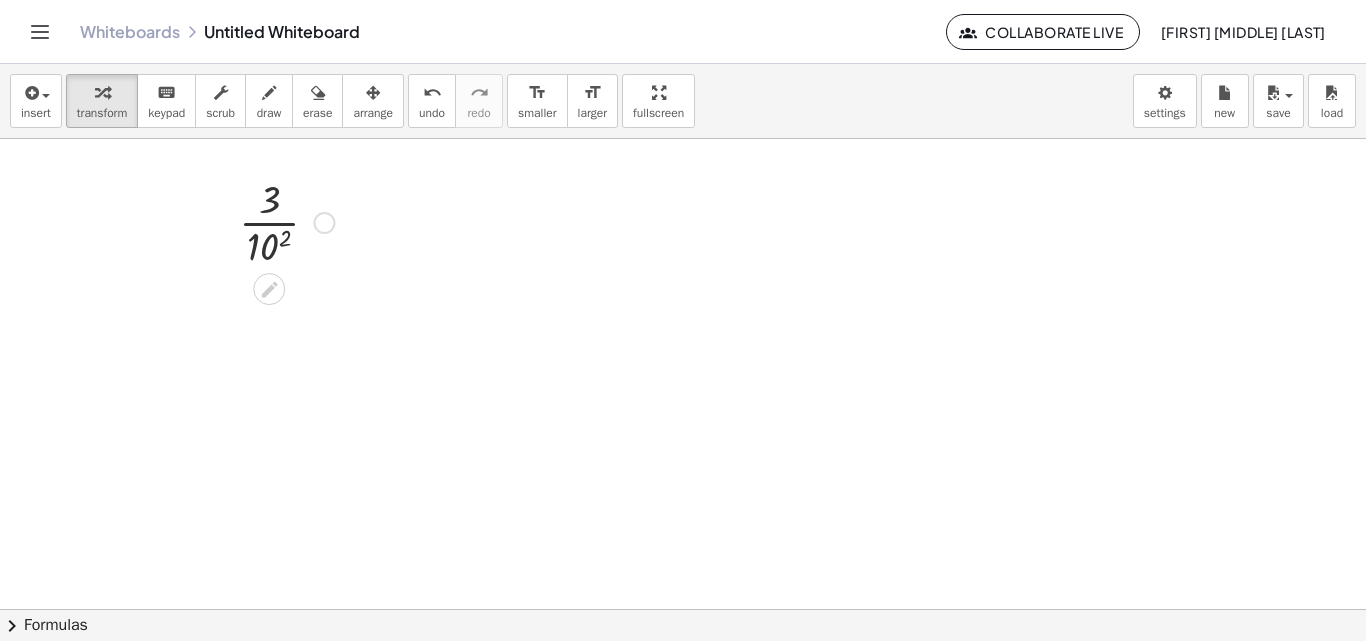click at bounding box center [287, 221] 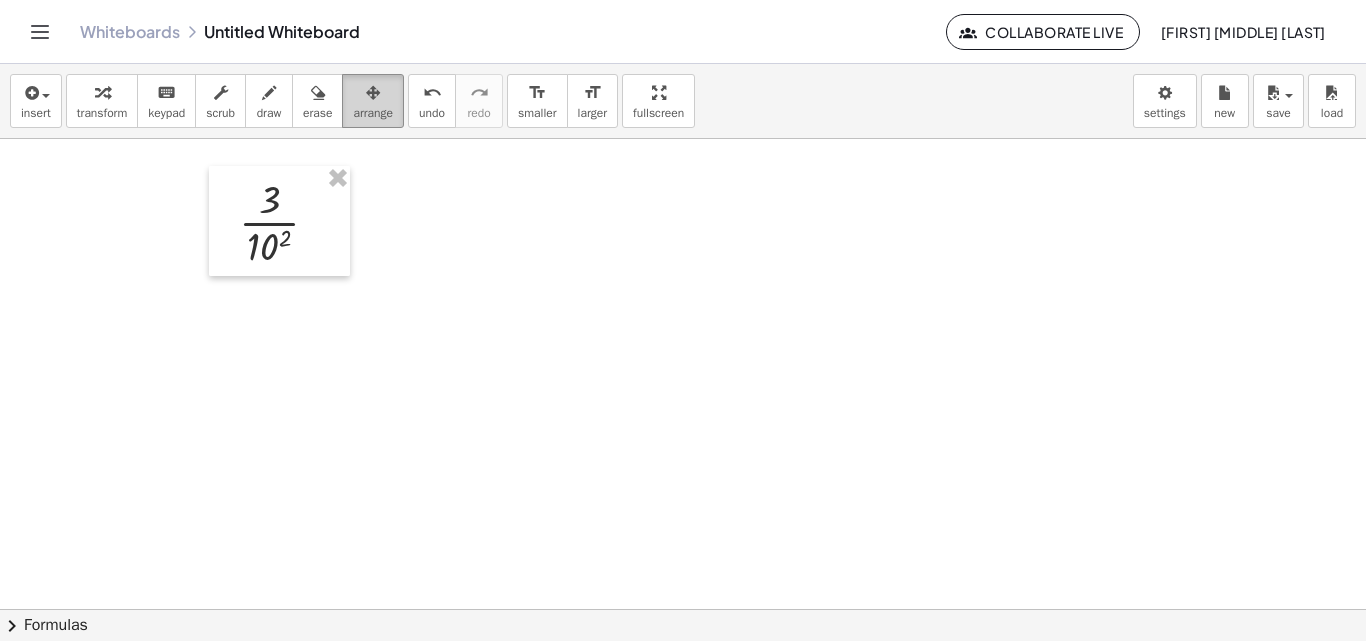 click on "arrange" at bounding box center [373, 113] 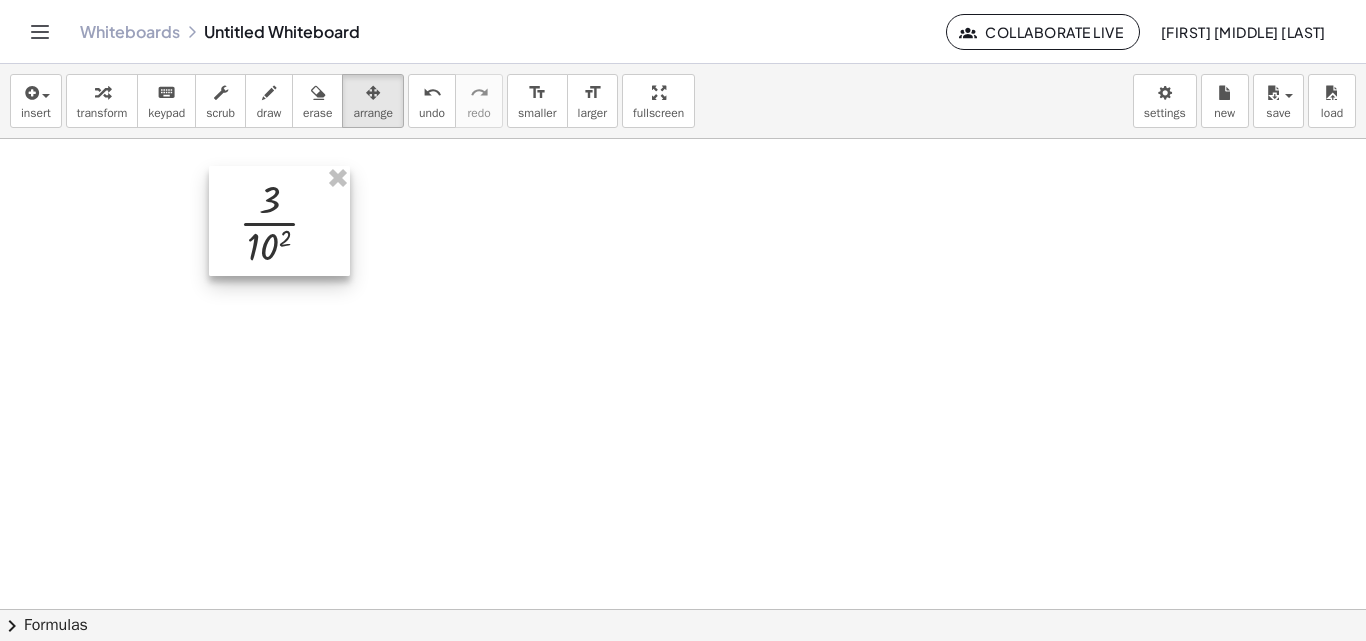 click at bounding box center (279, 221) 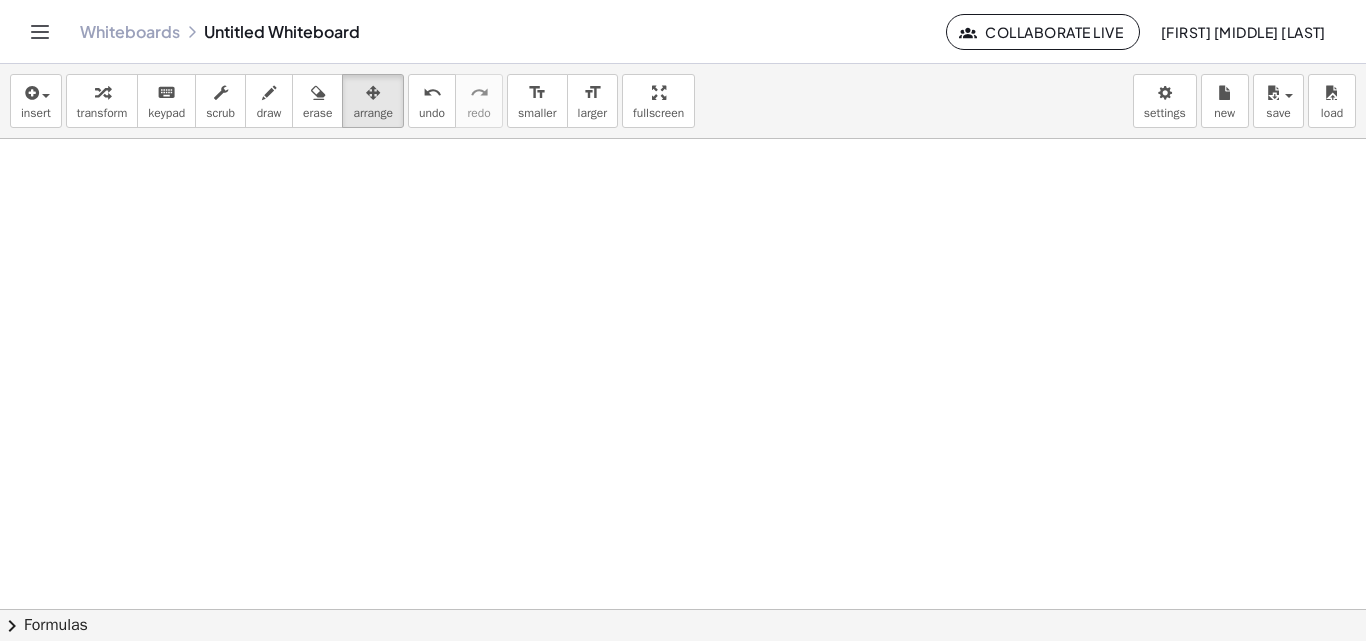 click at bounding box center (683, 609) 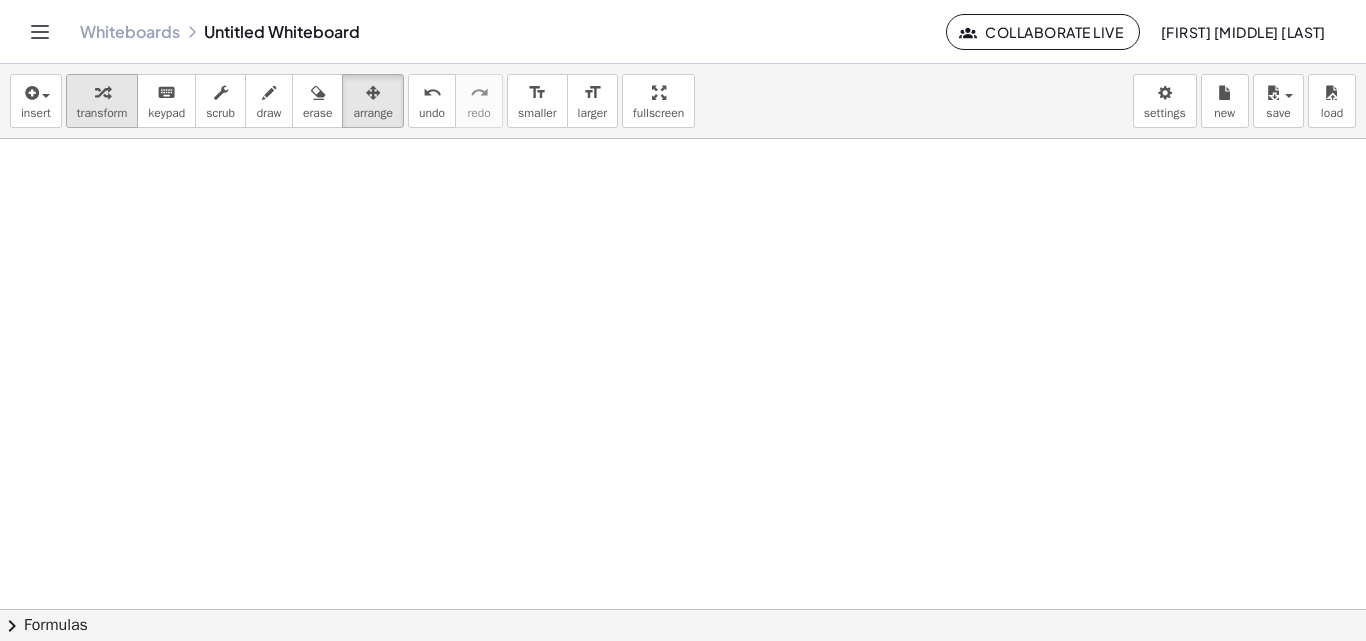 click on "transform" at bounding box center (102, 113) 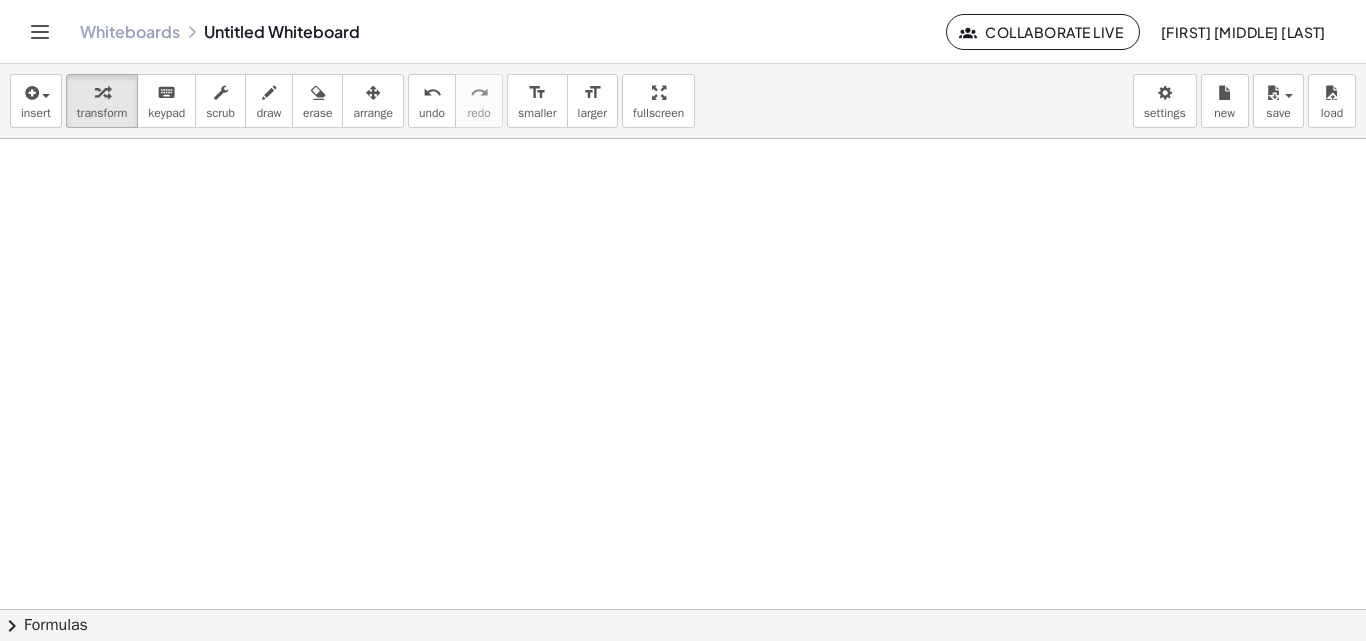 click at bounding box center (683, 609) 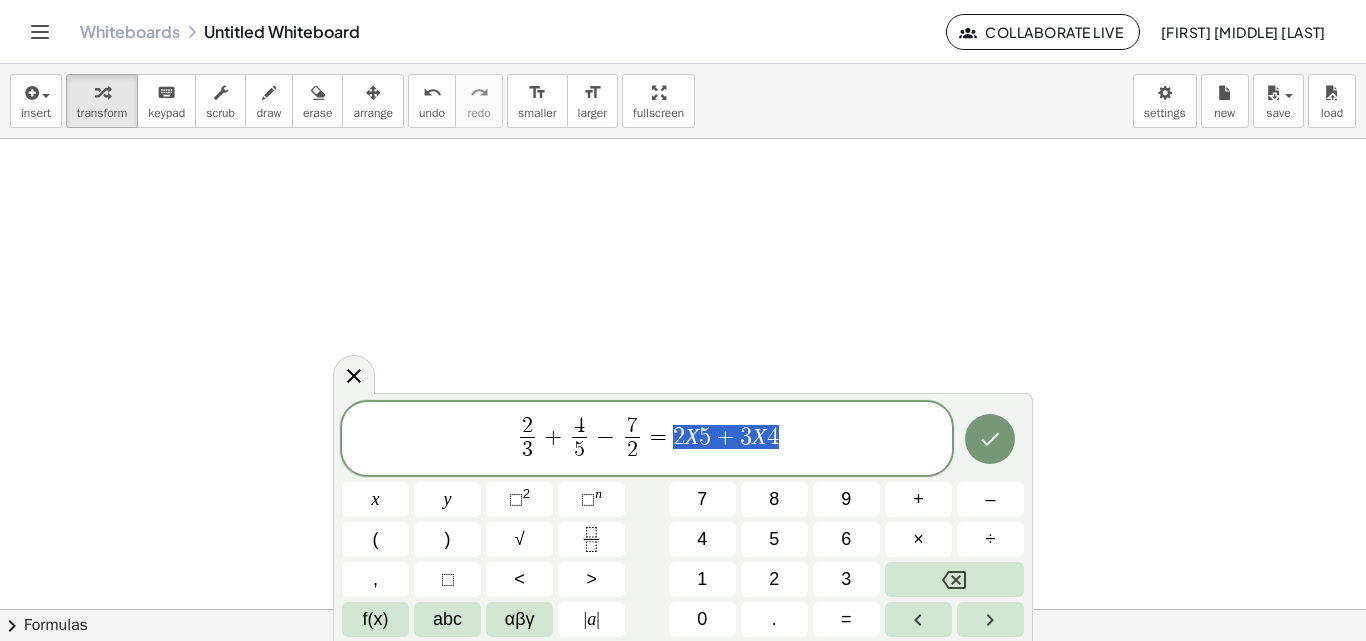 drag, startPoint x: 783, startPoint y: 444, endPoint x: 666, endPoint y: 440, distance: 117.06836 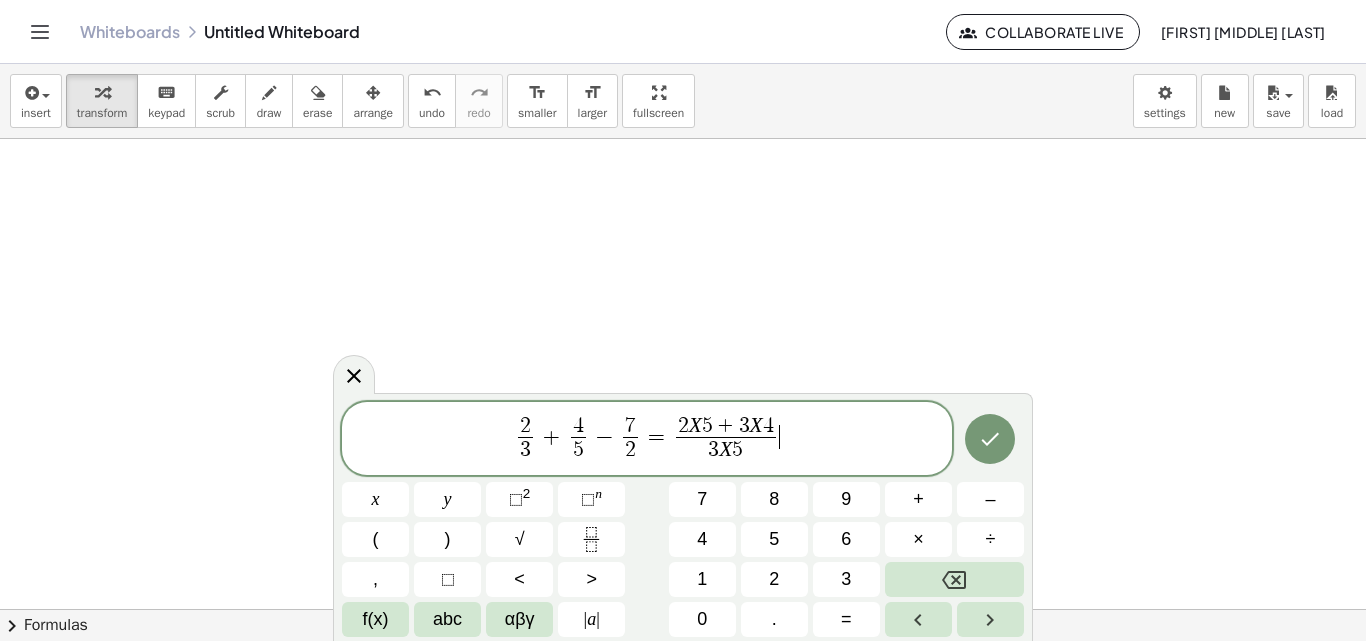 click on "2 3 ​ + 4 5 ​ − 7 2 ​ = 2 X 5 + 3 X 4 3 X 5 ​ ​" at bounding box center (647, 440) 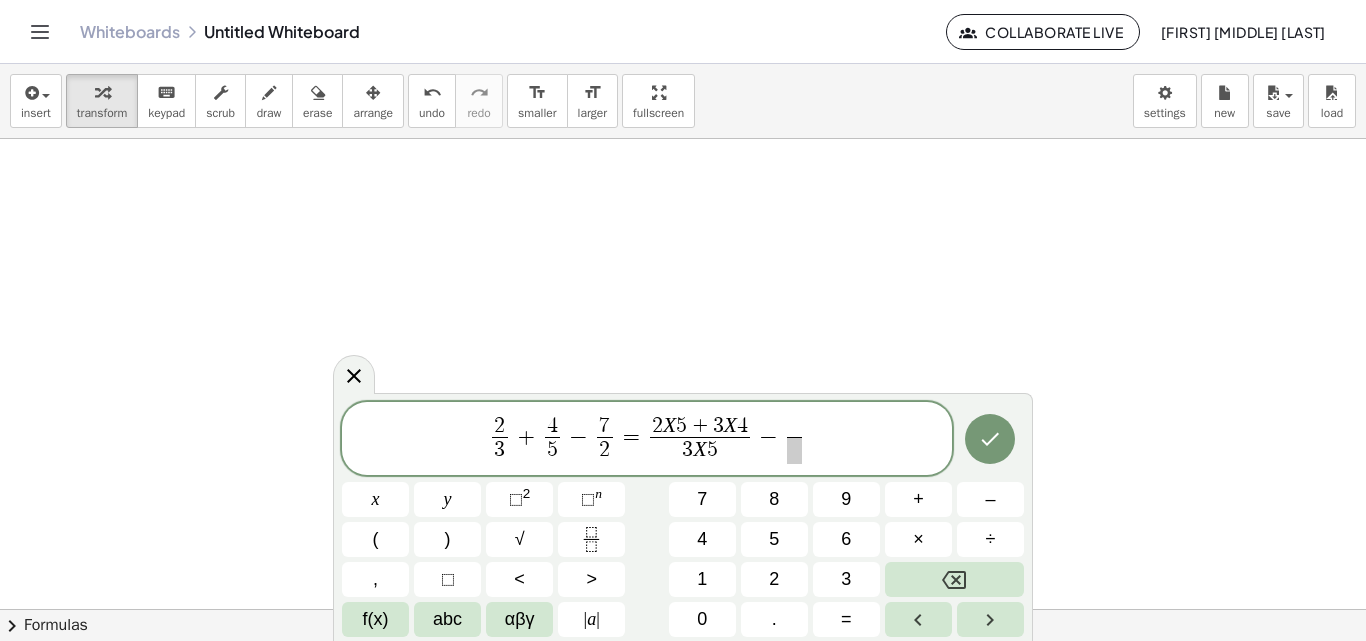 click on "2 3 ​ + 4 5 ​ − 7 2 ​ = 2 X 5 + 3 X 4 3 X 5 ​ − ​ ​" at bounding box center [647, 440] 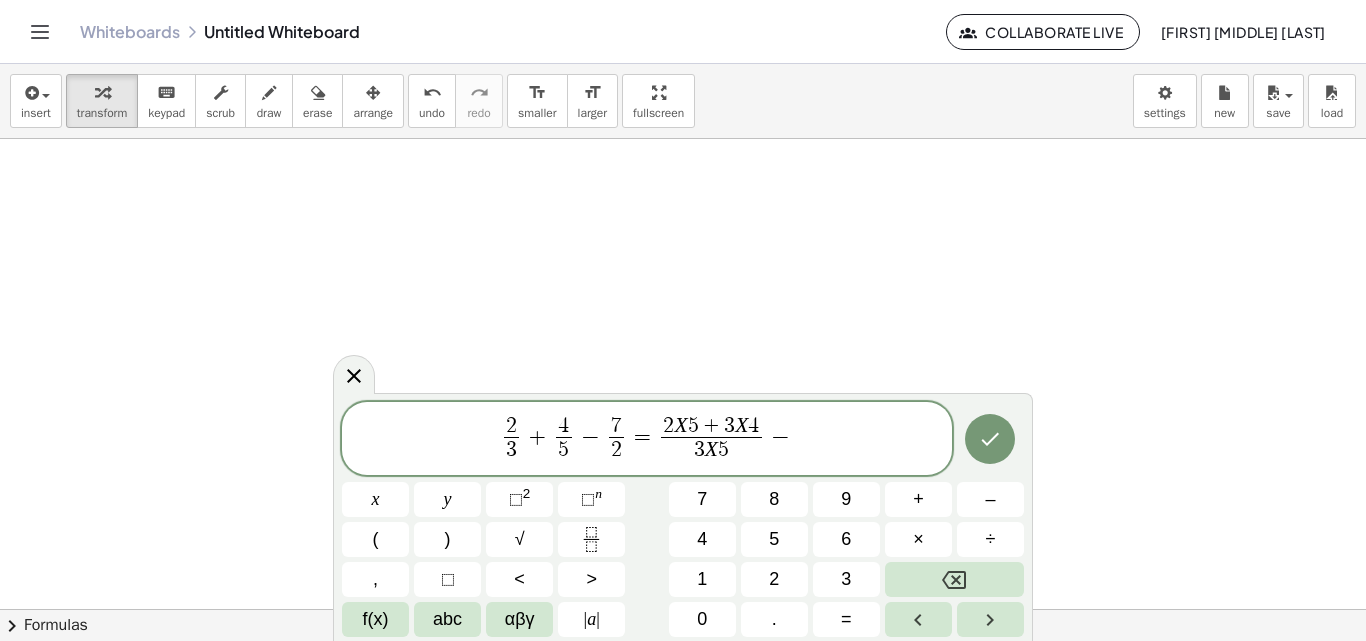 click on "−" at bounding box center [780, 437] 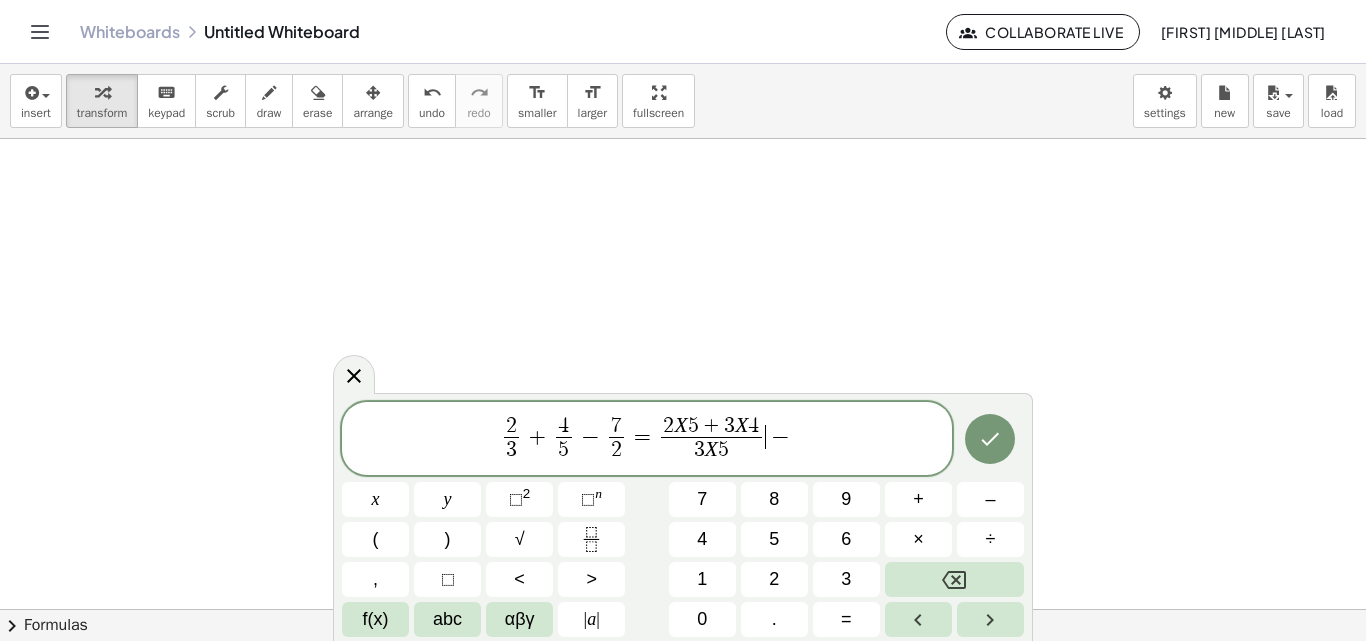 click on "3" at bounding box center [729, 426] 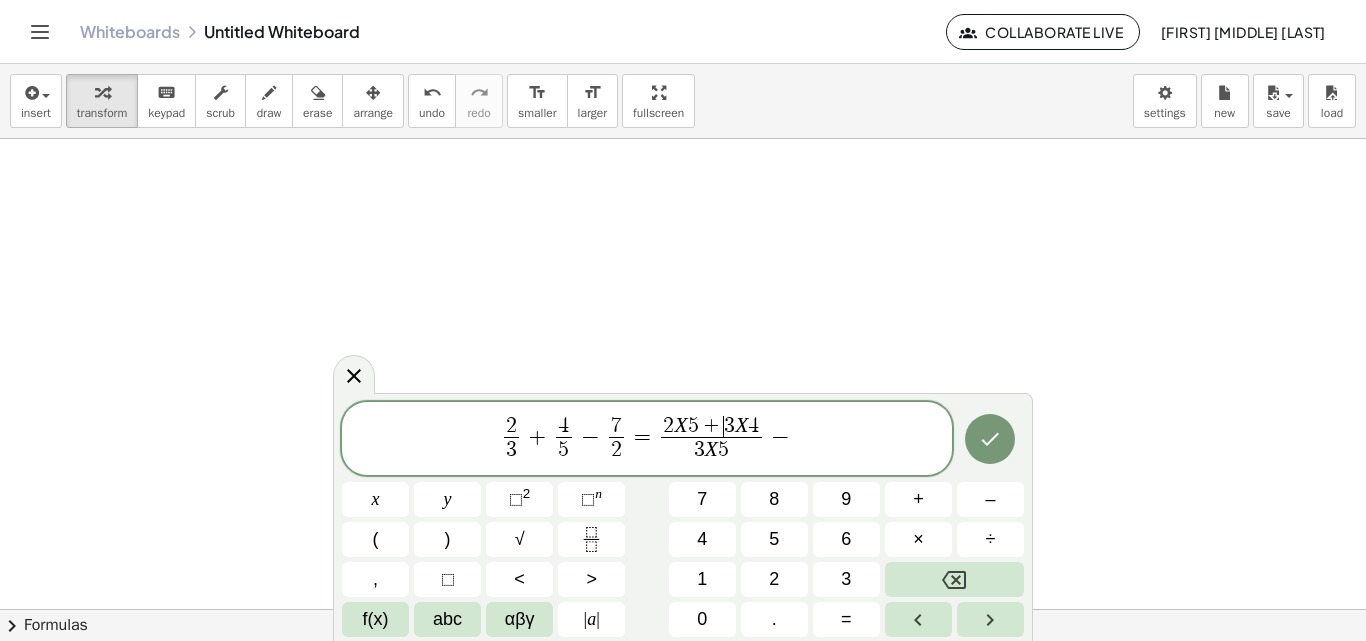 click on "X" at bounding box center (680, 425) 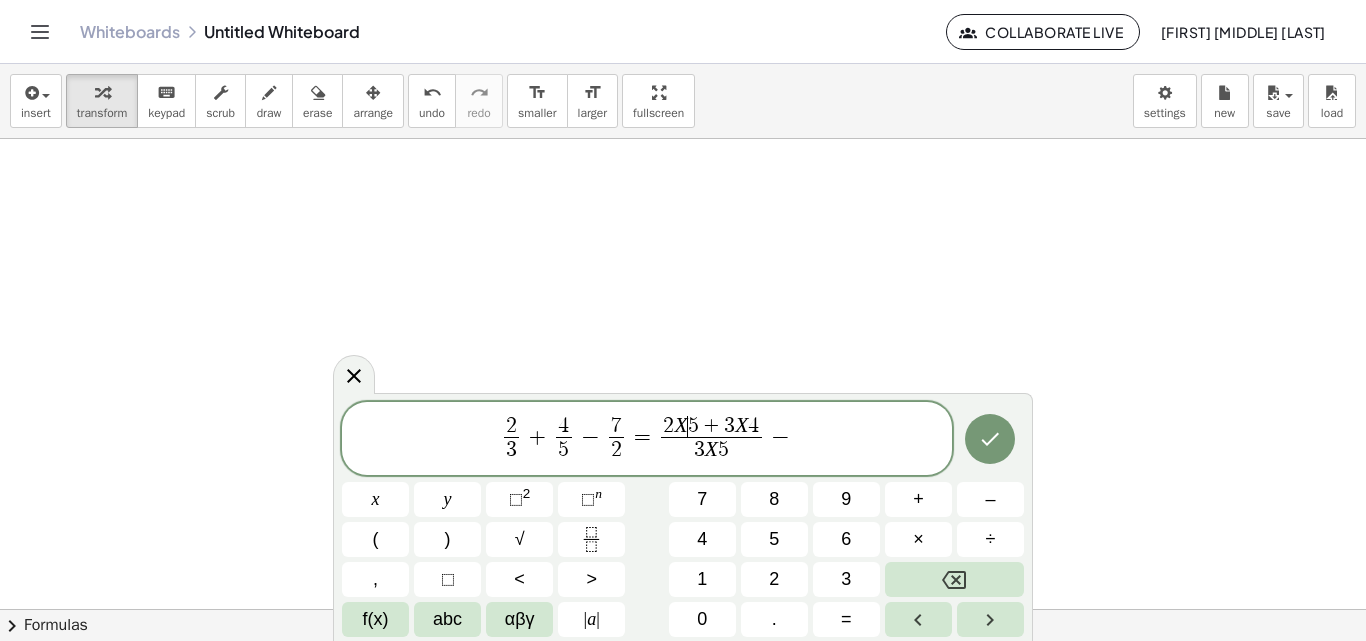 click on "2 X ​ 5 + 3 X 4" at bounding box center (711, 427) 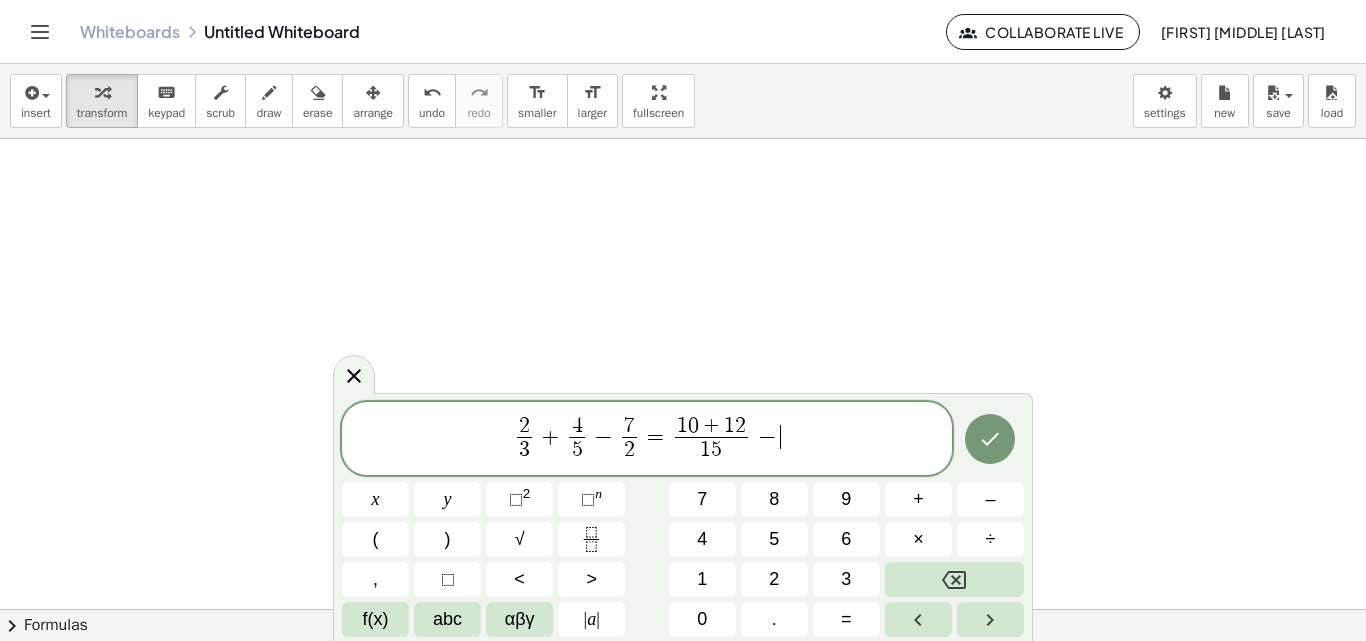 click on "2 3 ​ + 4 5 ​ − 7 2 ​ = 1 0 + 1 2 1 5 ​ − ​" at bounding box center [647, 440] 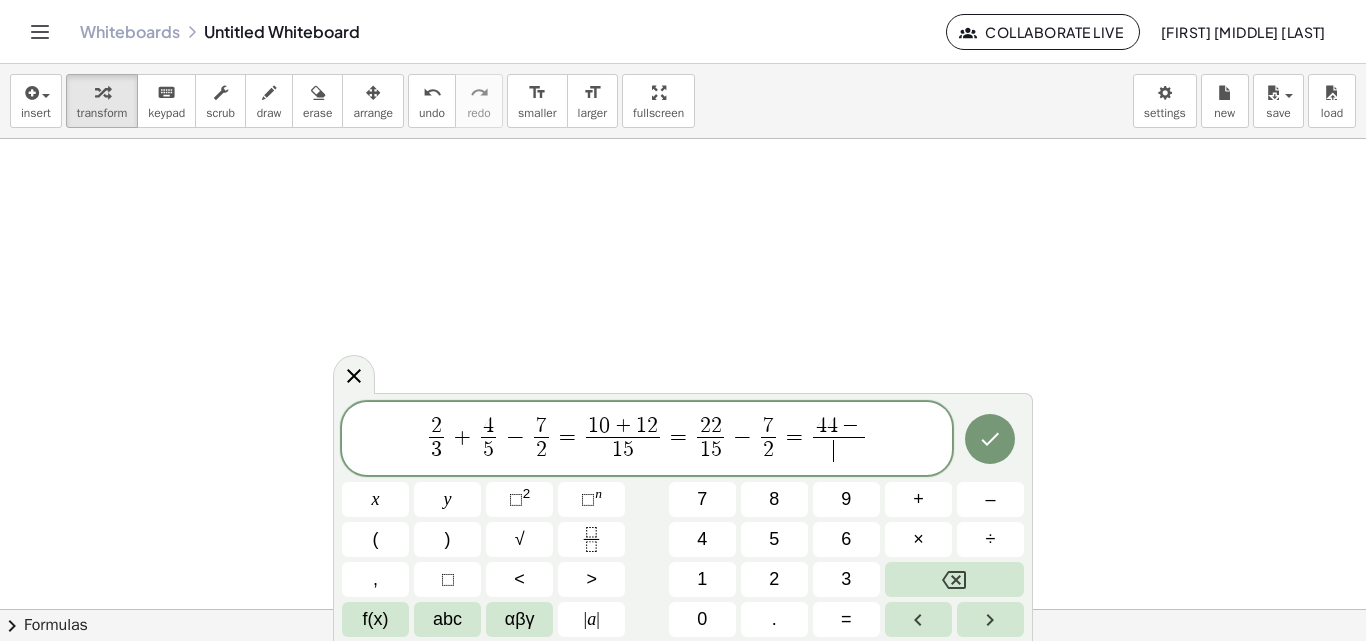 click on "​" at bounding box center [839, 450] 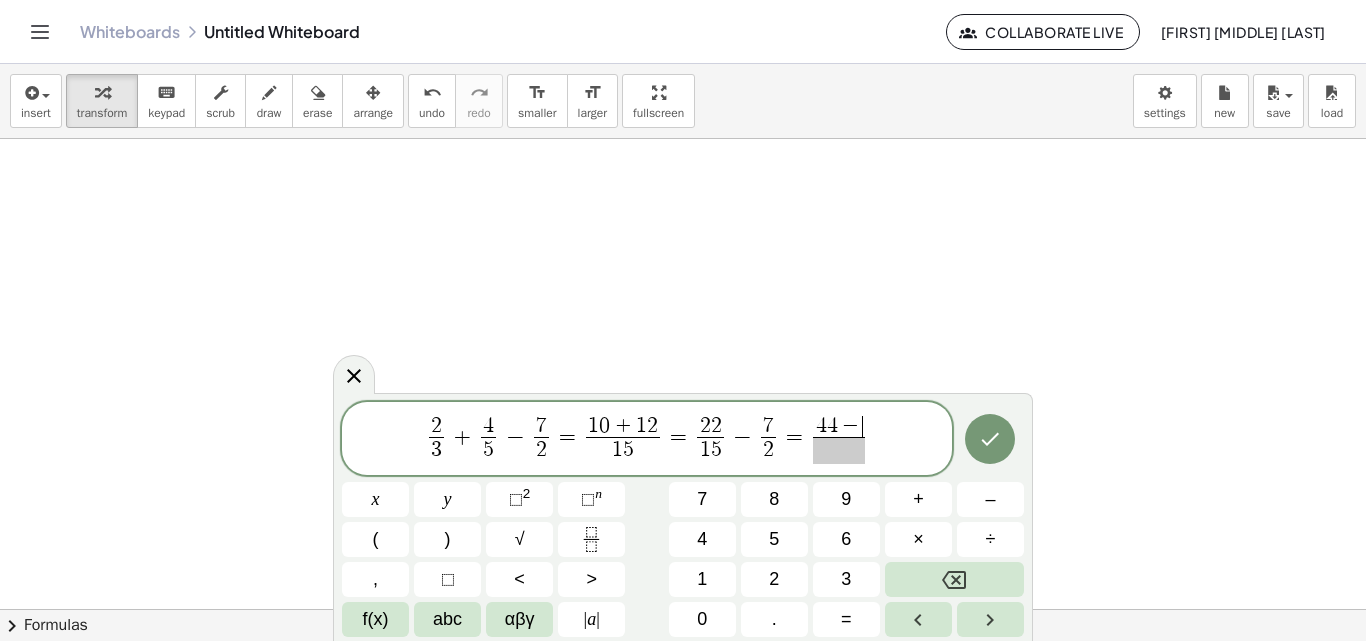 click on "4 4 − ​" at bounding box center (839, 427) 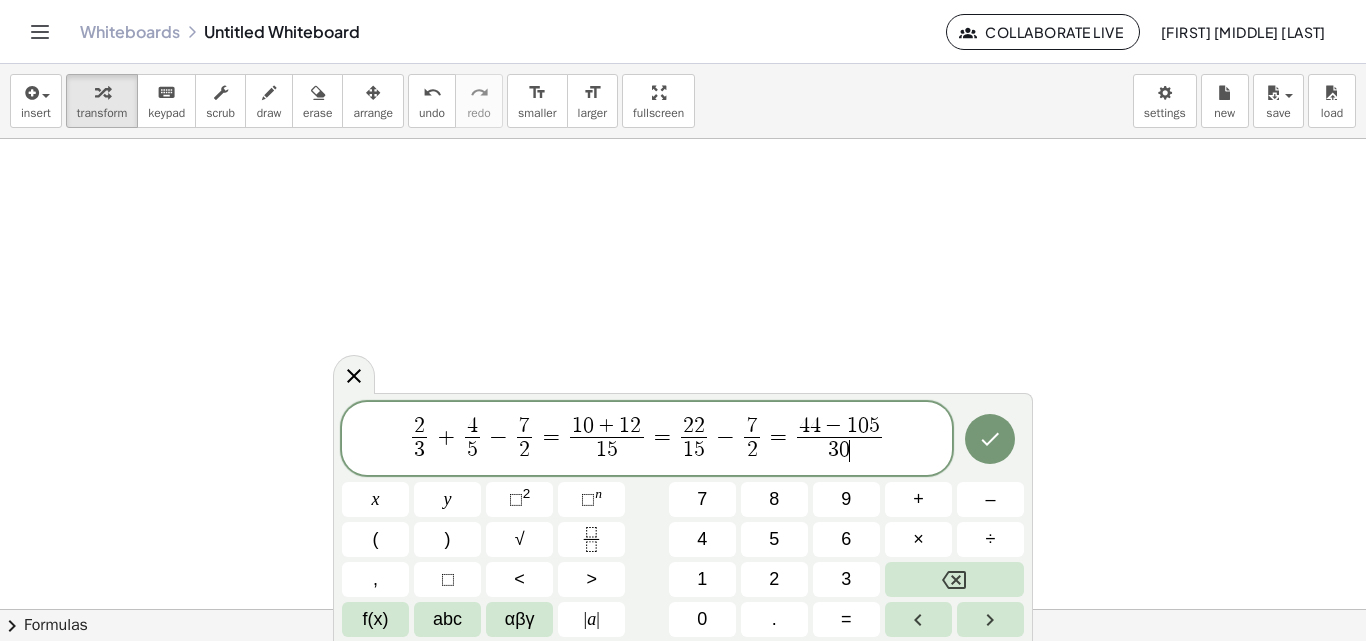 click on "2 3 ​ + 4 5 ​ − 7 2 ​ = 1 0 + 1 2 1 5 ​ = 2 2 1 5 ​ − 7 2 ​ = 4 4 − 1 0 5 3 0 ​ ​" at bounding box center (647, 440) 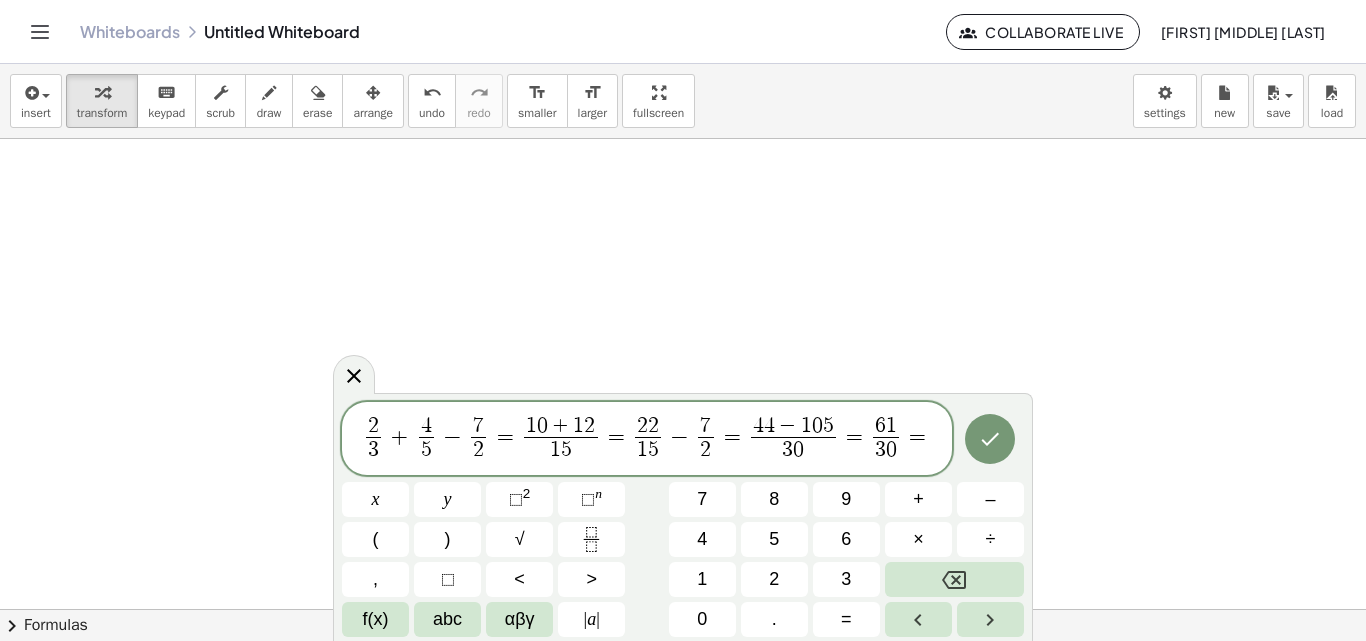 click at bounding box center (683, 609) 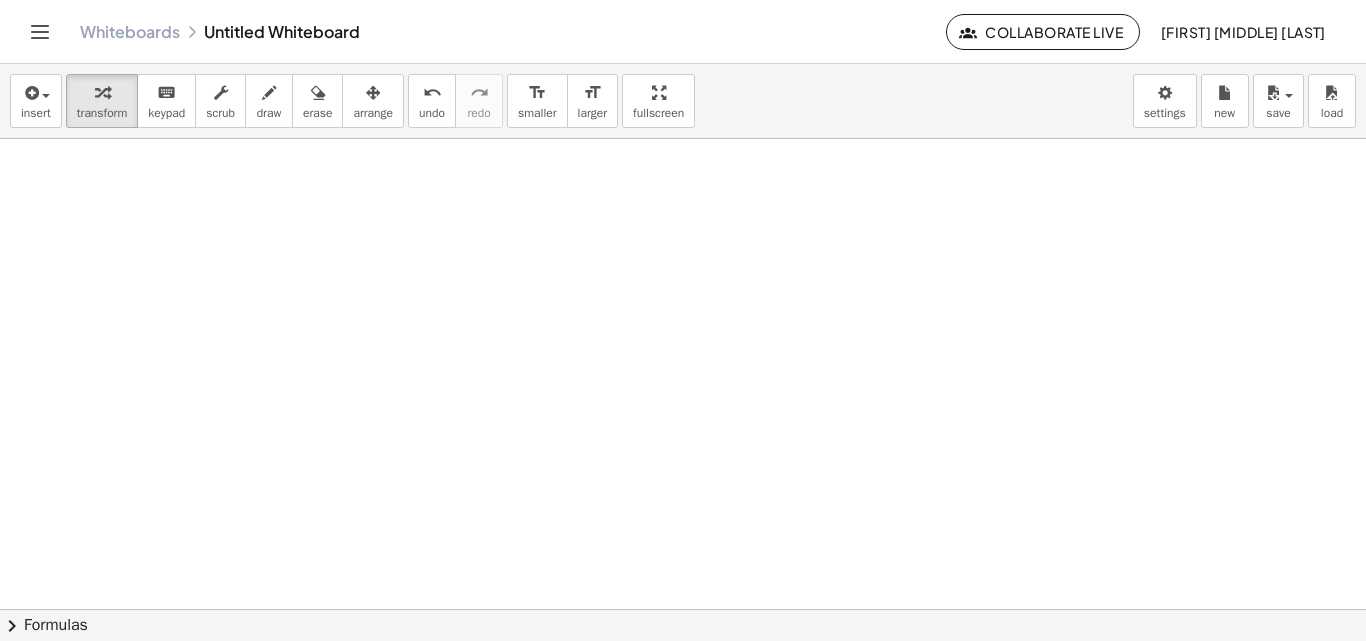 scroll, scrollTop: 0, scrollLeft: 0, axis: both 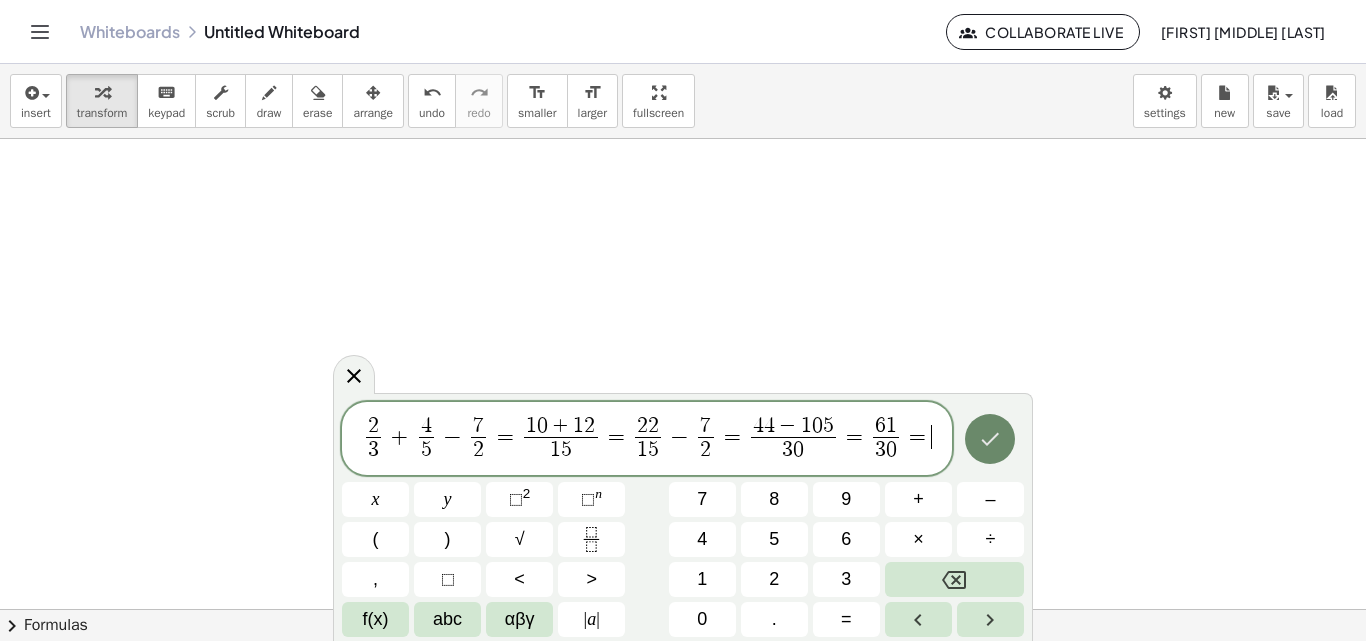 click at bounding box center (990, 439) 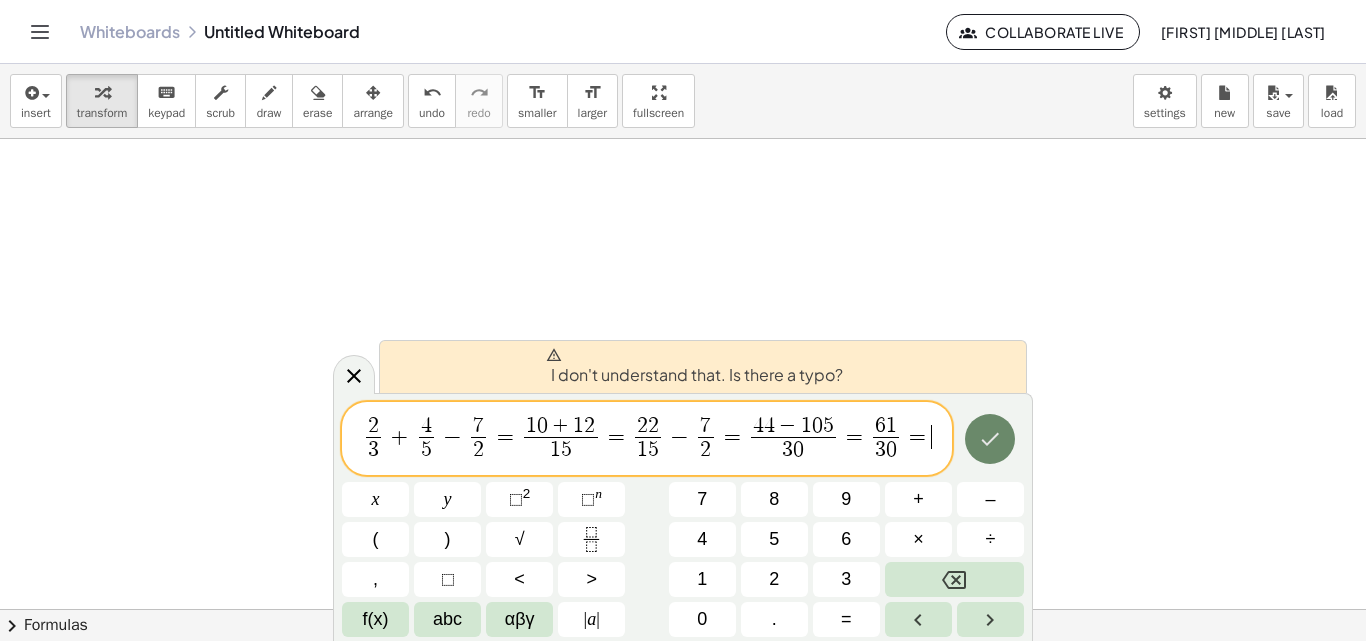 click 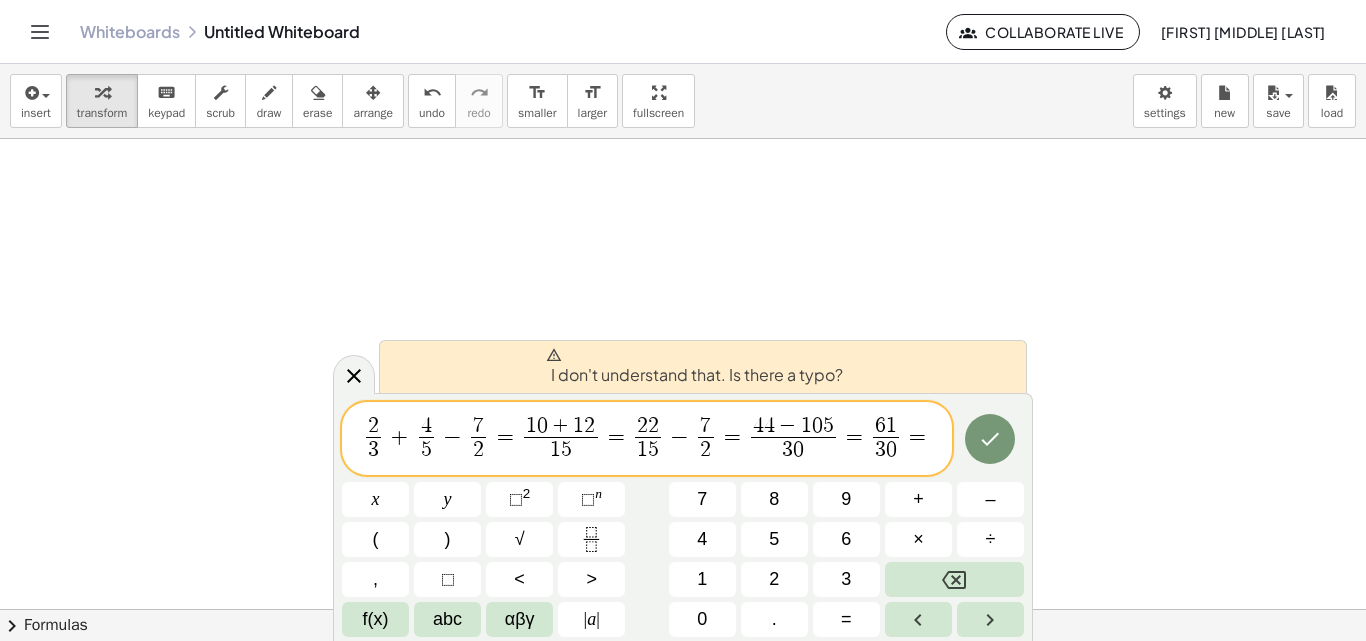 click on "I don't understand that. Is there a typo?" at bounding box center (703, 366) 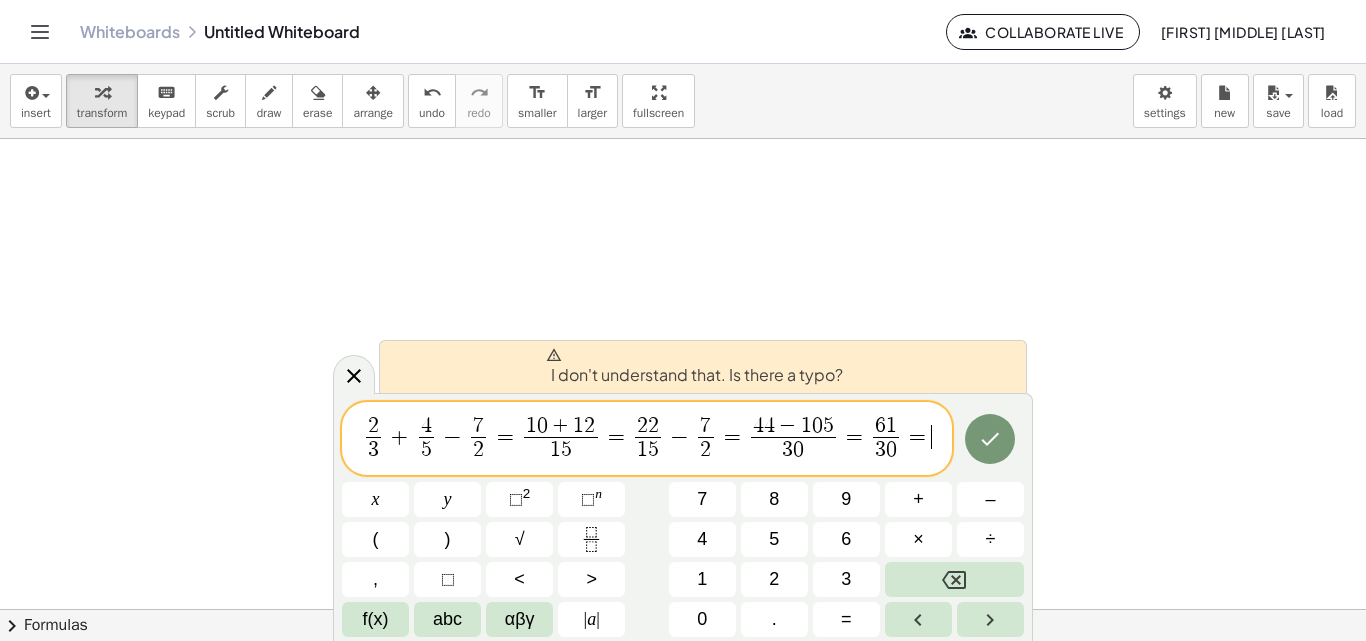 click on "2 3 ​ + 4 5 ​ − 7 2 ​ = 1 0 + 1 2 1 5 ​ = 2 2 1 5 ​ − 7 2 ​ = 4 4 − 1 0 5 3 0 ​ = 6 1 3 0 ​ = ​" at bounding box center (647, 440) 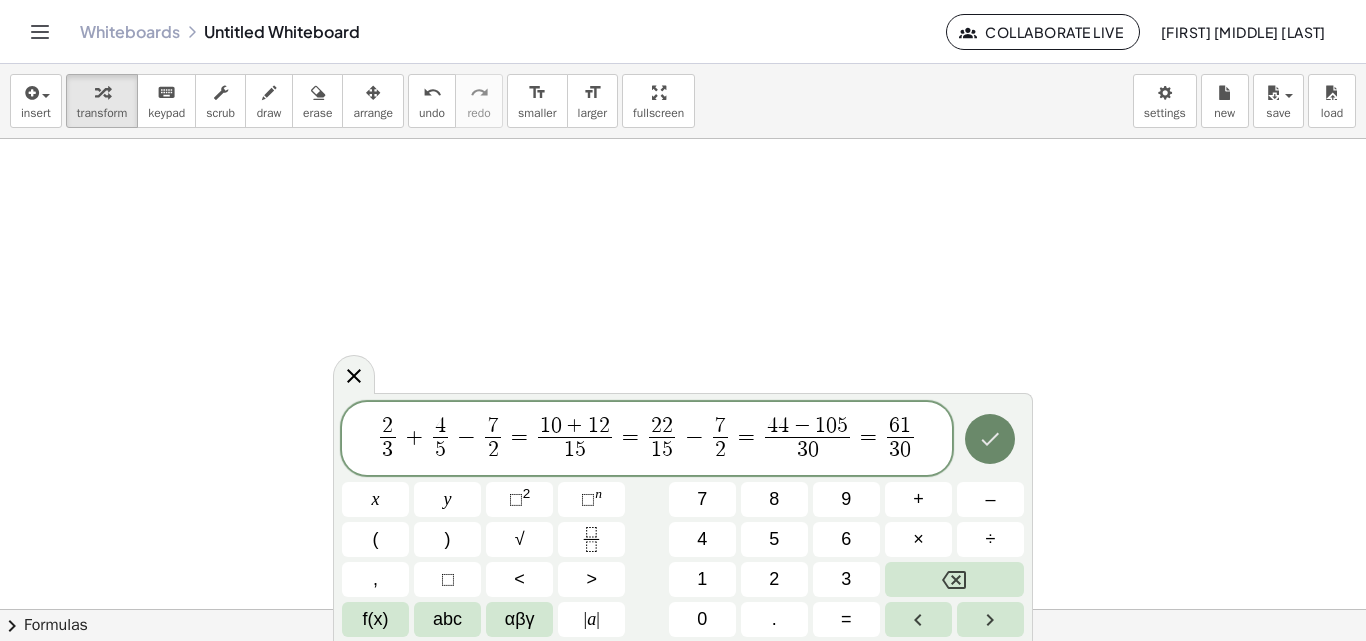 click 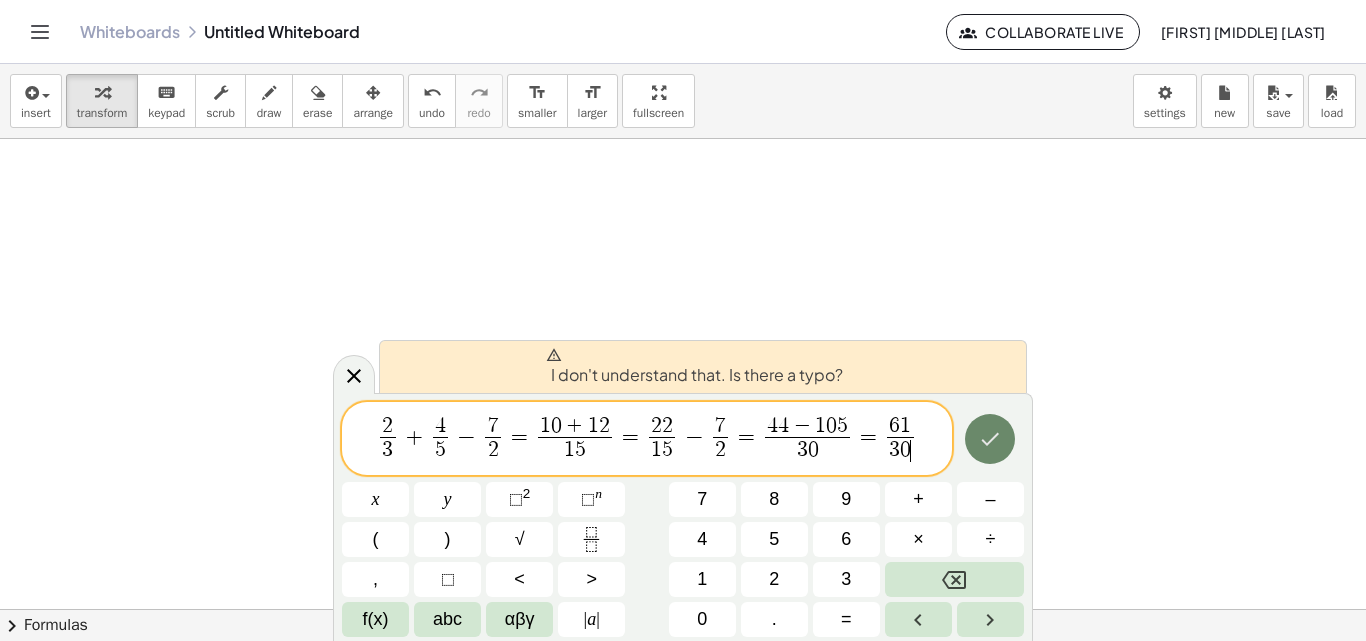 click 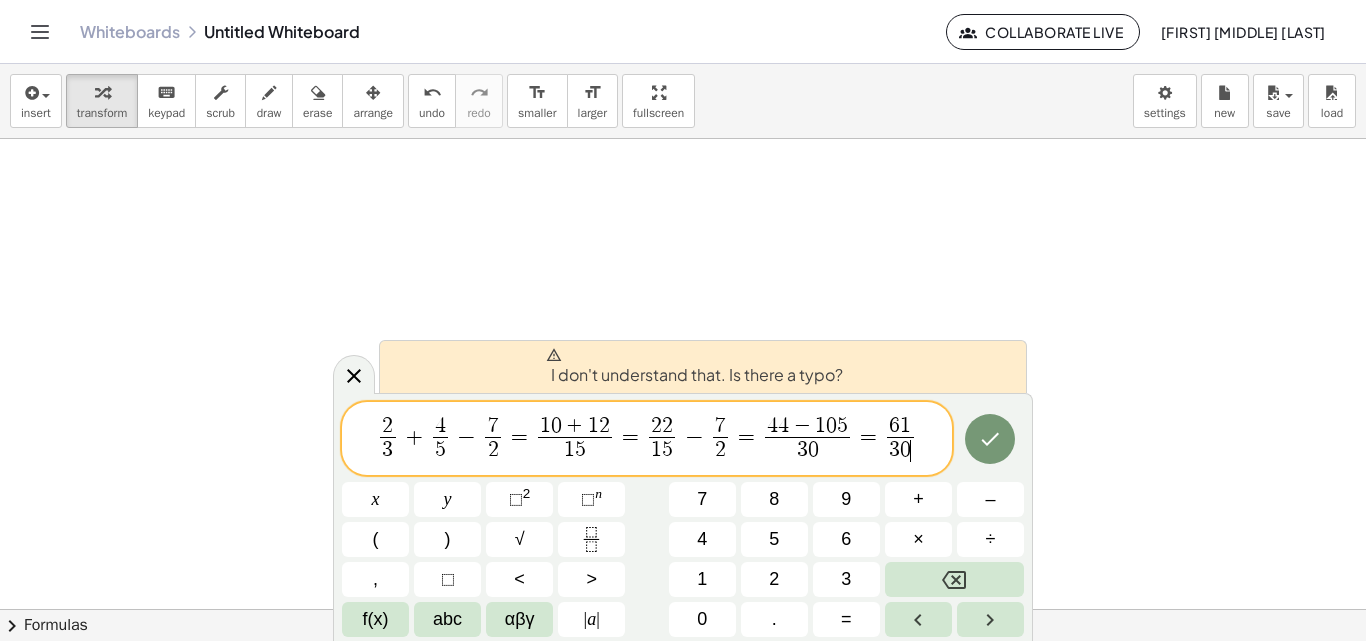 click on "=" at bounding box center (868, 437) 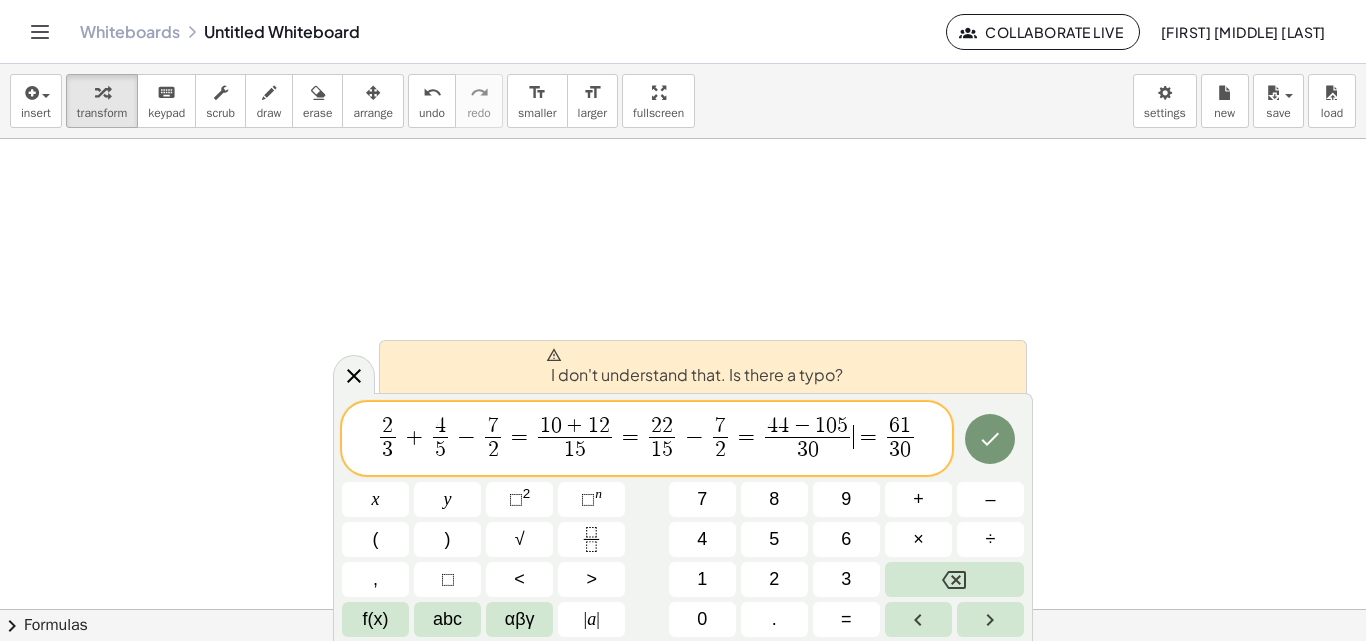 click on "=" at bounding box center (868, 437) 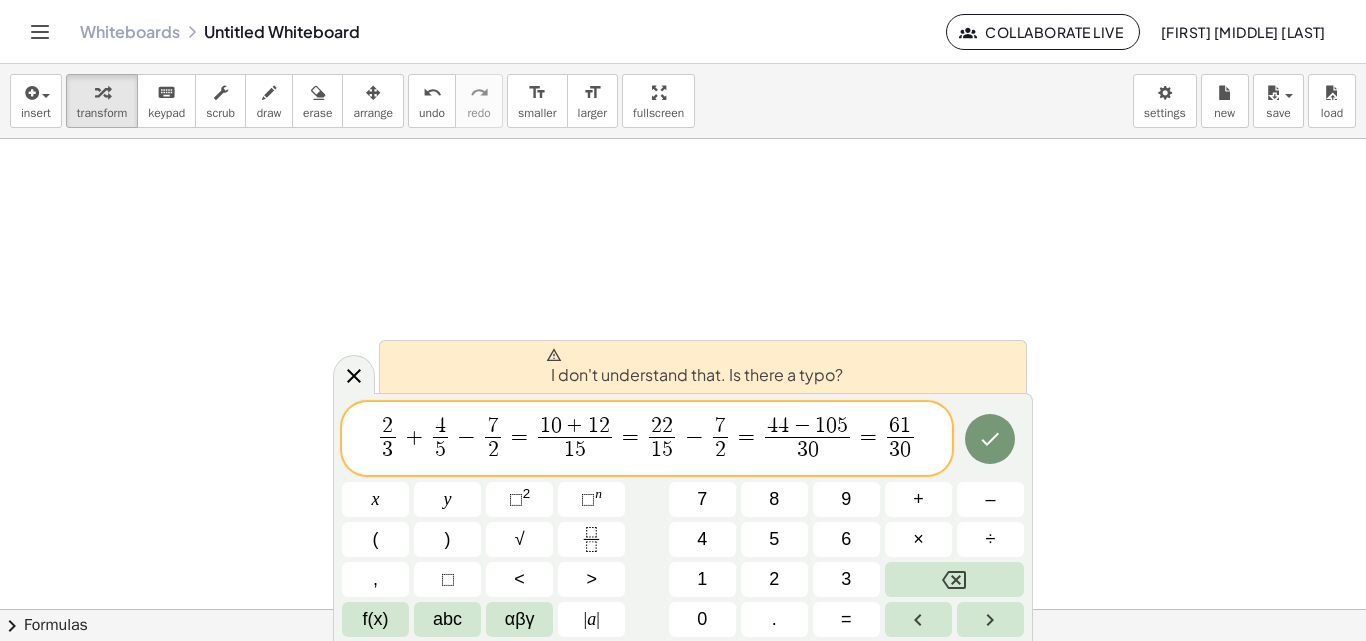 click on "I don't understand that. Is there a typo?" at bounding box center [694, 367] 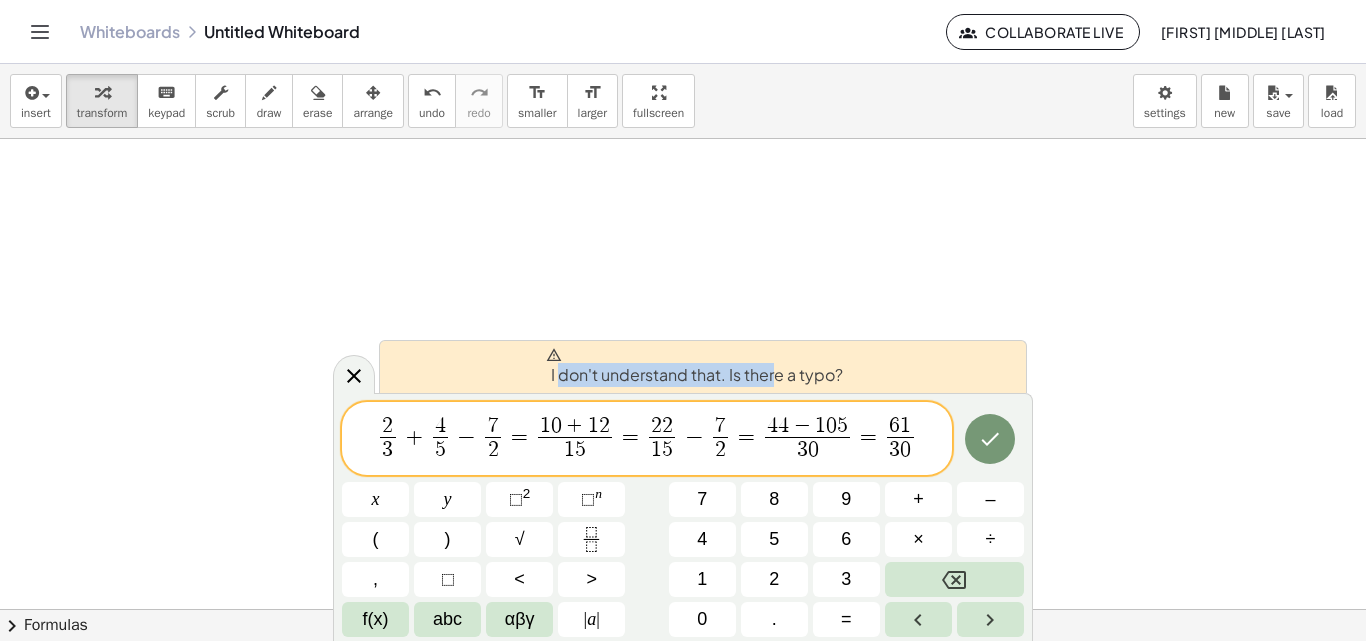 drag, startPoint x: 559, startPoint y: 375, endPoint x: 772, endPoint y: 368, distance: 213.11499 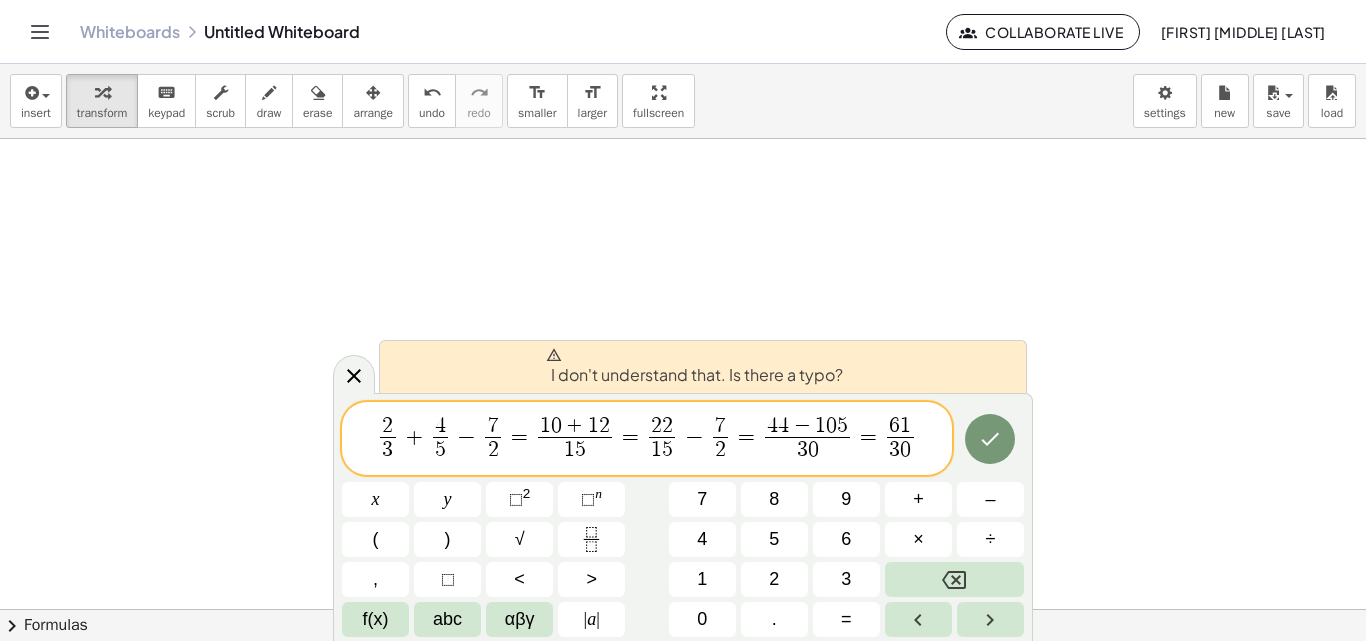 click on "I don't understand that. Is there a typo?" at bounding box center [694, 367] 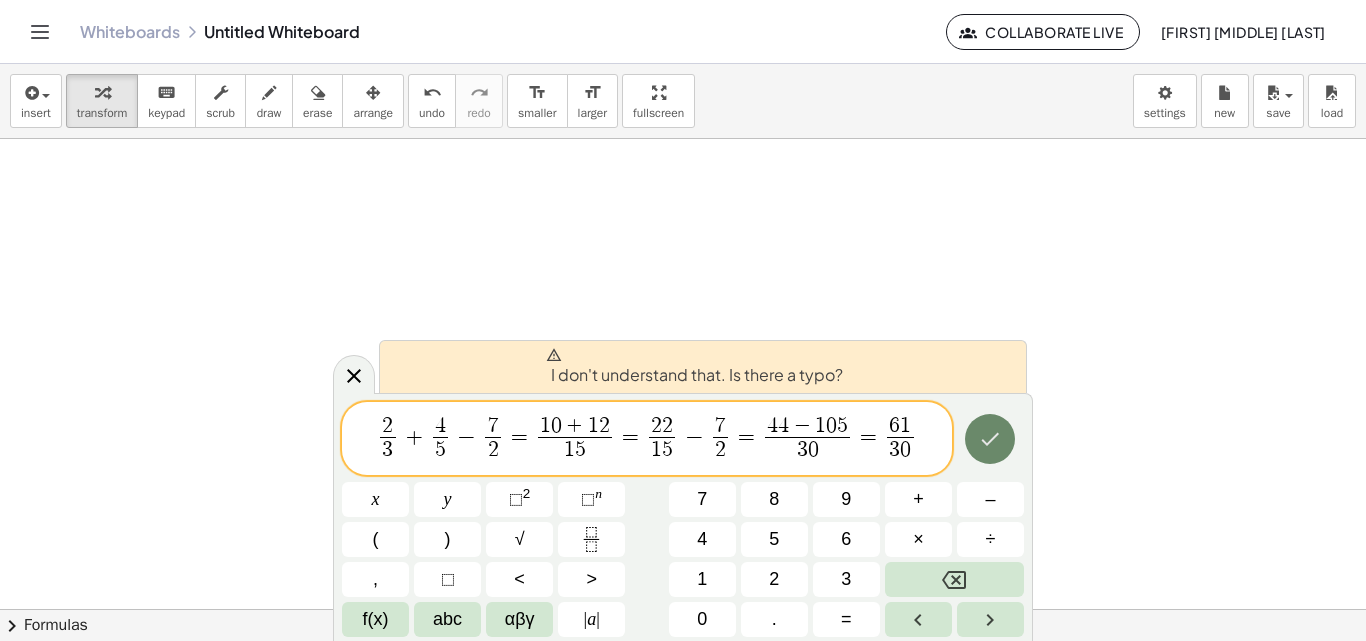 click at bounding box center (990, 439) 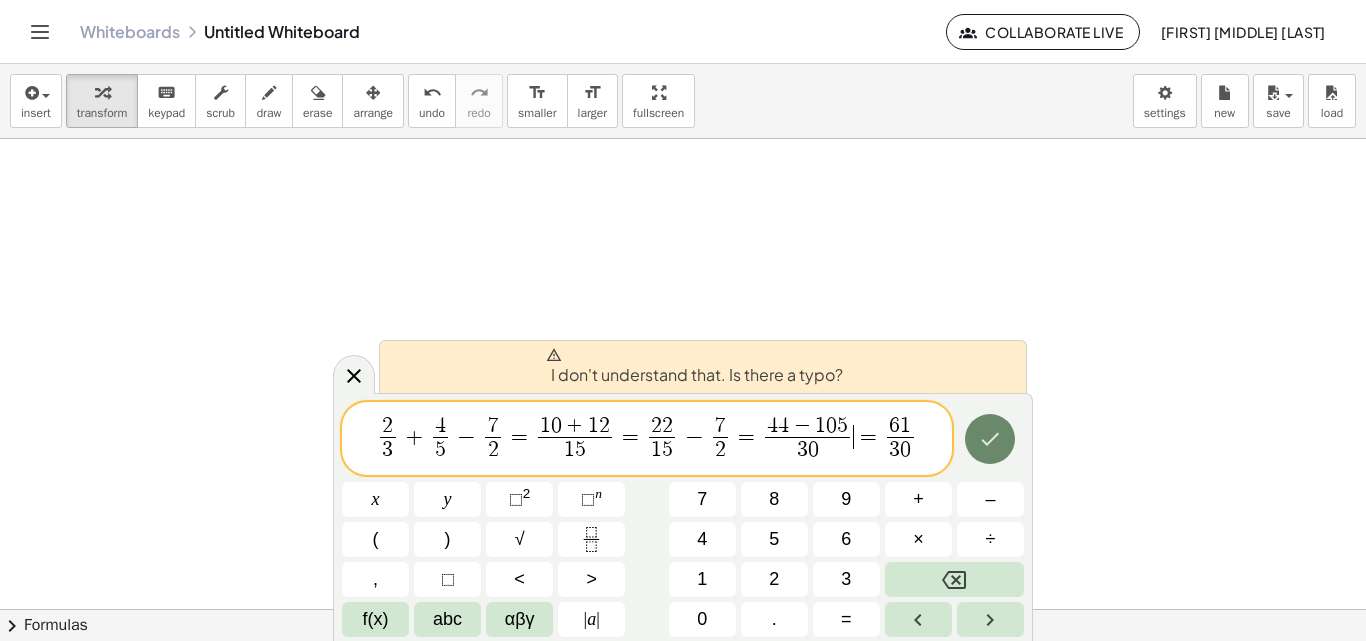 click at bounding box center [990, 439] 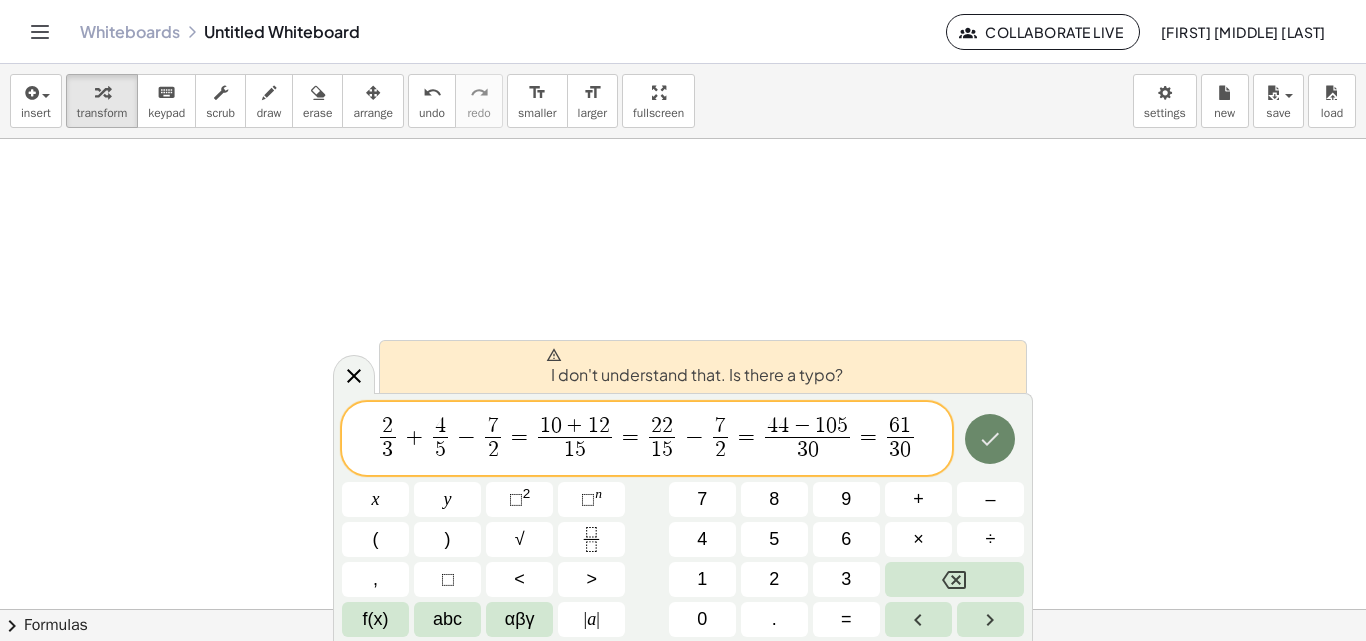 click at bounding box center (990, 439) 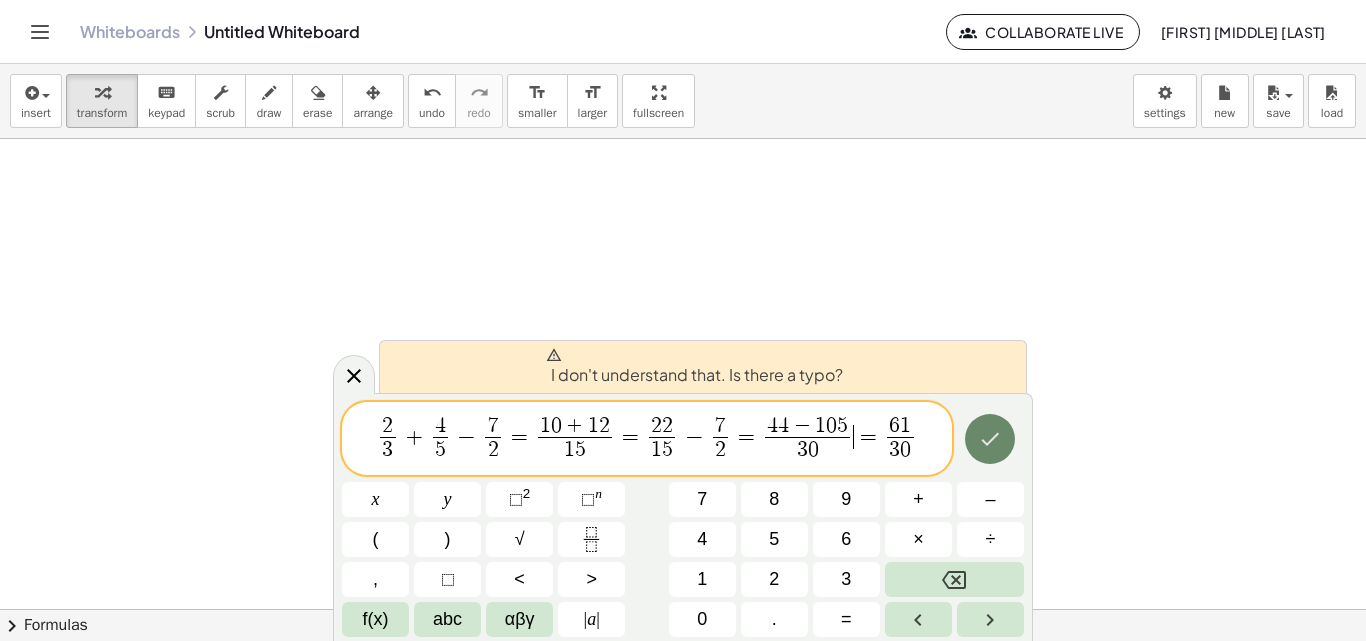 click at bounding box center [990, 439] 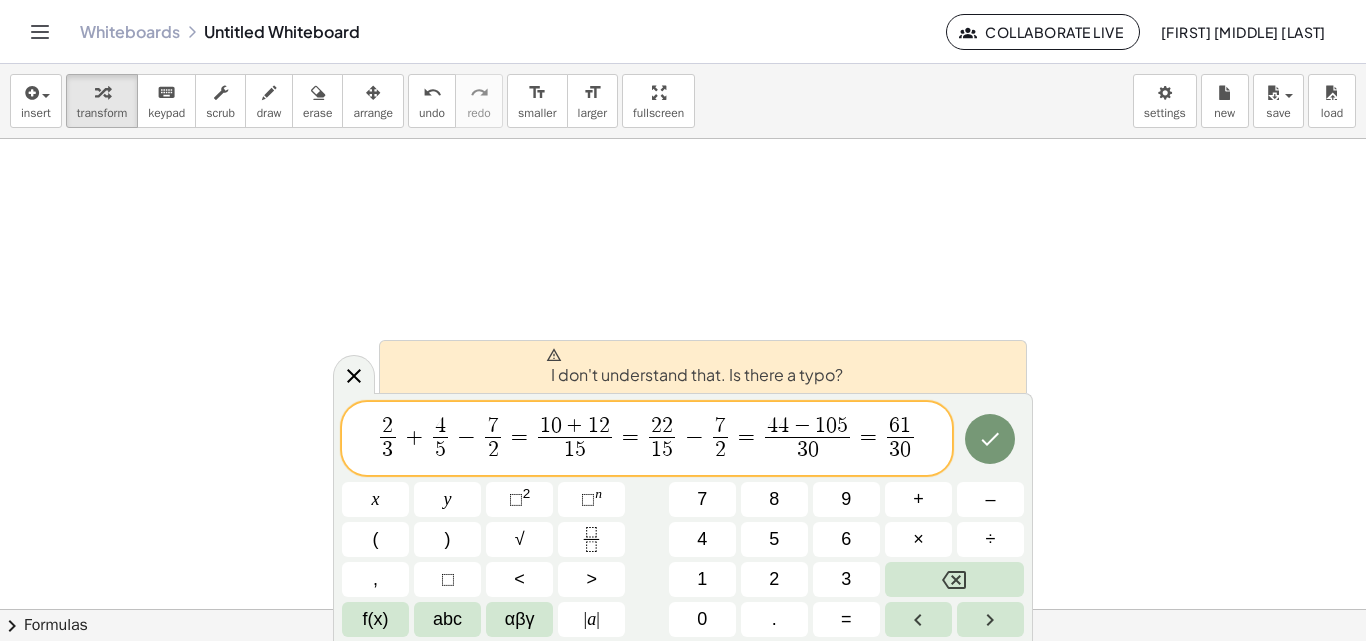 click on "1" at bounding box center (820, 426) 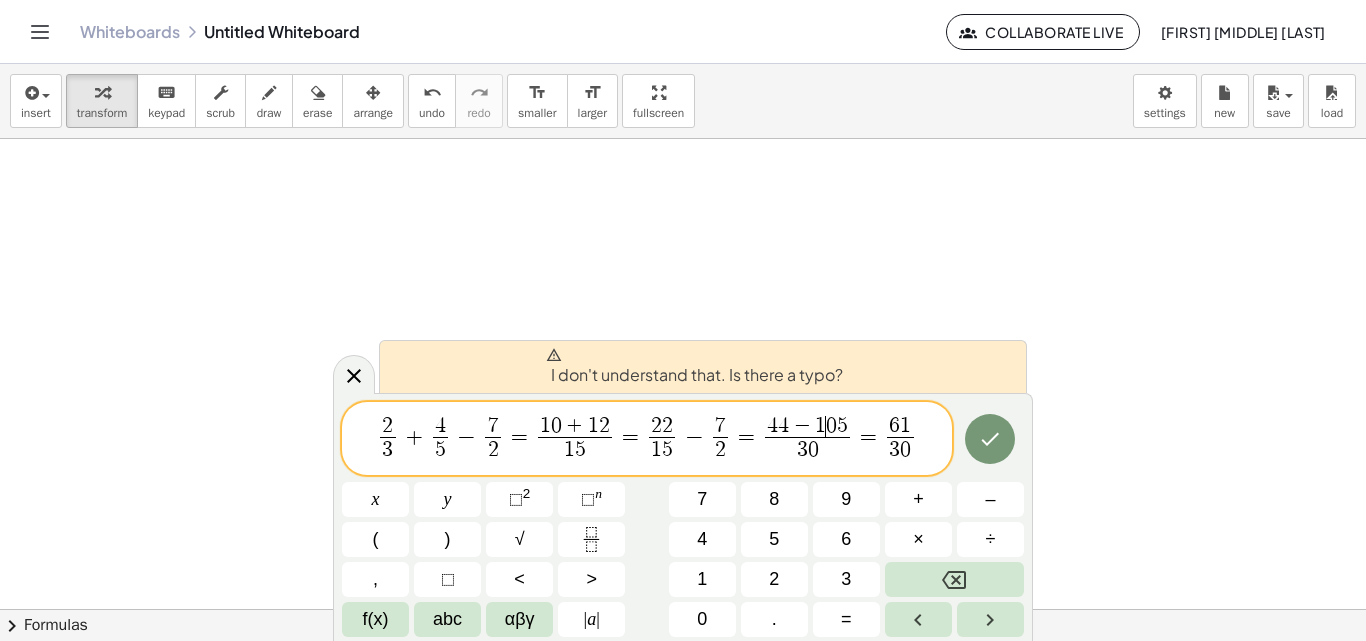 click on "4 4 − 1 ​ 0 5" at bounding box center (807, 427) 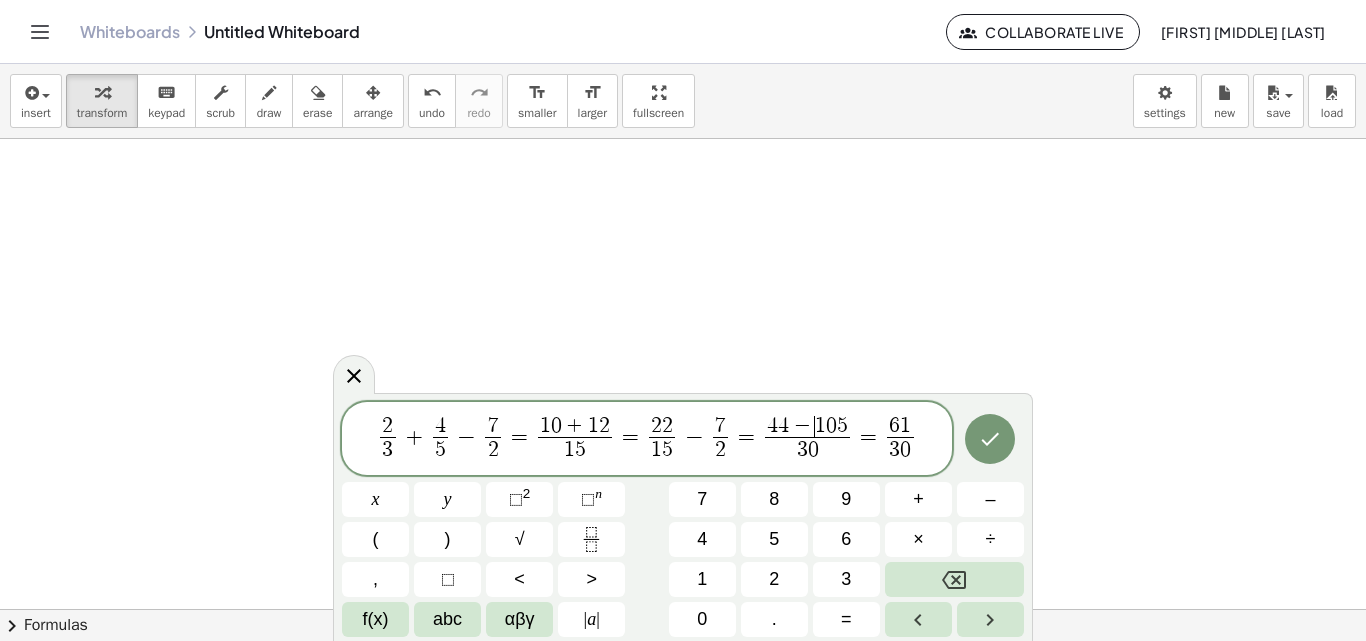 click on "2 3 ​ + 4 5 ​ − 7 2 ​ = 1 0 + 1 2 1 5 ​ = 2 2 1 5 ​ − 7 2 ​ = 4 4 − ​ 1 0 5 3 0 ​ = 6 1 3 0 ​" at bounding box center [647, 440] 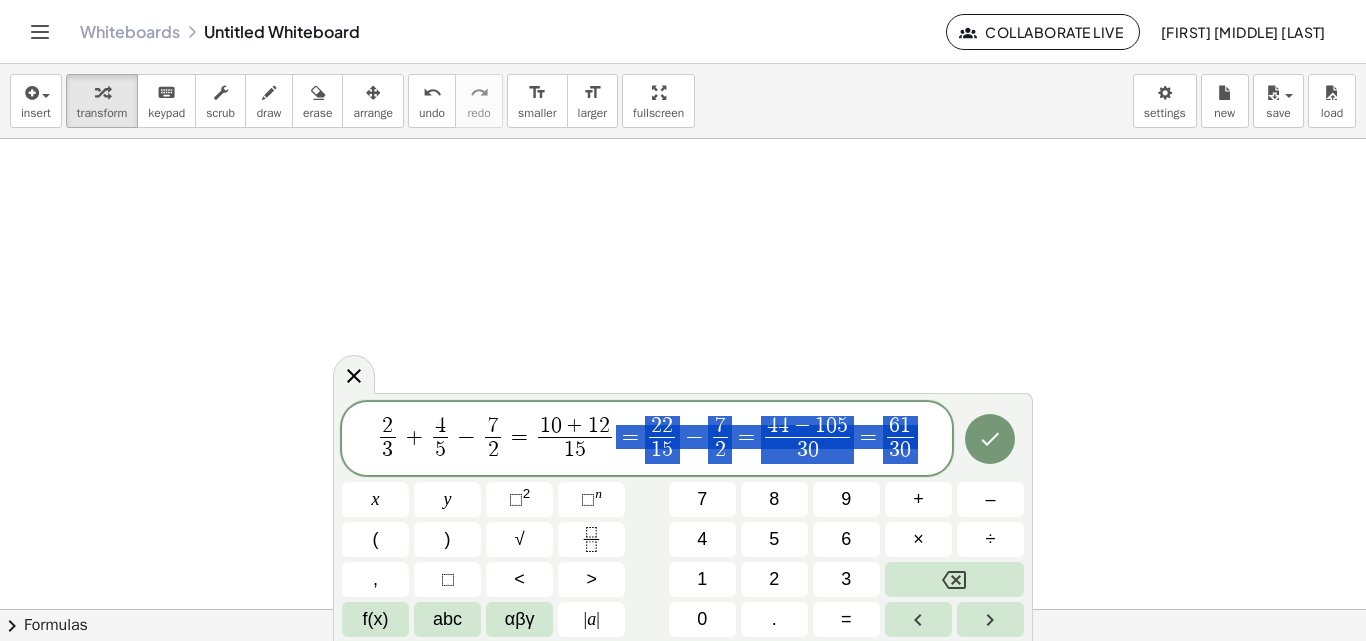 drag, startPoint x: 623, startPoint y: 436, endPoint x: 934, endPoint y: 438, distance: 311.00644 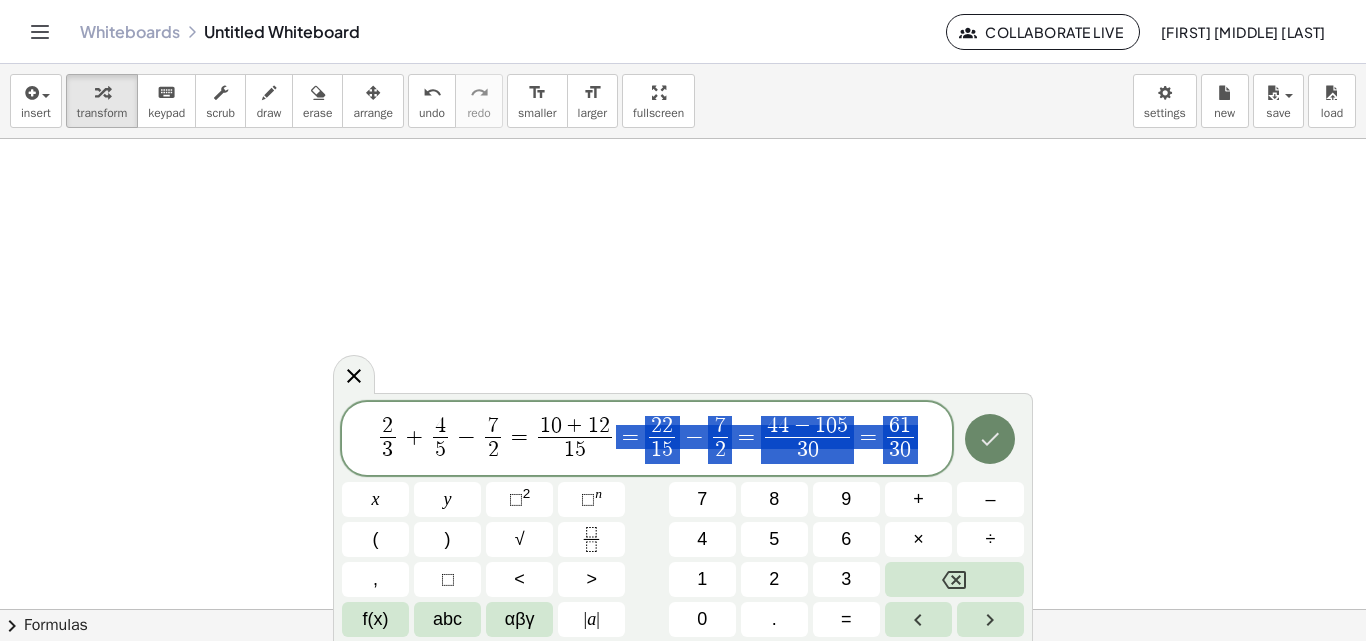 click 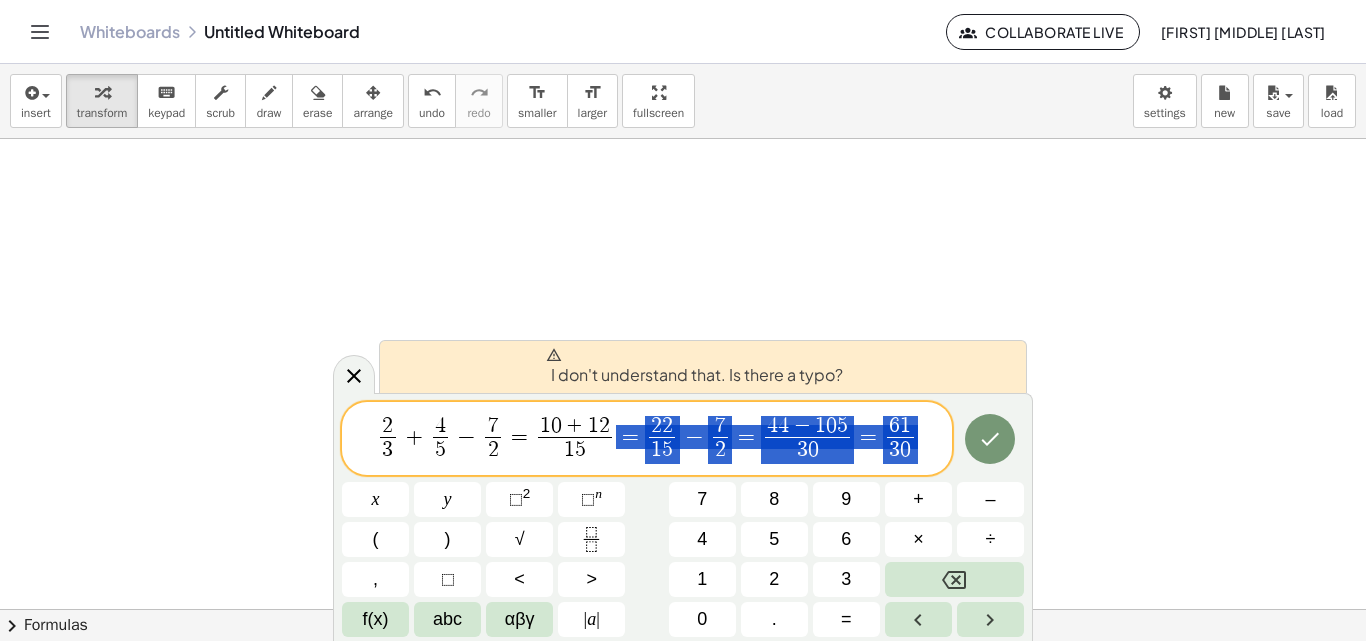 click at bounding box center (683, 609) 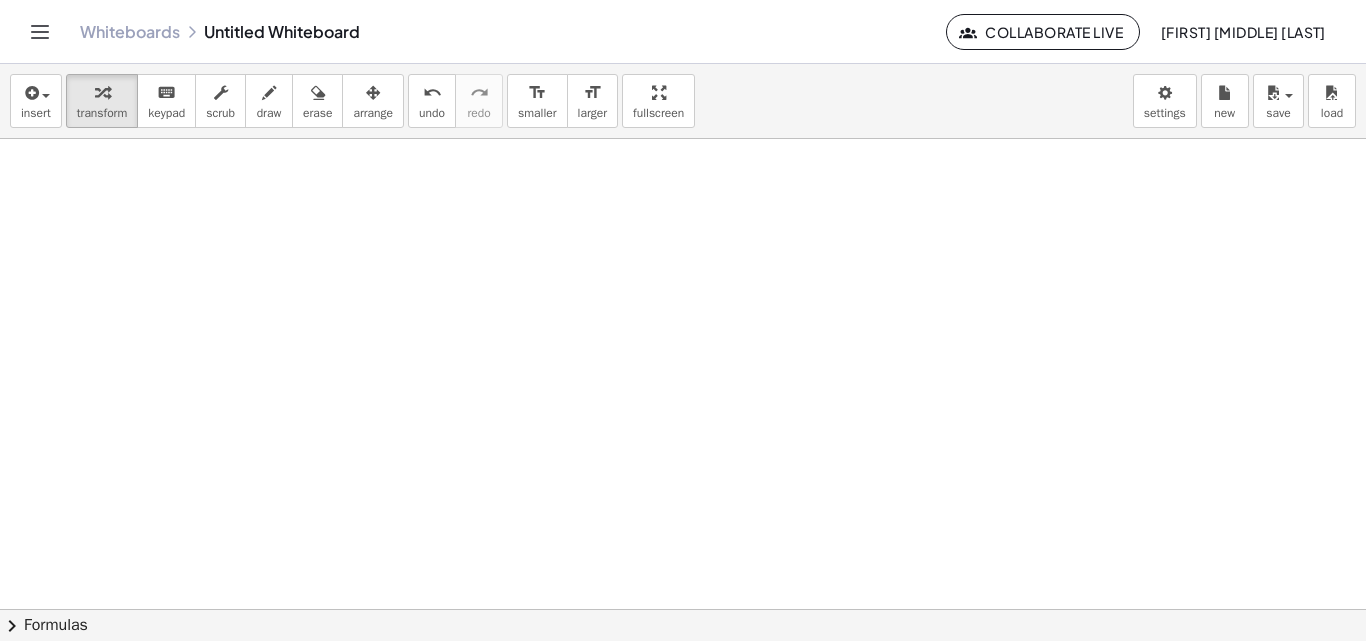 click at bounding box center [683, 609] 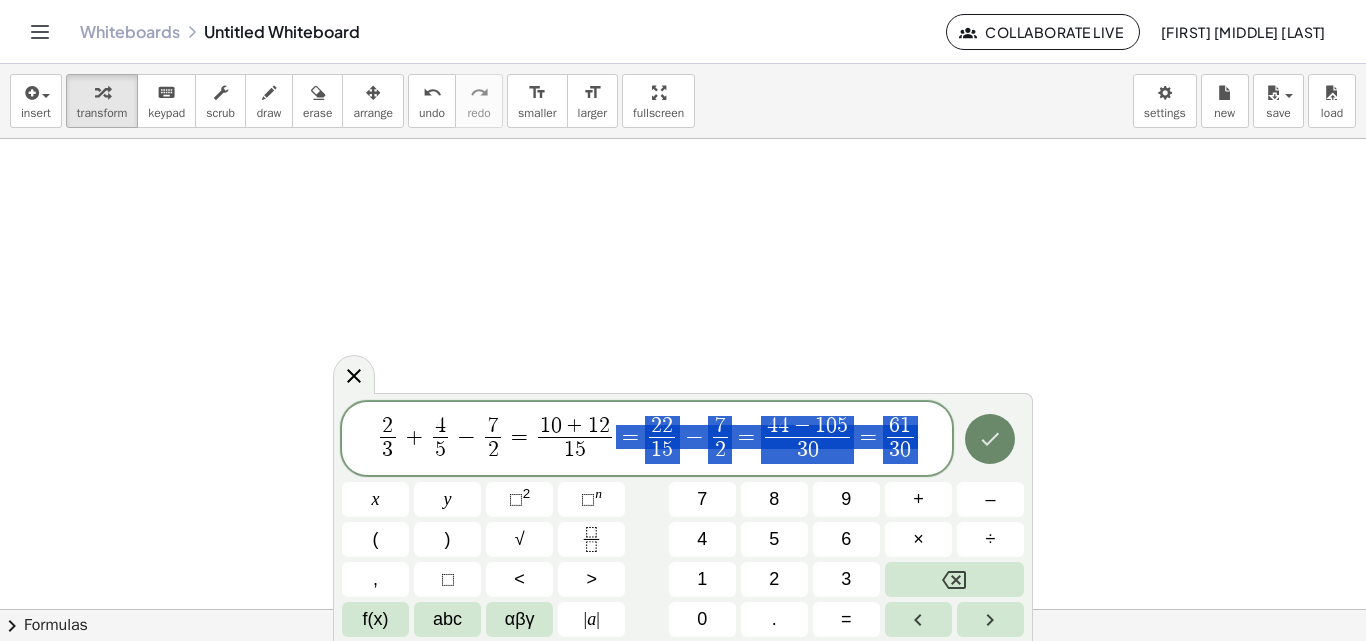 drag, startPoint x: 620, startPoint y: 439, endPoint x: 967, endPoint y: 443, distance: 347.02304 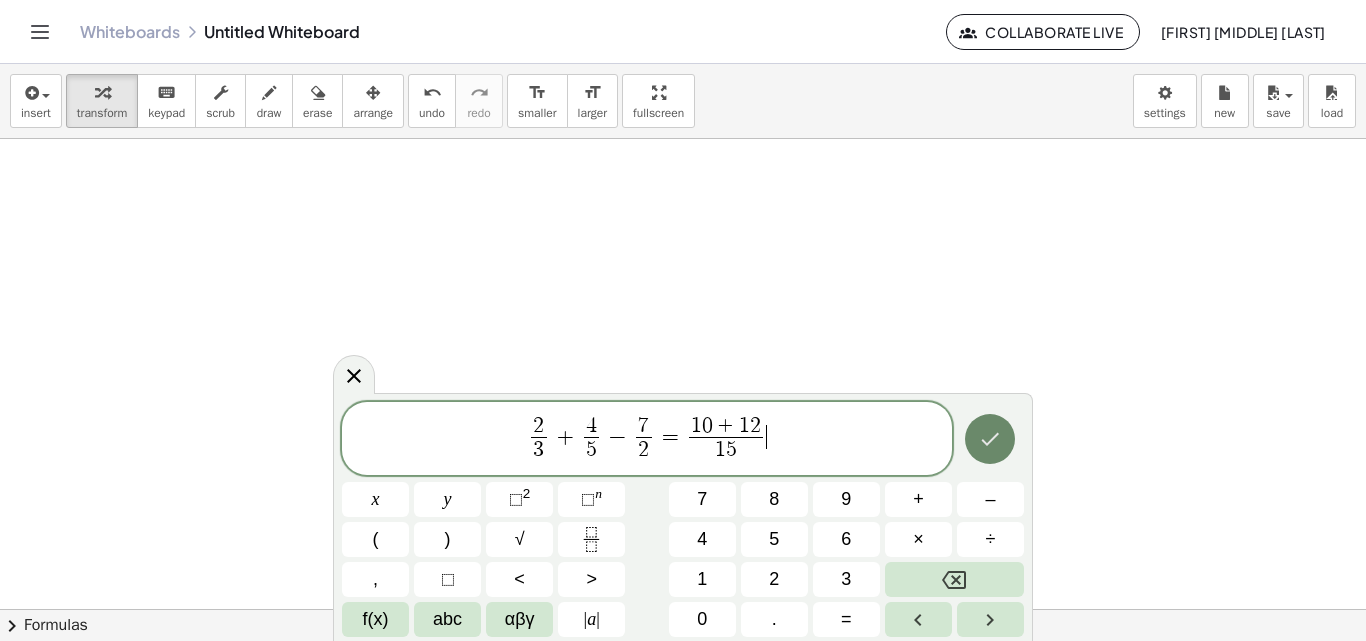click 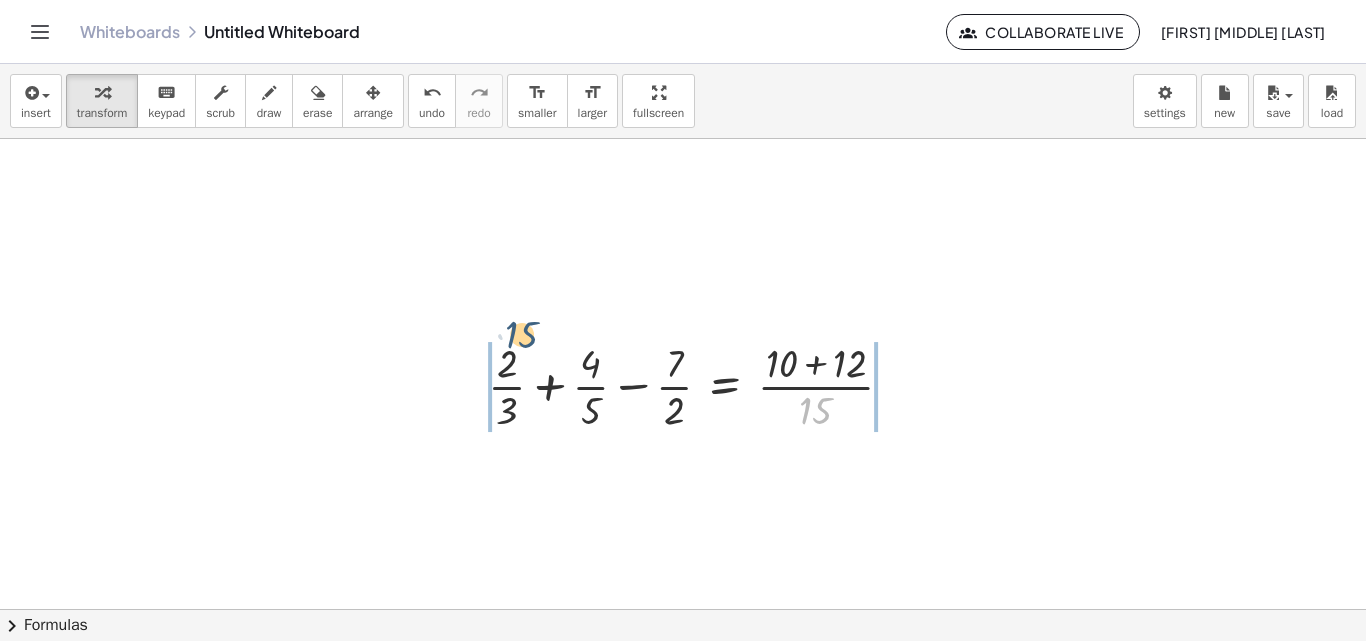 drag, startPoint x: 796, startPoint y: 406, endPoint x: 493, endPoint y: 326, distance: 313.38315 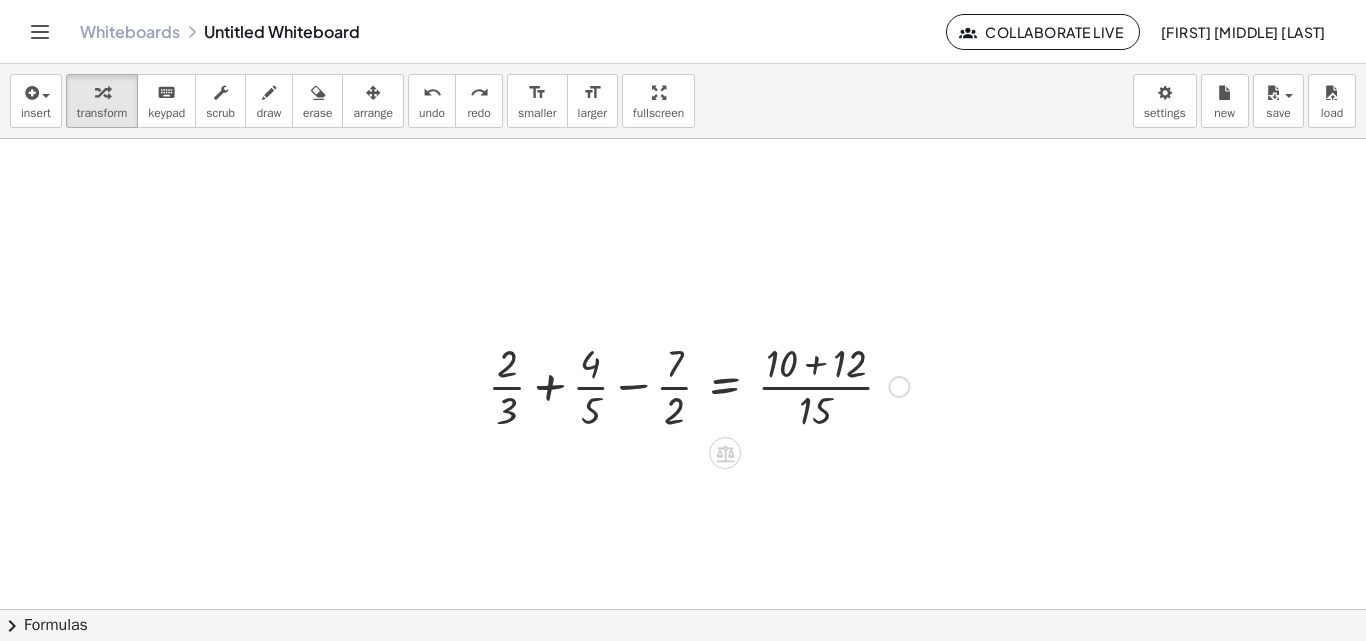 click at bounding box center (683, 609) 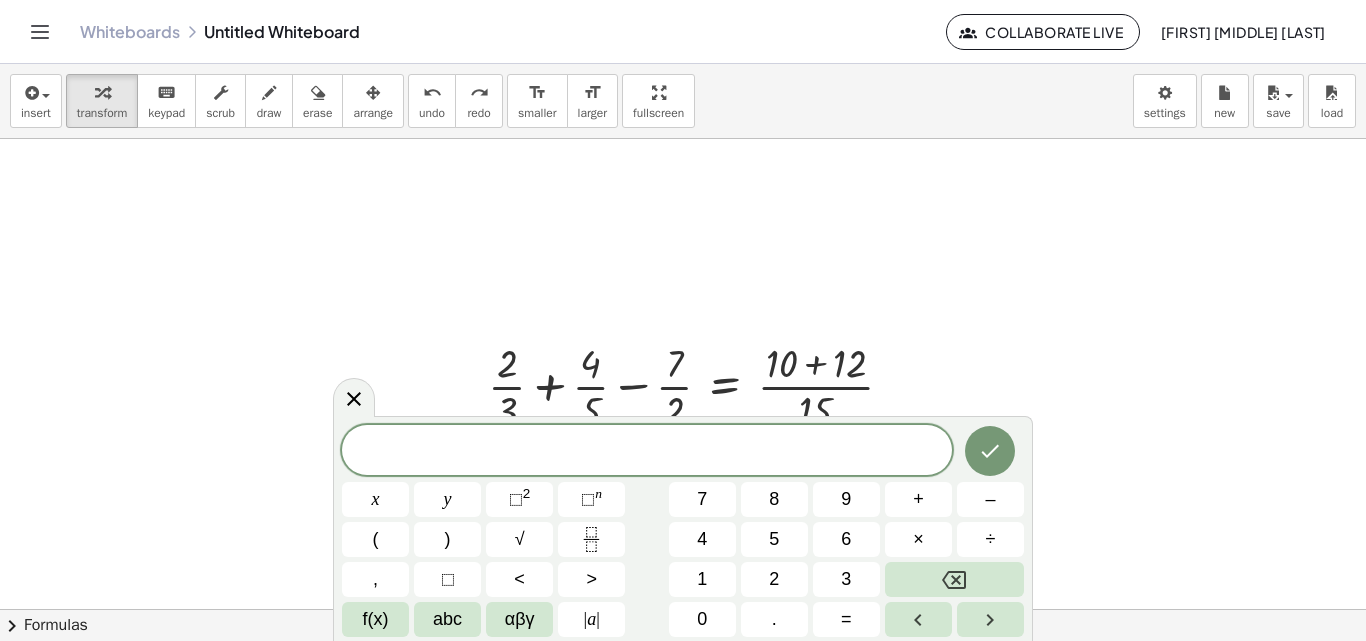 click at bounding box center (683, 609) 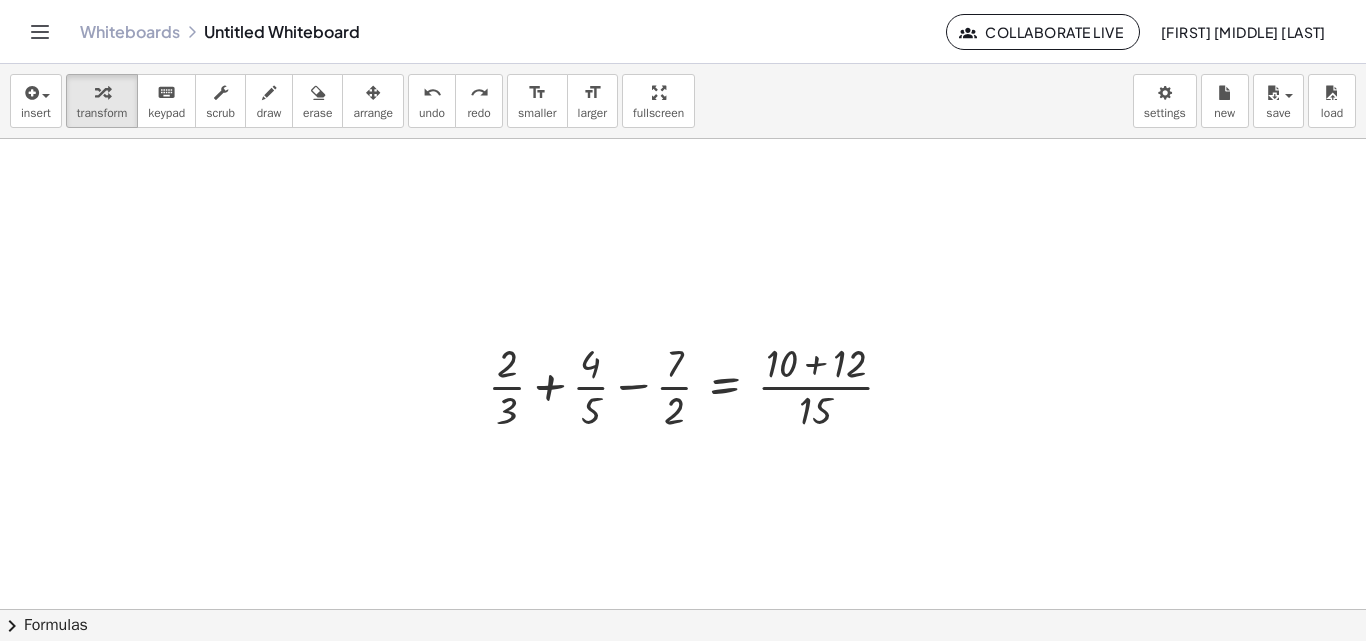 click at bounding box center [683, 609] 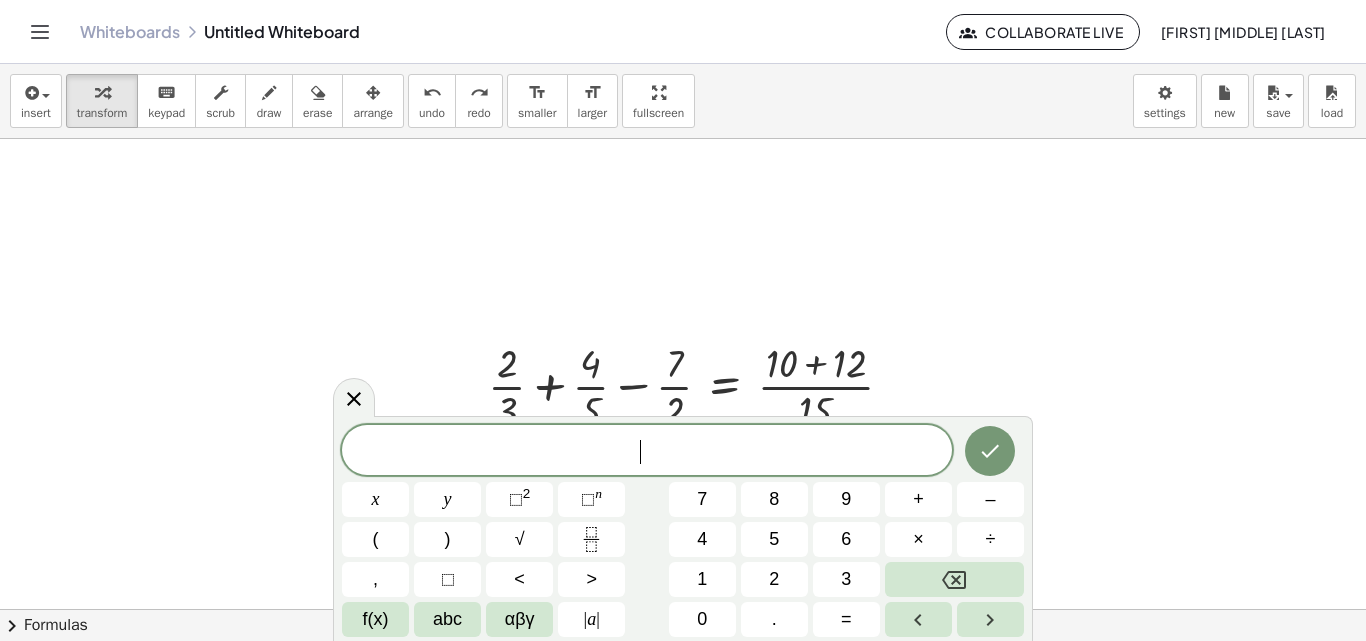 click on "​" at bounding box center (647, 452) 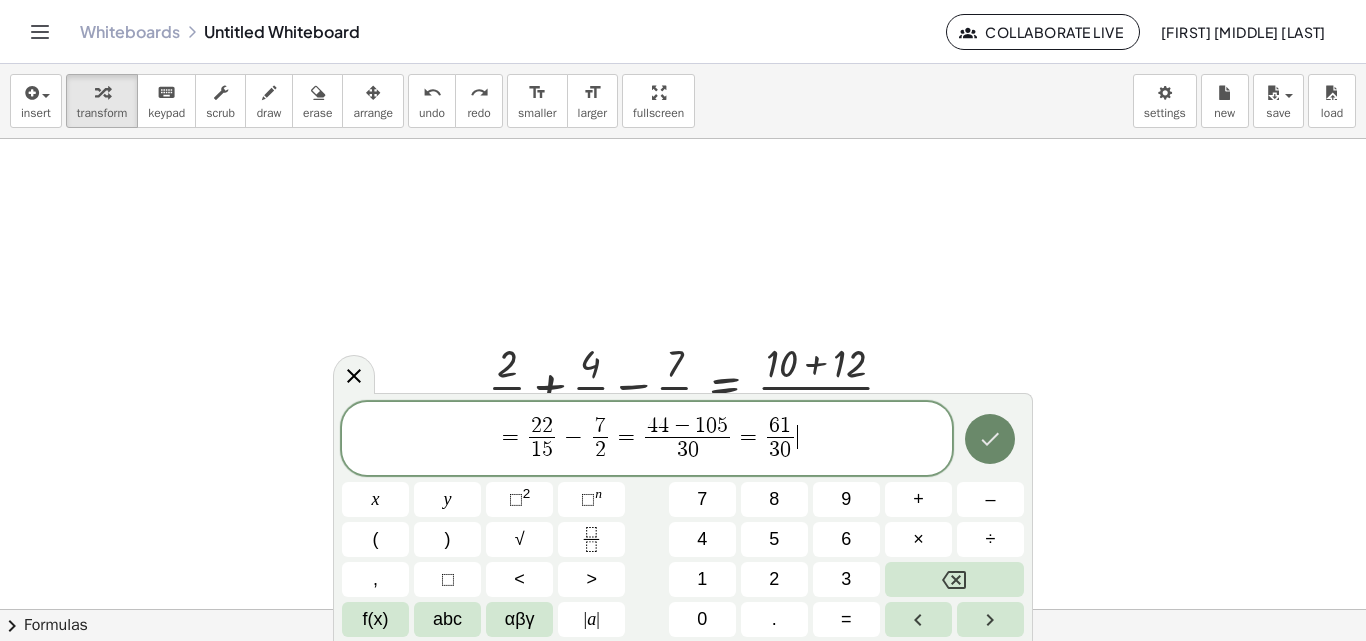 click 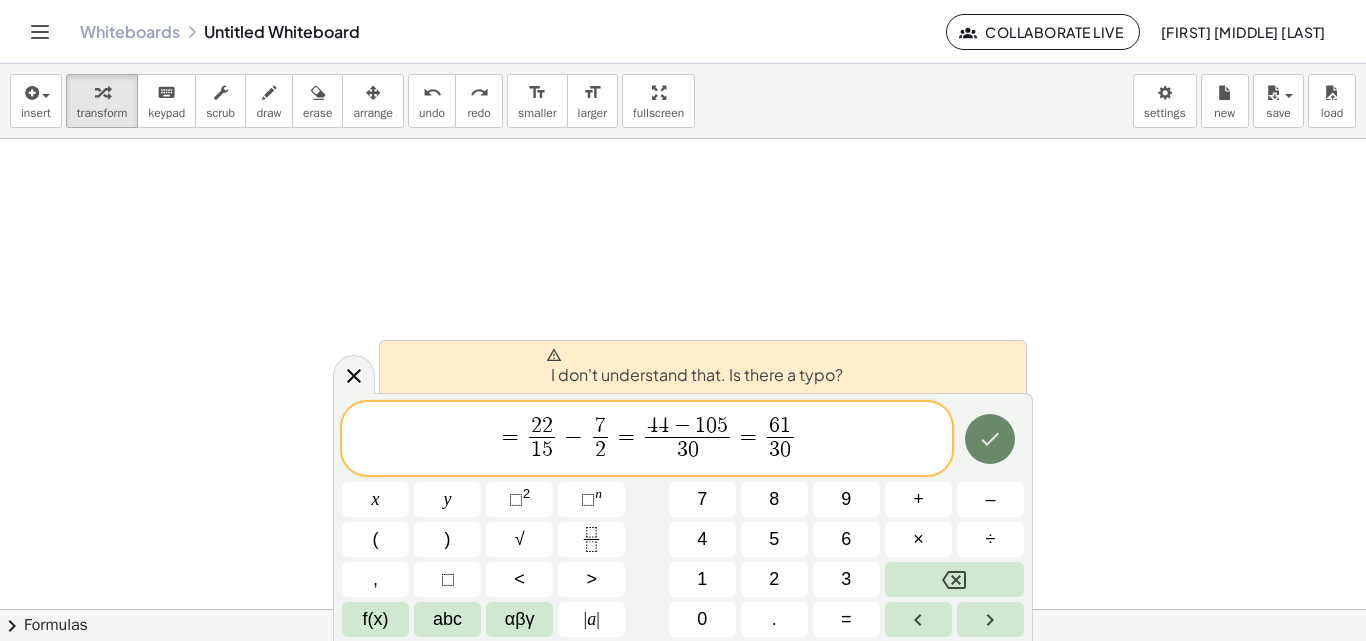 click 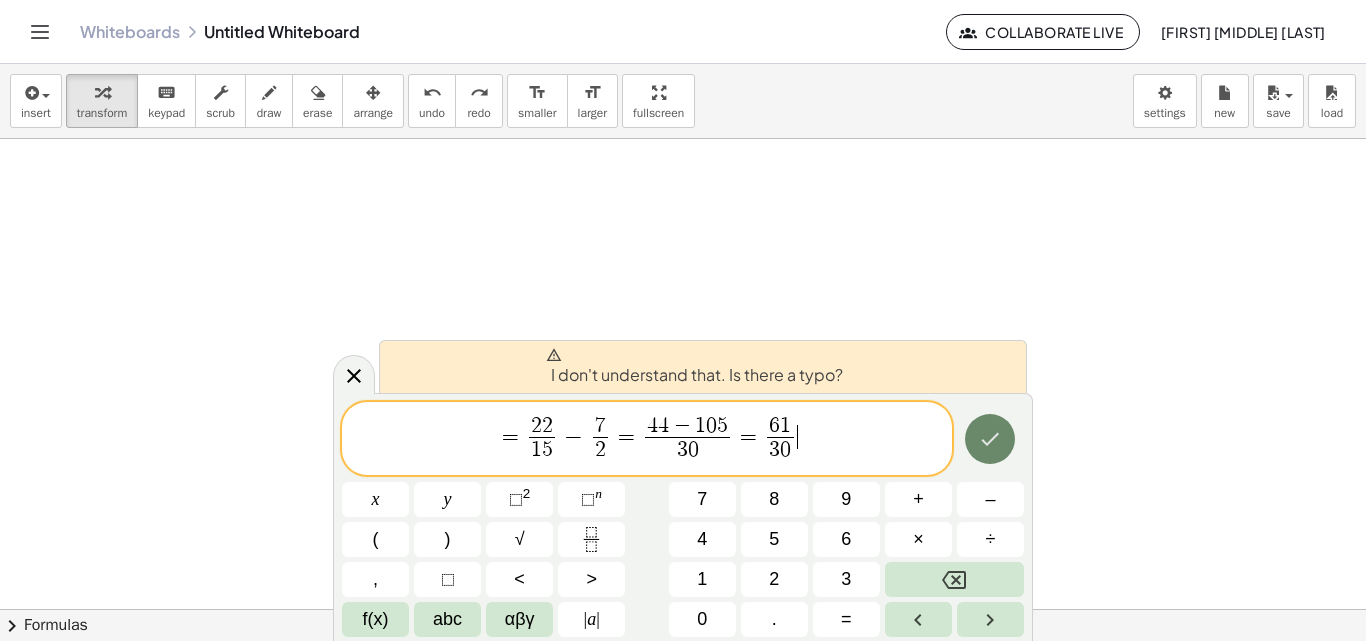 click 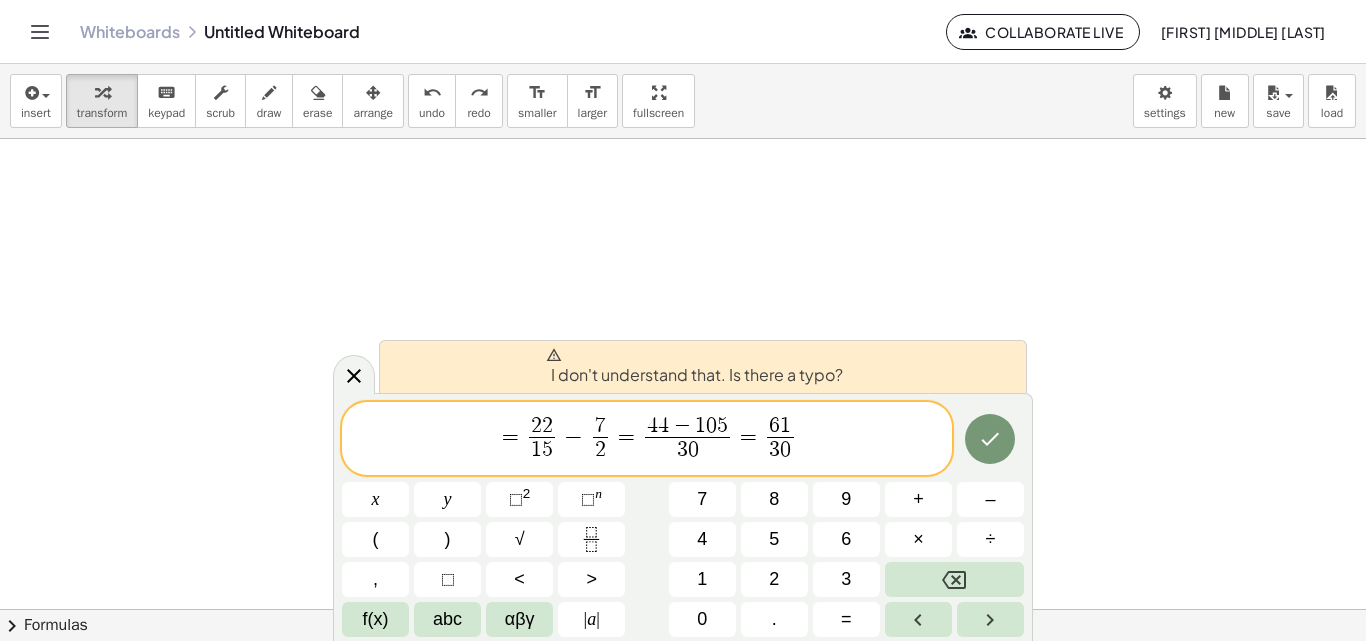 click on "=" at bounding box center [510, 437] 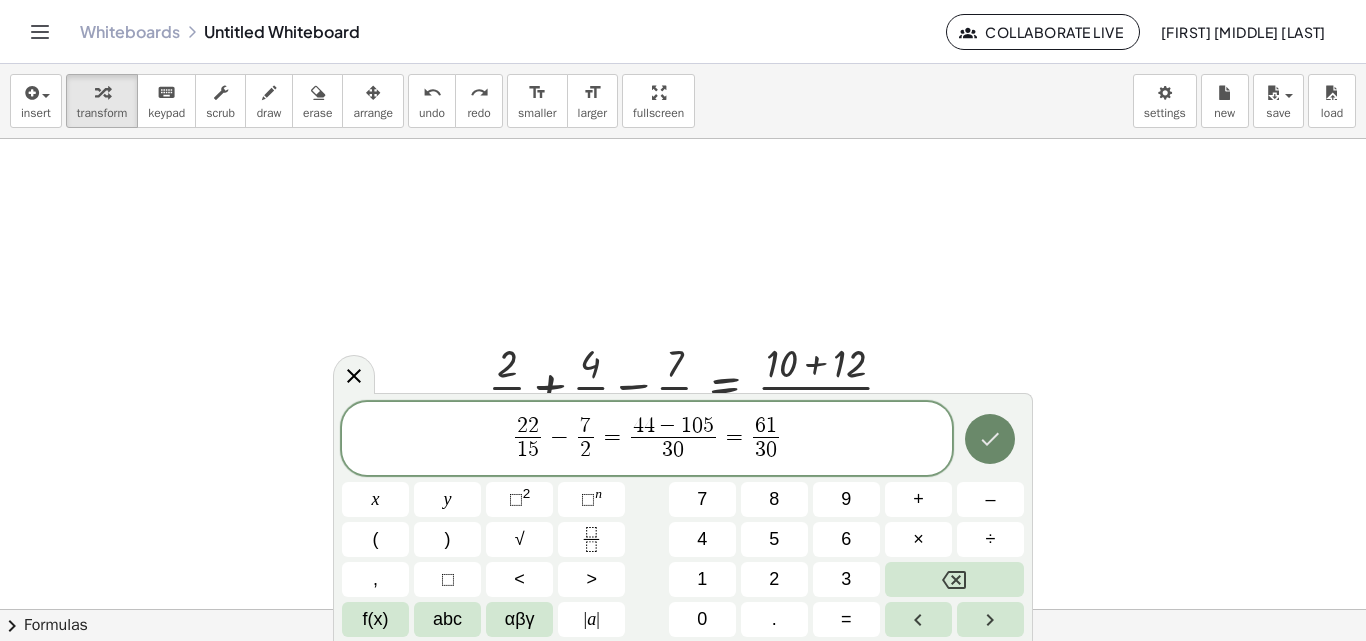 click at bounding box center [990, 439] 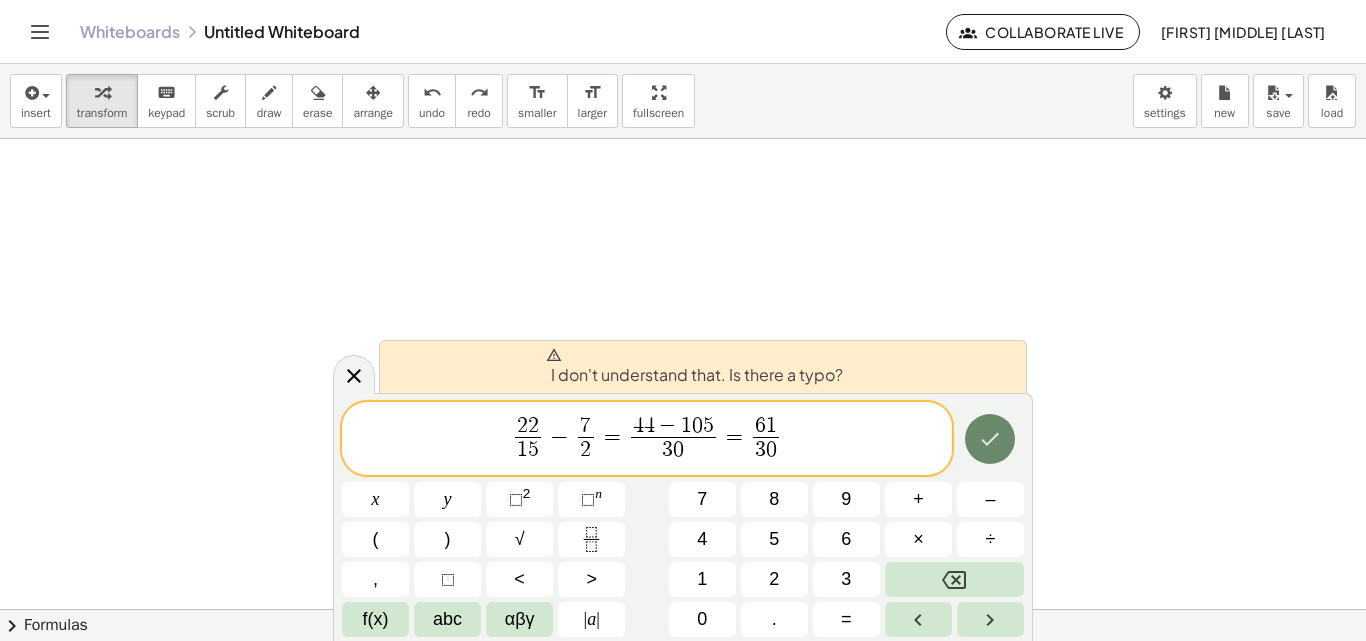 click 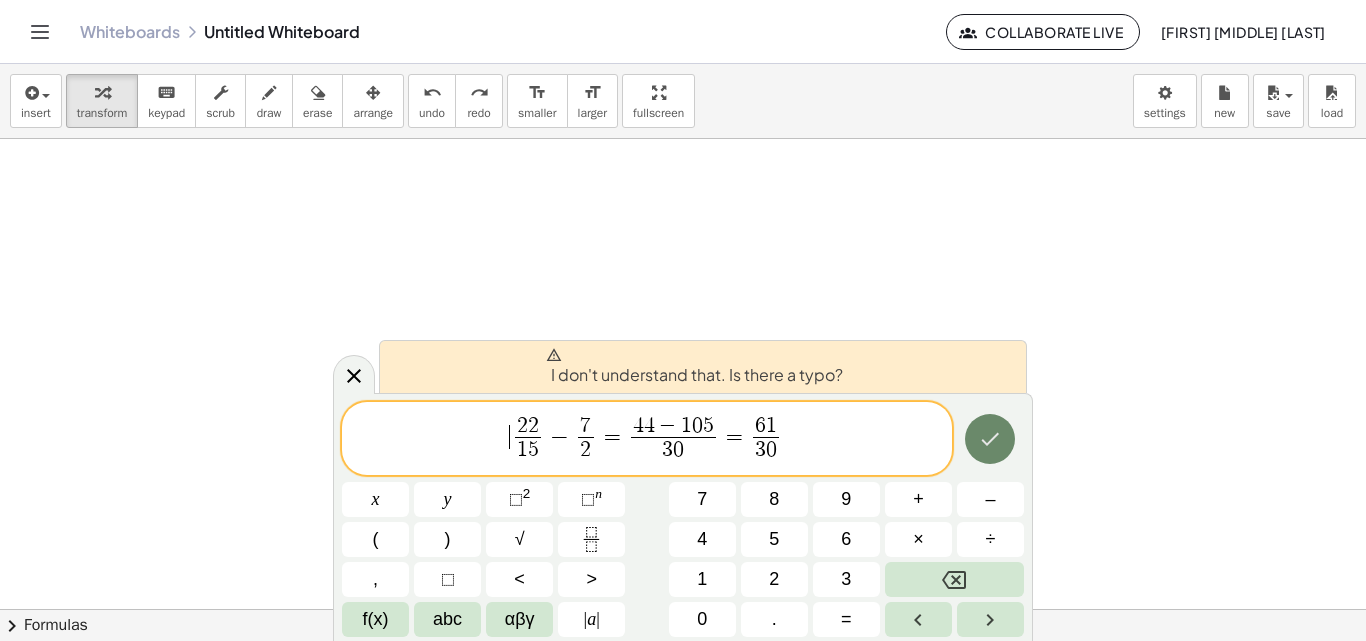 click 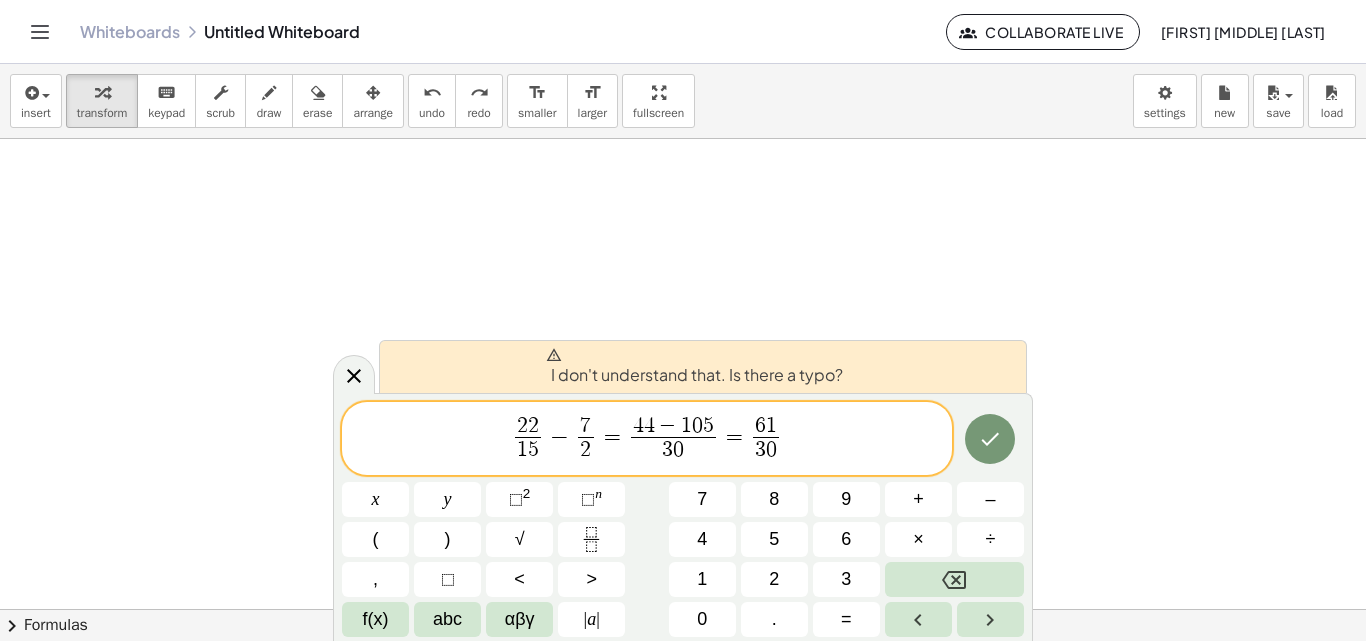 click on "=" at bounding box center [612, 437] 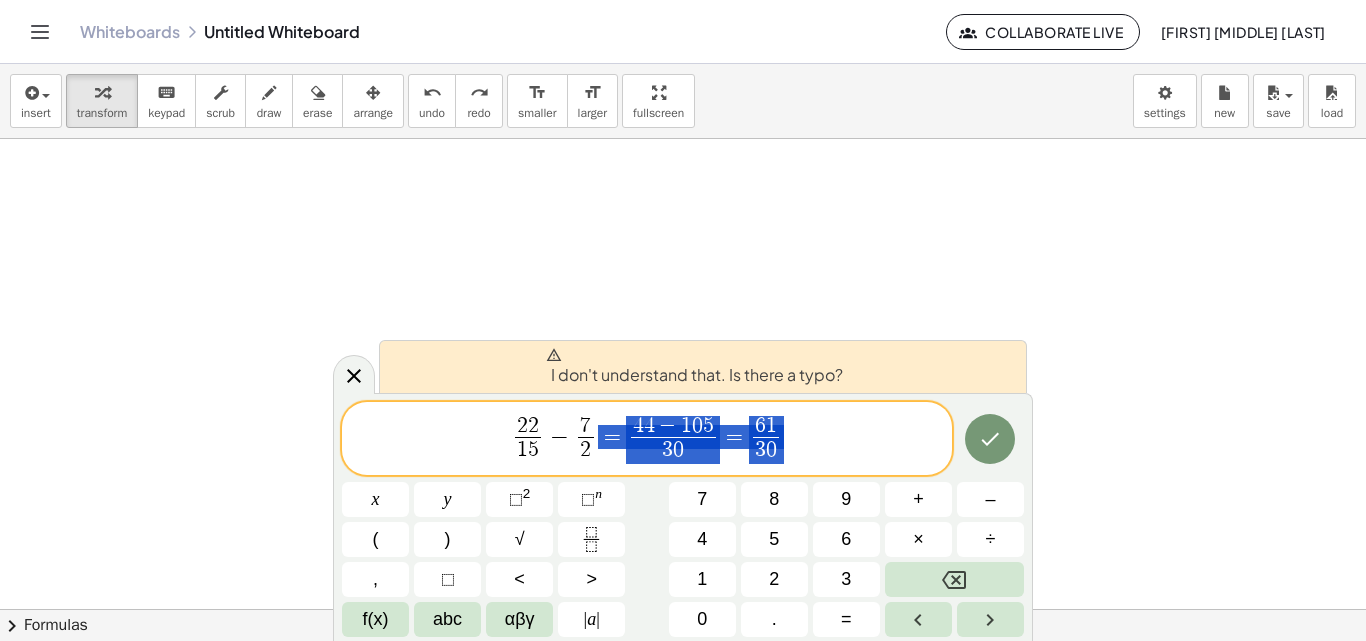 drag, startPoint x: 601, startPoint y: 434, endPoint x: 871, endPoint y: 452, distance: 270.59933 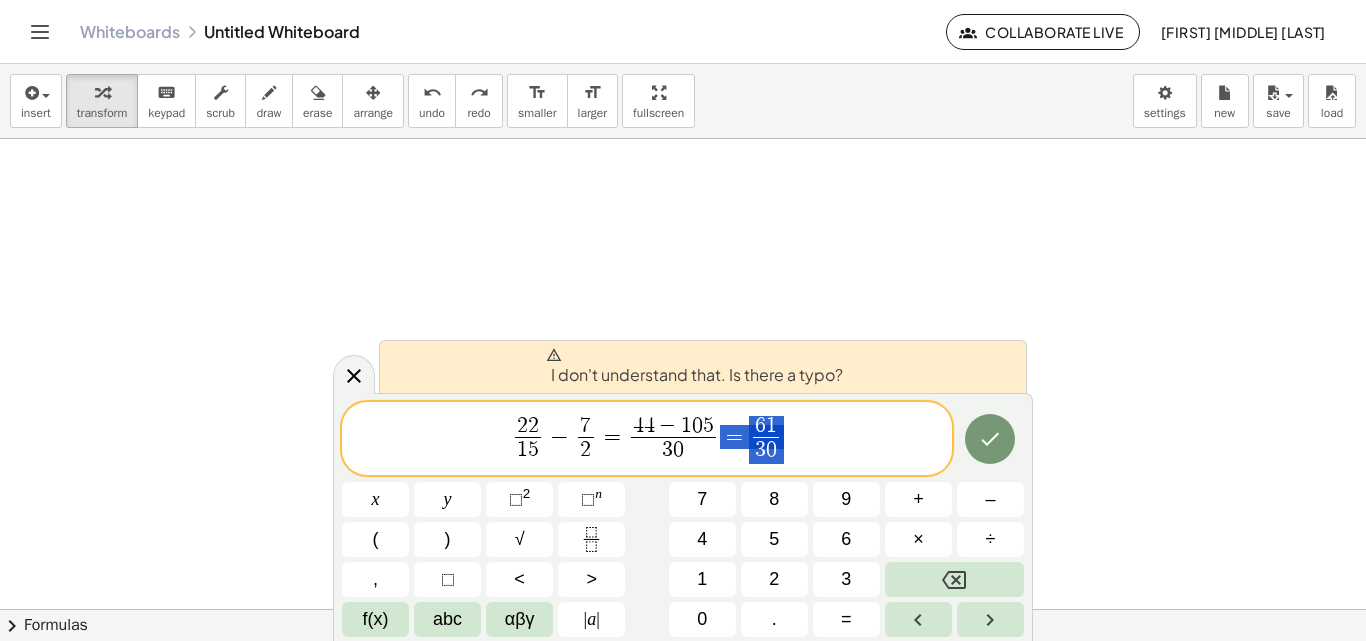 drag, startPoint x: 724, startPoint y: 438, endPoint x: 796, endPoint y: 438, distance: 72 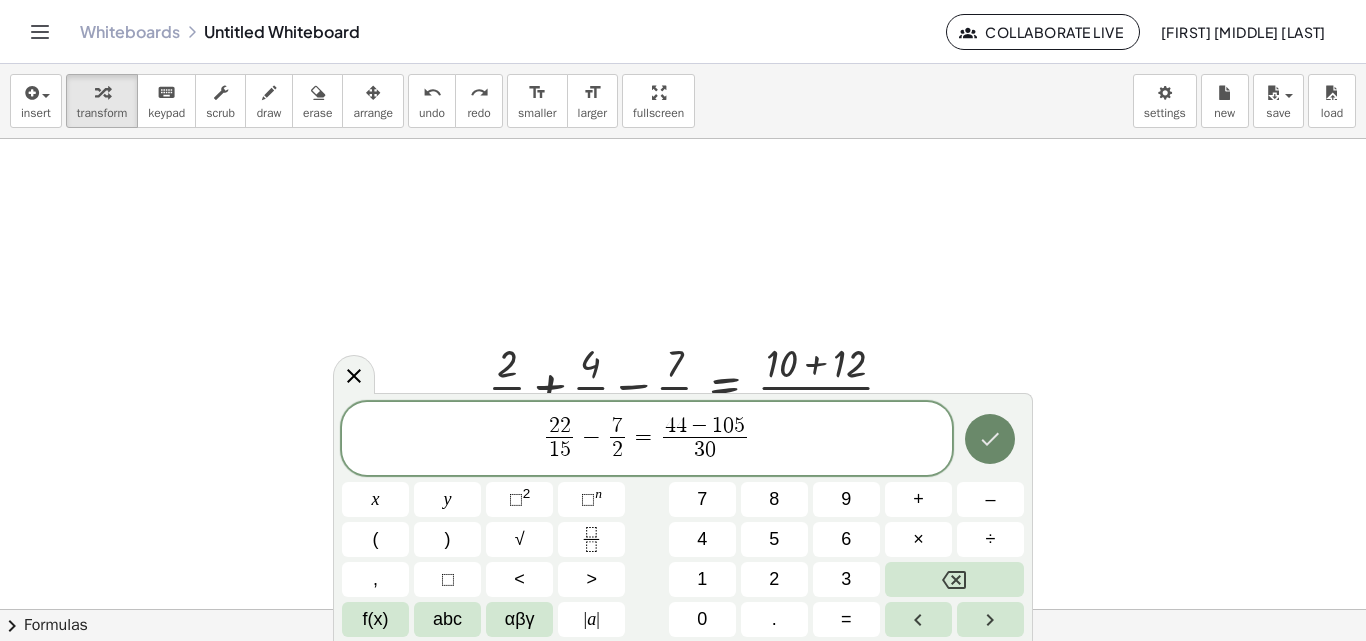 click 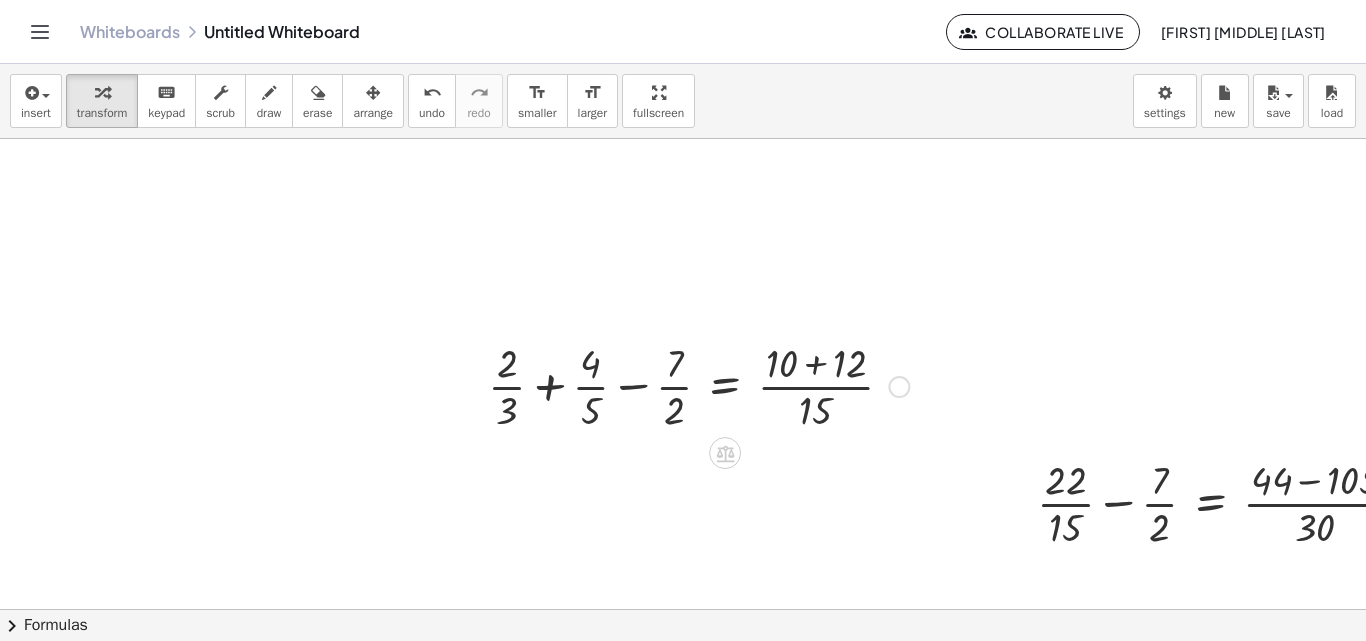 click at bounding box center (721, 609) 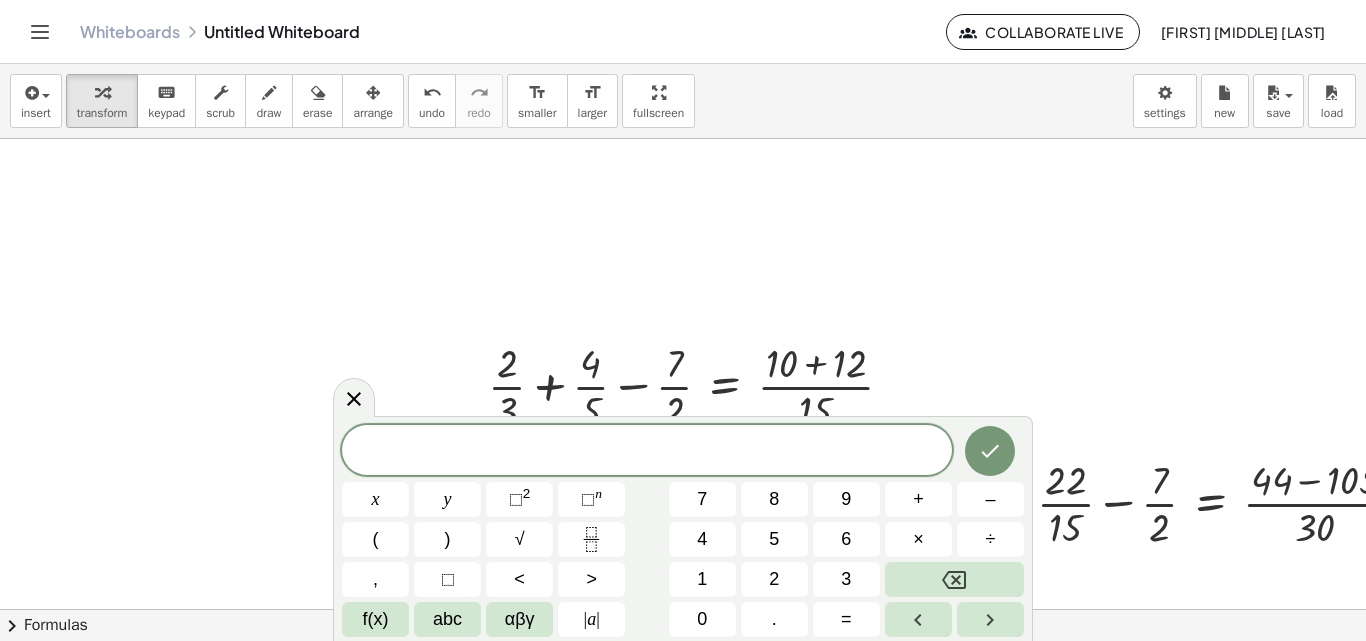 click at bounding box center (721, 609) 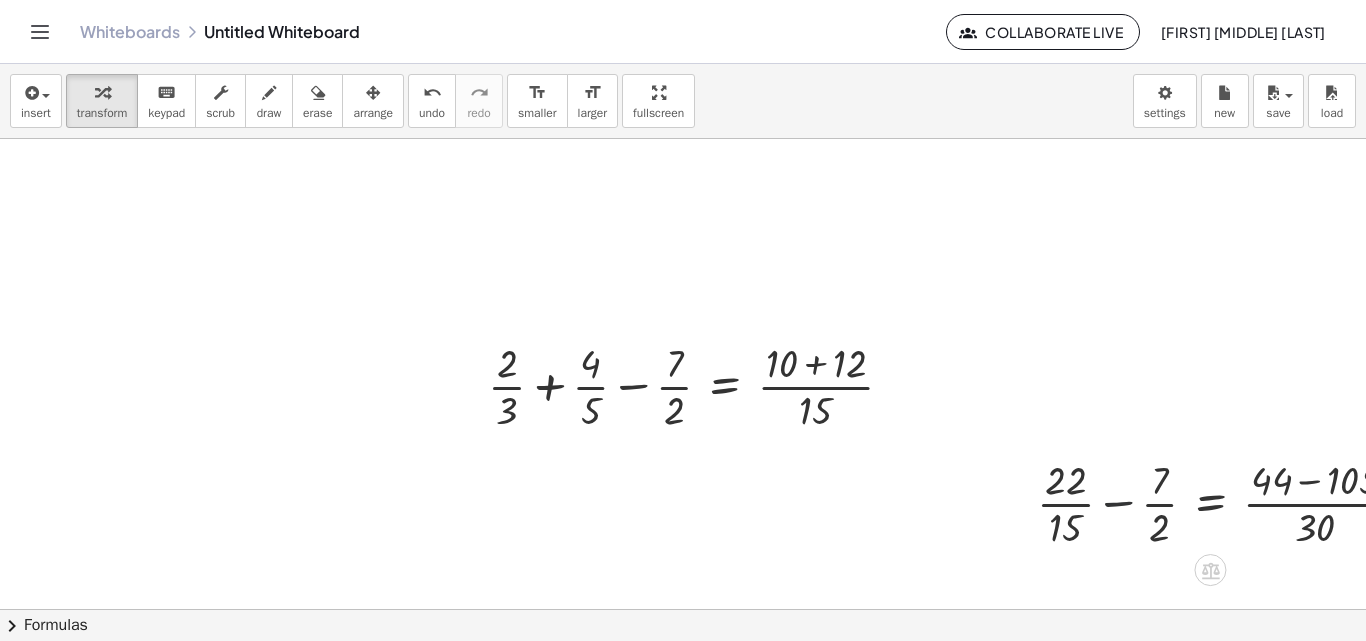 click at bounding box center [1230, 502] 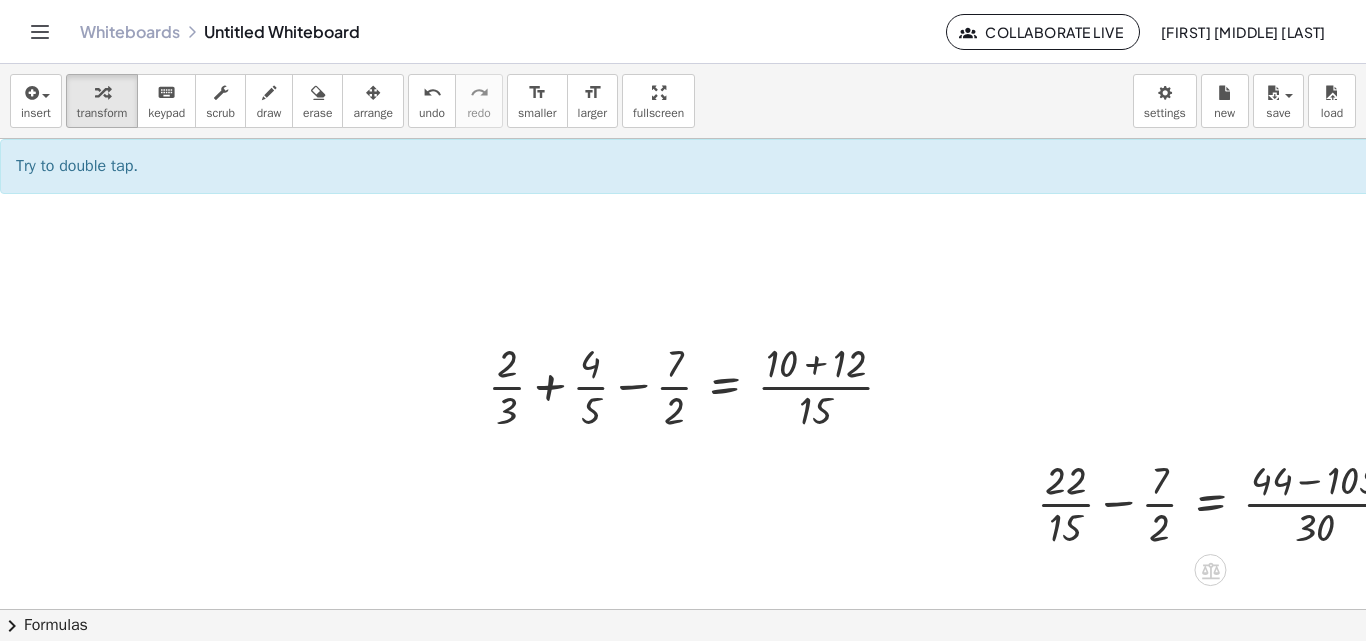 click at bounding box center [1230, 502] 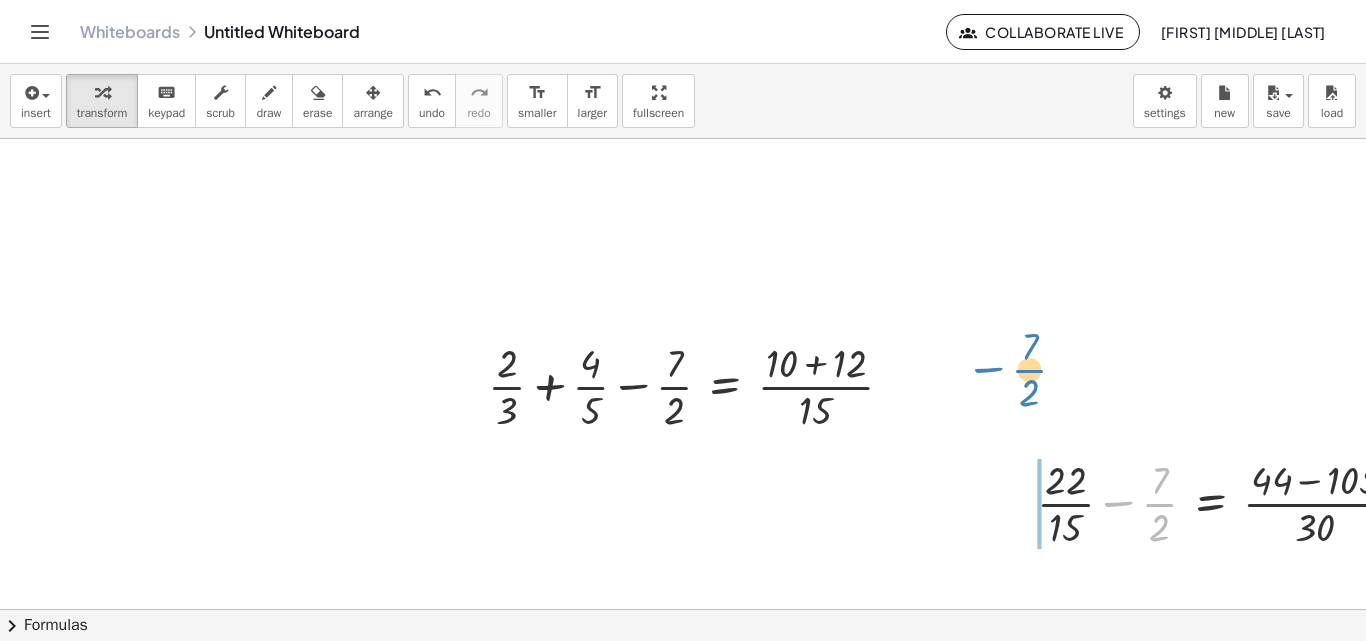 drag, startPoint x: 1114, startPoint y: 494, endPoint x: 984, endPoint y: 360, distance: 186.69762 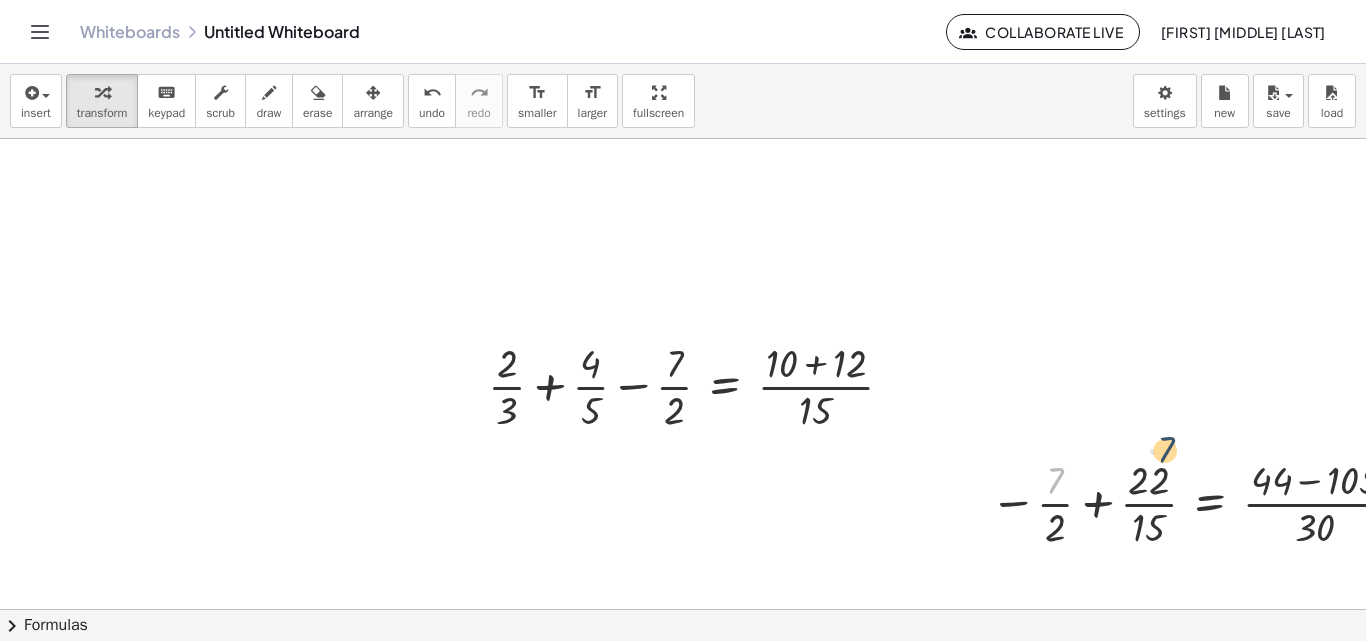 drag, startPoint x: 1047, startPoint y: 488, endPoint x: 1197, endPoint y: 490, distance: 150.01334 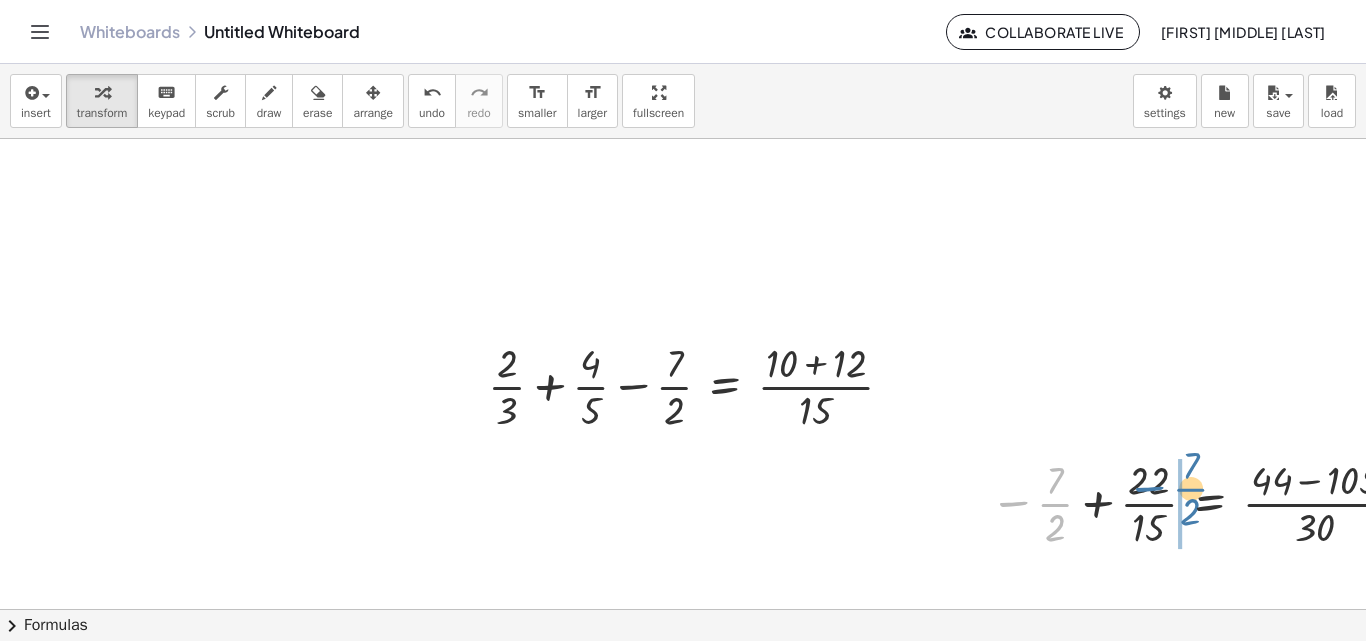 drag, startPoint x: 1044, startPoint y: 512, endPoint x: 1192, endPoint y: 503, distance: 148.27339 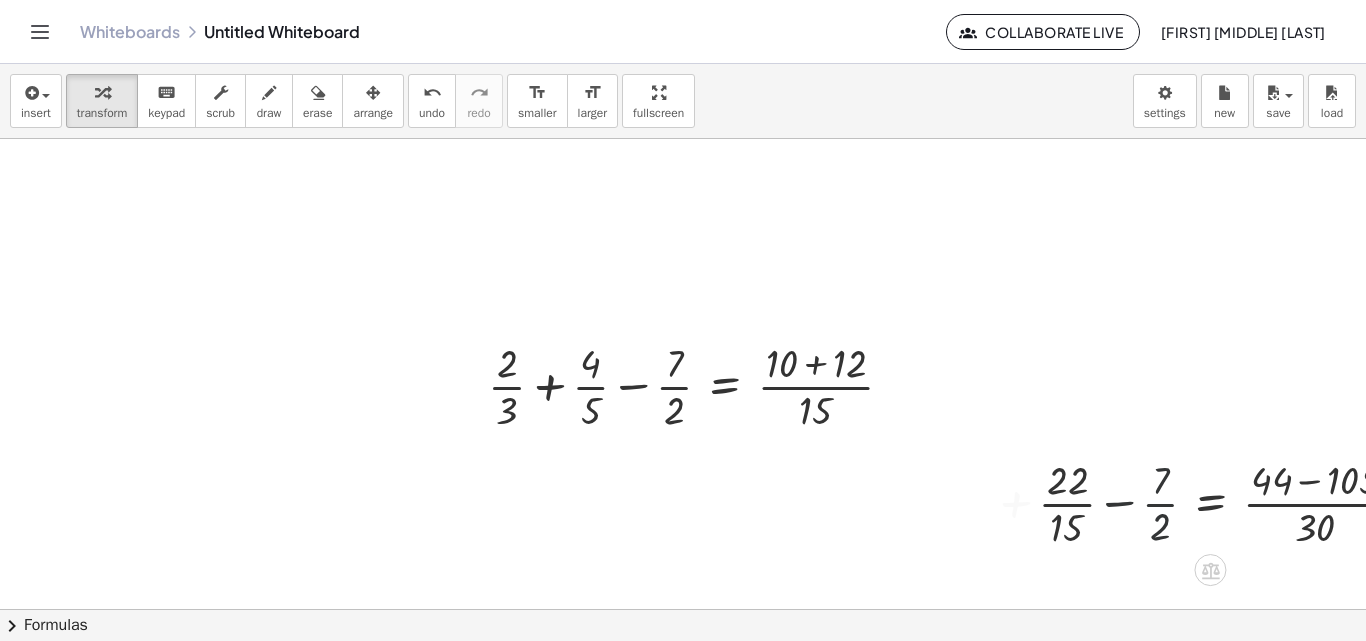click at bounding box center (721, 609) 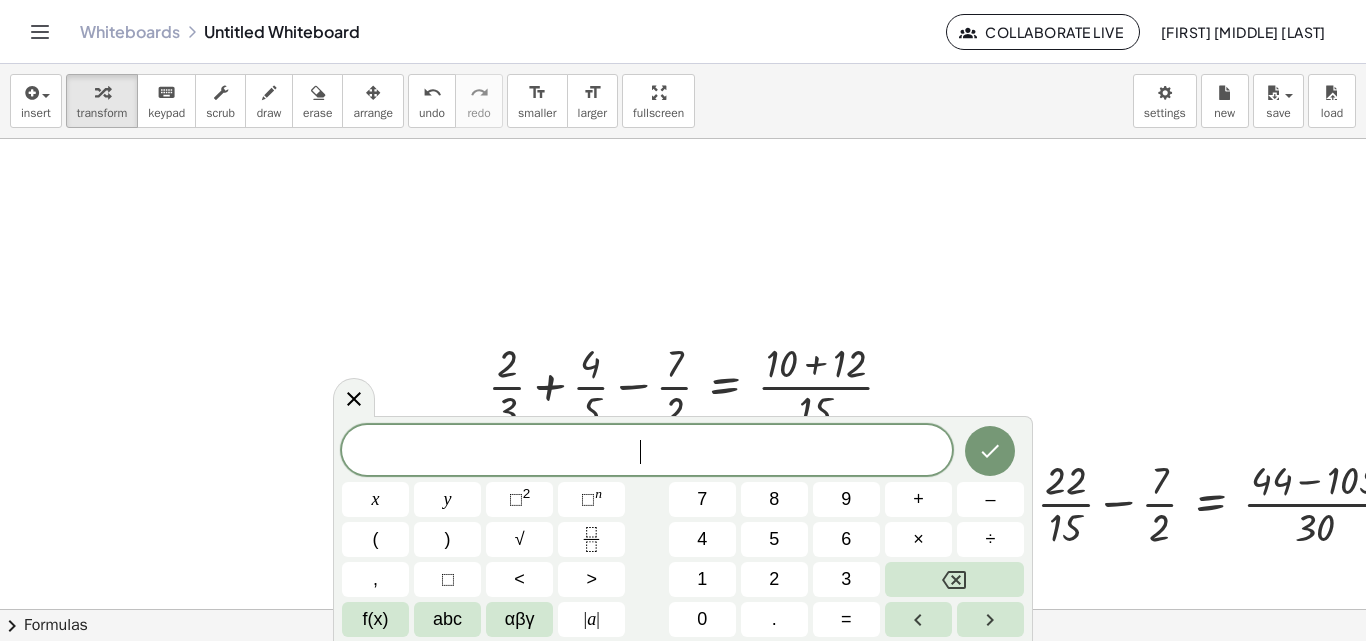 click at bounding box center [721, 609] 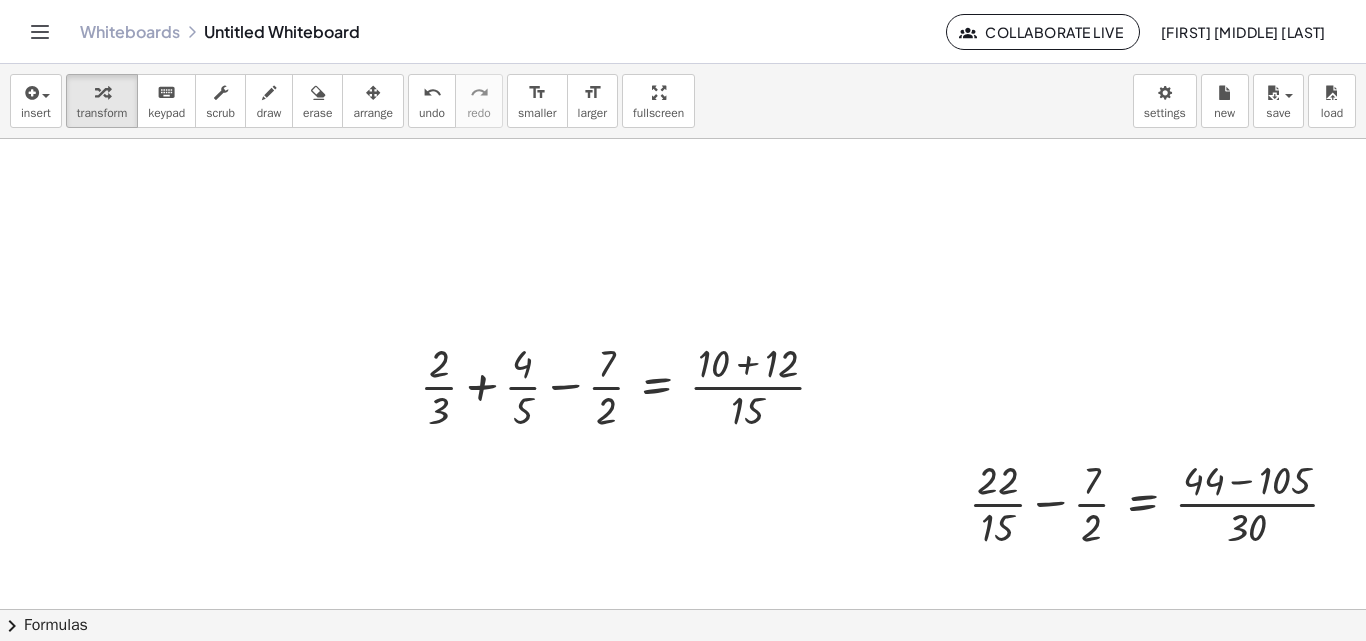 scroll, scrollTop: 0, scrollLeft: 92, axis: horizontal 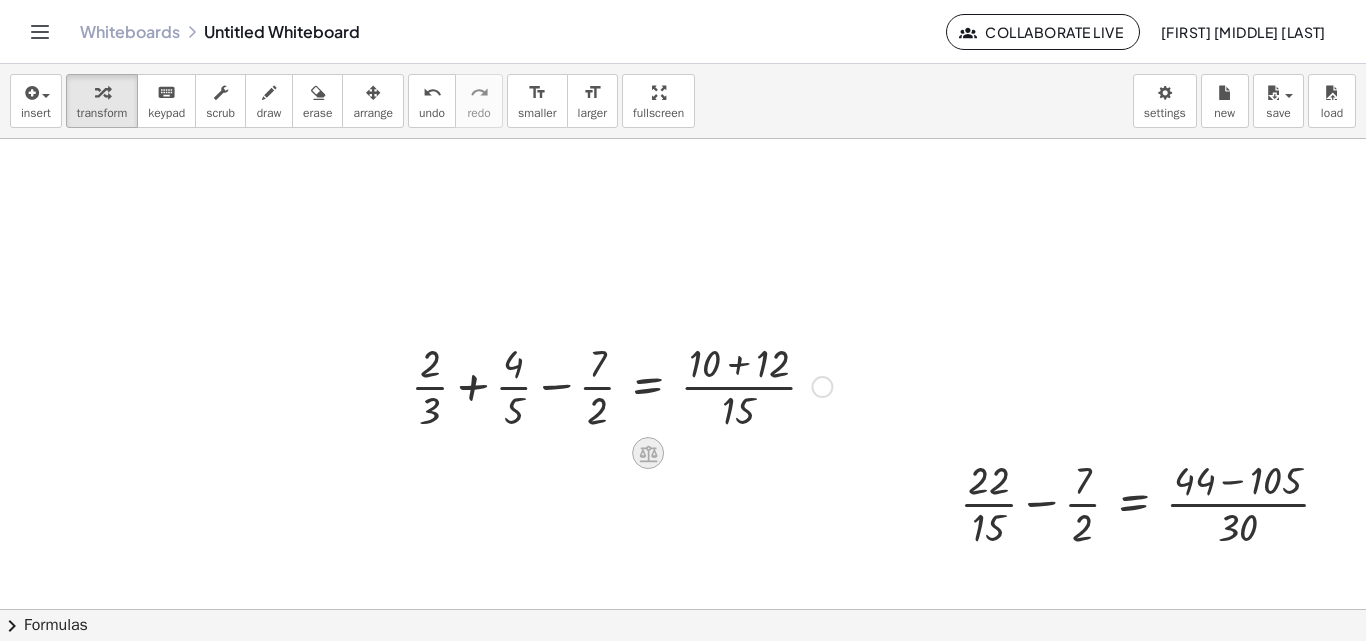 click 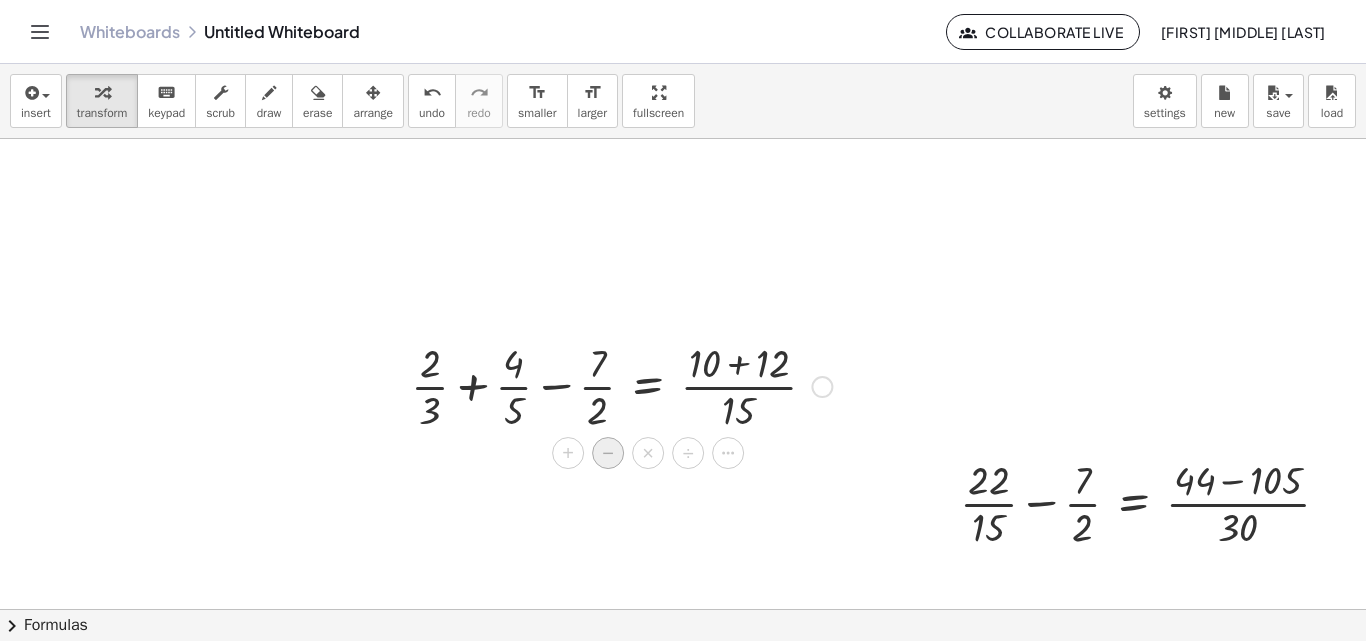 click on "−" at bounding box center [608, 453] 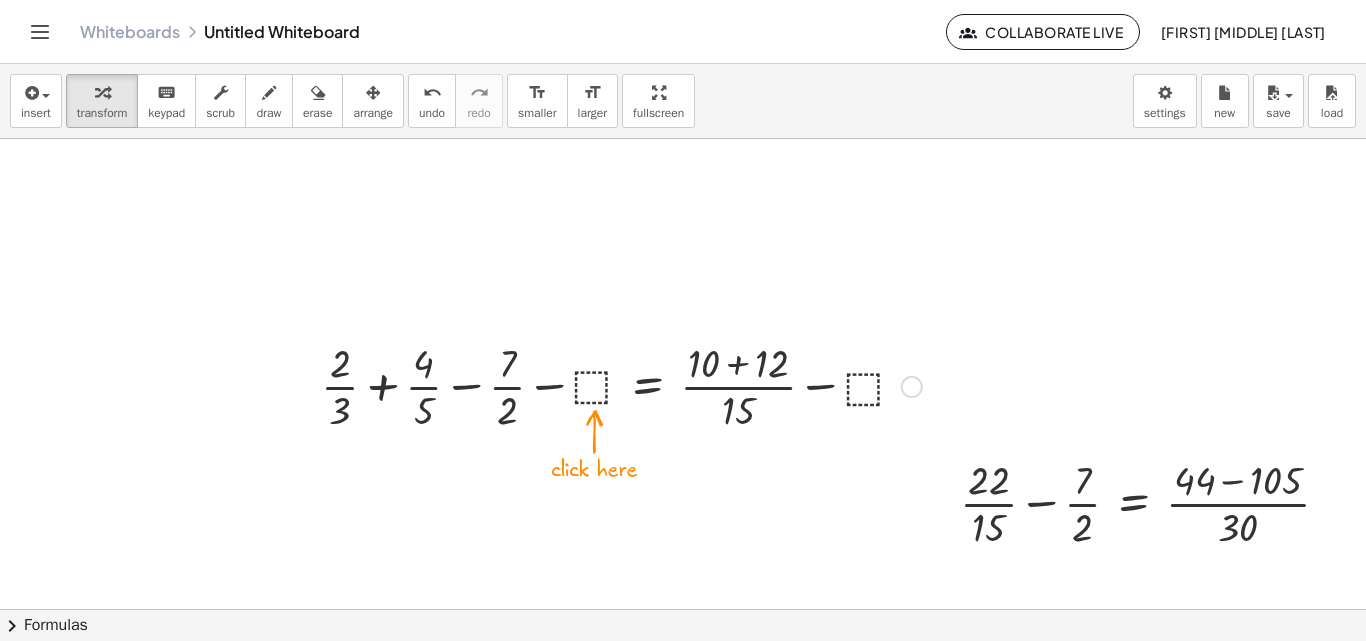click at bounding box center (621, 385) 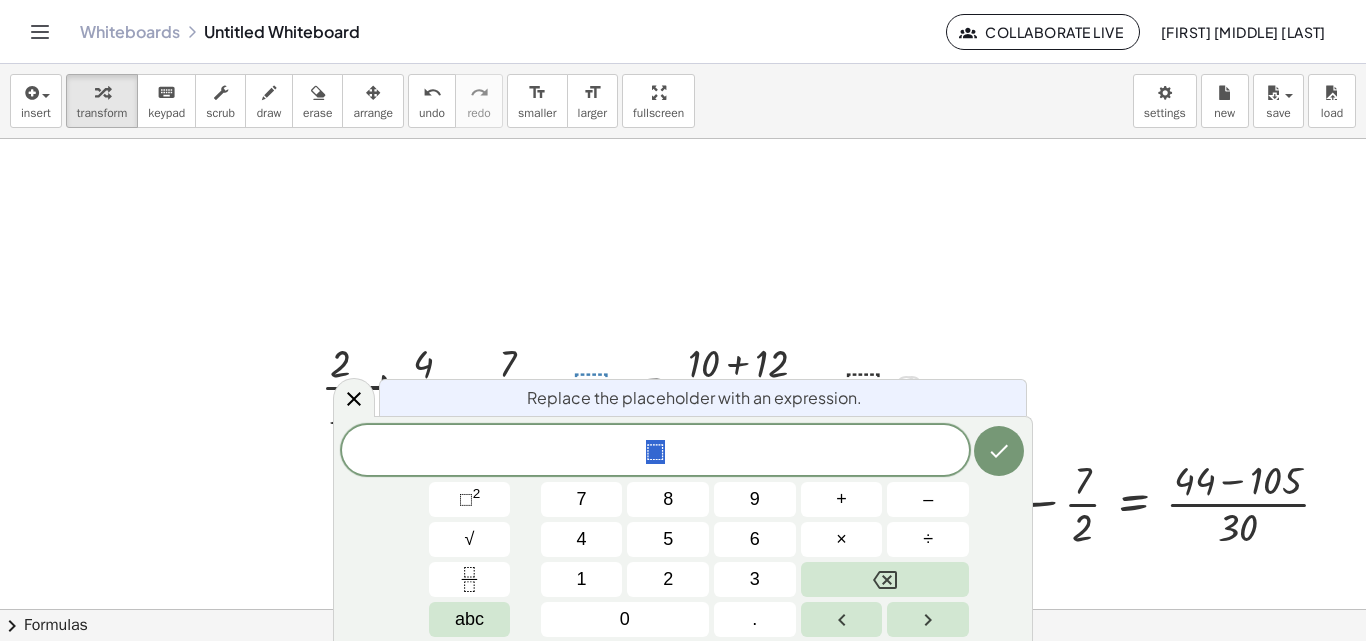 click at bounding box center (644, 609) 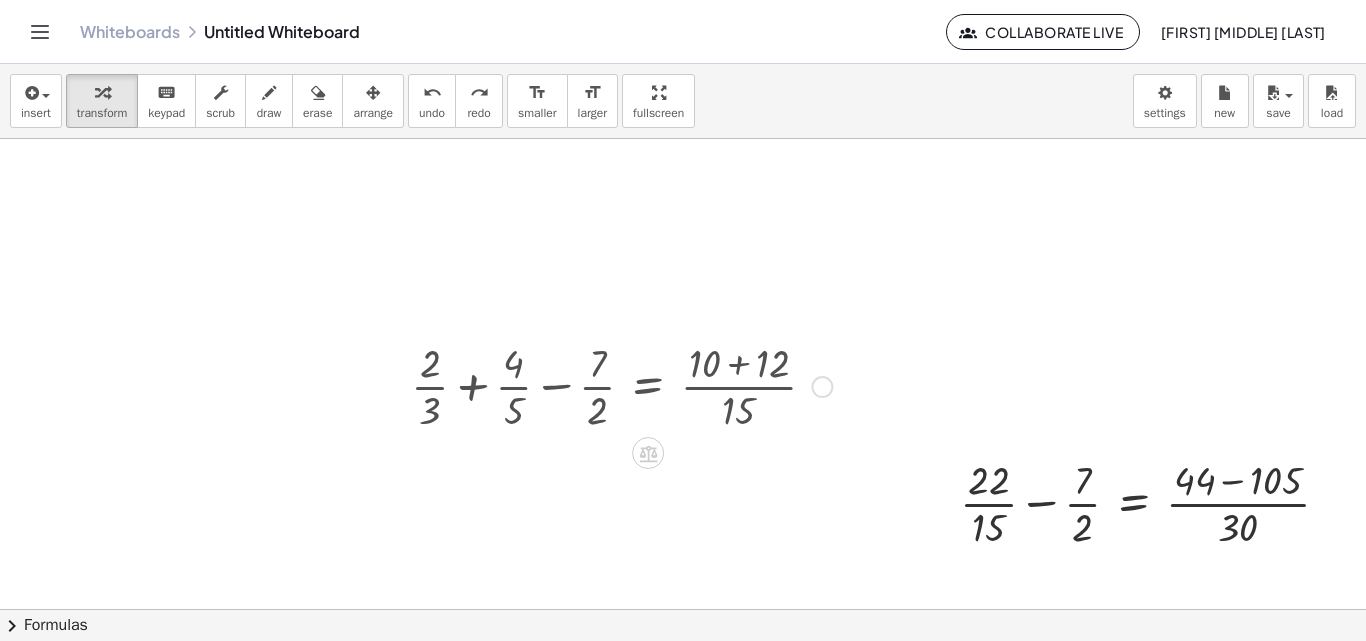click at bounding box center (644, 609) 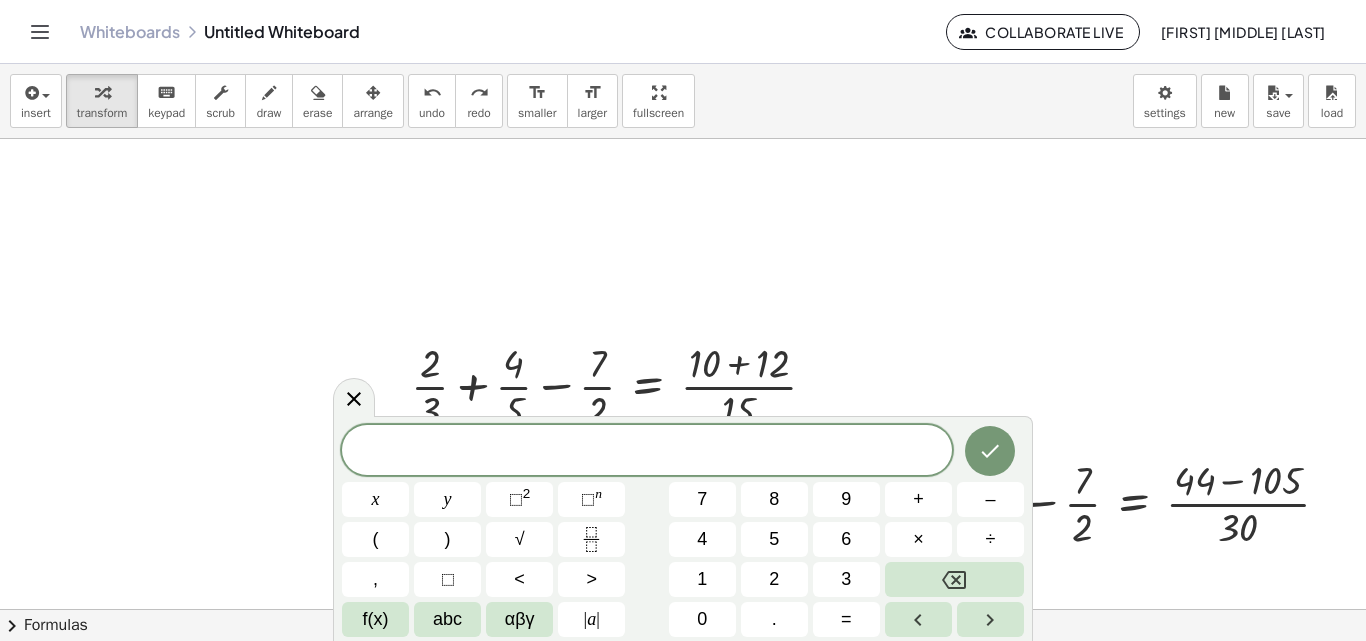 drag, startPoint x: 1119, startPoint y: 303, endPoint x: 1155, endPoint y: 283, distance: 41.18252 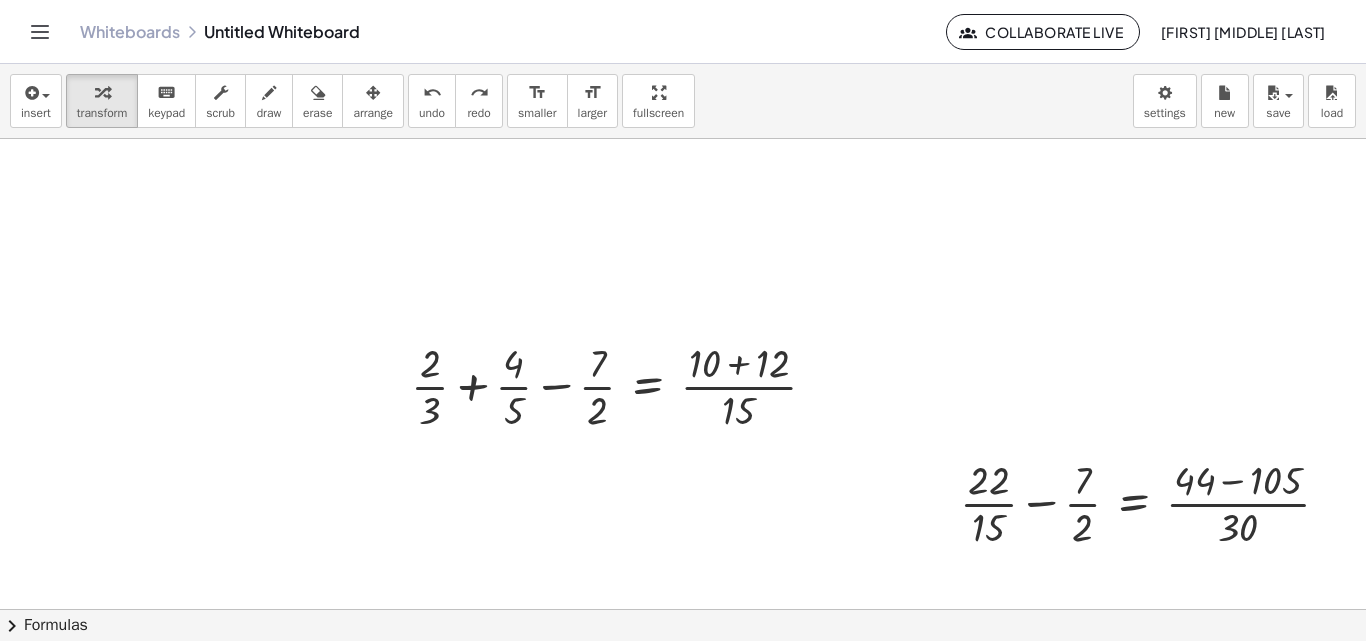 drag, startPoint x: 386, startPoint y: 315, endPoint x: 894, endPoint y: 488, distance: 536.6498 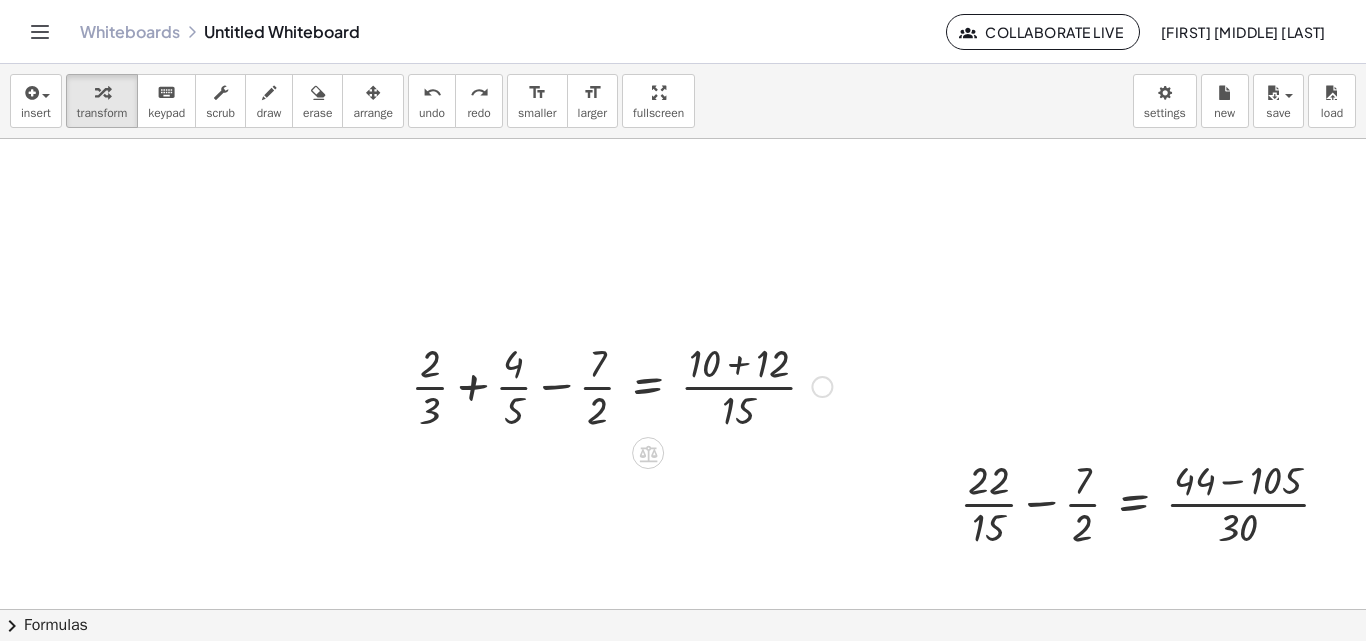 click at bounding box center [644, 609] 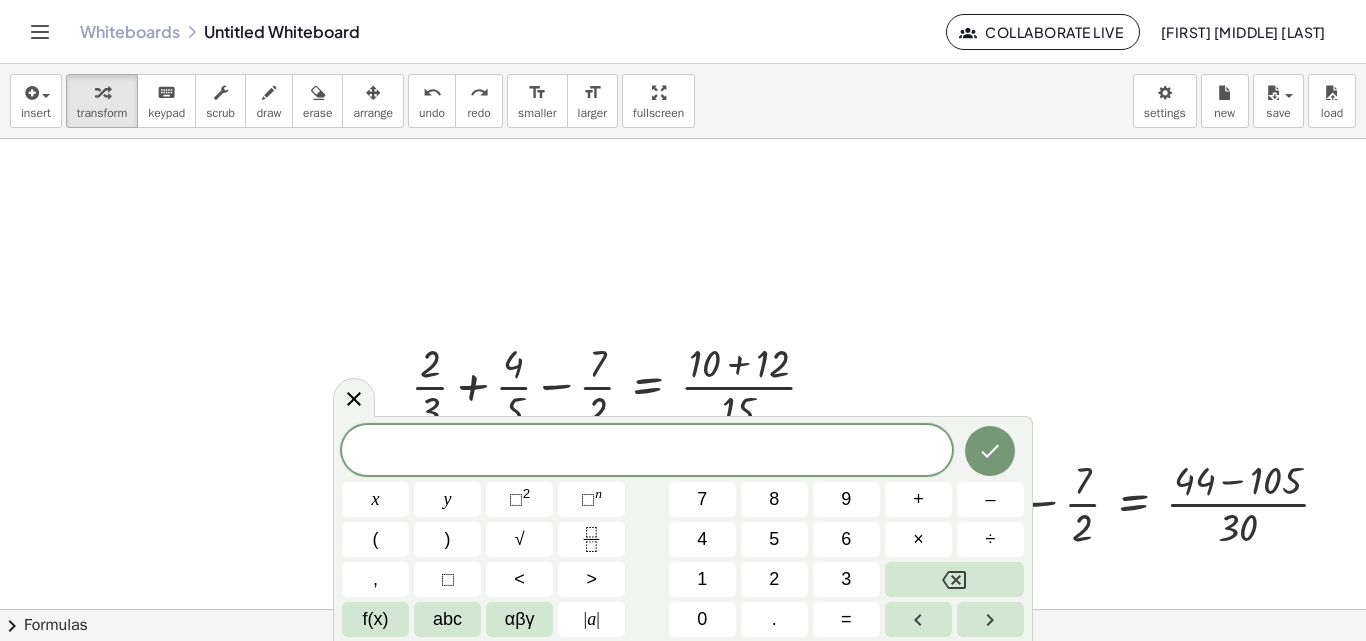 click at bounding box center [644, 609] 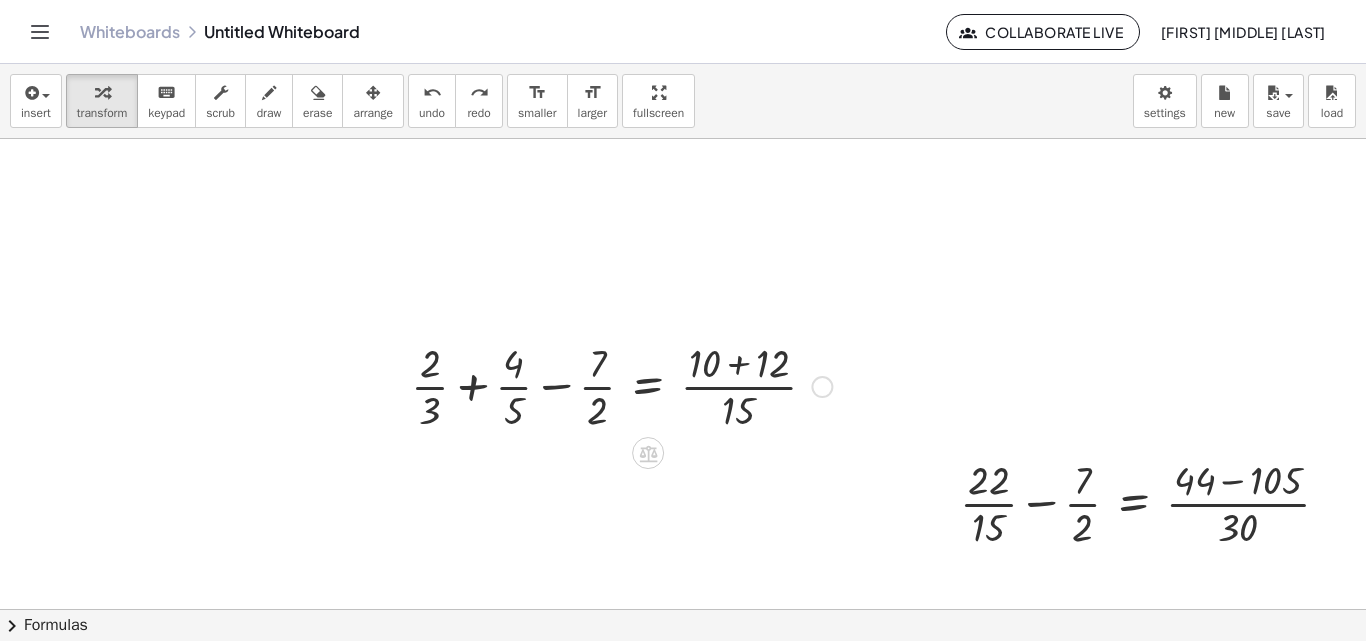 click at bounding box center (621, 385) 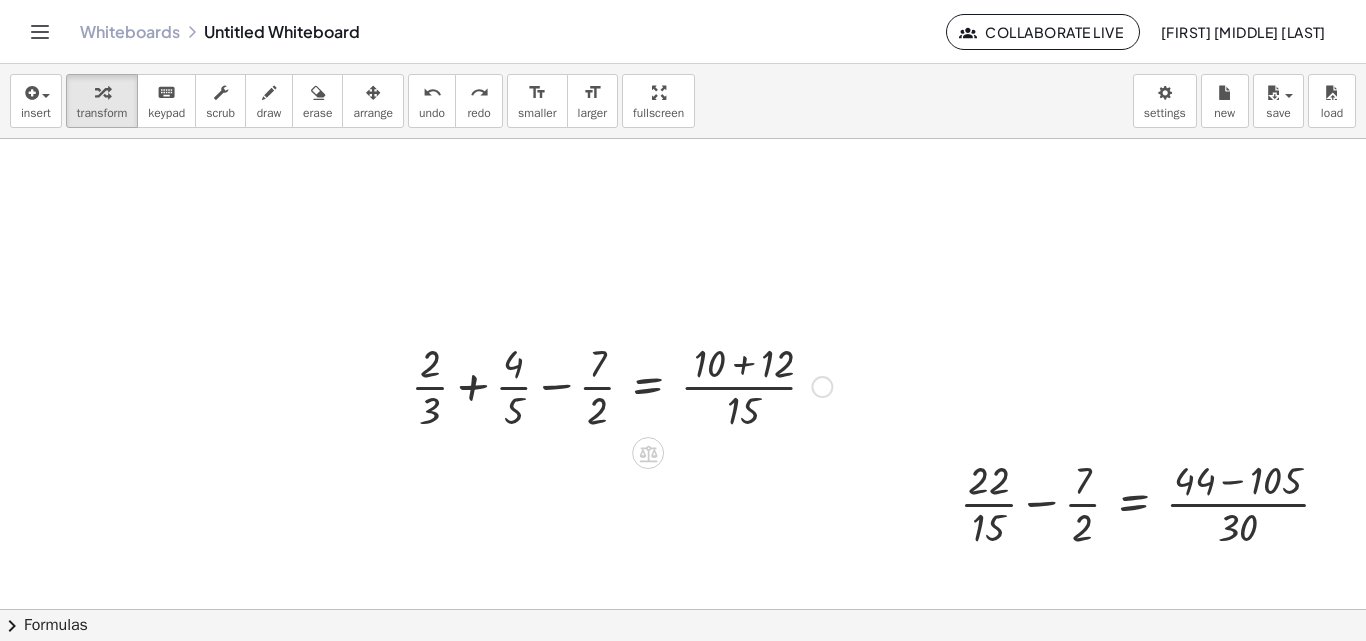 click at bounding box center (621, 385) 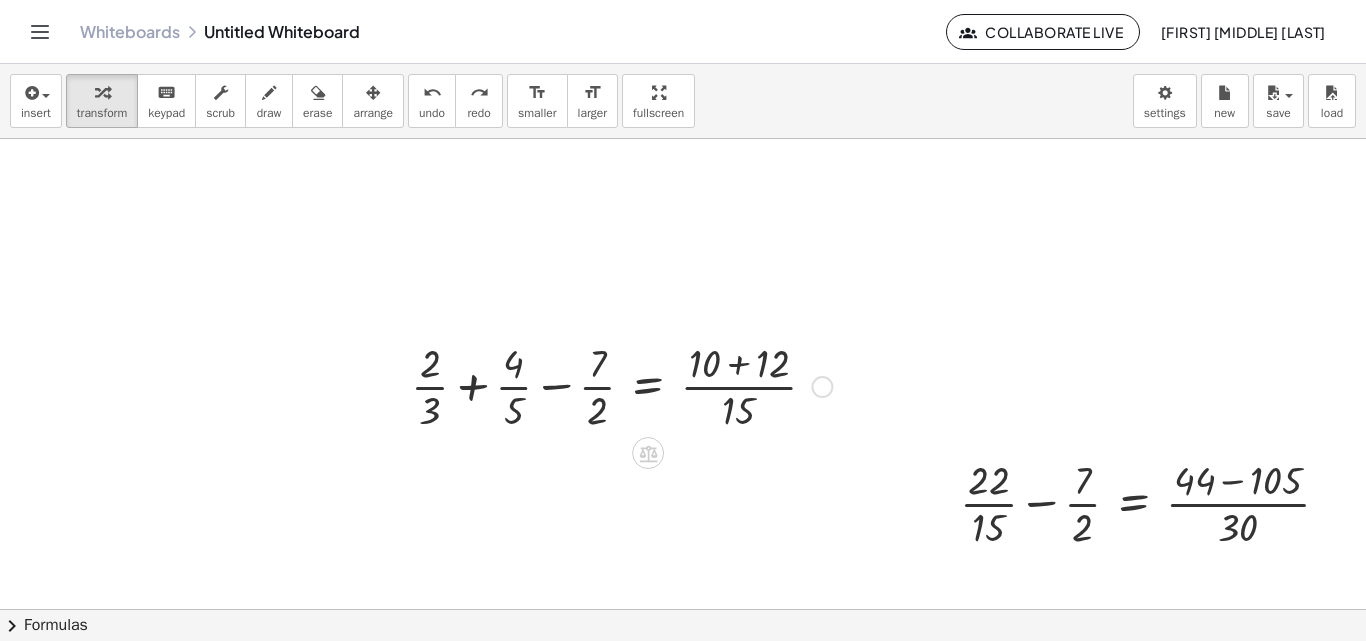 click at bounding box center [621, 385] 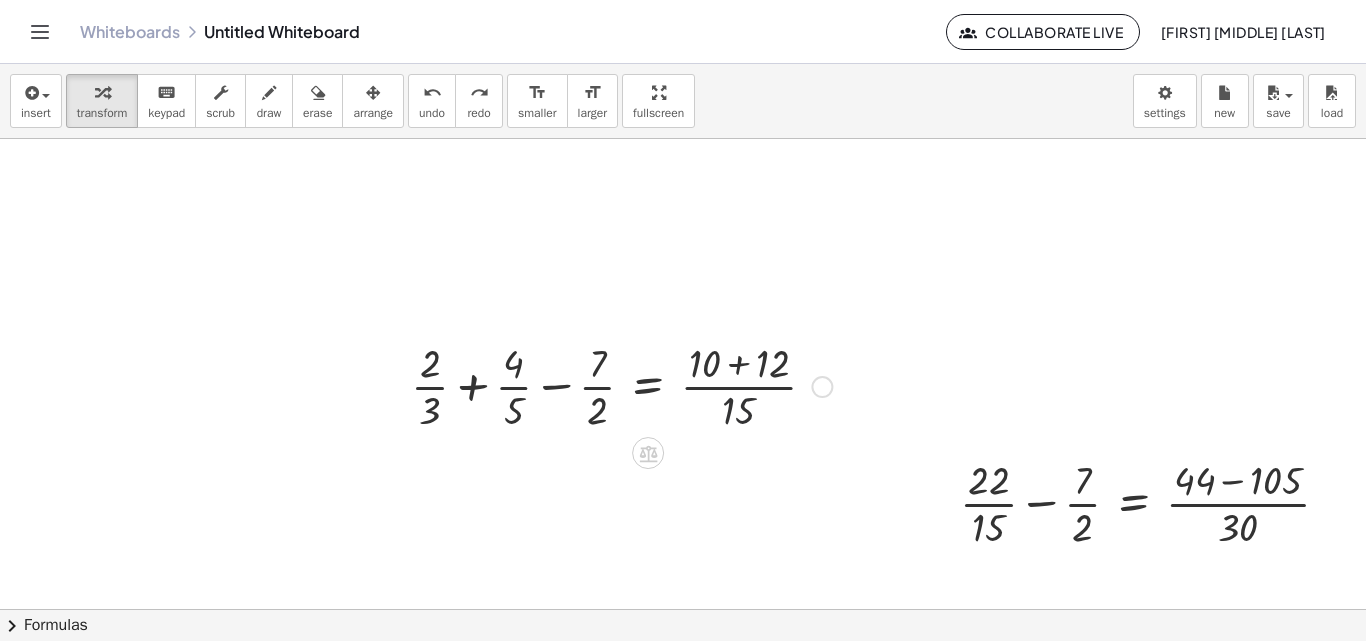 click at bounding box center (621, 385) 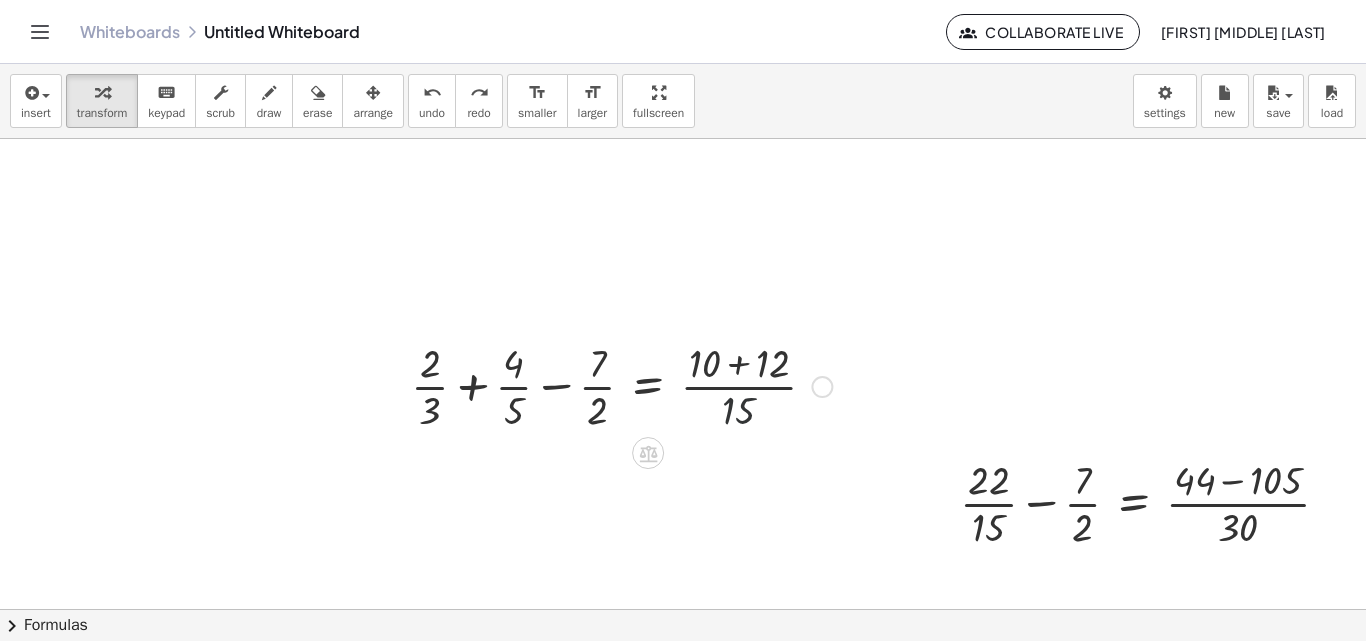 click at bounding box center [621, 385] 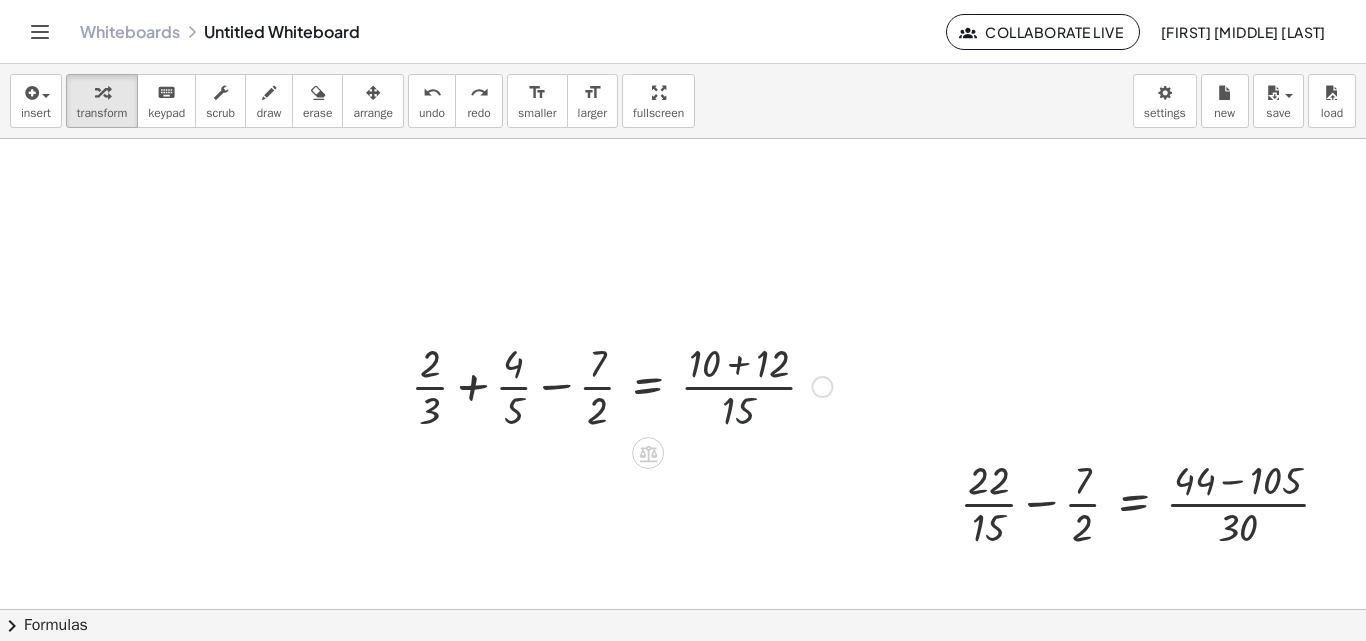 click on "+ · 2 · 3 + · 4 · 5 − · 7 · 2 = · ( + 10 + 12 ) · 15" at bounding box center (614, 385) 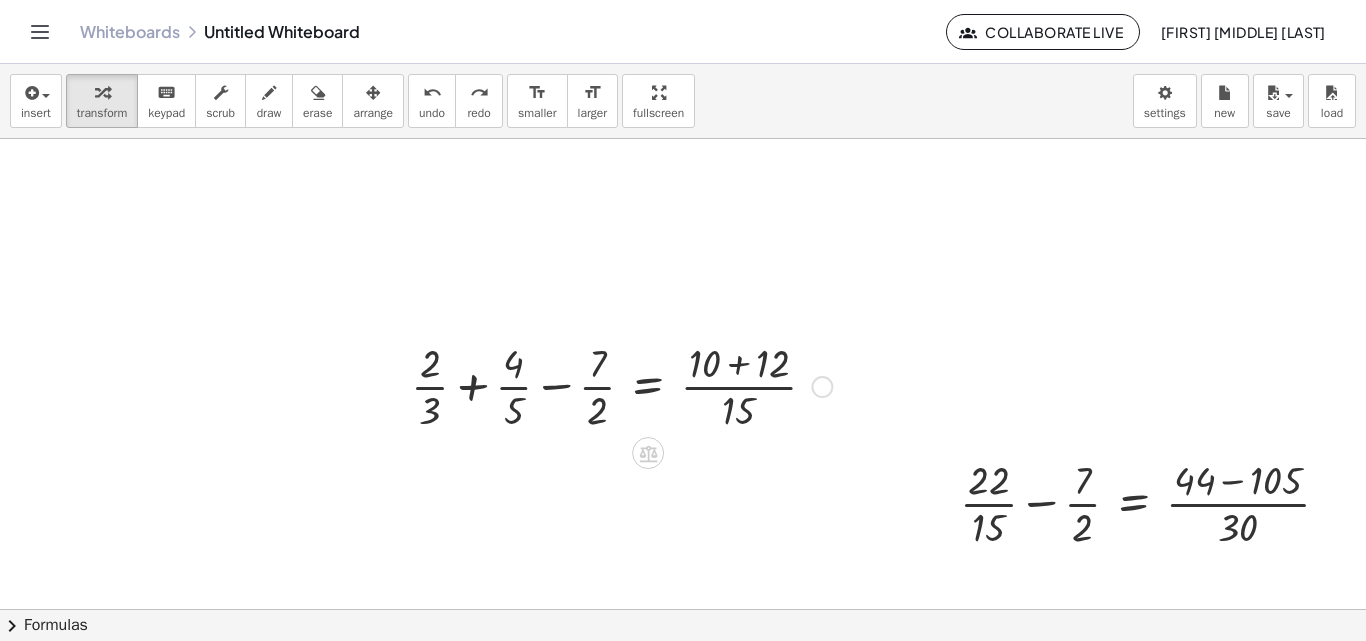 click at bounding box center (822, 387) 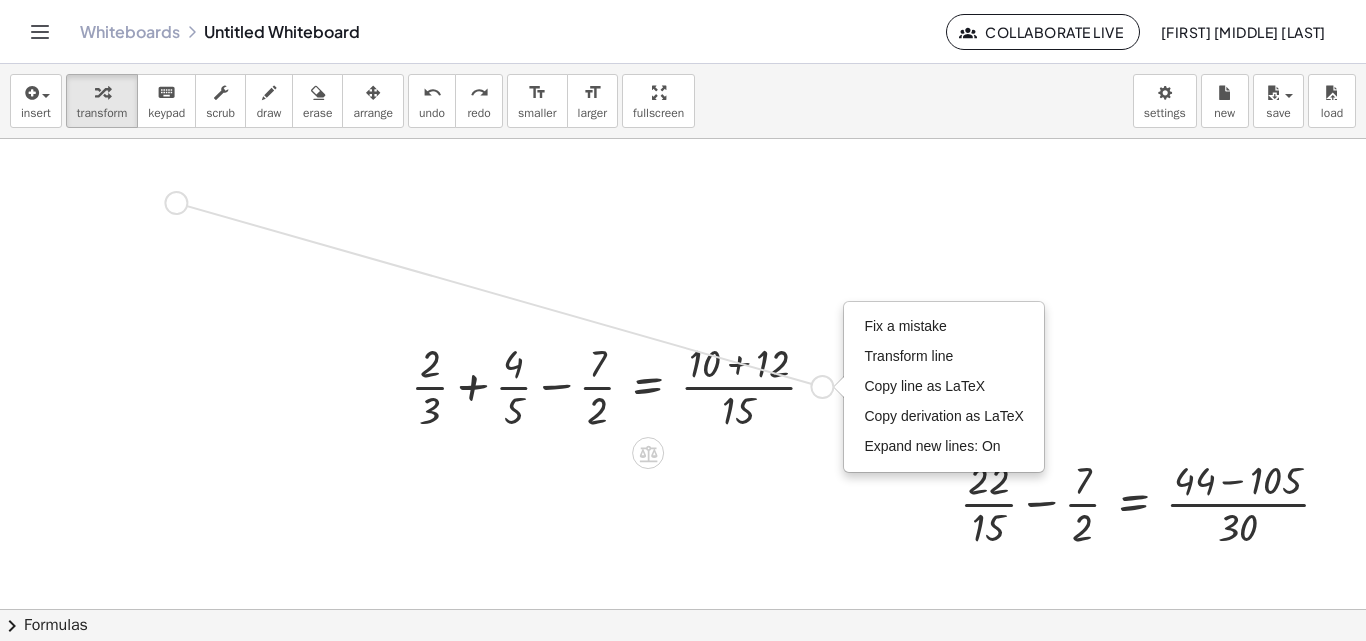 drag, startPoint x: 811, startPoint y: 386, endPoint x: 158, endPoint y: 205, distance: 677.62085 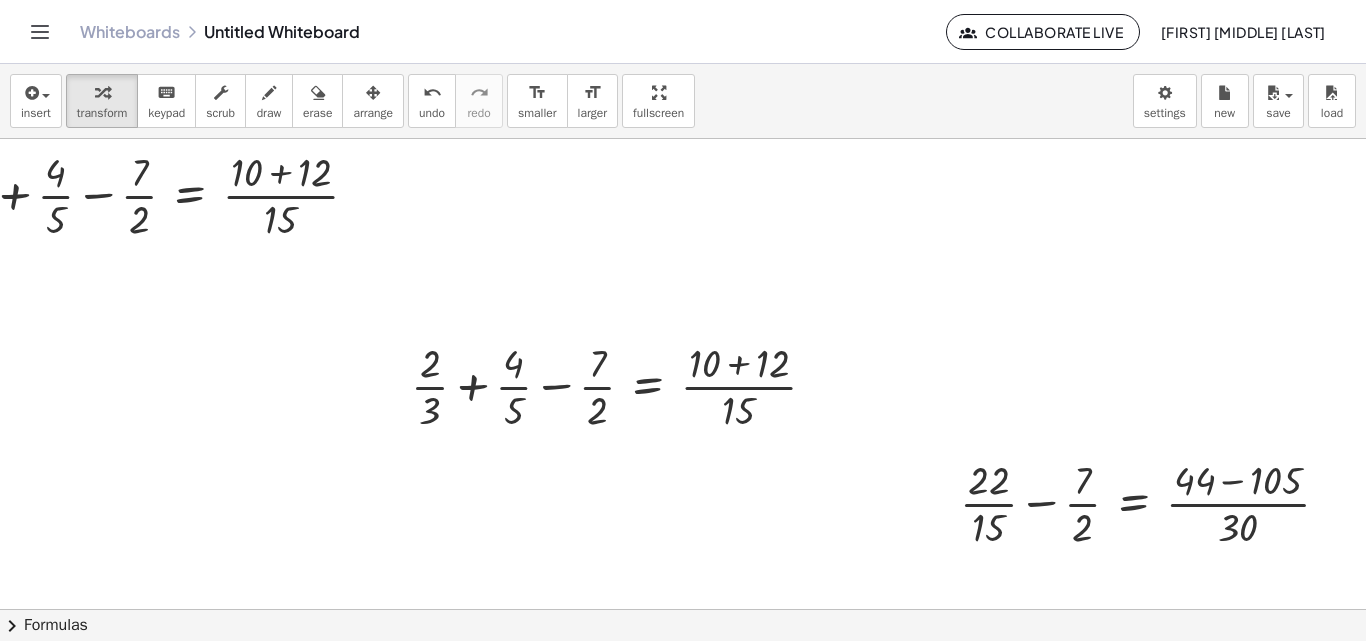 click at bounding box center [644, 609] 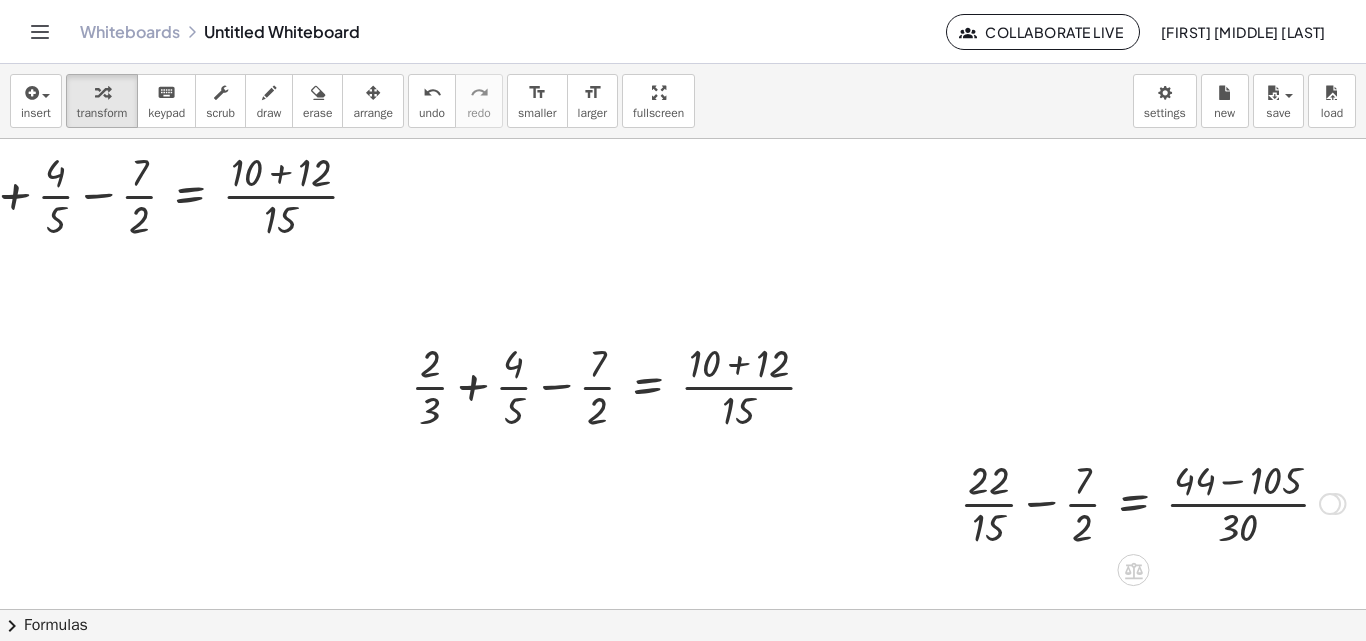 click at bounding box center (1153, 502) 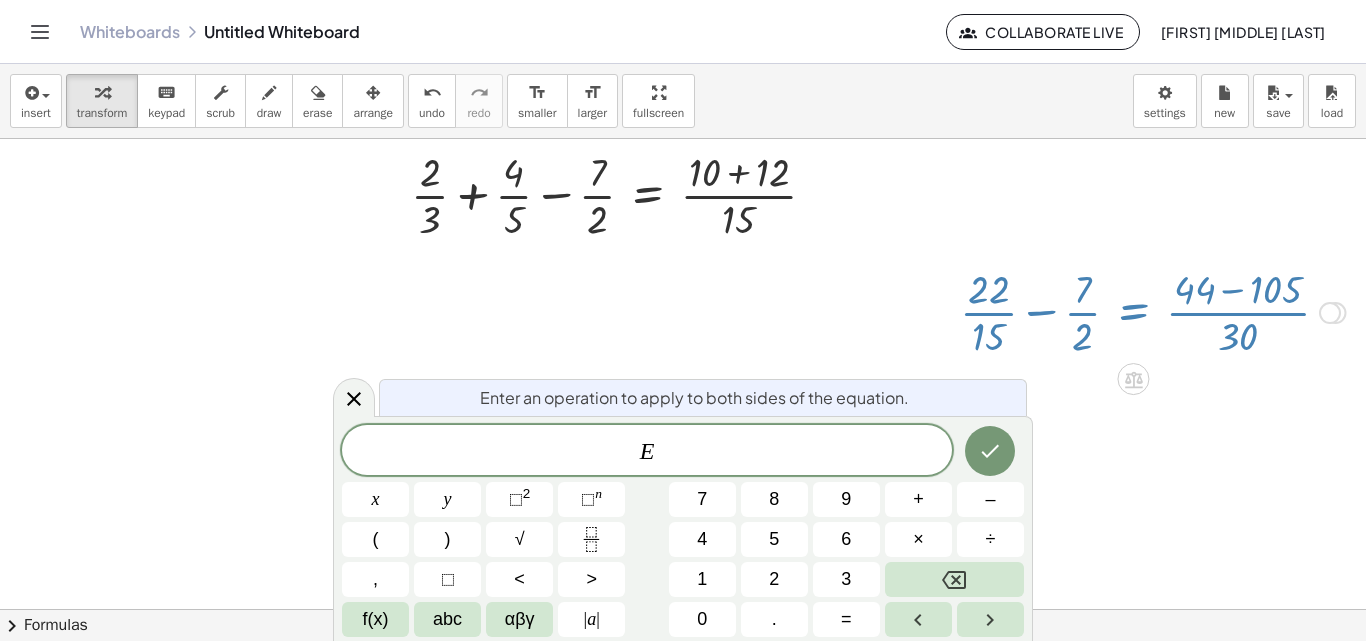click at bounding box center [644, 418] 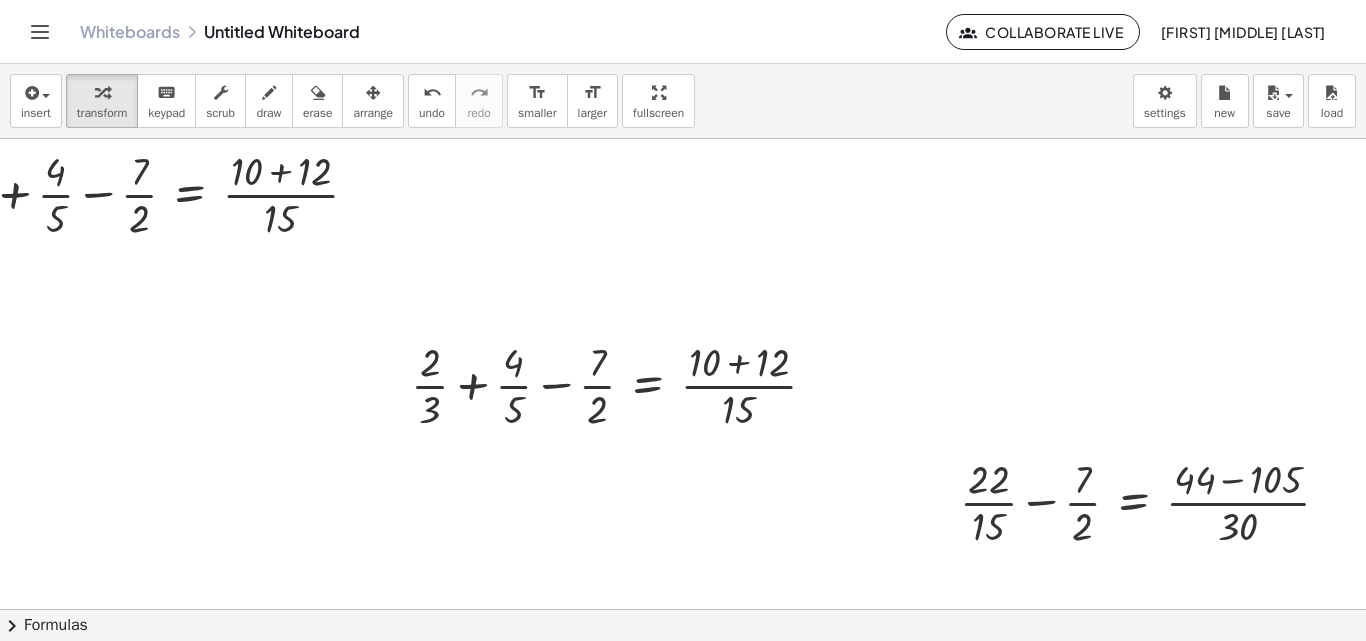 scroll, scrollTop: 0, scrollLeft: 92, axis: horizontal 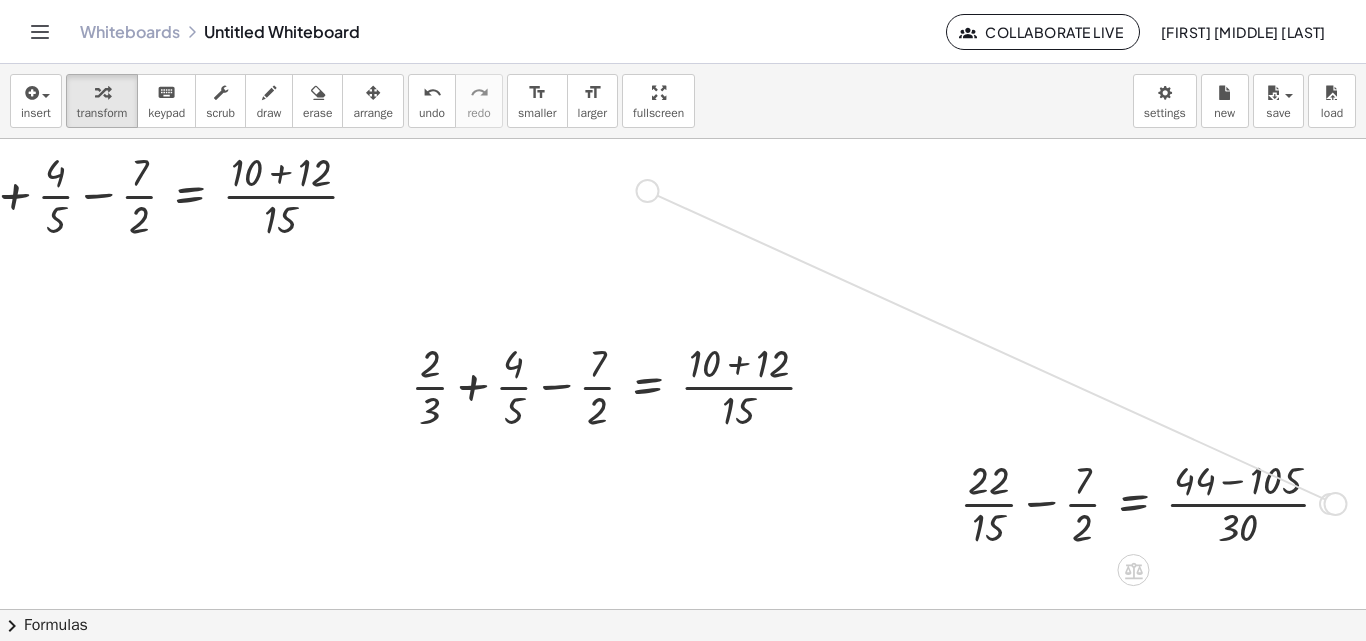 drag, startPoint x: 1319, startPoint y: 501, endPoint x: 627, endPoint y: 186, distance: 760.32166 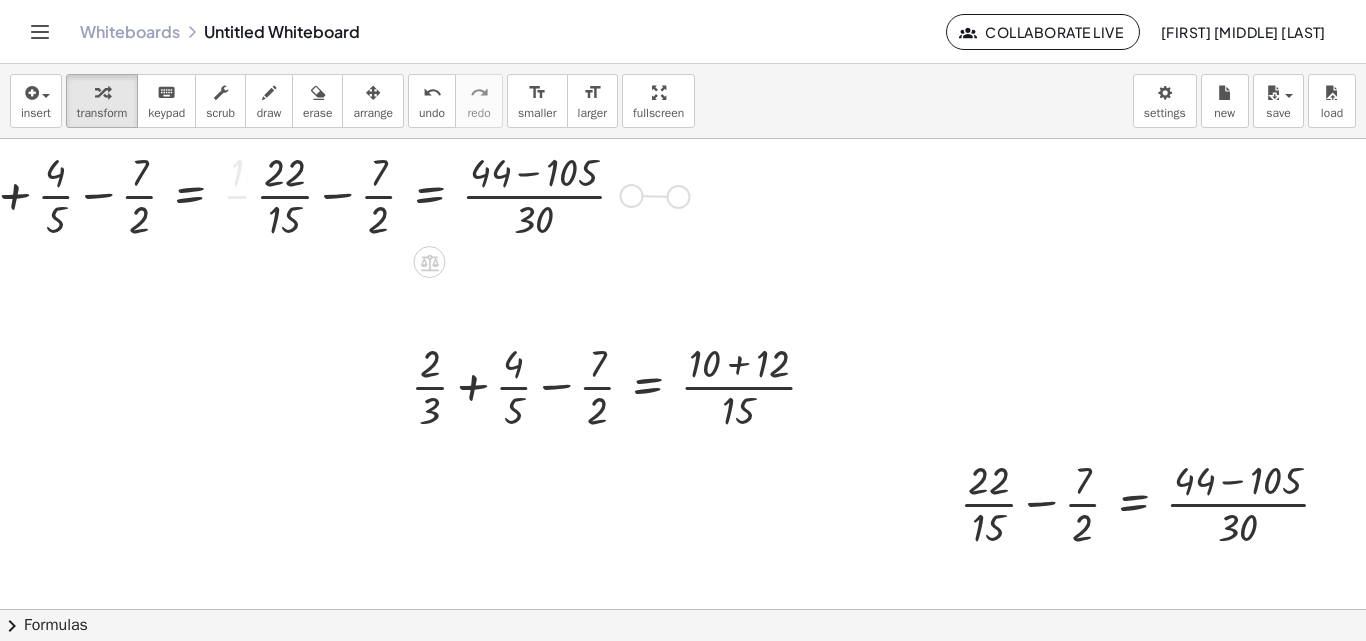 drag, startPoint x: 618, startPoint y: 190, endPoint x: 762, endPoint y: 198, distance: 144.22205 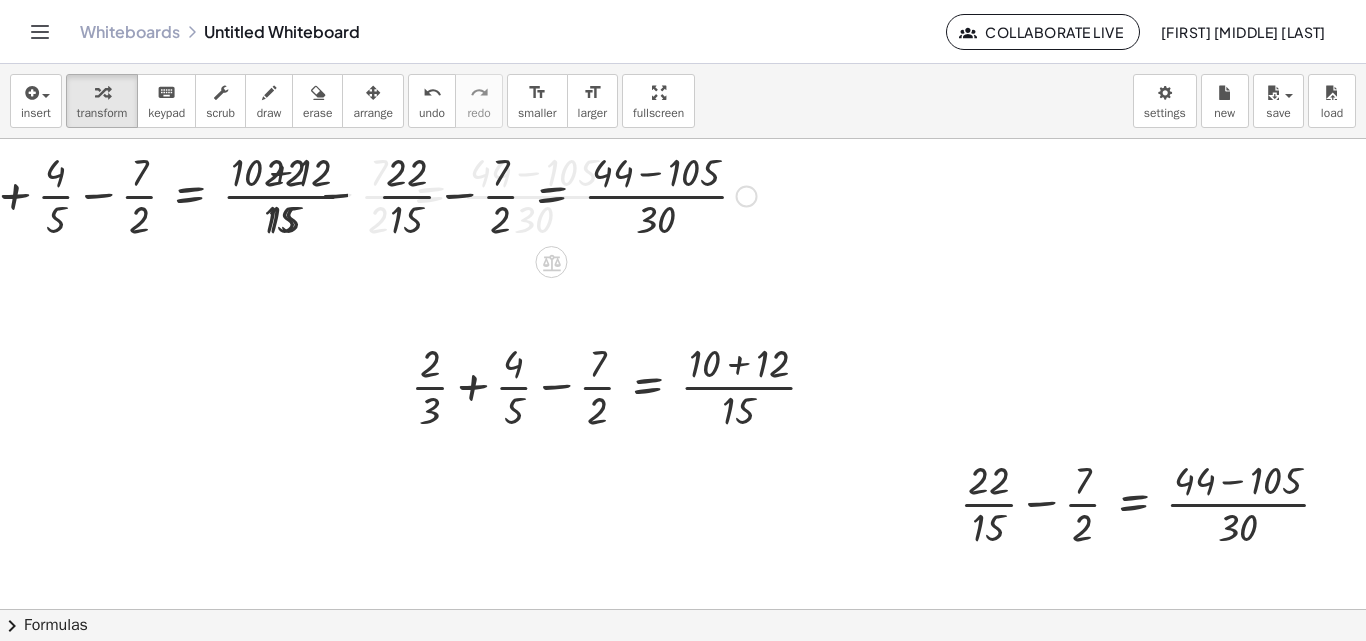 click at bounding box center [571, 194] 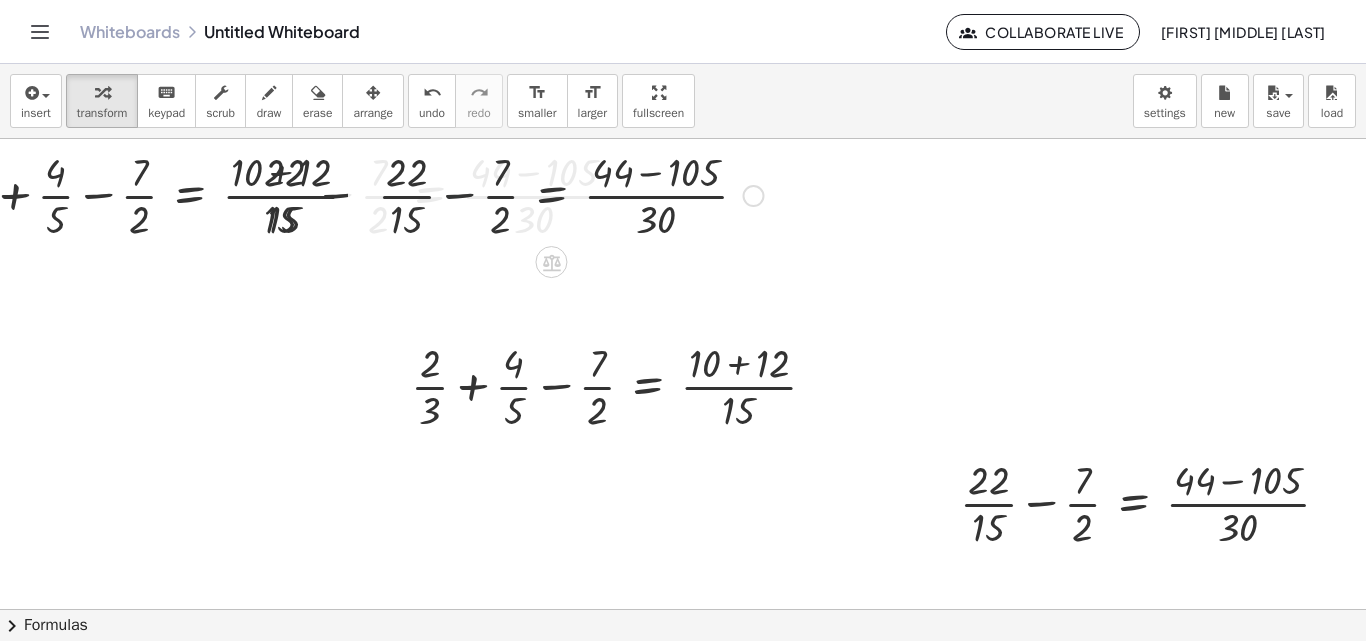 click at bounding box center (449, 194) 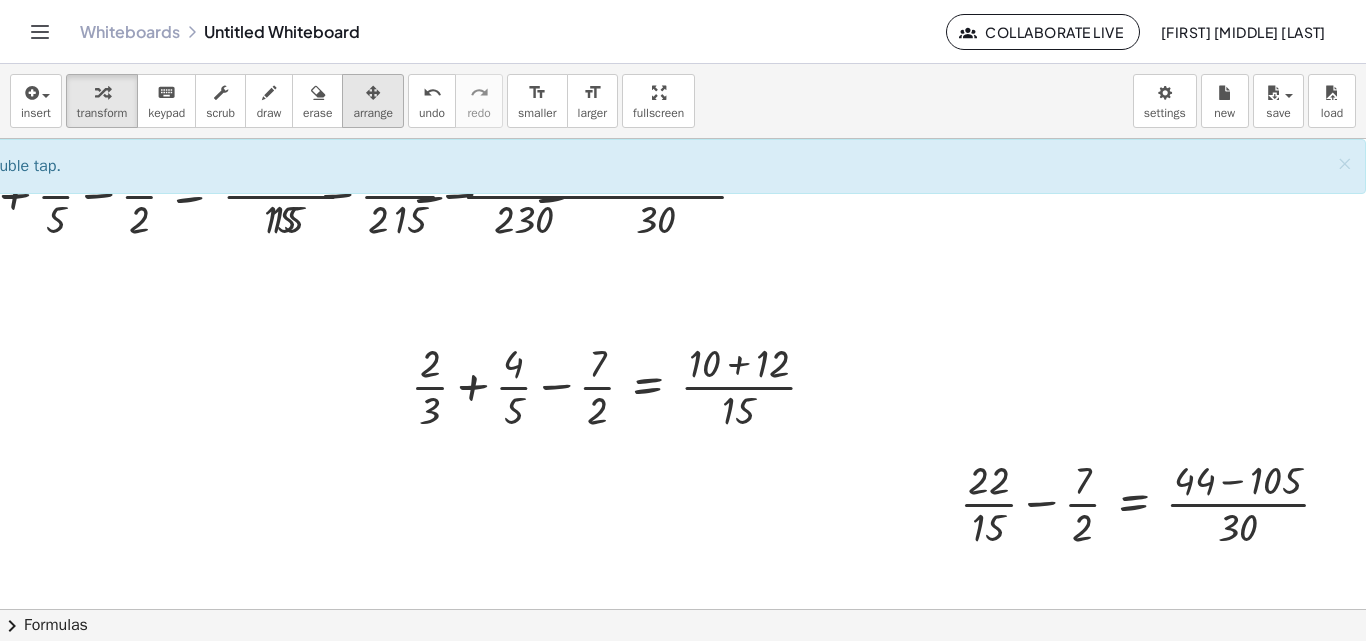 click on "arrange" at bounding box center (373, 113) 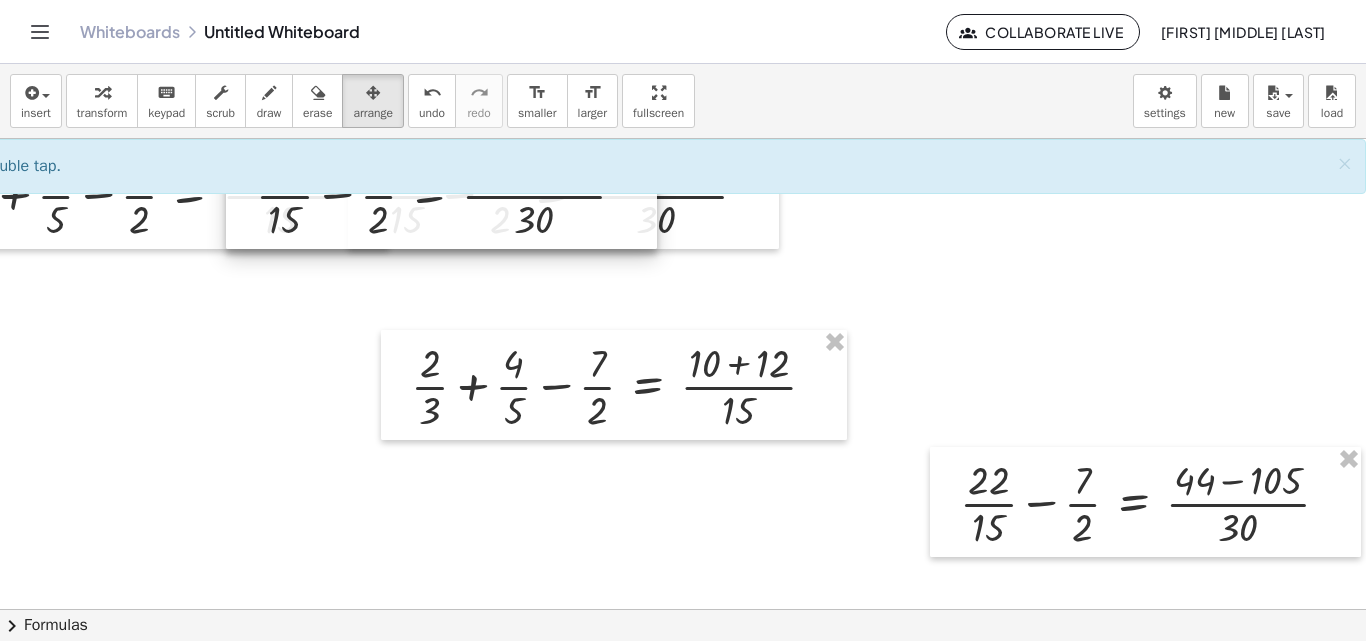 click at bounding box center (441, 194) 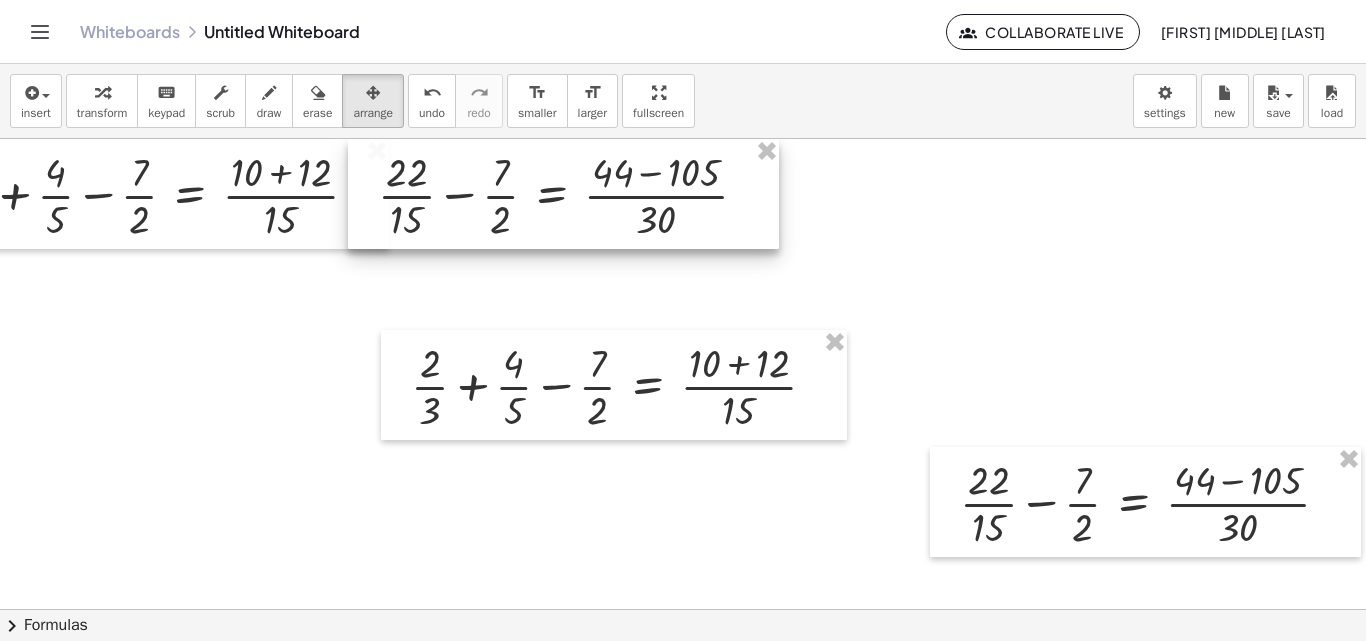 click at bounding box center [644, 609] 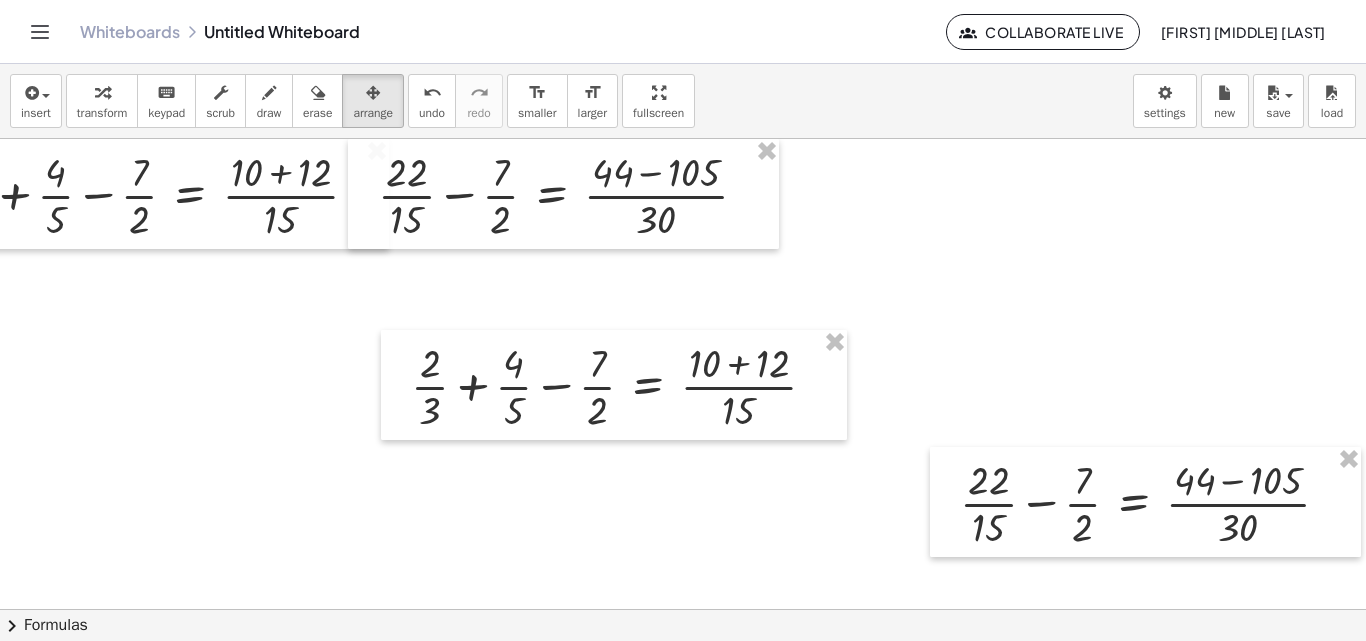 click at bounding box center (644, 609) 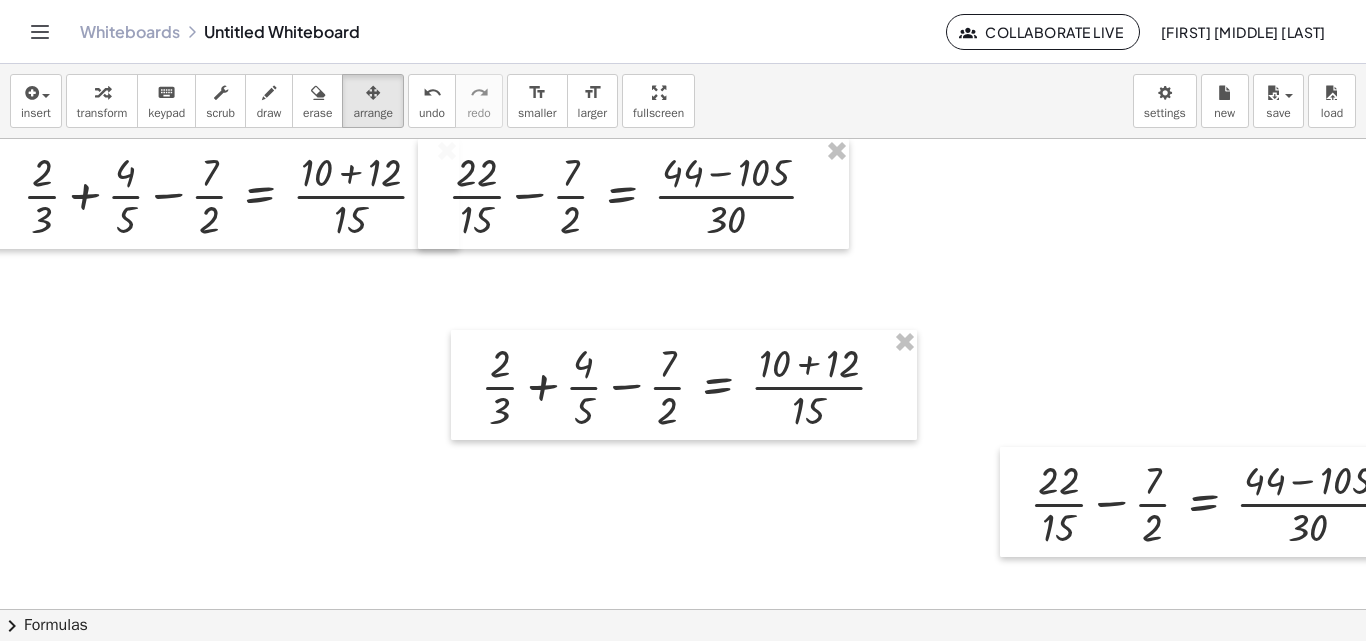 scroll, scrollTop: 0, scrollLeft: 0, axis: both 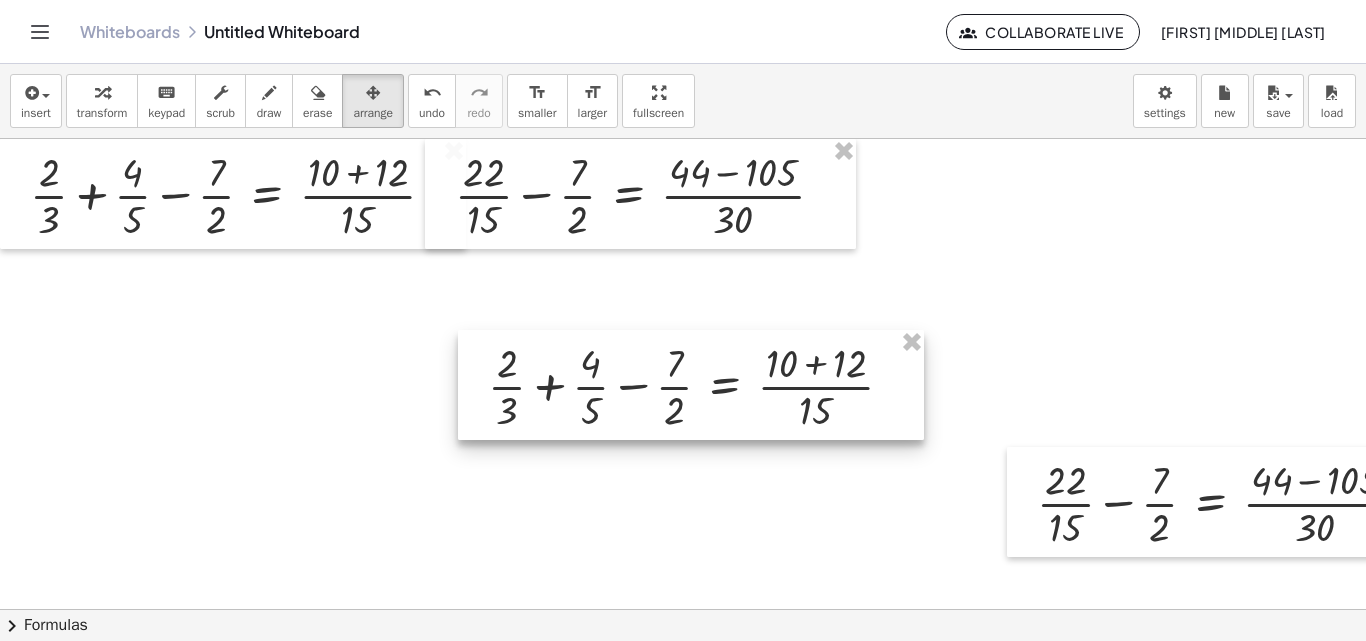 click at bounding box center [691, 385] 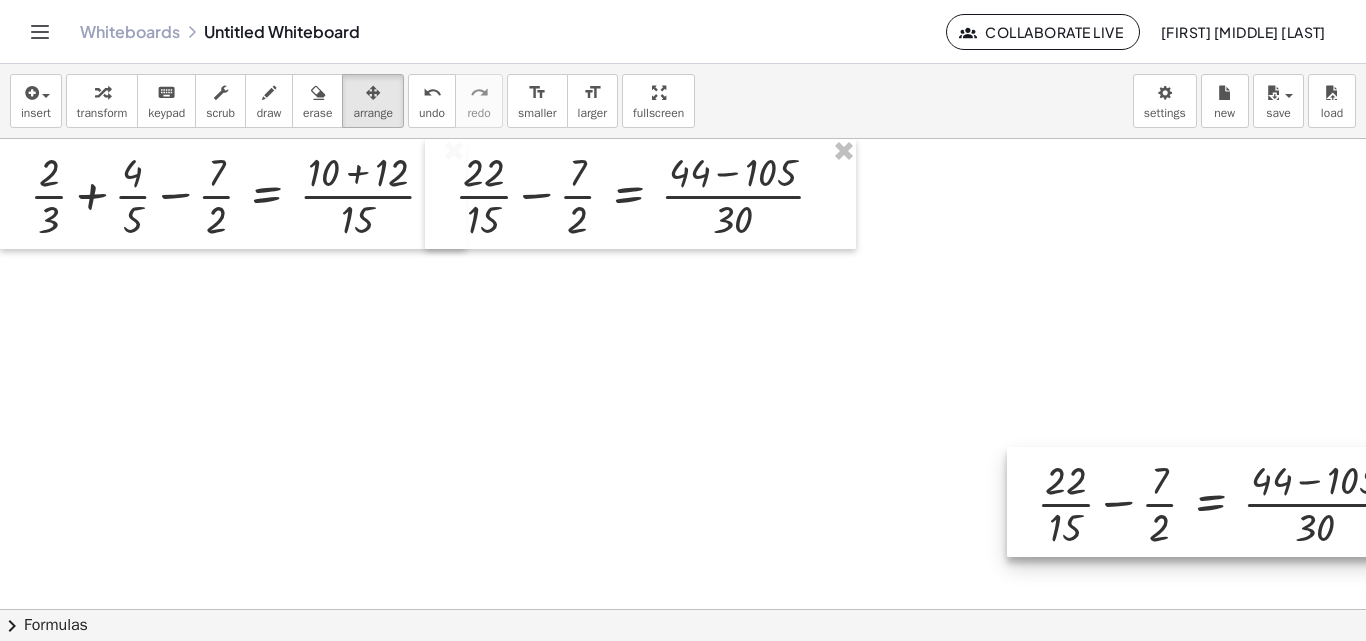 click at bounding box center (1222, 502) 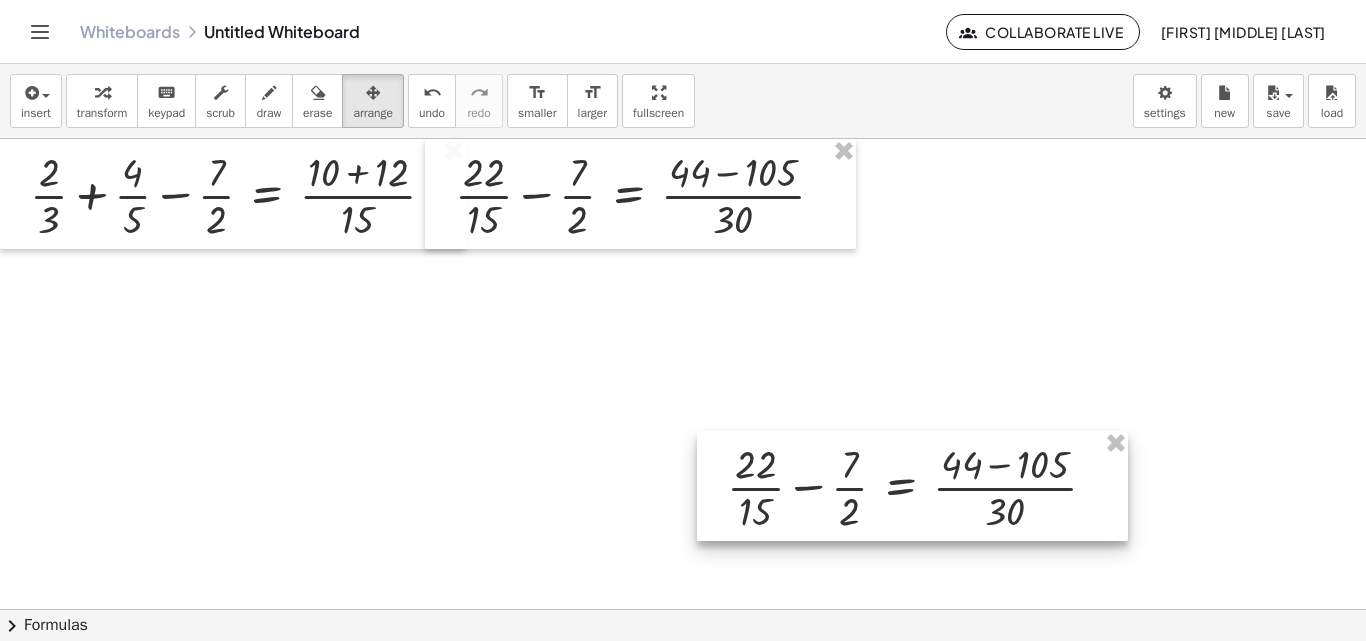 drag, startPoint x: 1127, startPoint y: 475, endPoint x: 554, endPoint y: 436, distance: 574.3257 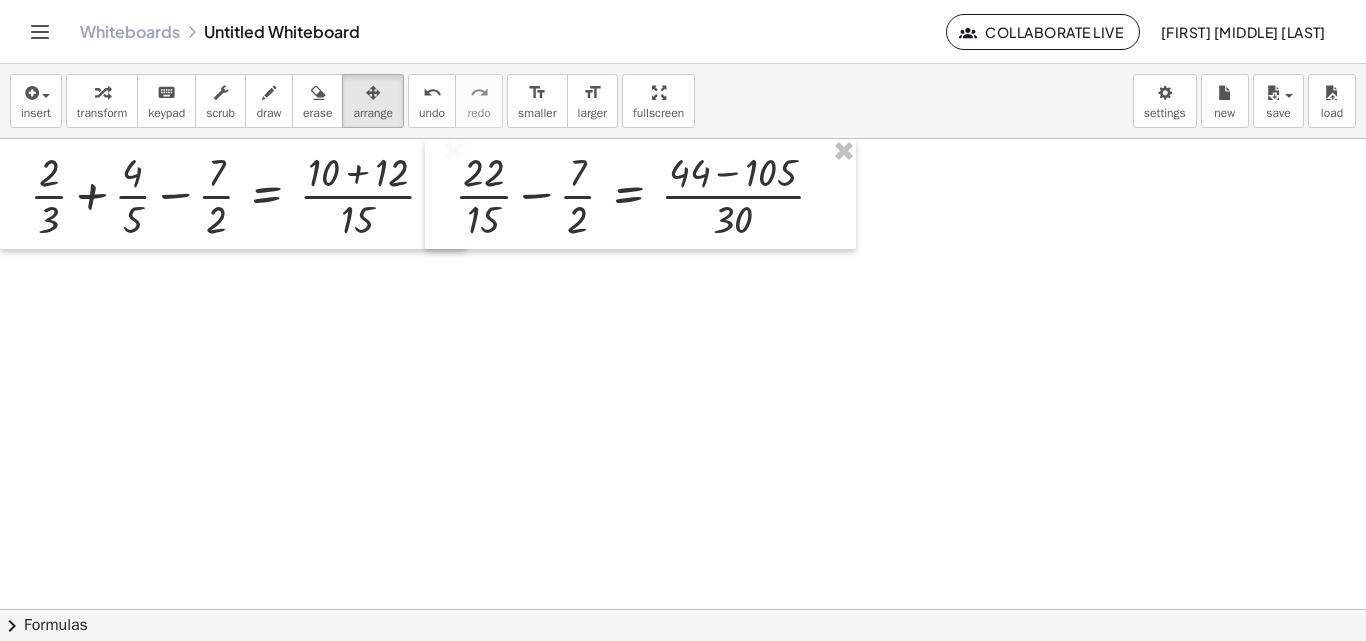 click at bounding box center (721, 609) 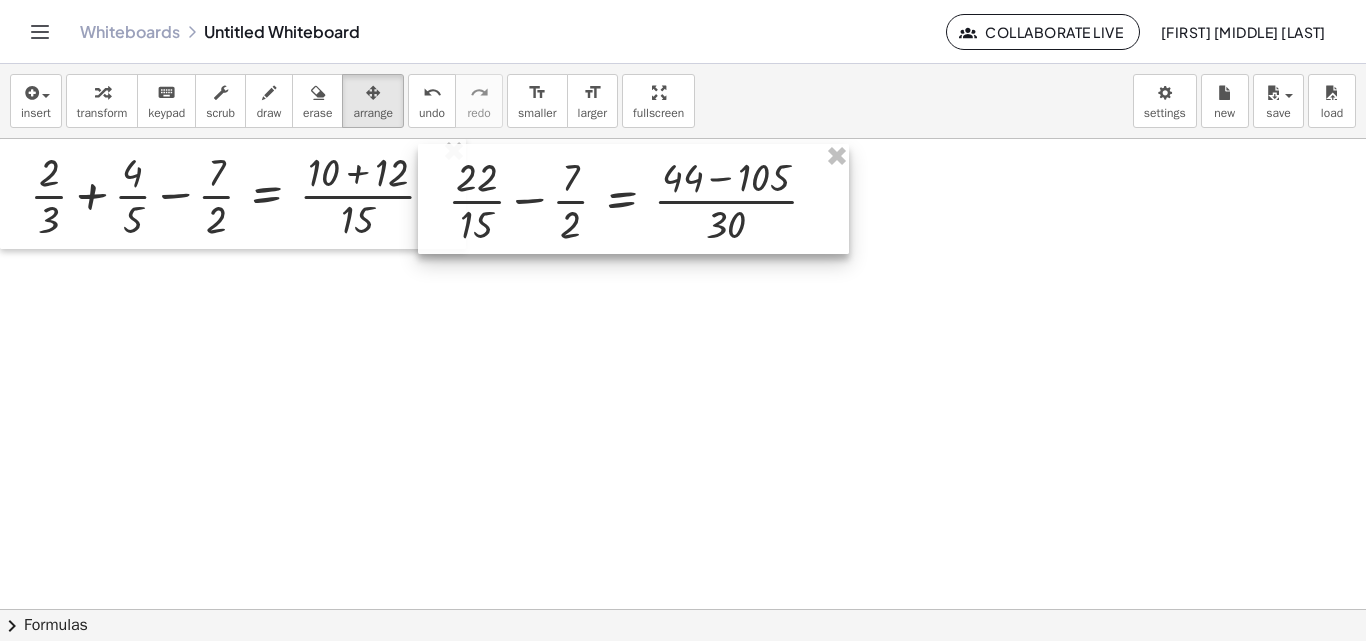 click at bounding box center [633, 199] 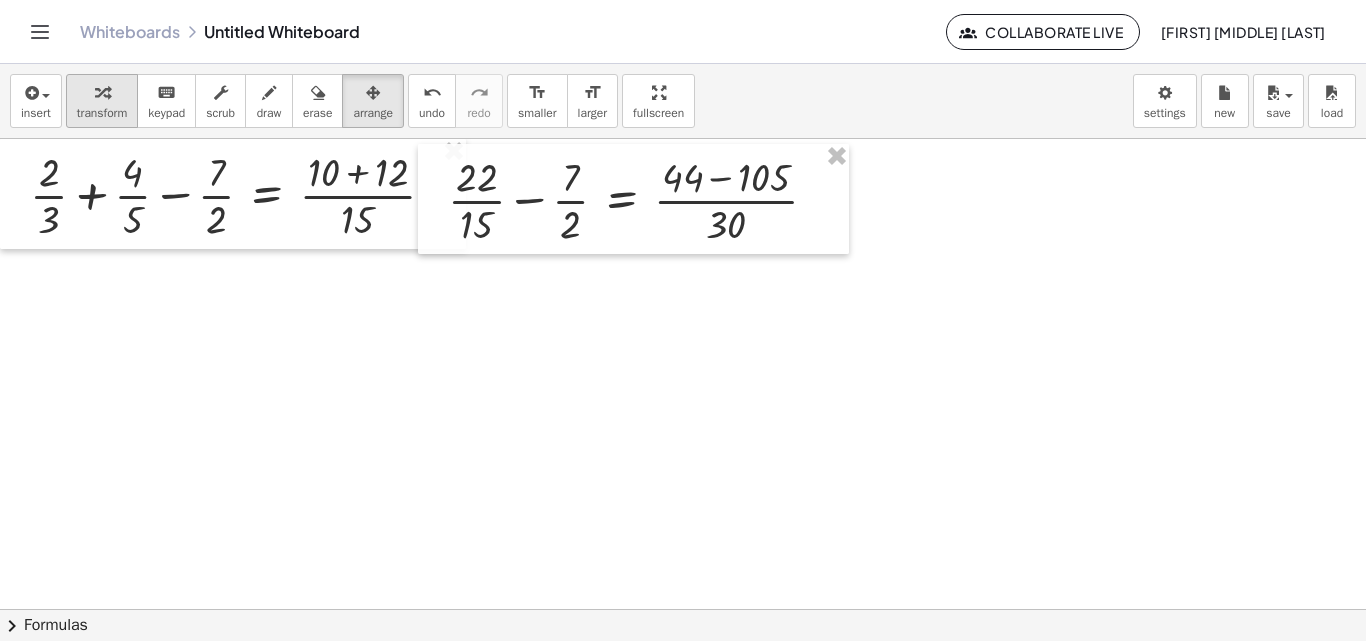 click on "transform" at bounding box center [102, 113] 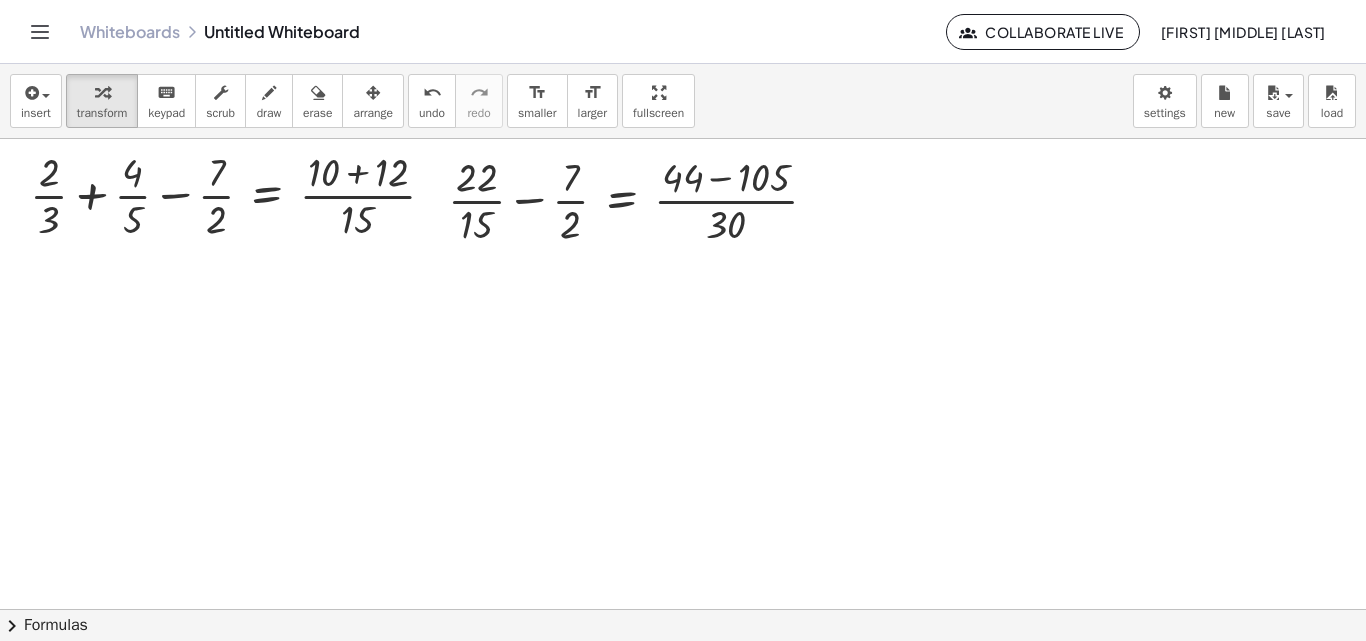 click at bounding box center (721, 609) 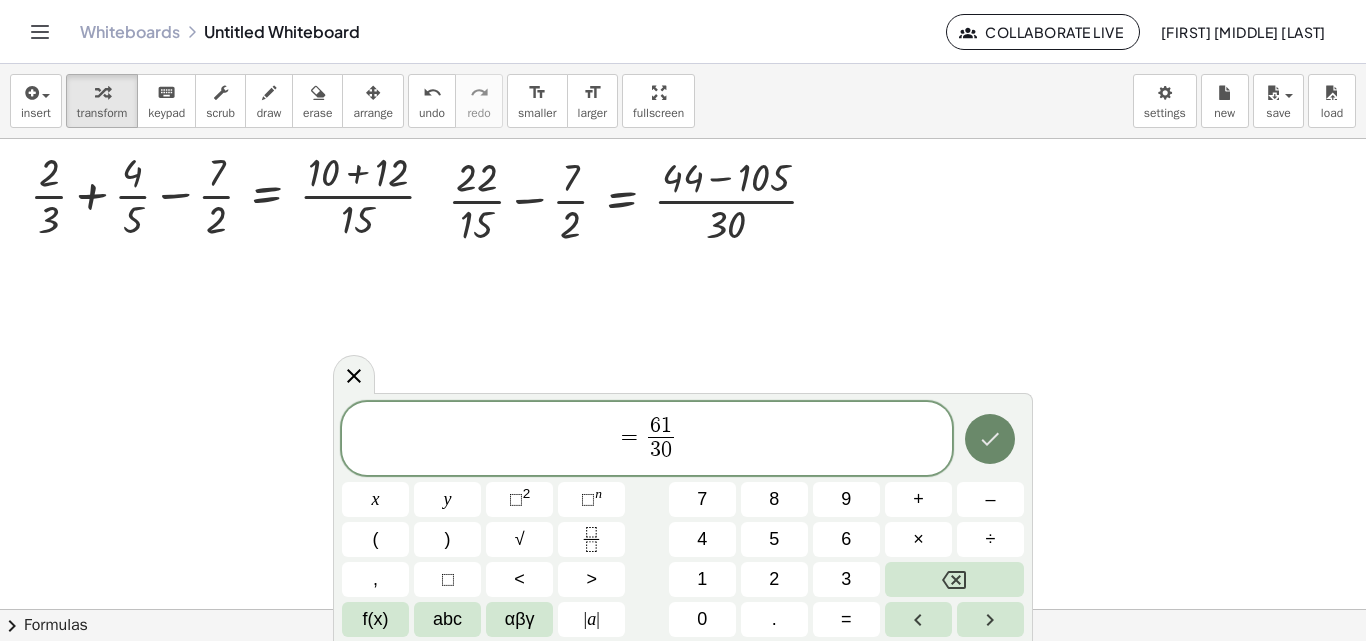 click 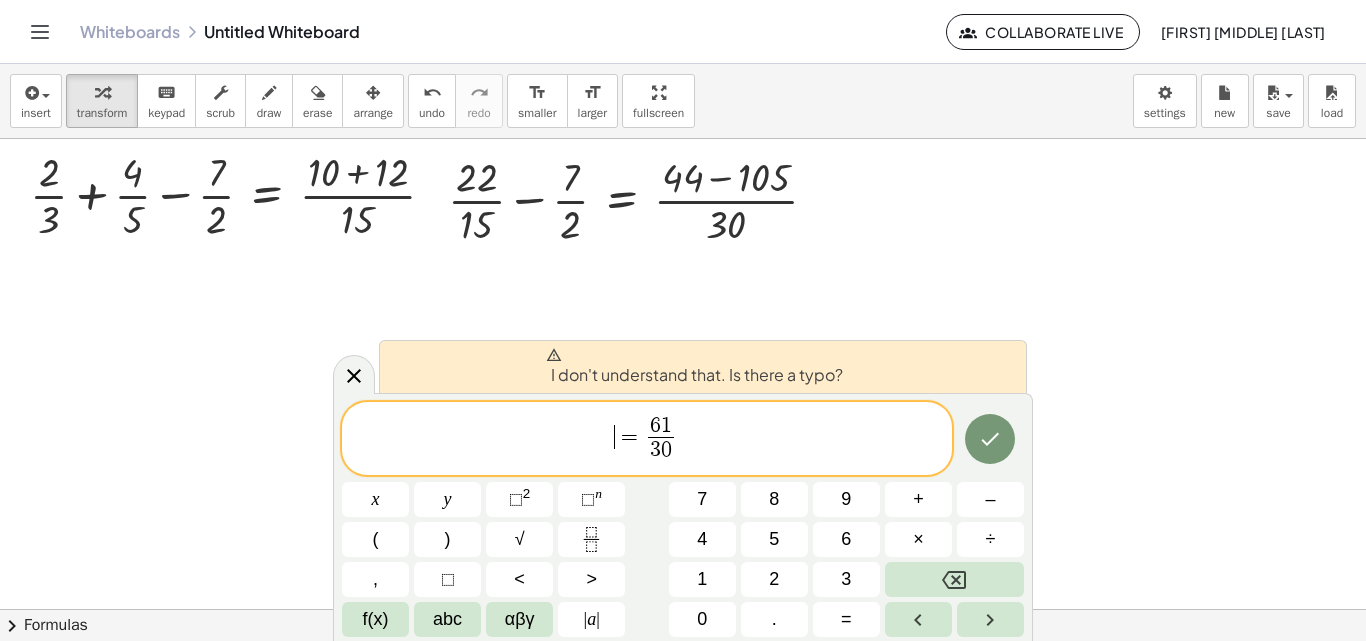click on "=" at bounding box center [629, 437] 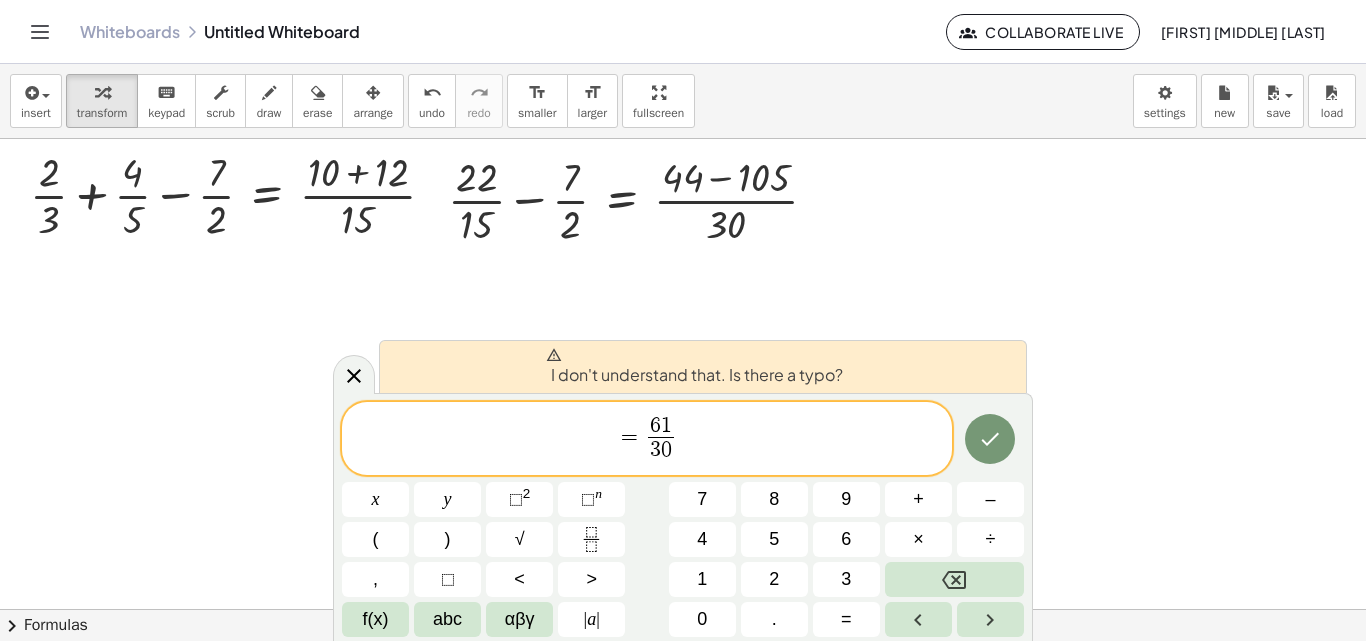 click on "=" at bounding box center (629, 437) 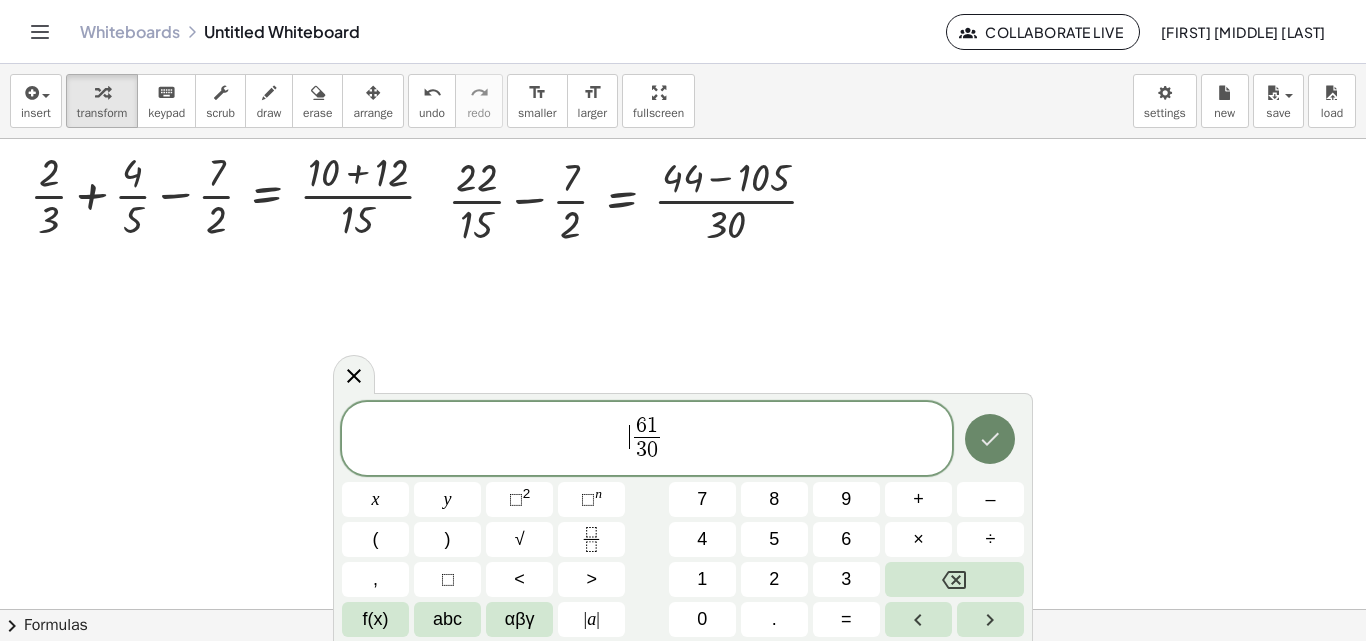 click 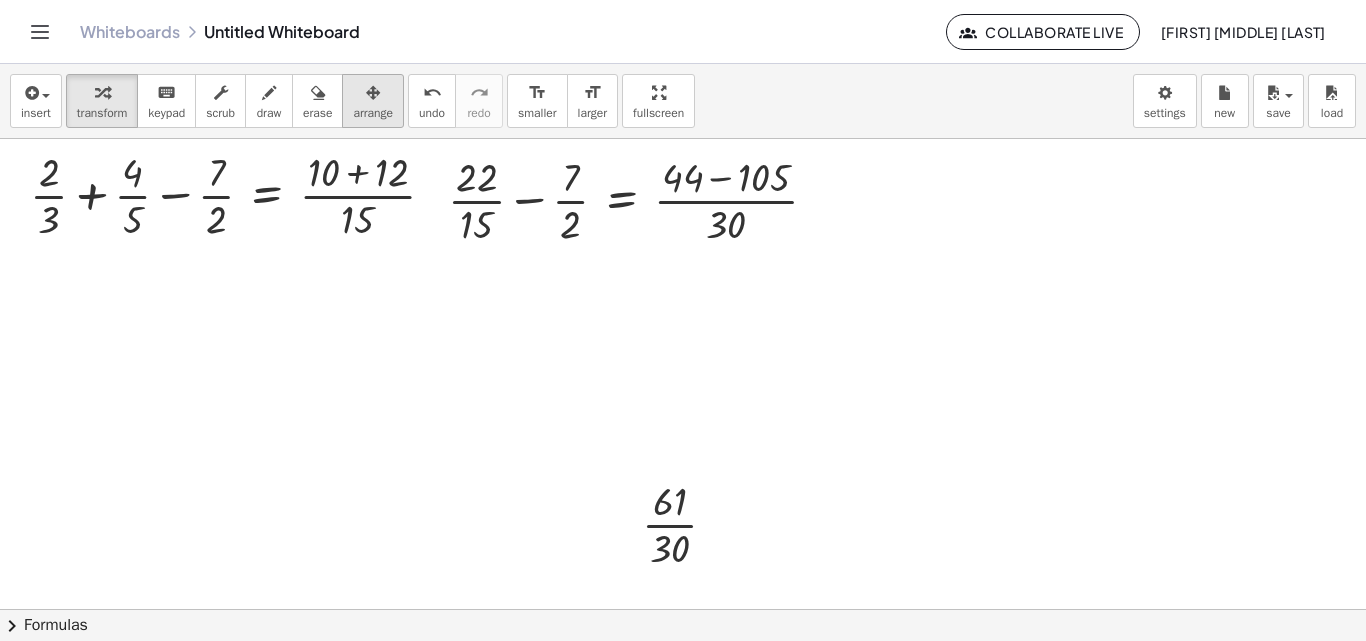 click on "arrange" at bounding box center (373, 101) 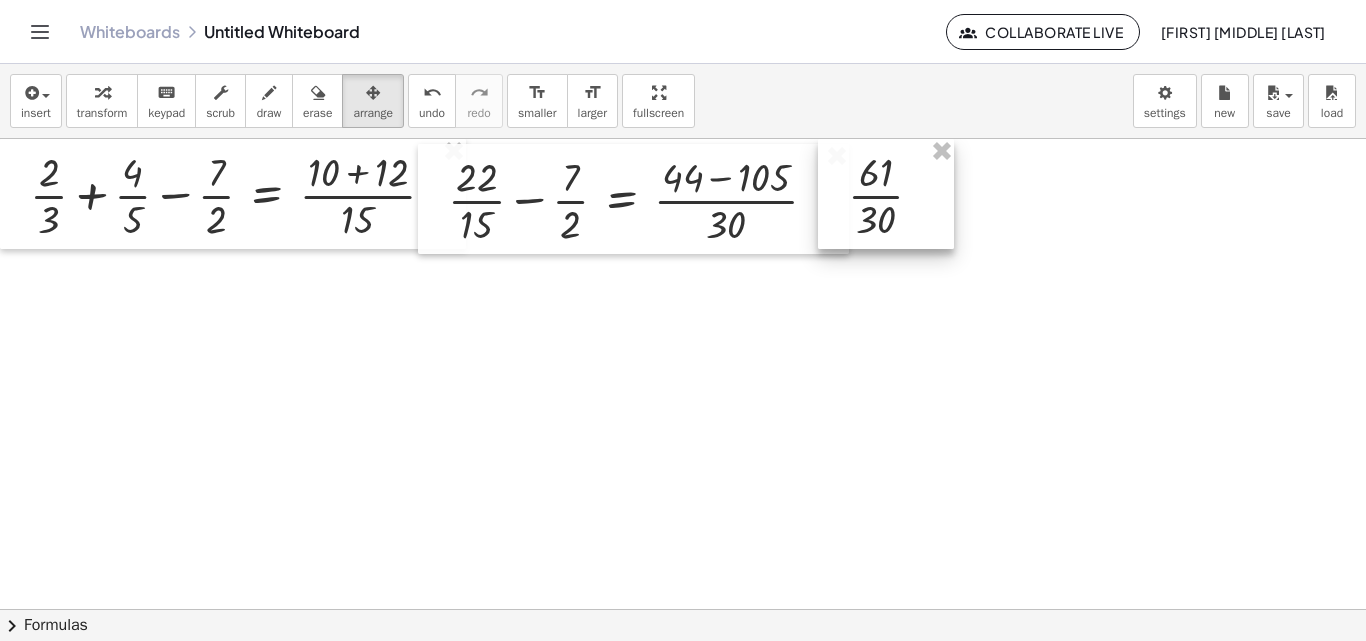 drag, startPoint x: 662, startPoint y: 511, endPoint x: 868, endPoint y: 179, distance: 390.7173 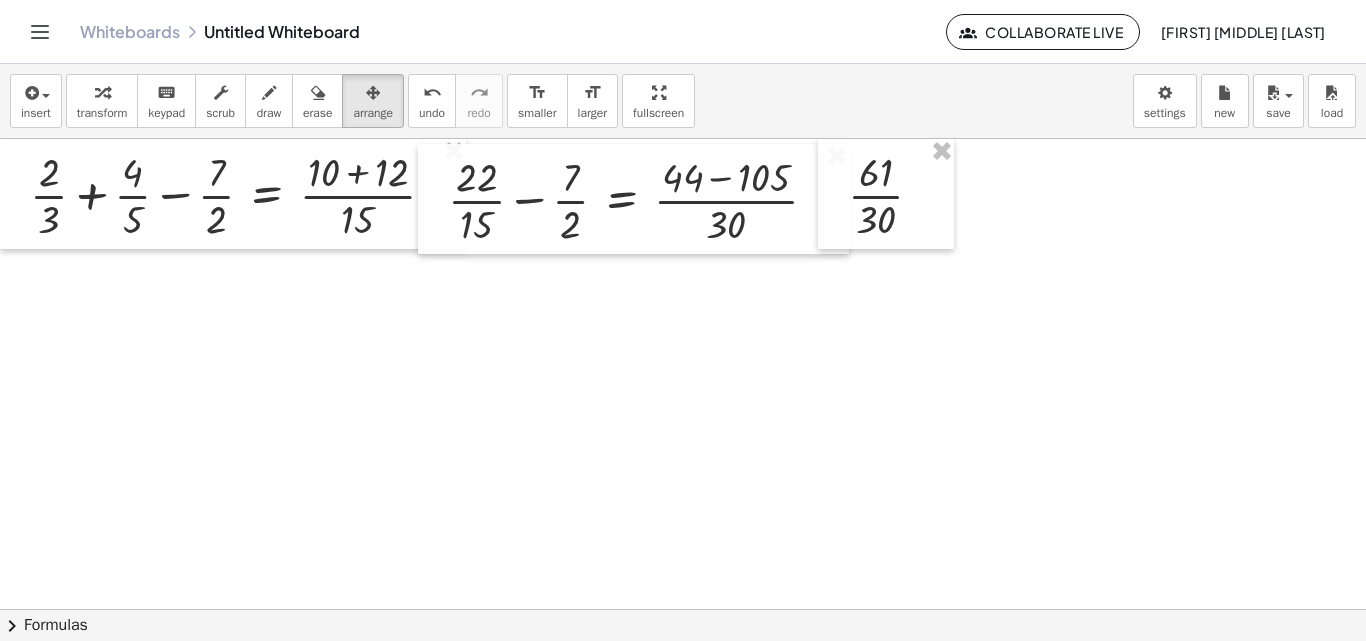 drag, startPoint x: 819, startPoint y: 318, endPoint x: 766, endPoint y: 342, distance: 58.18075 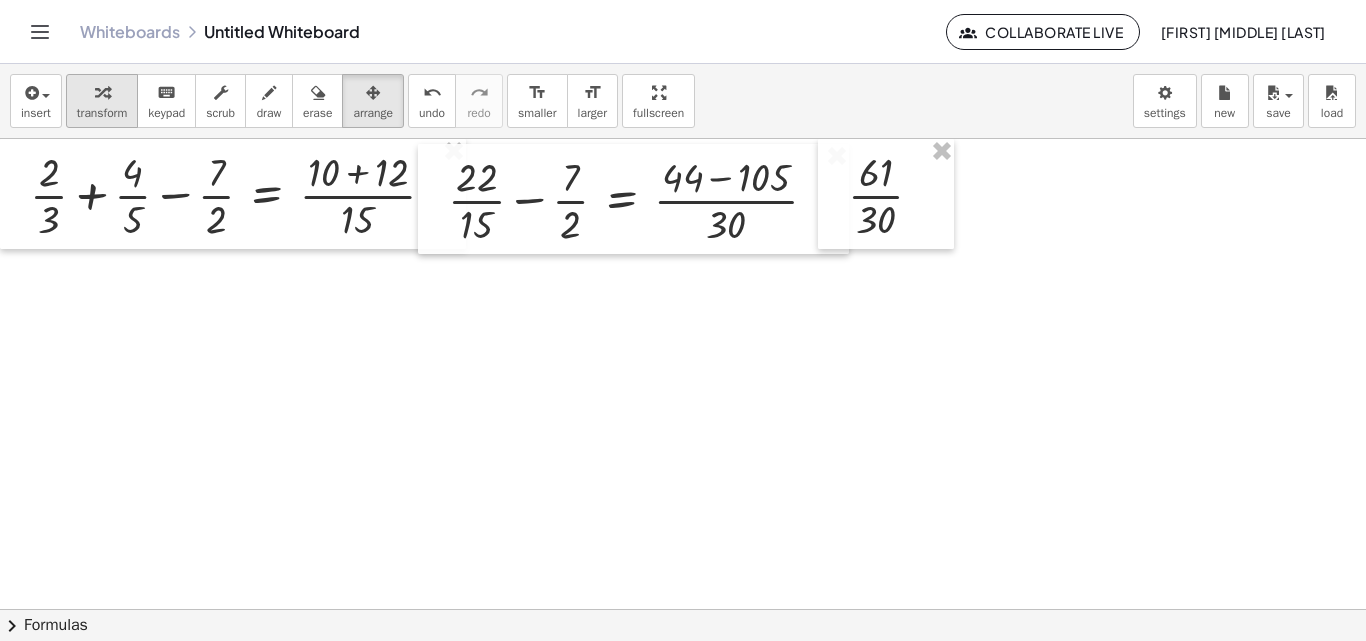 click on "transform" at bounding box center (102, 113) 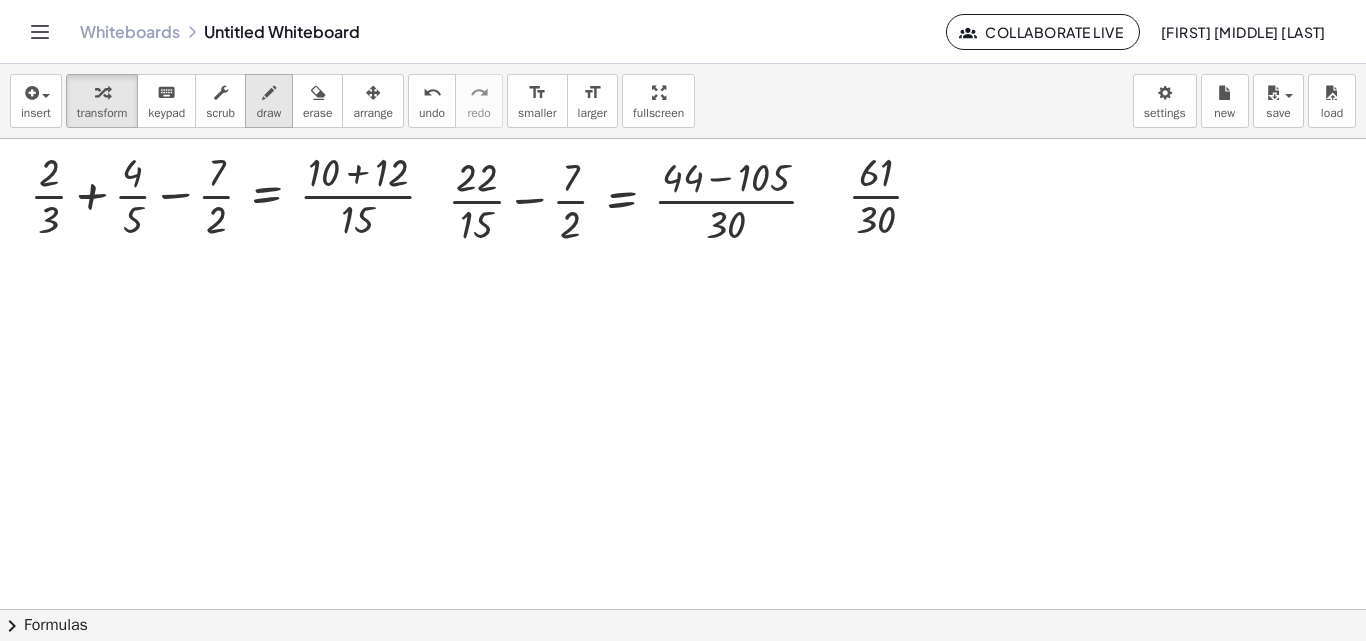 click at bounding box center [269, 92] 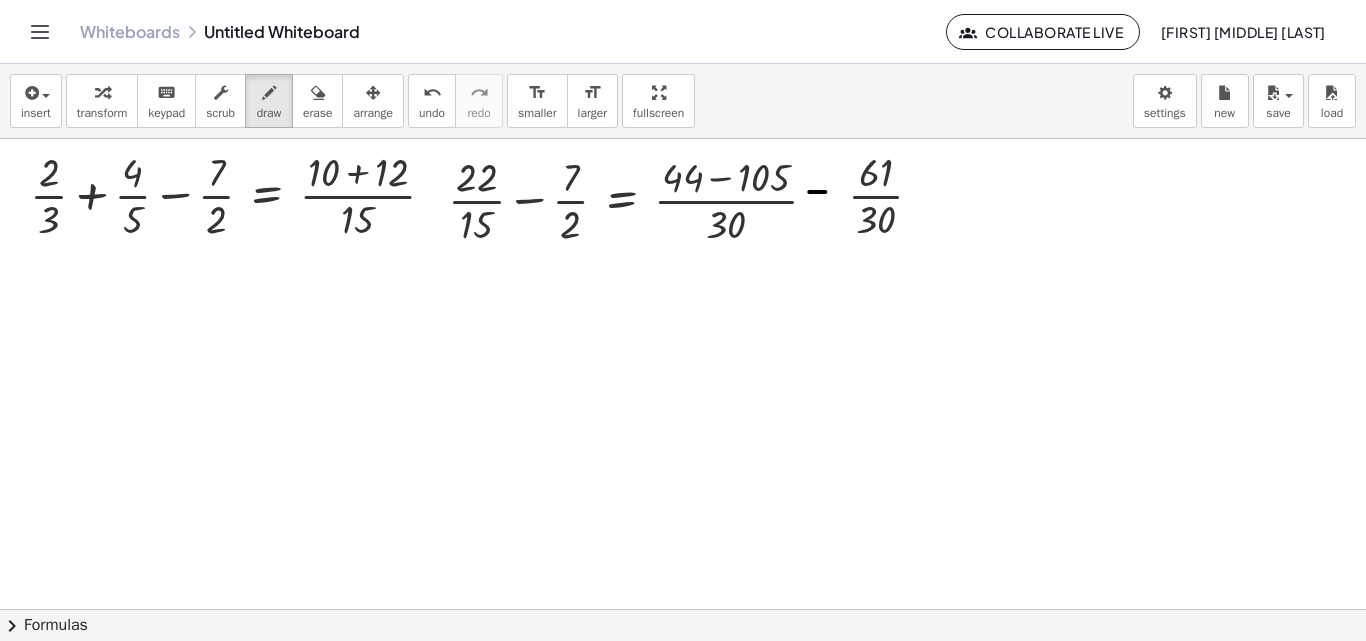 drag, startPoint x: 809, startPoint y: 192, endPoint x: 830, endPoint y: 192, distance: 21 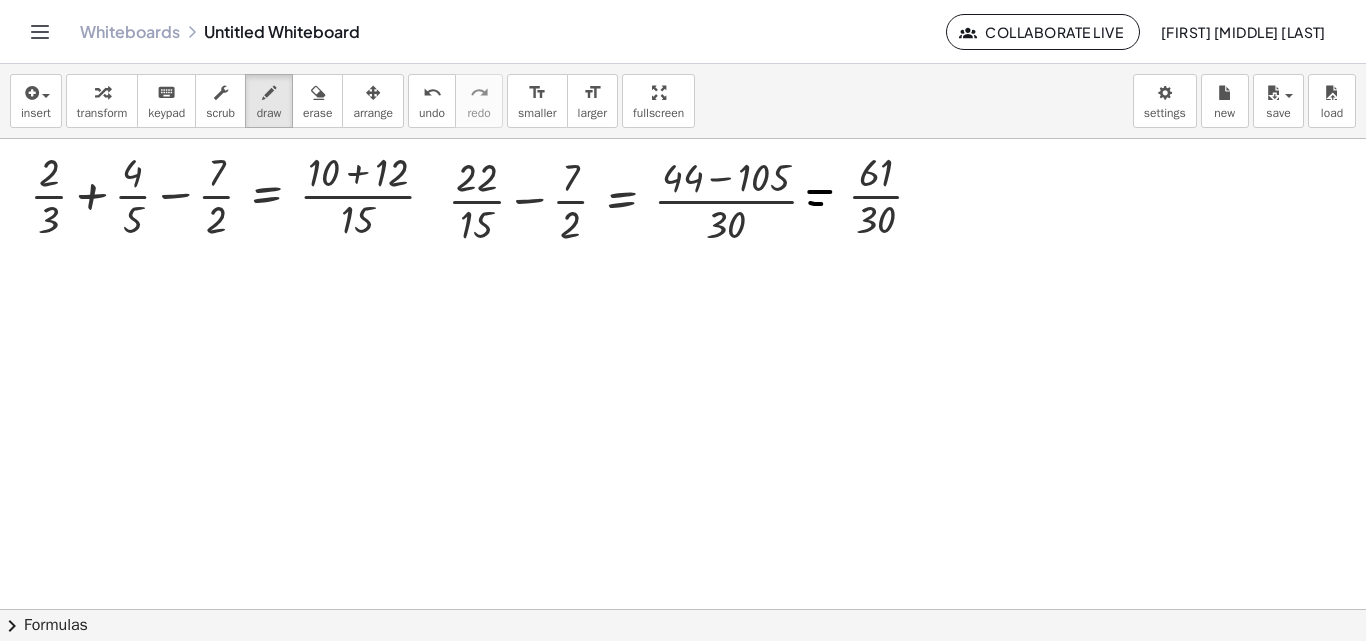 drag, startPoint x: 810, startPoint y: 203, endPoint x: 838, endPoint y: 204, distance: 28.01785 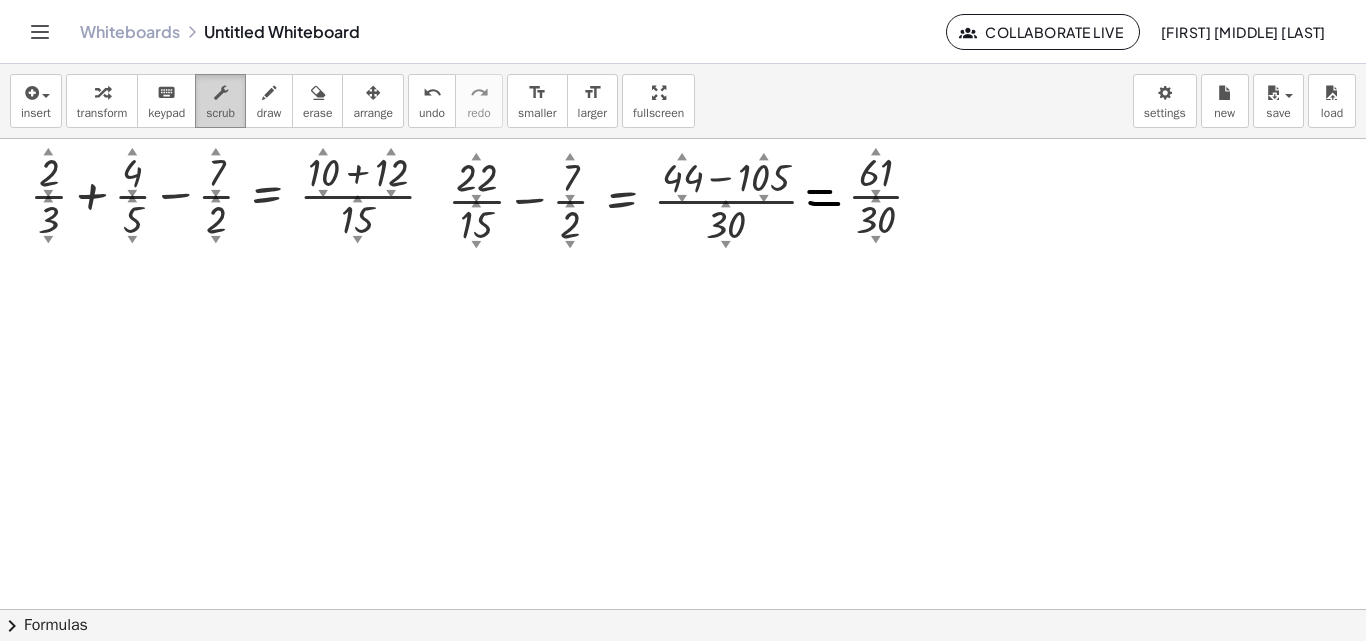 click on "scrub" at bounding box center (220, 113) 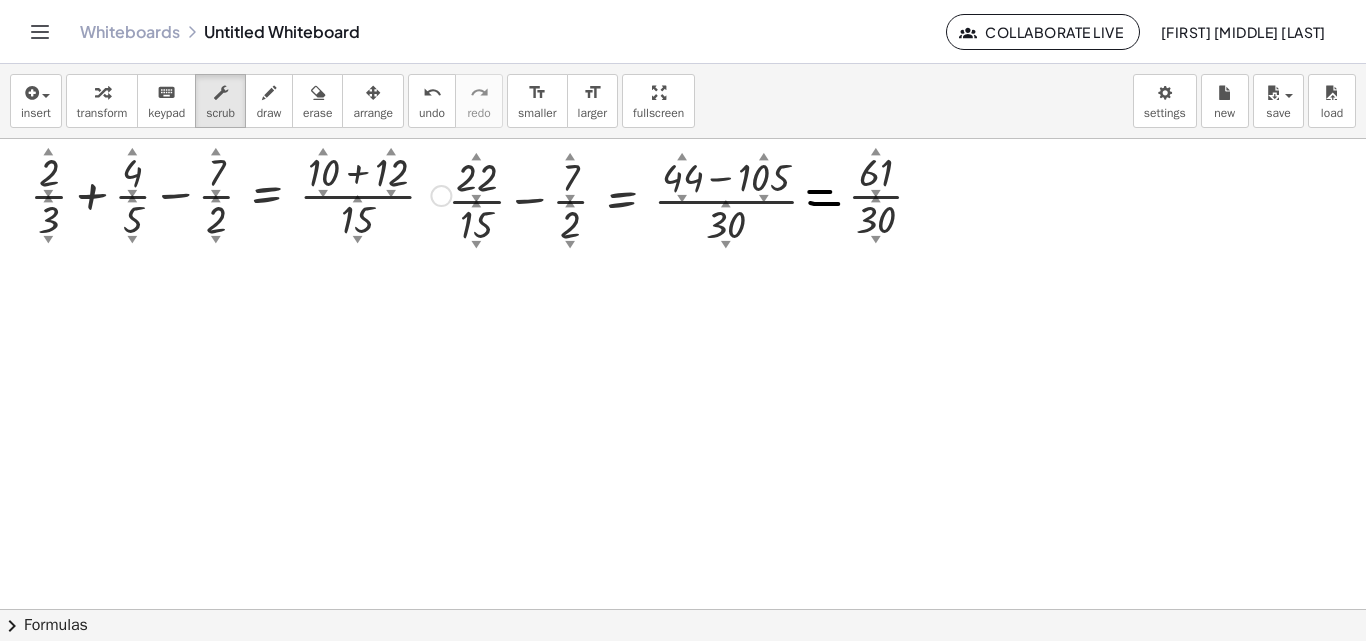 click at bounding box center [240, 194] 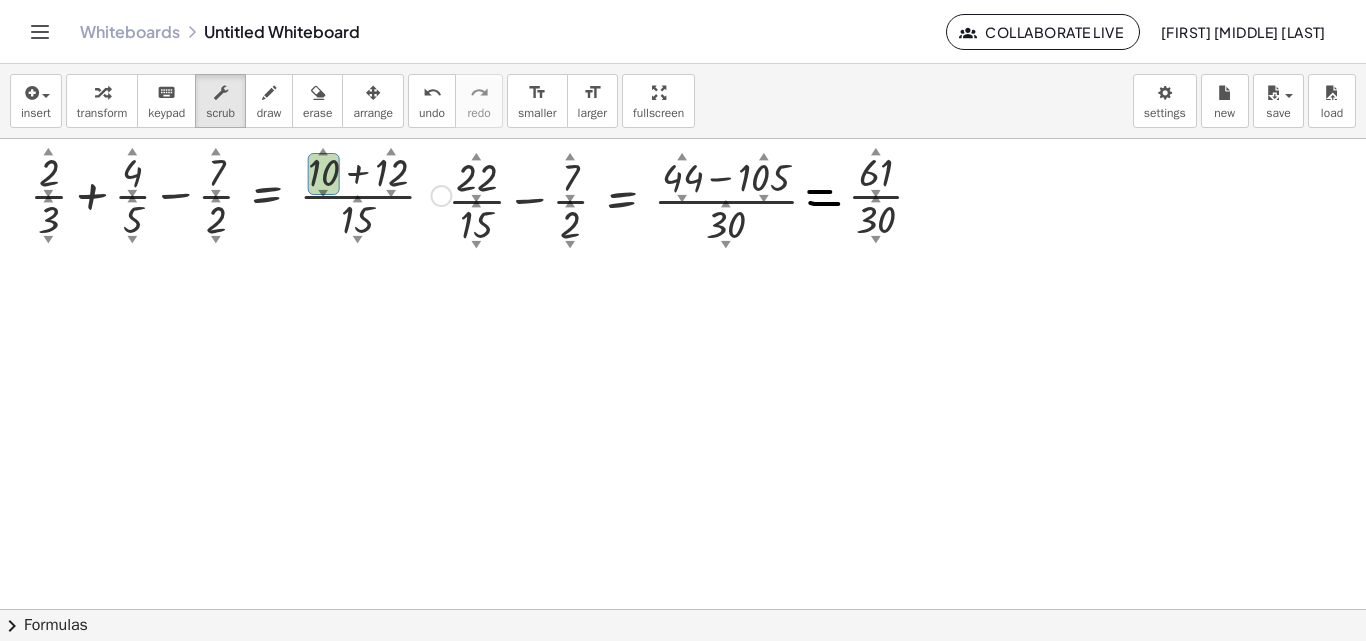 click at bounding box center [240, 194] 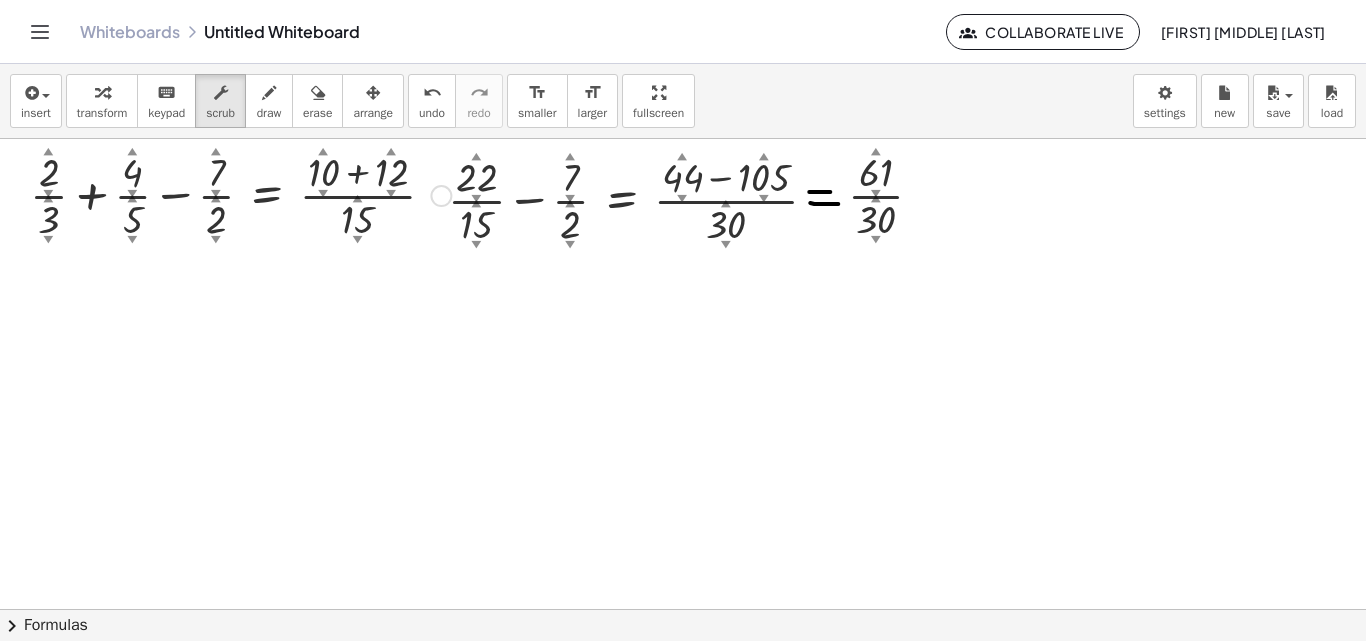 click at bounding box center (240, 194) 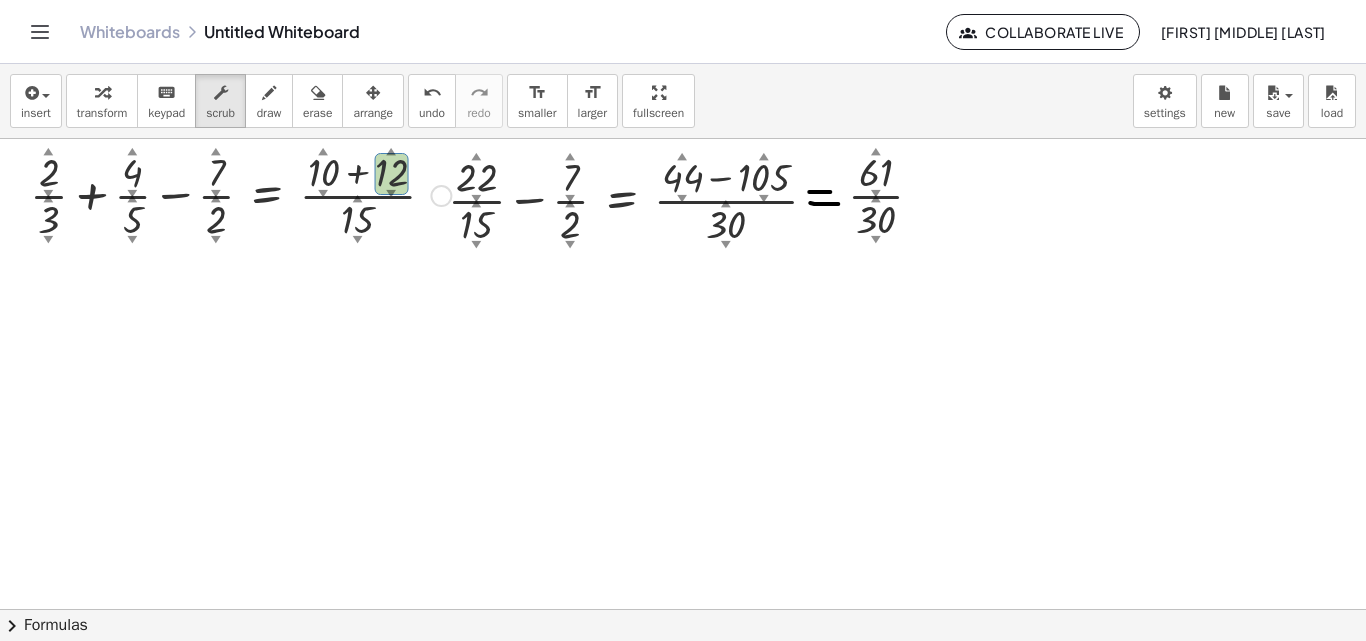 click at bounding box center (240, 194) 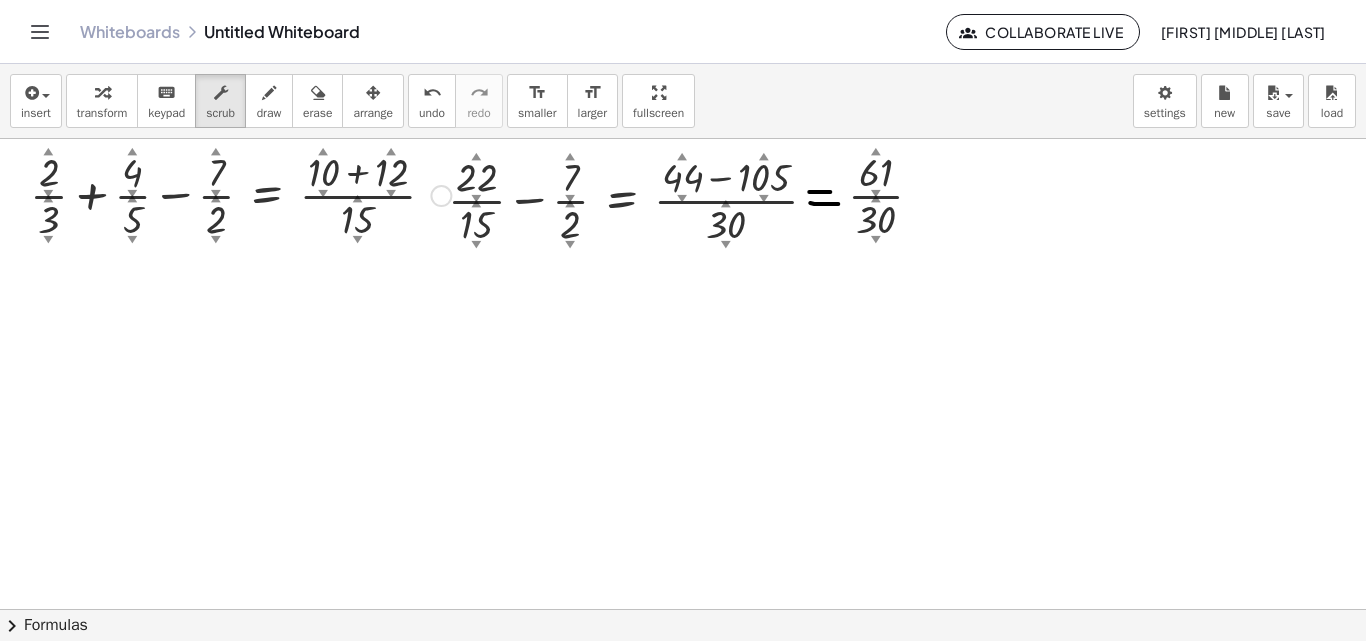 click at bounding box center (240, 194) 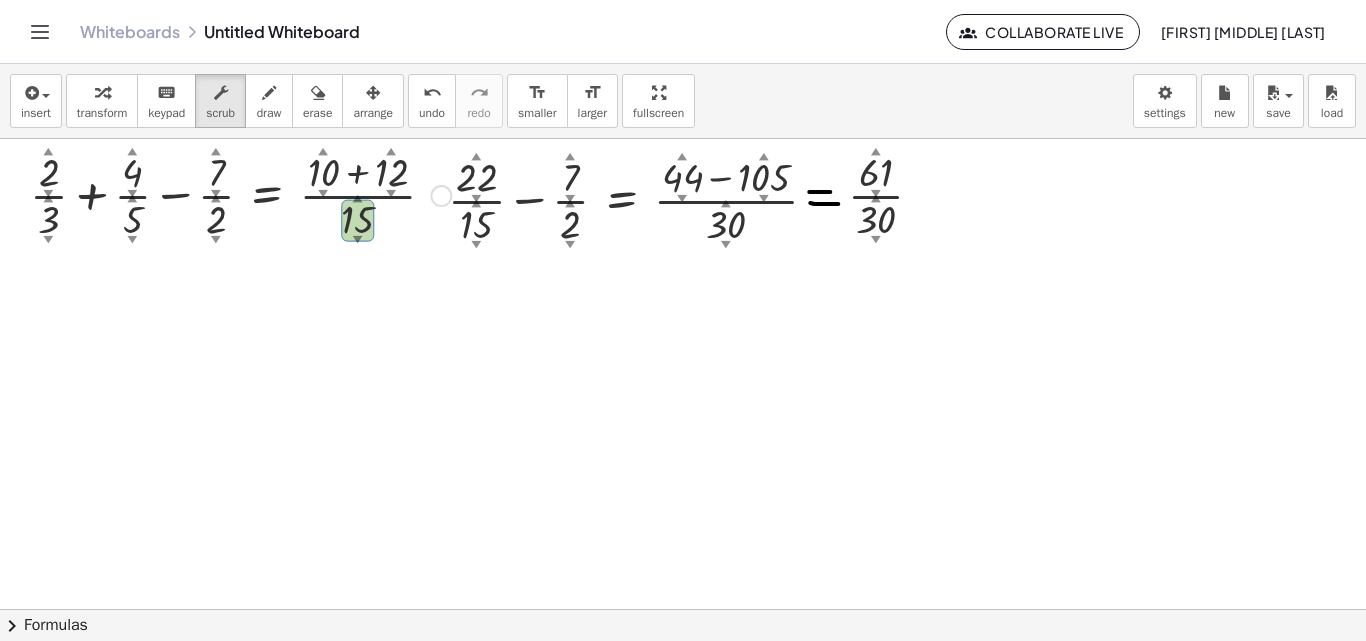 click at bounding box center (240, 194) 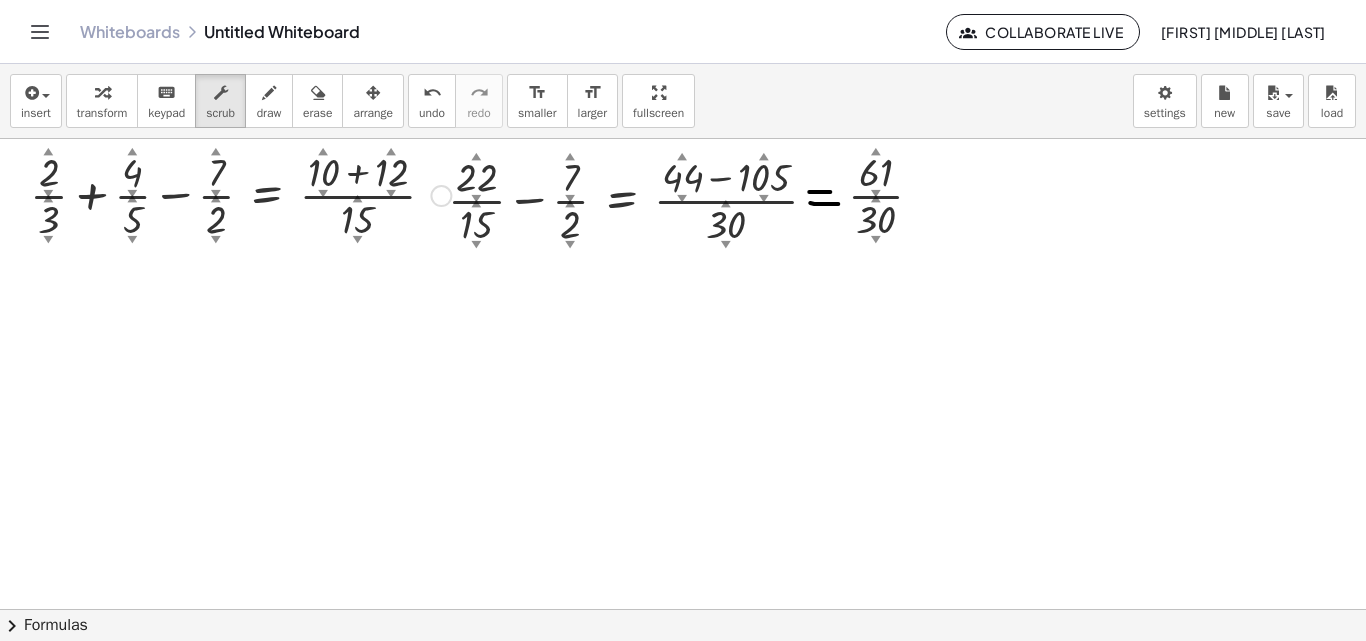 click at bounding box center [240, 194] 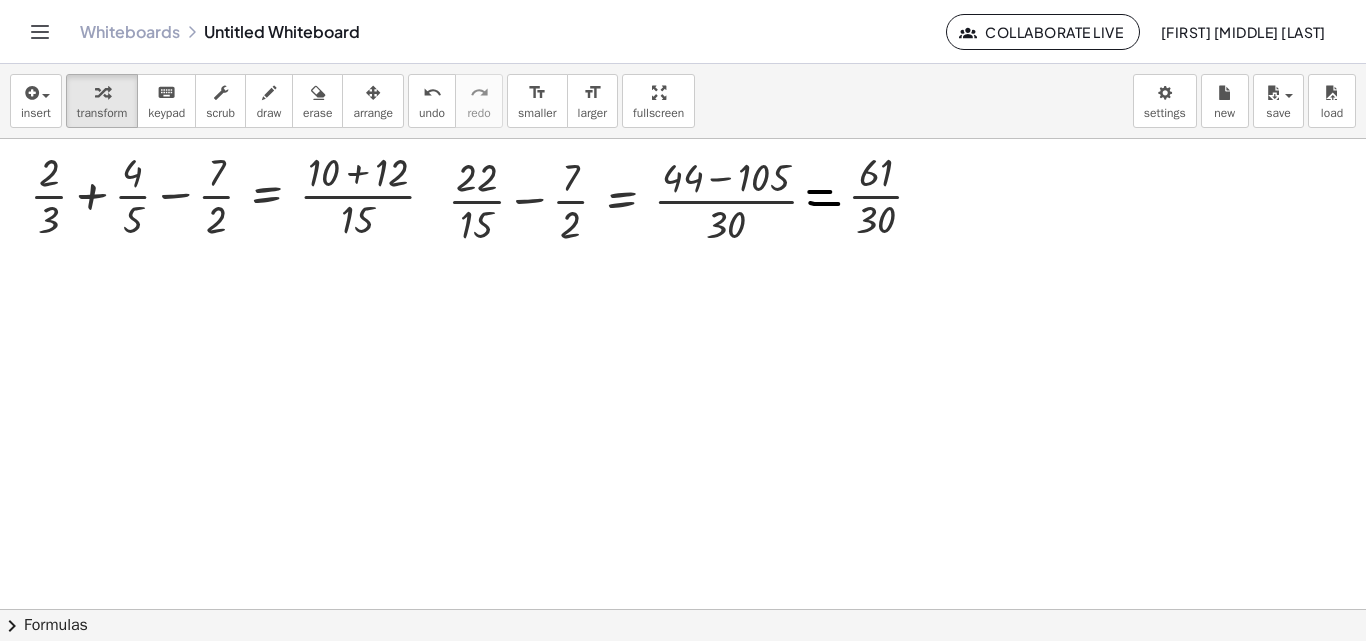 click at bounding box center (721, 609) 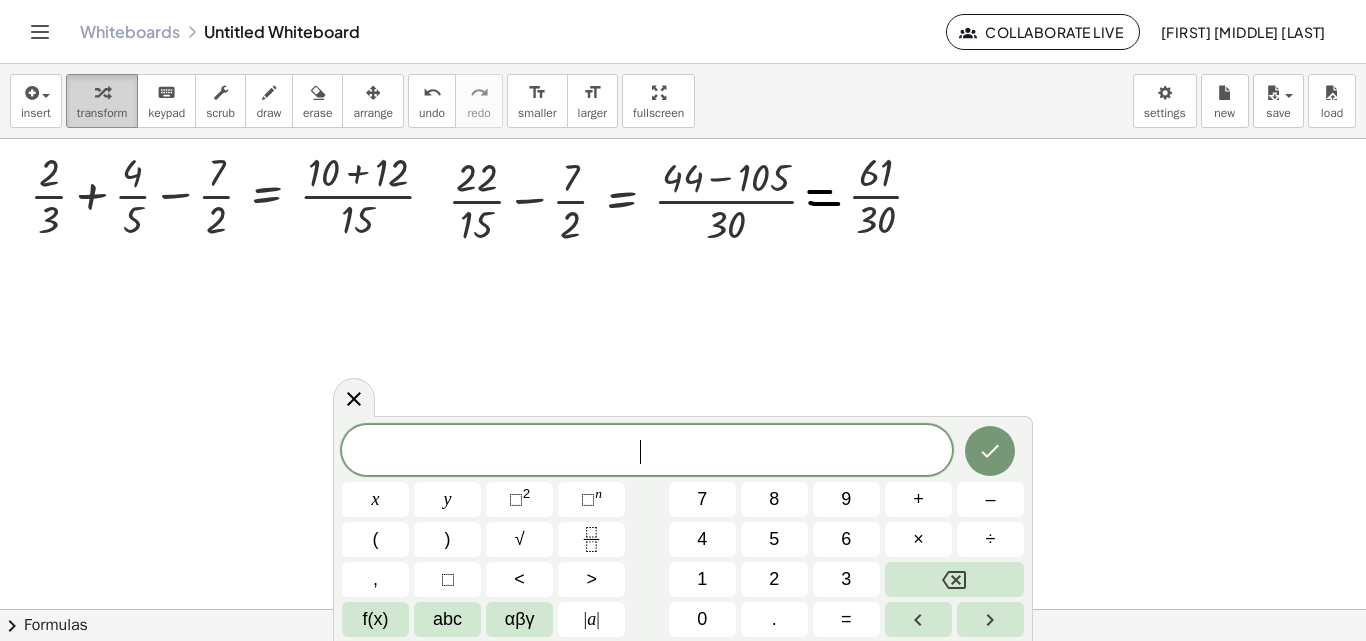 click on "transform" at bounding box center (102, 113) 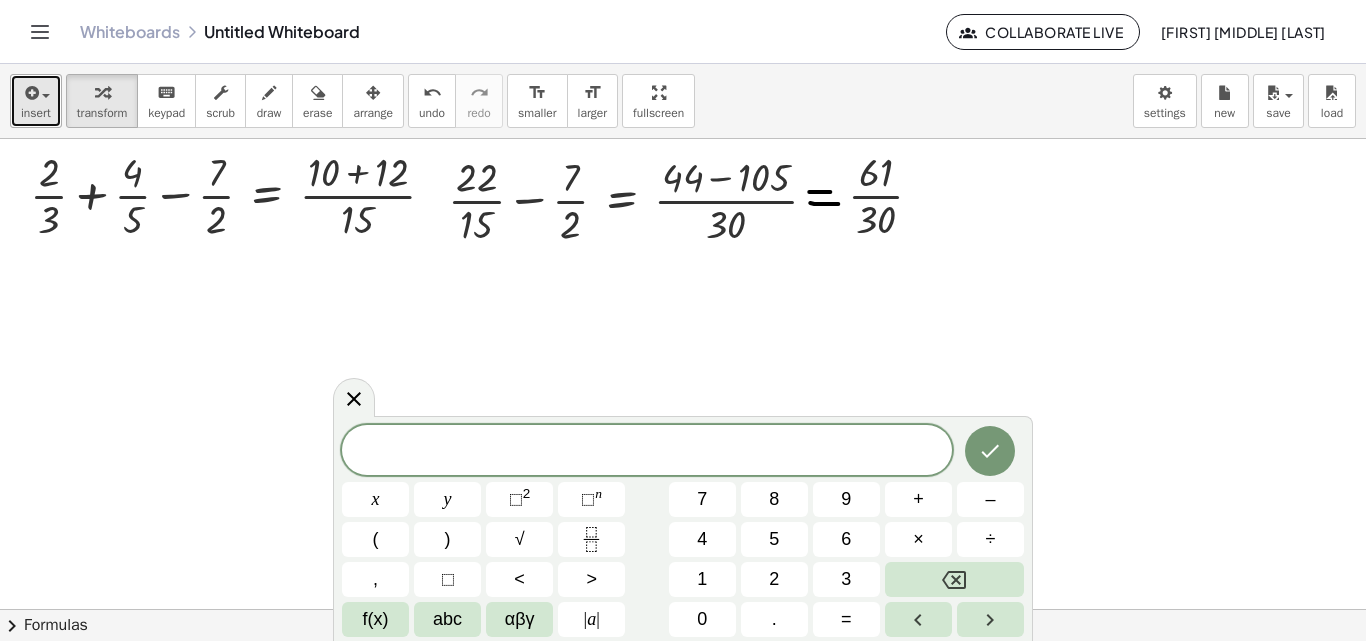 click on "insert" at bounding box center [36, 113] 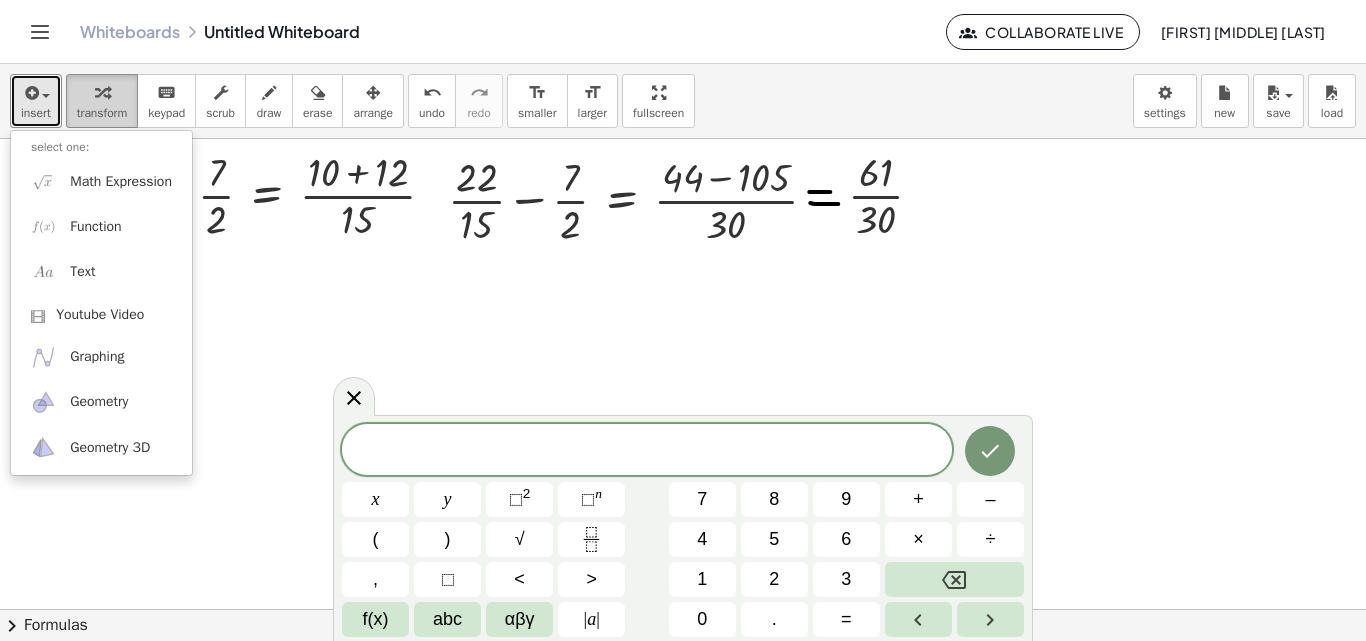click at bounding box center (102, 92) 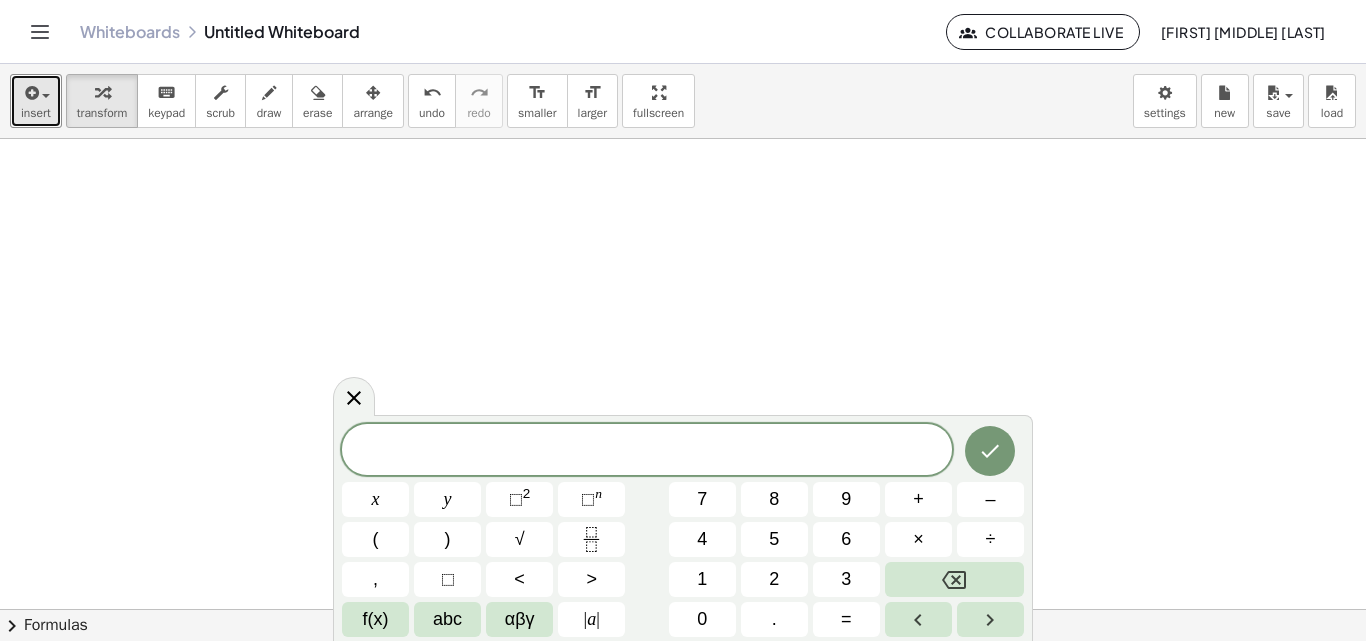 scroll, scrollTop: 0, scrollLeft: 0, axis: both 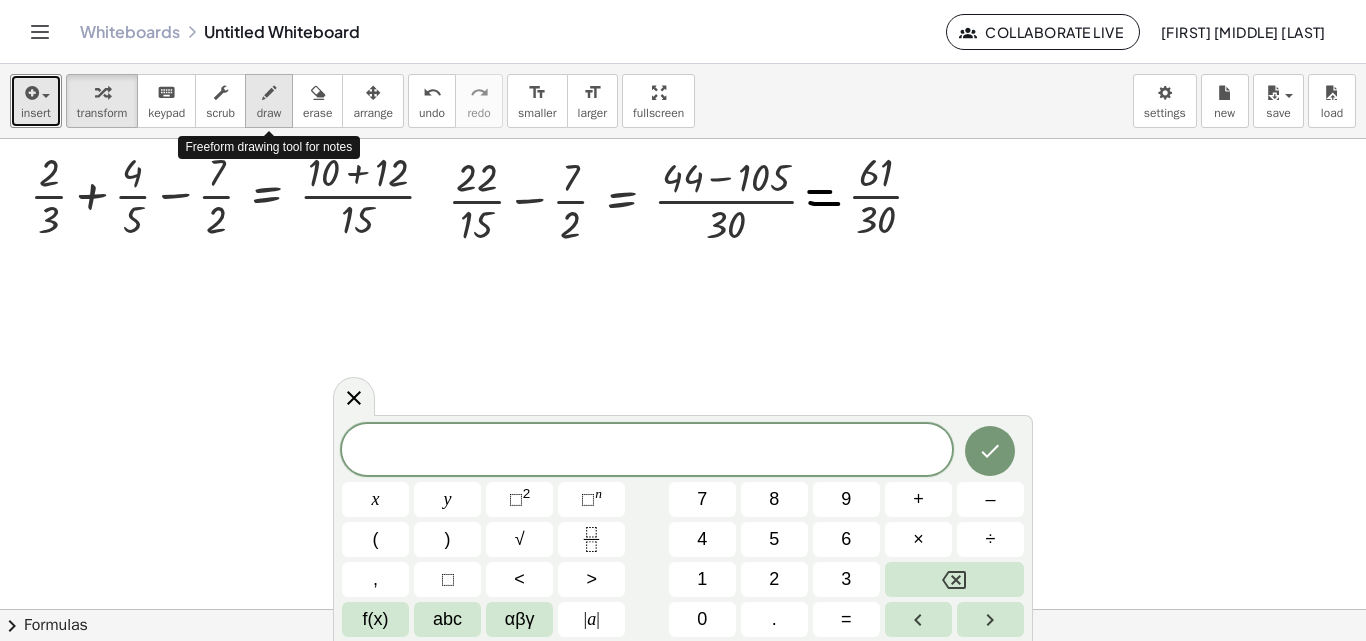 click on "draw" at bounding box center [269, 113] 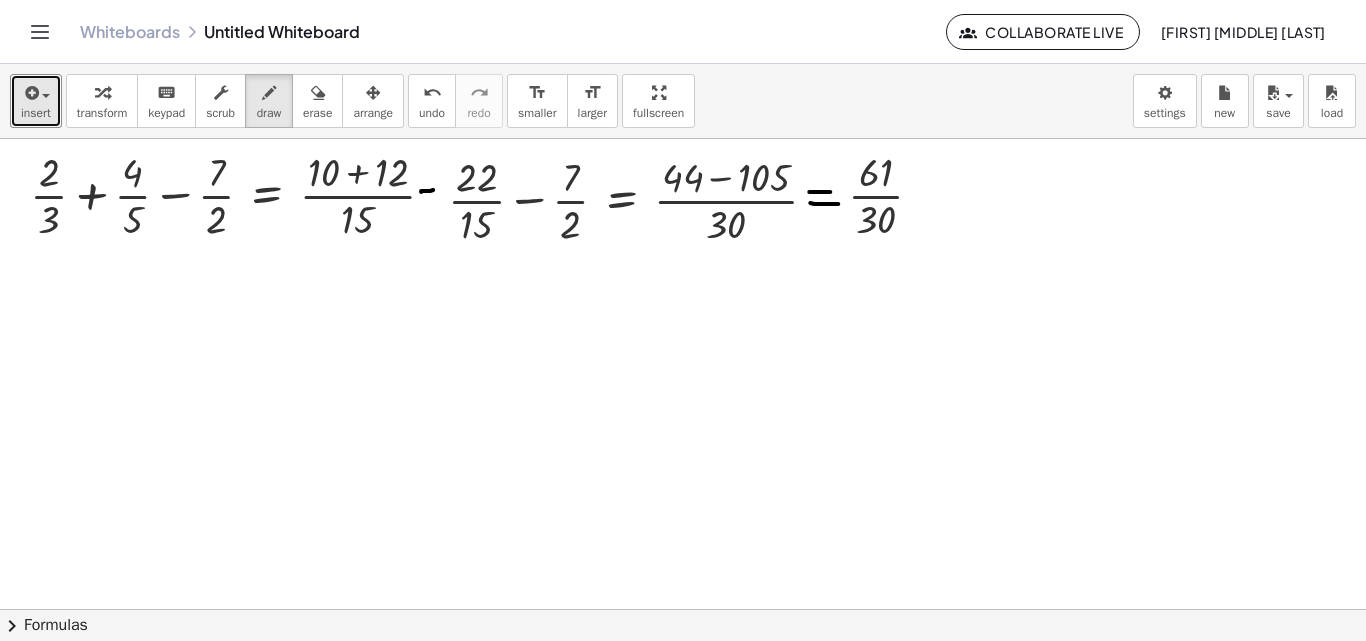 drag, startPoint x: 421, startPoint y: 192, endPoint x: 444, endPoint y: 192, distance: 23 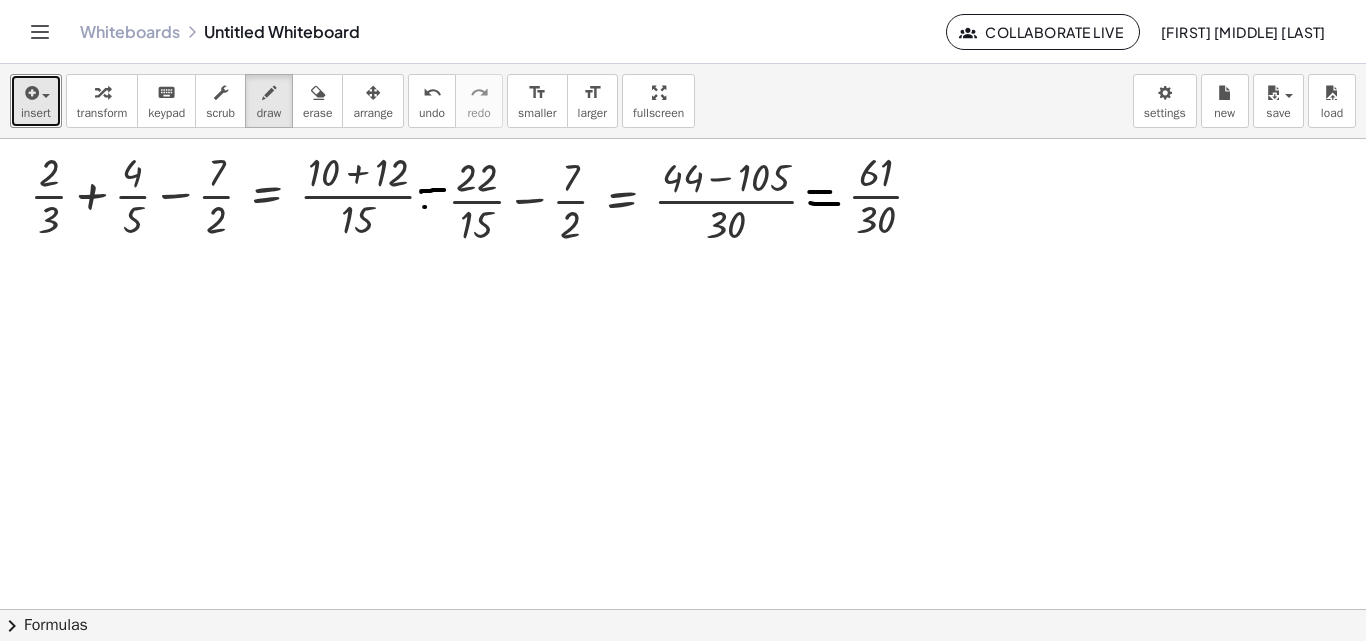 drag, startPoint x: 424, startPoint y: 207, endPoint x: 448, endPoint y: 209, distance: 24.083189 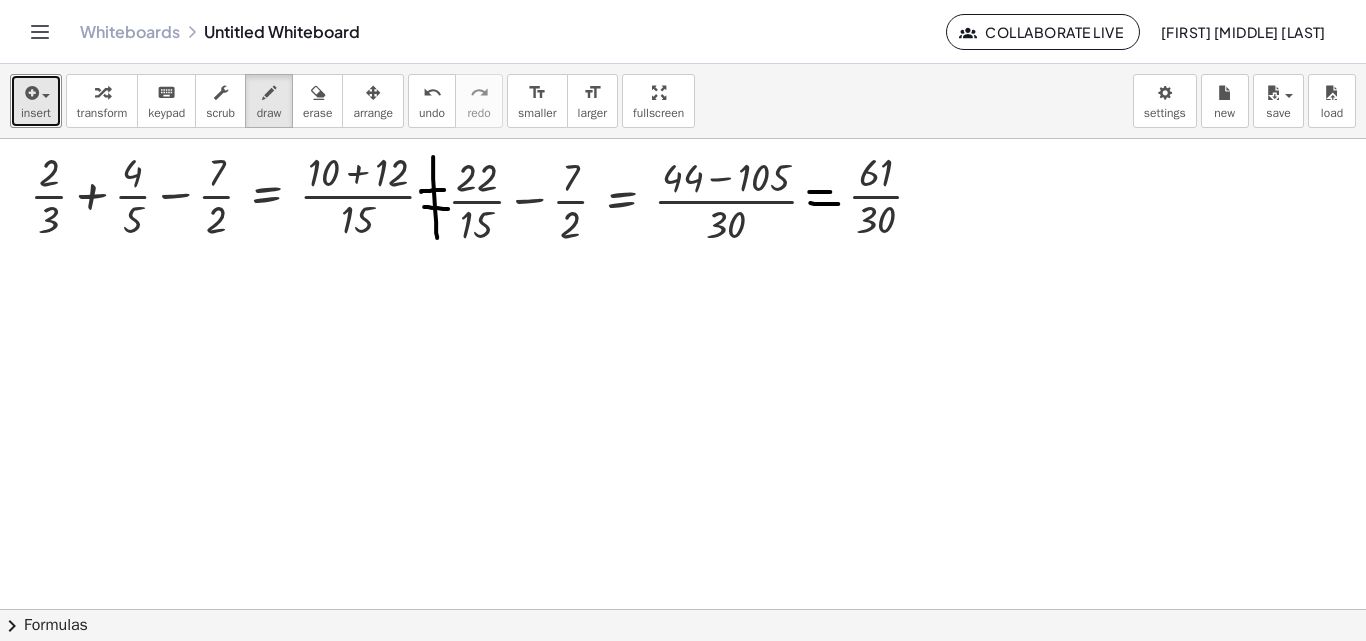 drag, startPoint x: 433, startPoint y: 179, endPoint x: 437, endPoint y: 238, distance: 59.135437 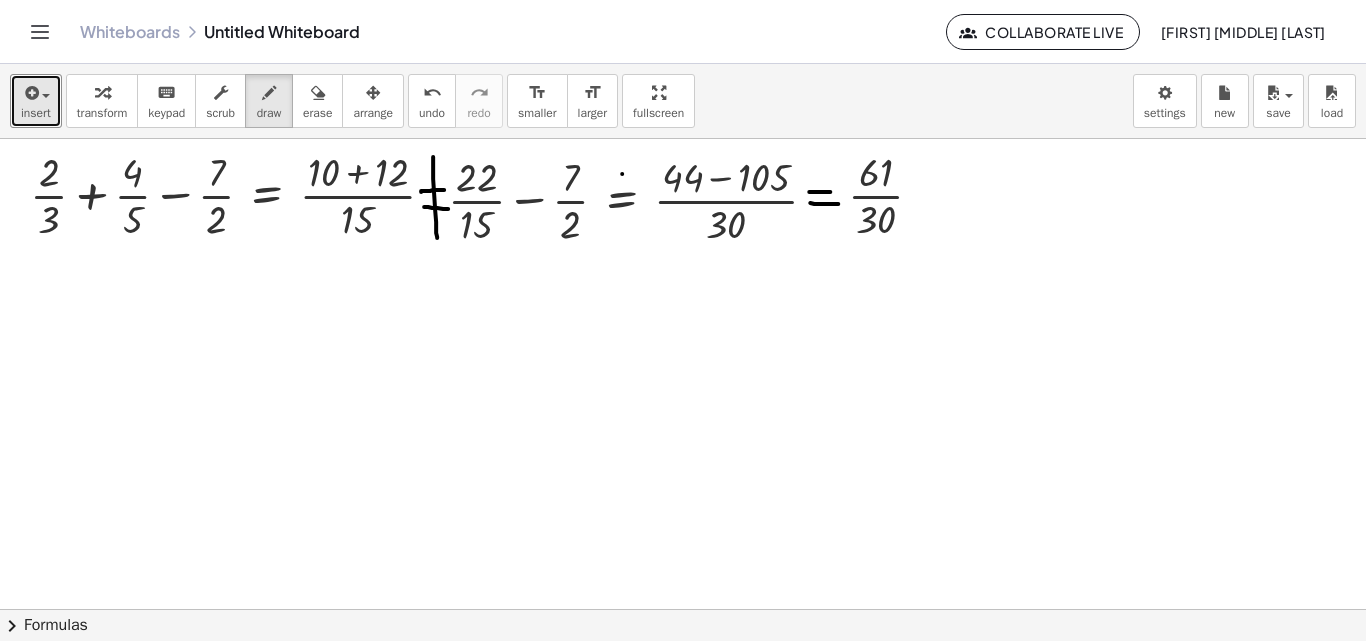 drag, startPoint x: 622, startPoint y: 174, endPoint x: 635, endPoint y: 231, distance: 58.463665 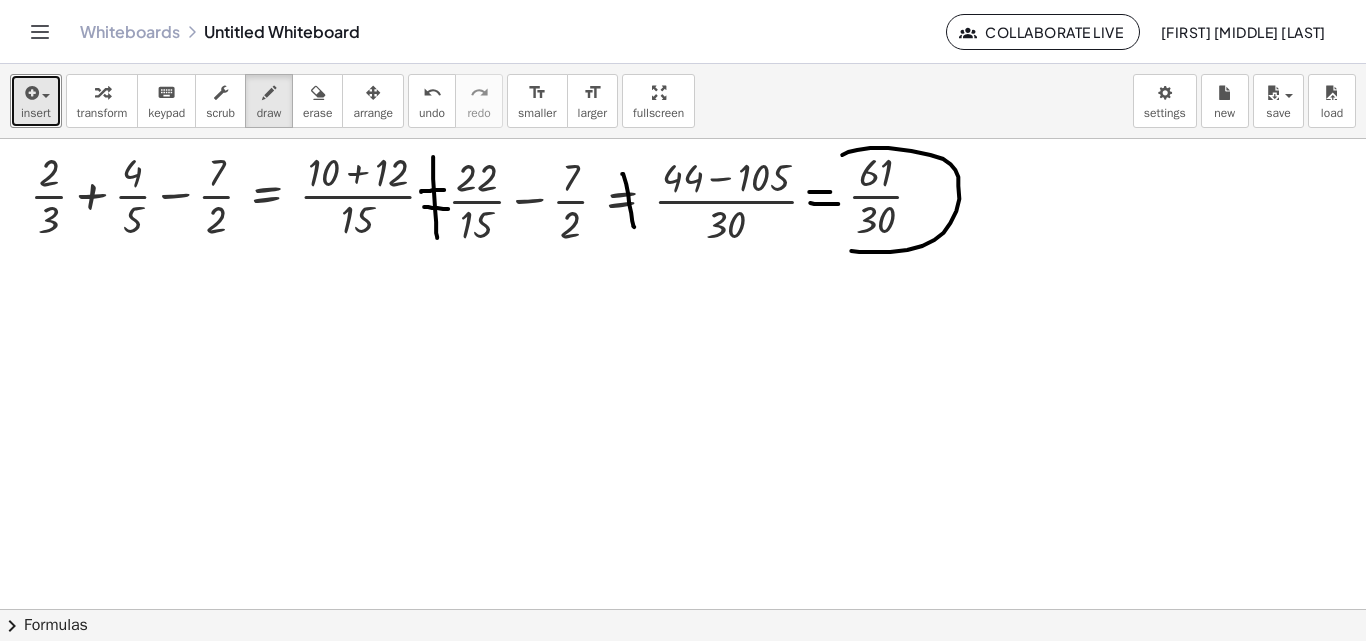drag, startPoint x: 943, startPoint y: 159, endPoint x: 886, endPoint y: 253, distance: 109.9318 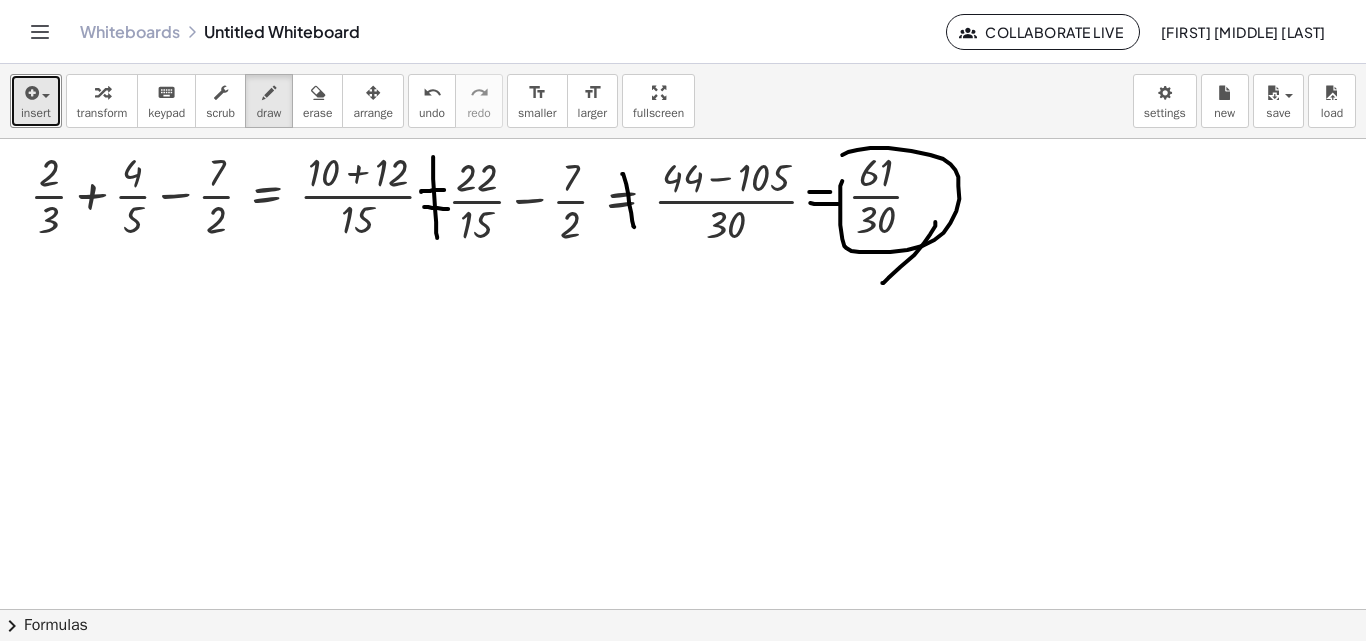 drag, startPoint x: 935, startPoint y: 222, endPoint x: 931, endPoint y: 243, distance: 21.377558 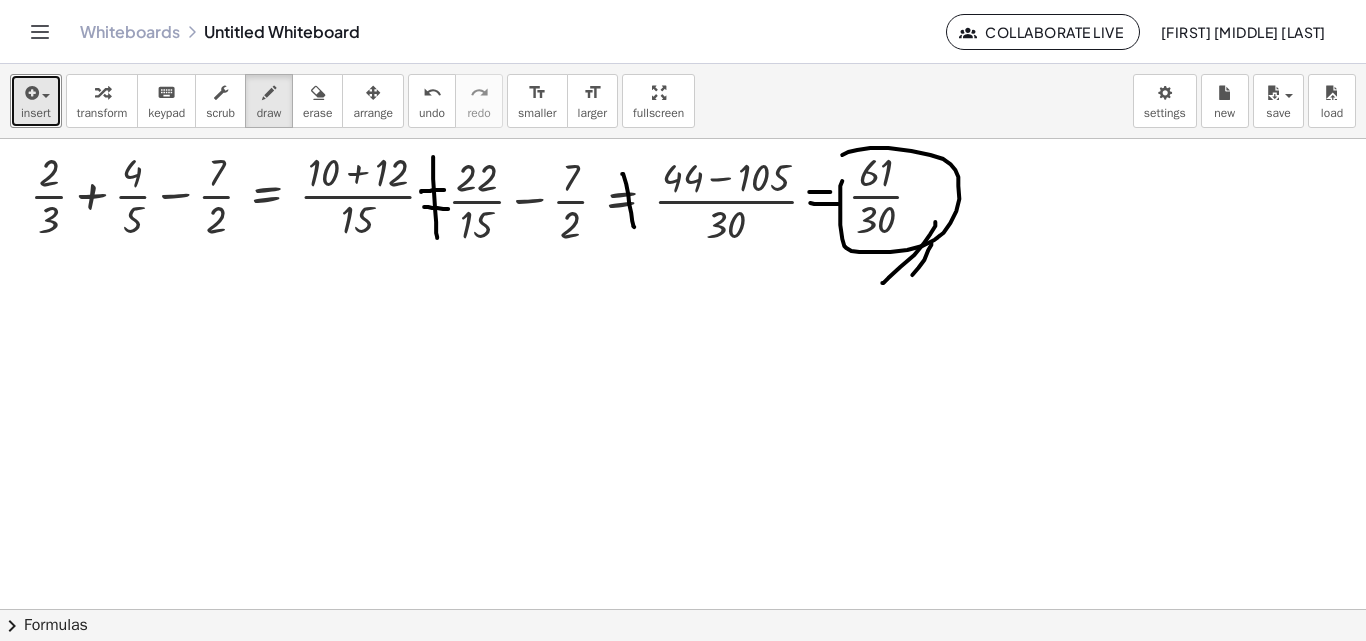 drag, startPoint x: 931, startPoint y: 243, endPoint x: 898, endPoint y: 289, distance: 56.61272 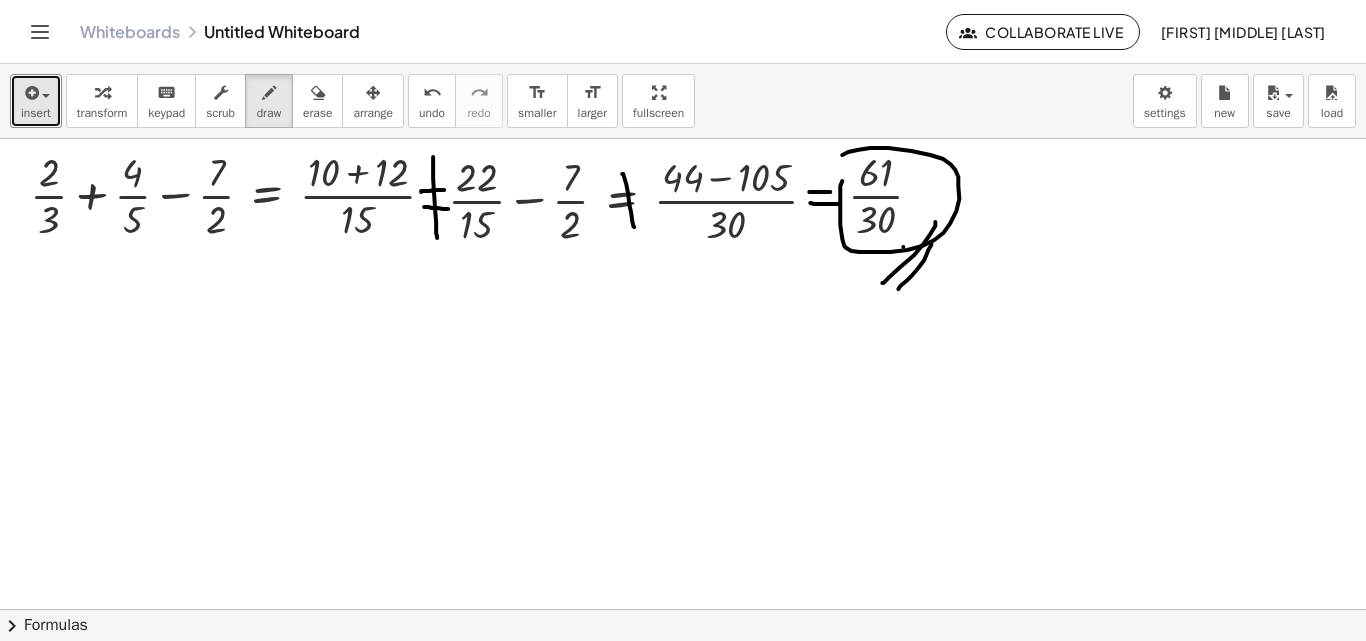 drag, startPoint x: 903, startPoint y: 247, endPoint x: 873, endPoint y: 275, distance: 41.036568 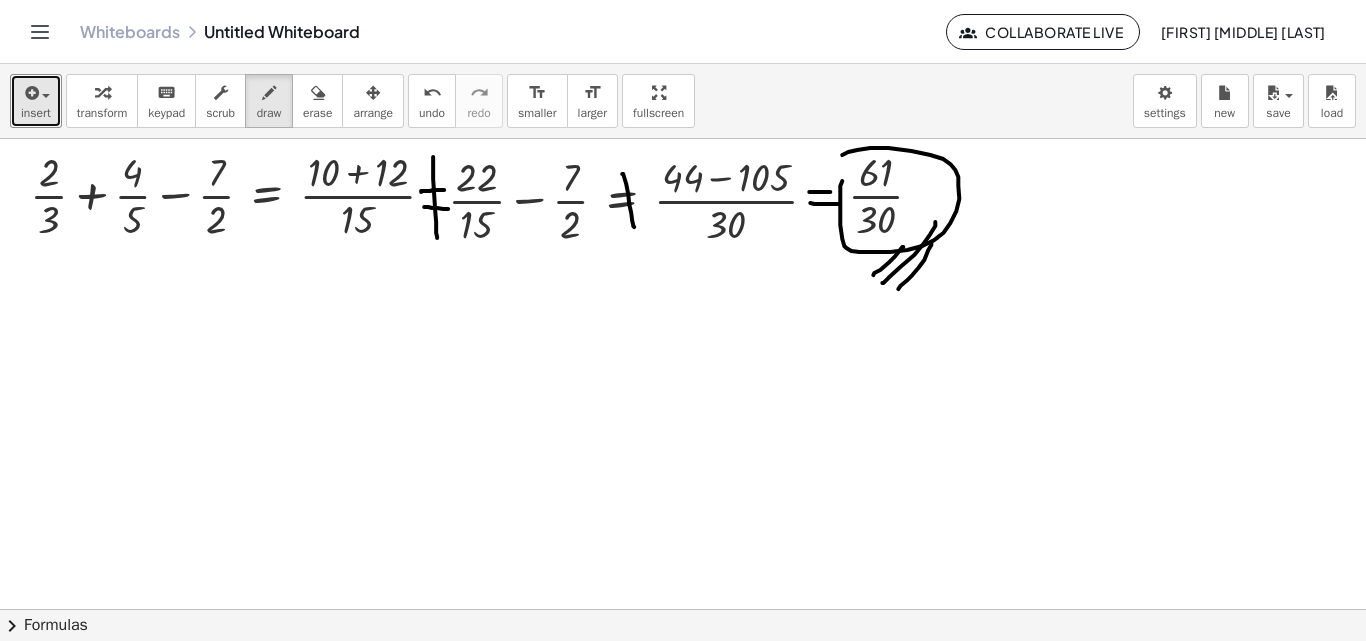 drag, startPoint x: 893, startPoint y: 231, endPoint x: 758, endPoint y: 348, distance: 178.6449 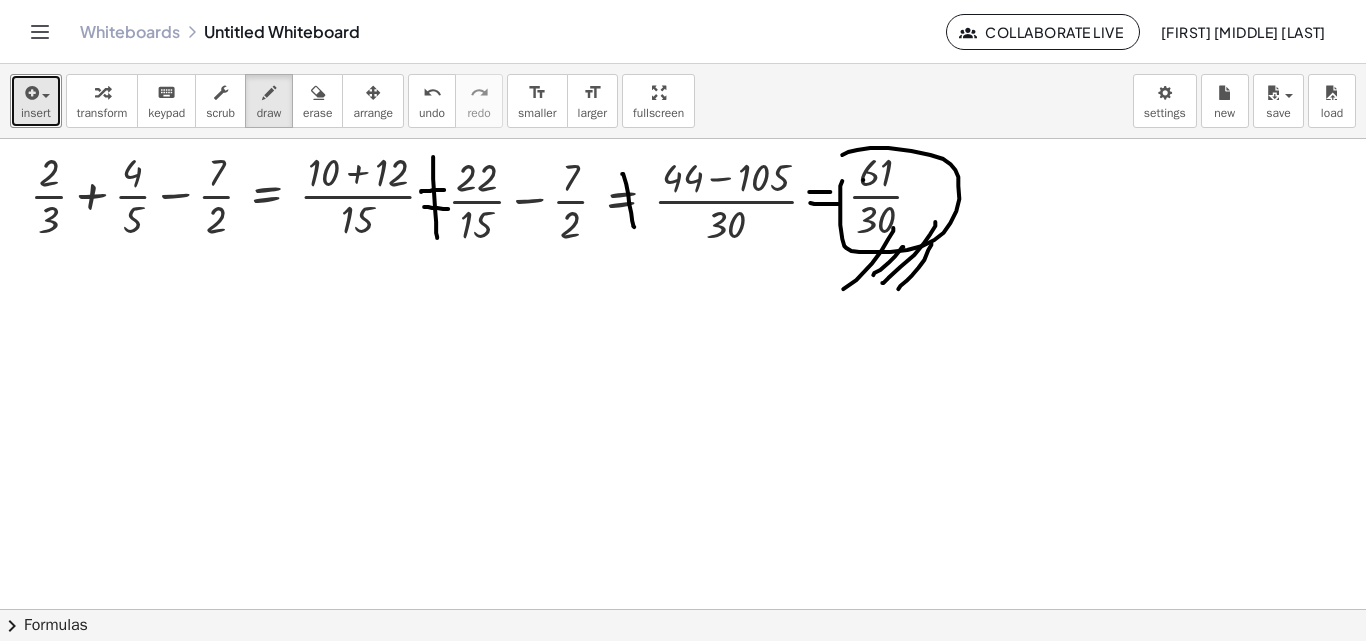 click at bounding box center (721, 609) 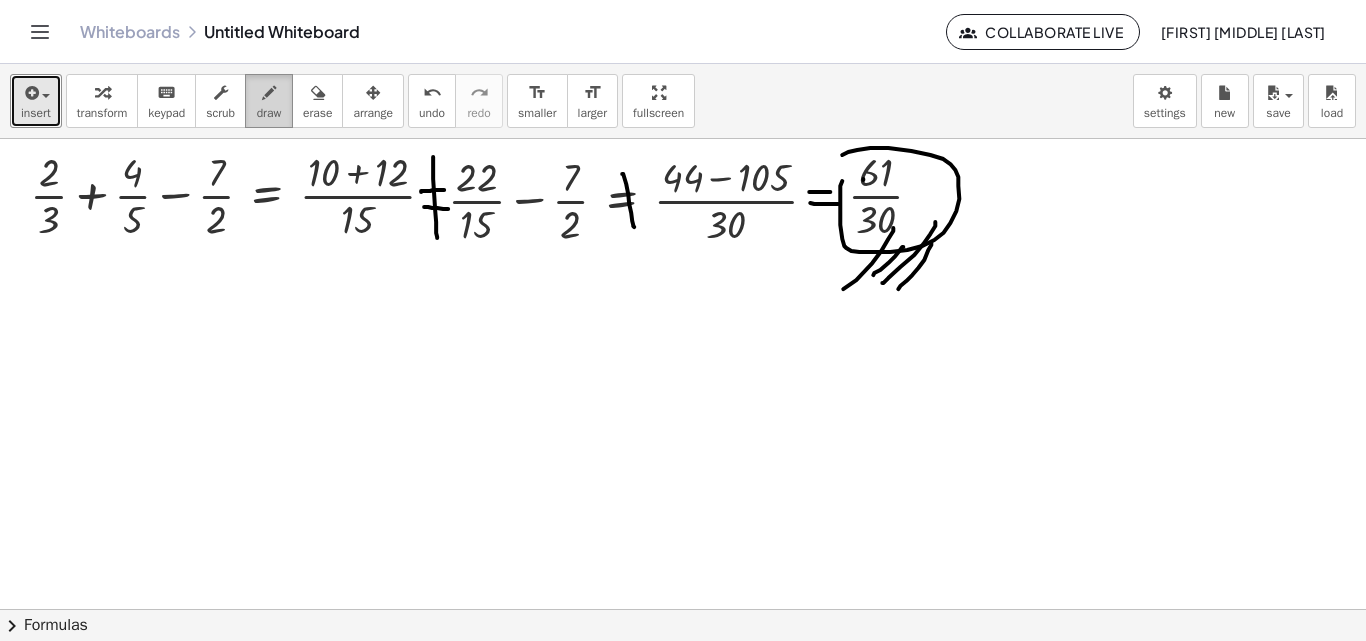 click on "draw" at bounding box center [269, 113] 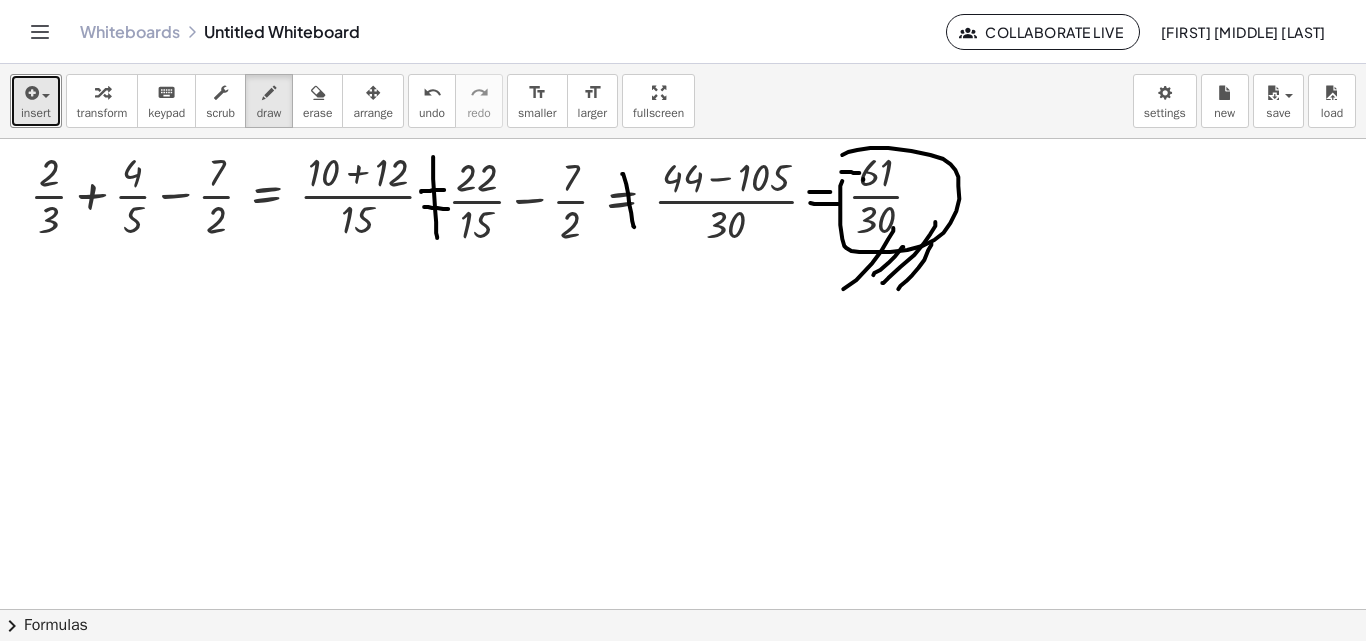 drag, startPoint x: 841, startPoint y: 172, endPoint x: 865, endPoint y: 173, distance: 24.020824 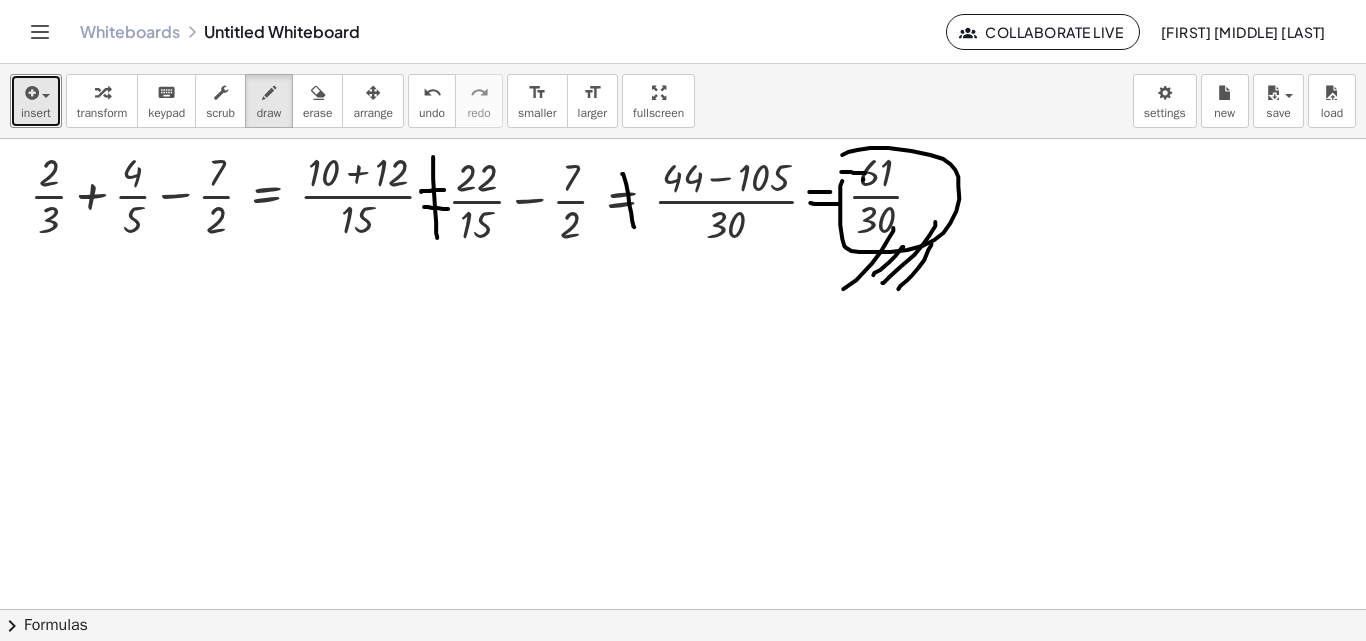 type 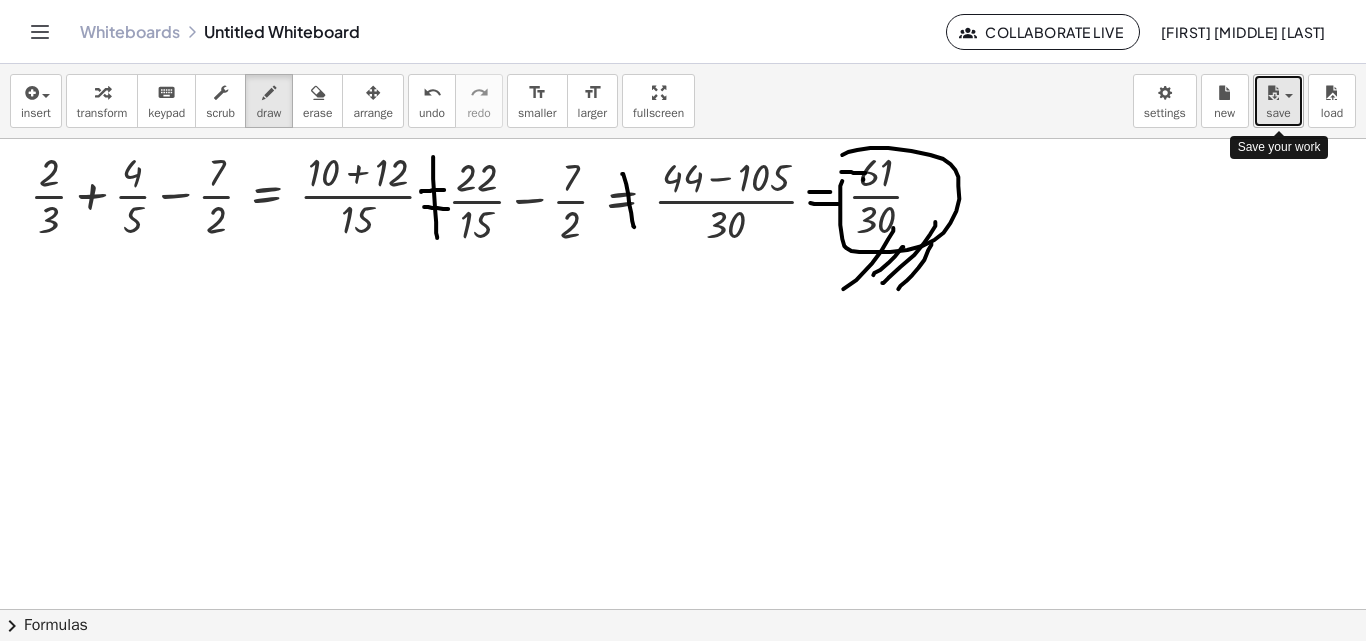 click on "save" at bounding box center [1278, 101] 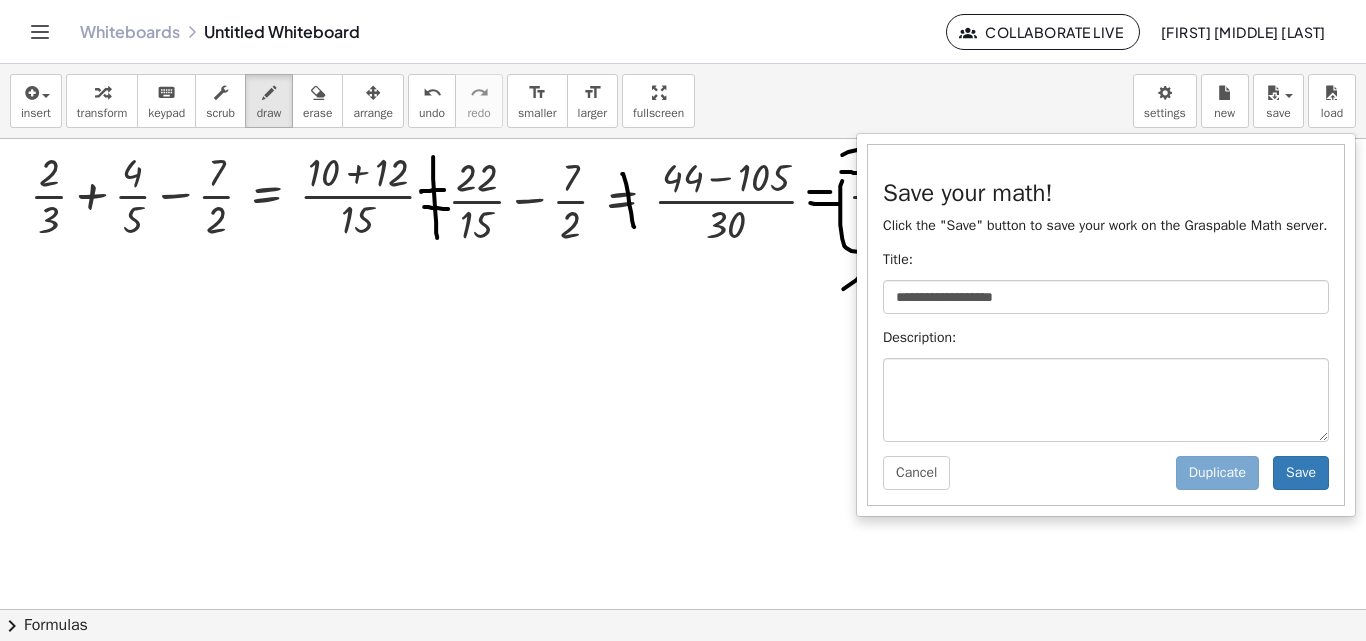 click on "**********" at bounding box center (1106, 325) 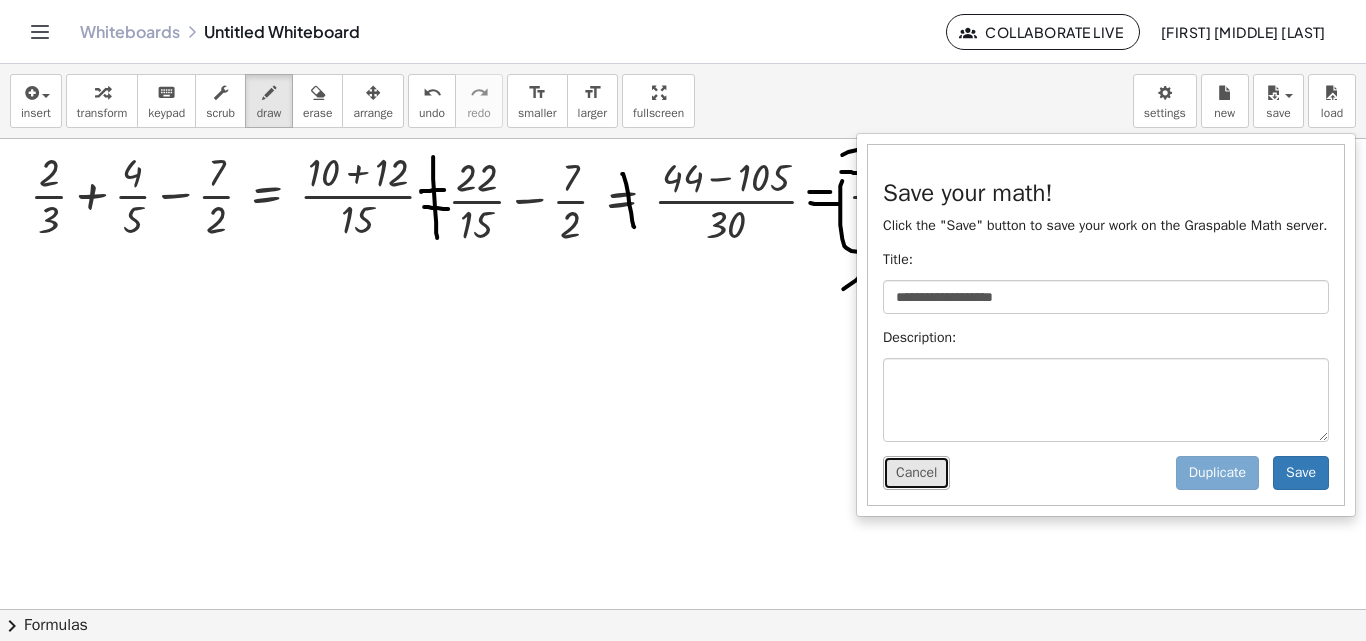 click on "Cancel" at bounding box center (916, 473) 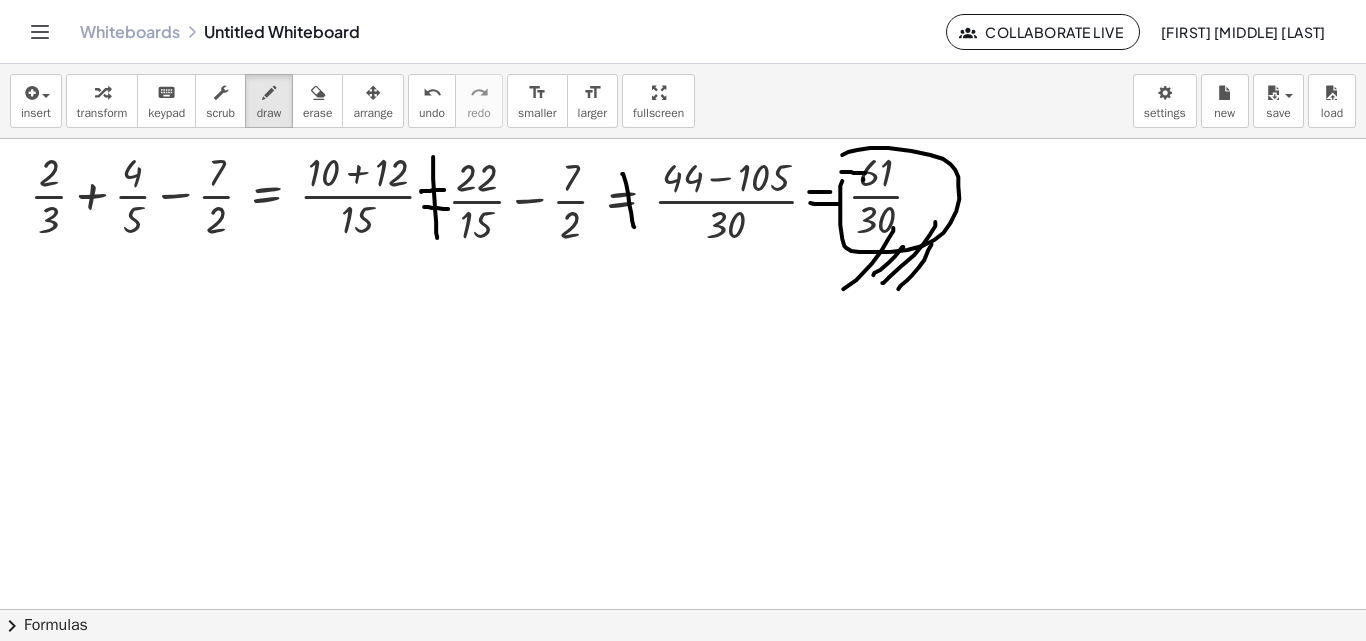 drag, startPoint x: 1018, startPoint y: 441, endPoint x: 1150, endPoint y: 256, distance: 227.26416 